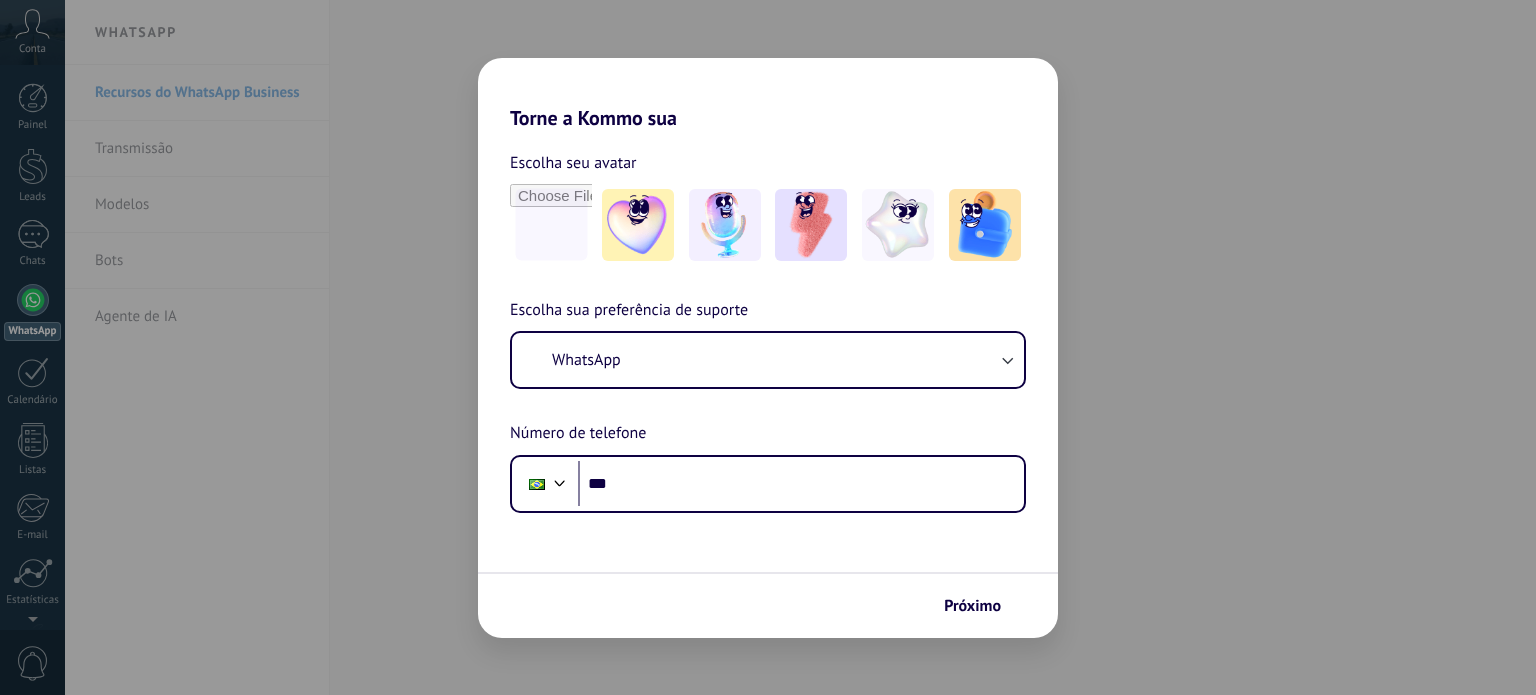scroll, scrollTop: 0, scrollLeft: 0, axis: both 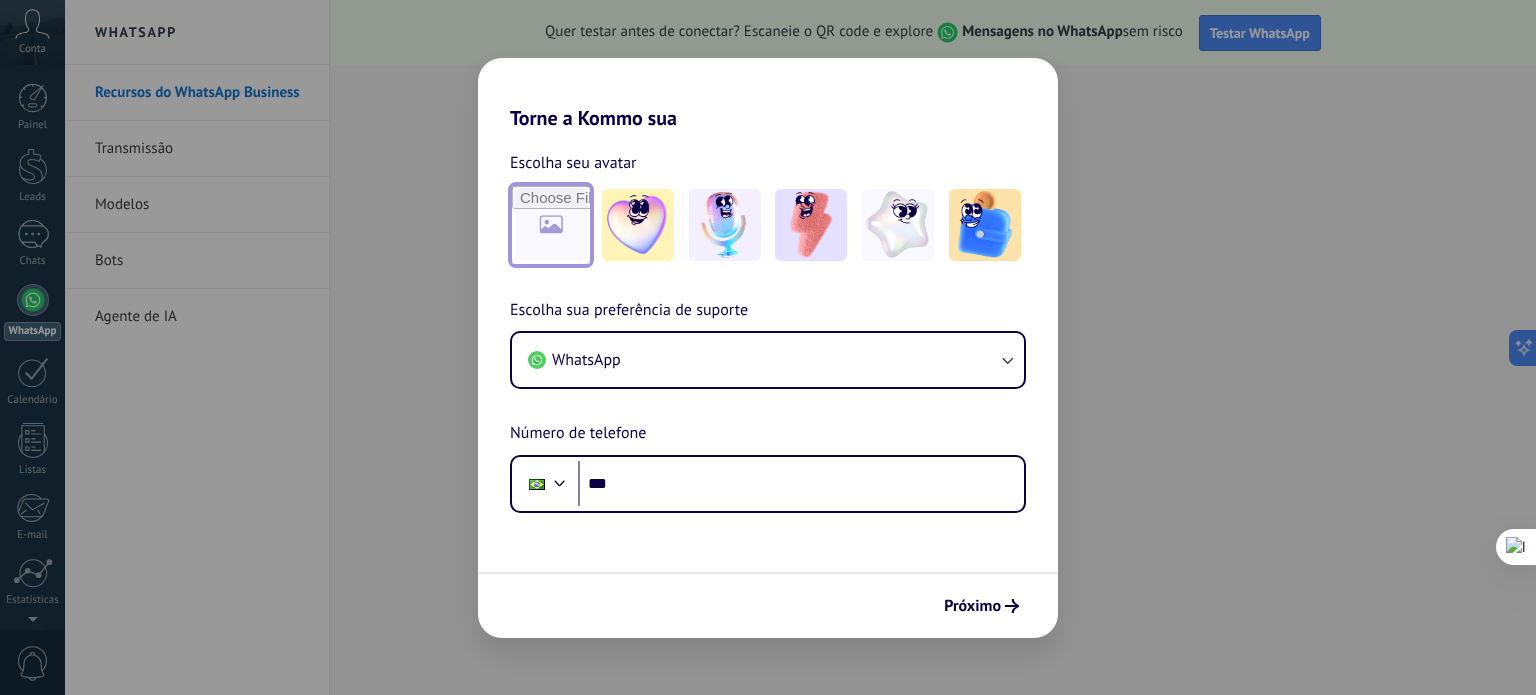 click at bounding box center [551, 225] 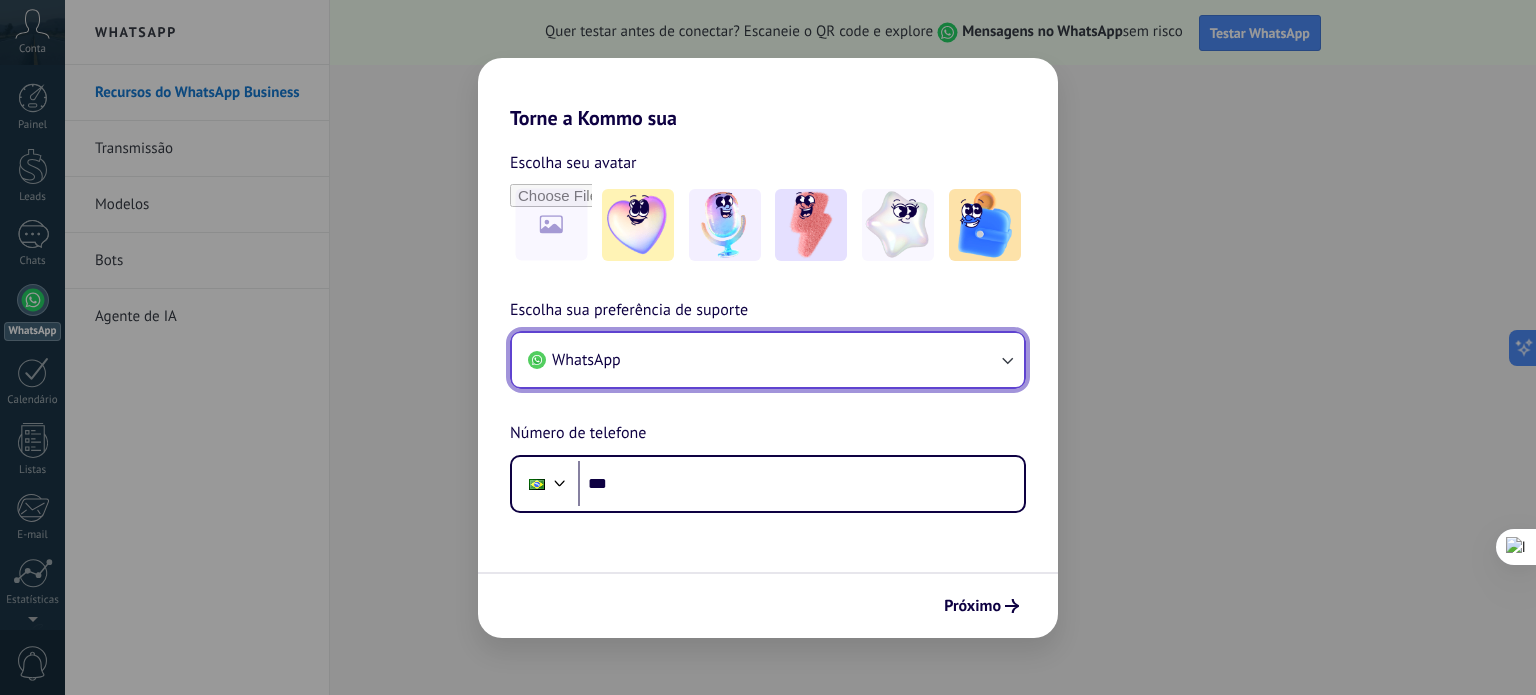 click on "WhatsApp" at bounding box center (768, 360) 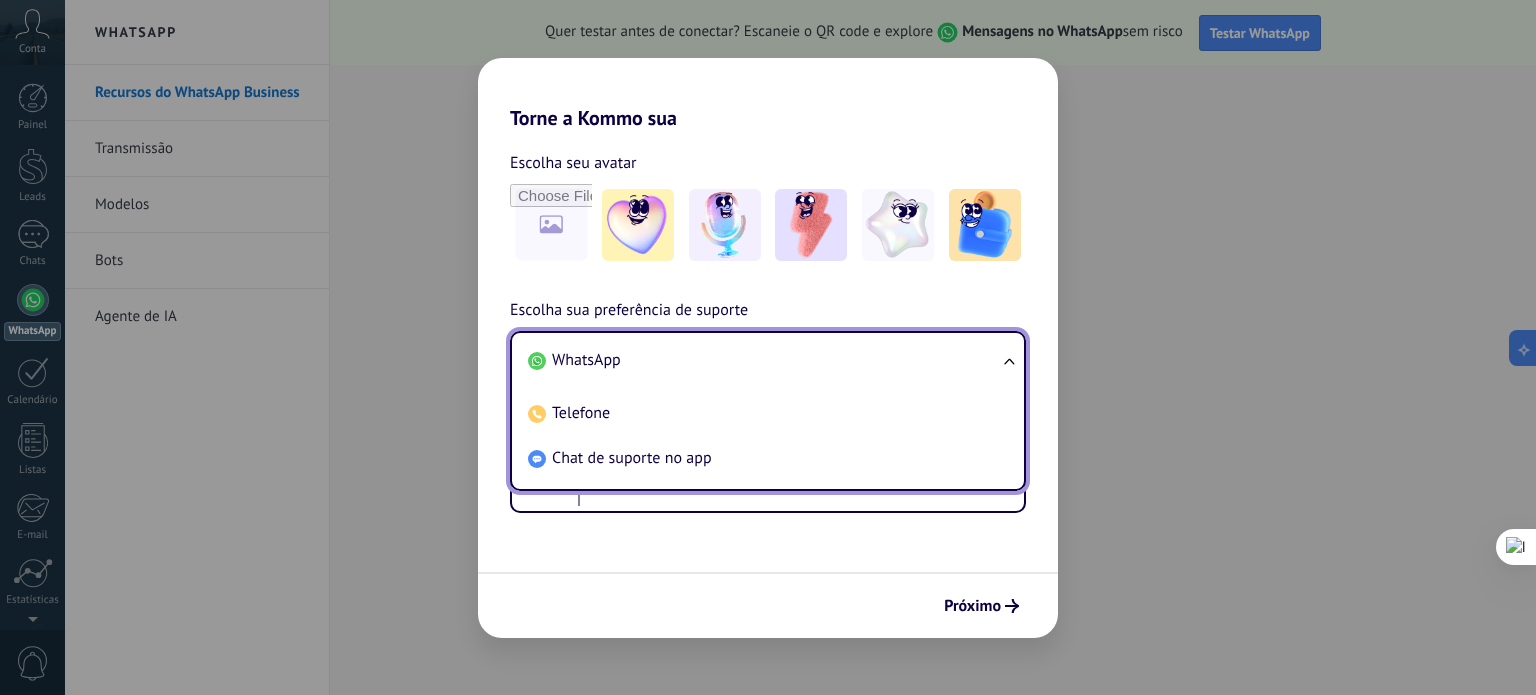 click on "WhatsApp" at bounding box center [764, 360] 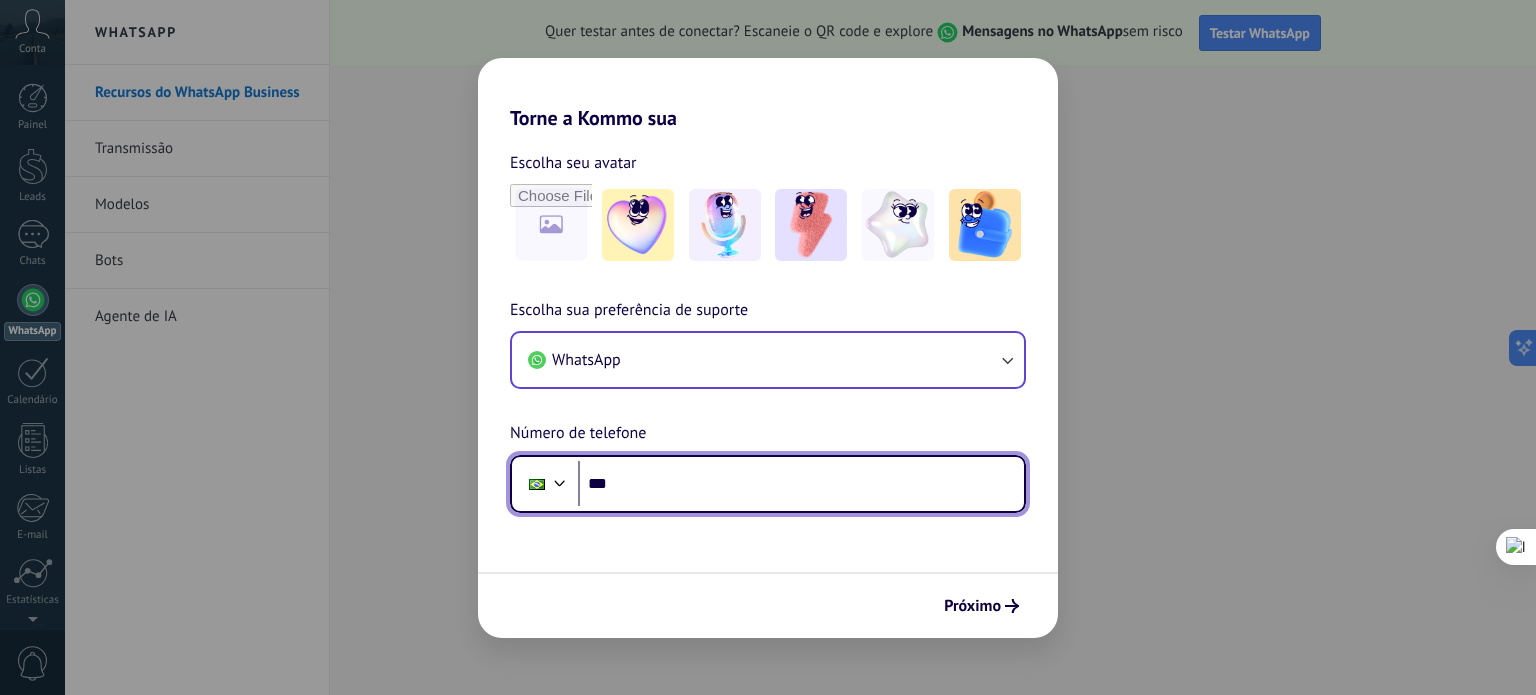 click on "***" at bounding box center (801, 484) 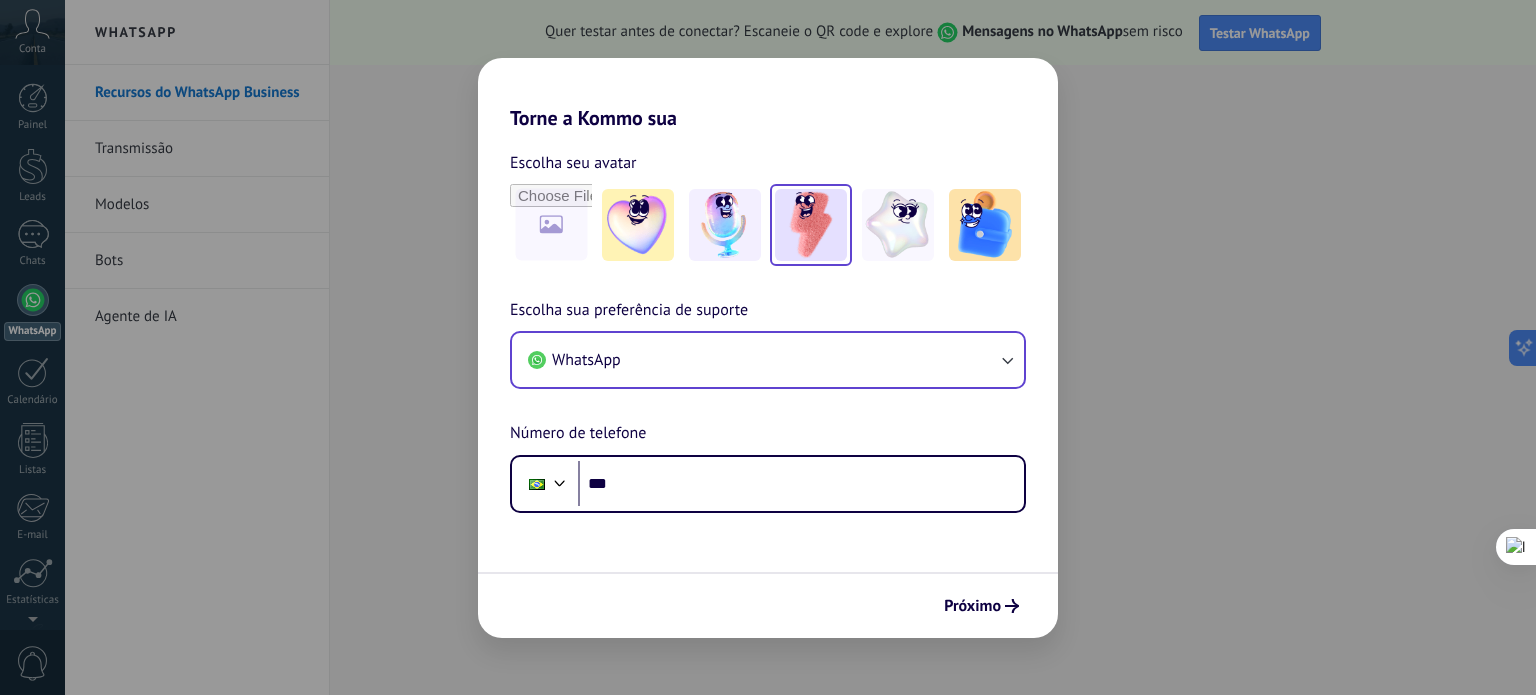 click at bounding box center [811, 225] 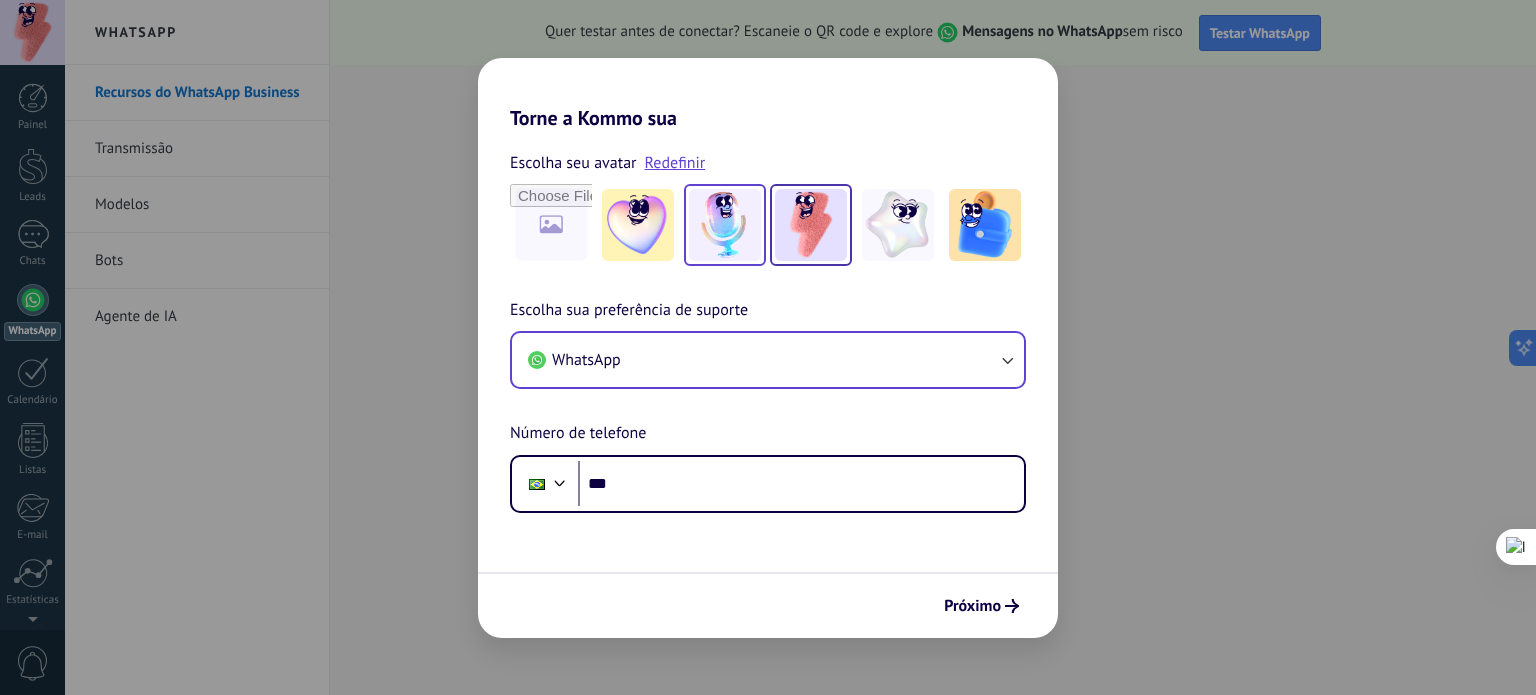 click at bounding box center [725, 225] 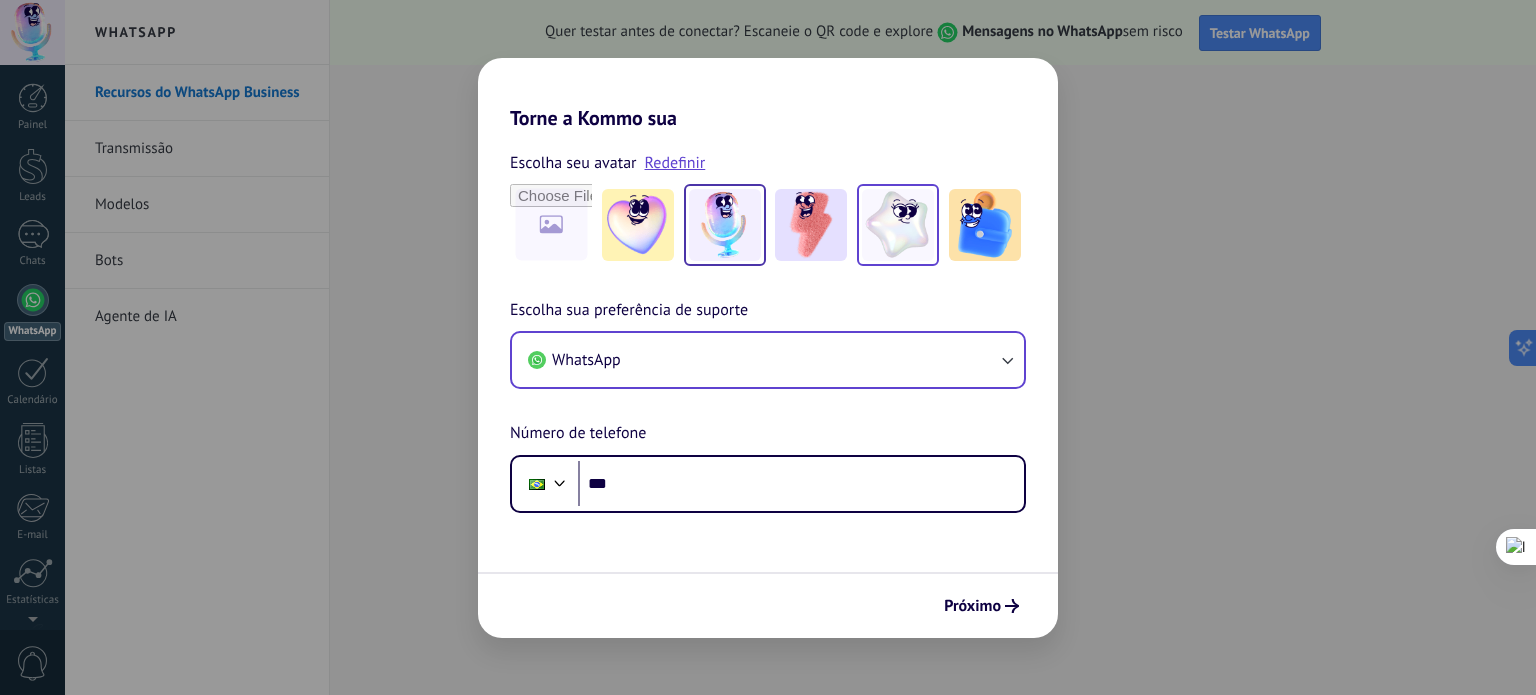 click at bounding box center [898, 225] 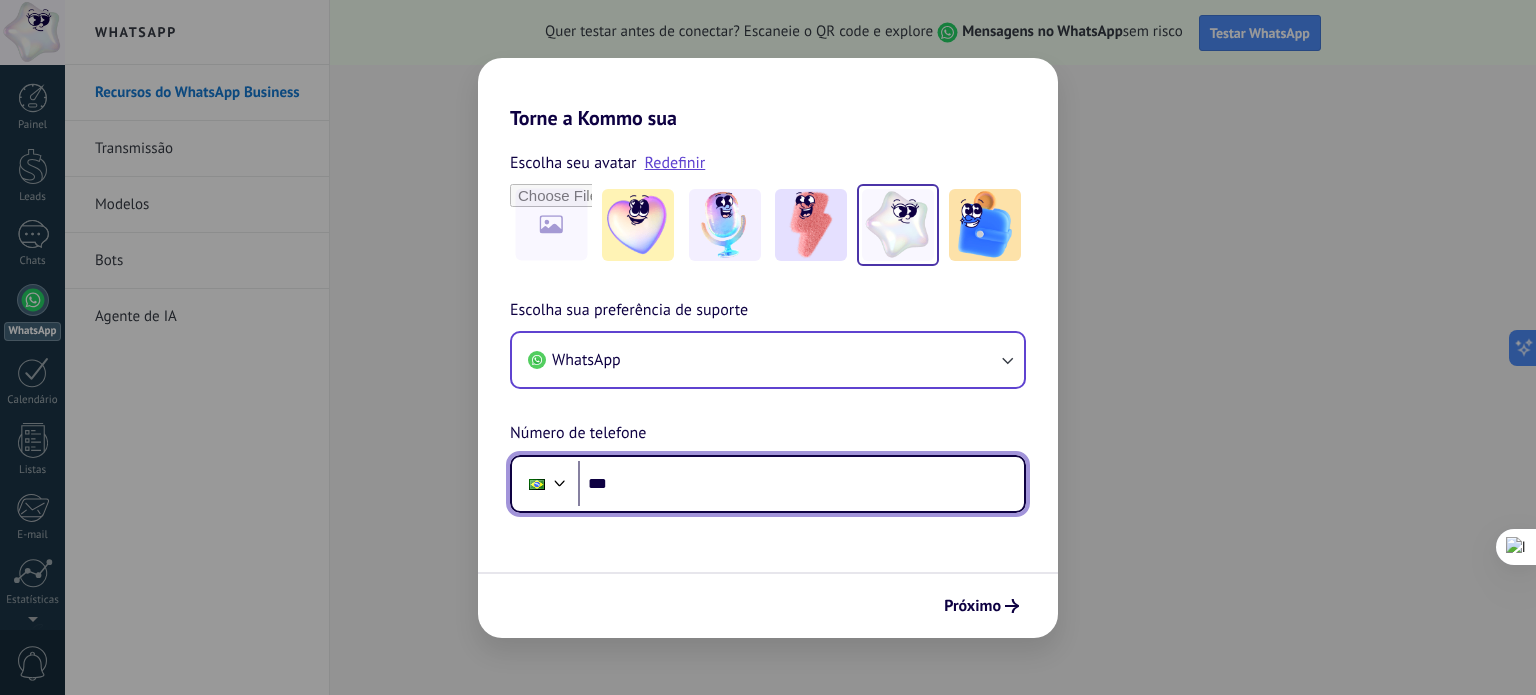click on "***" at bounding box center [801, 484] 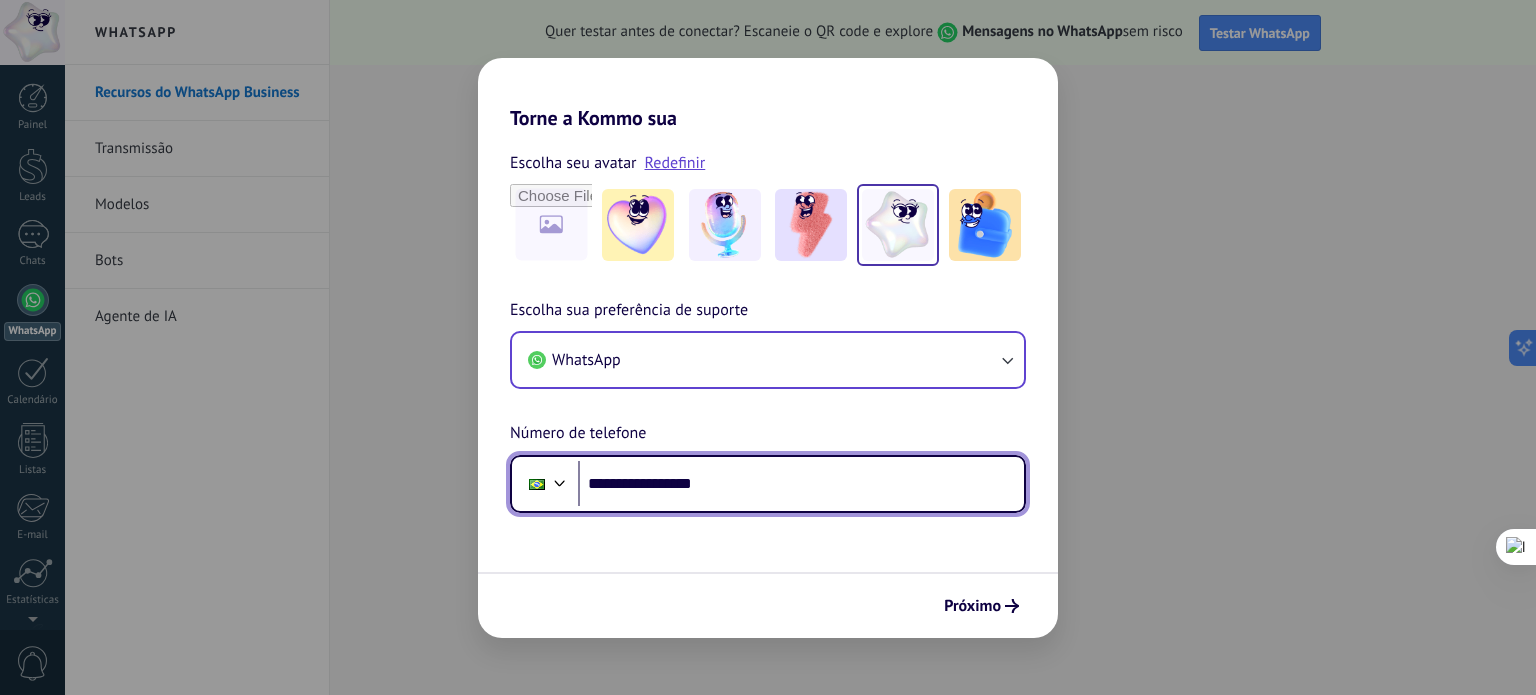 type on "**********" 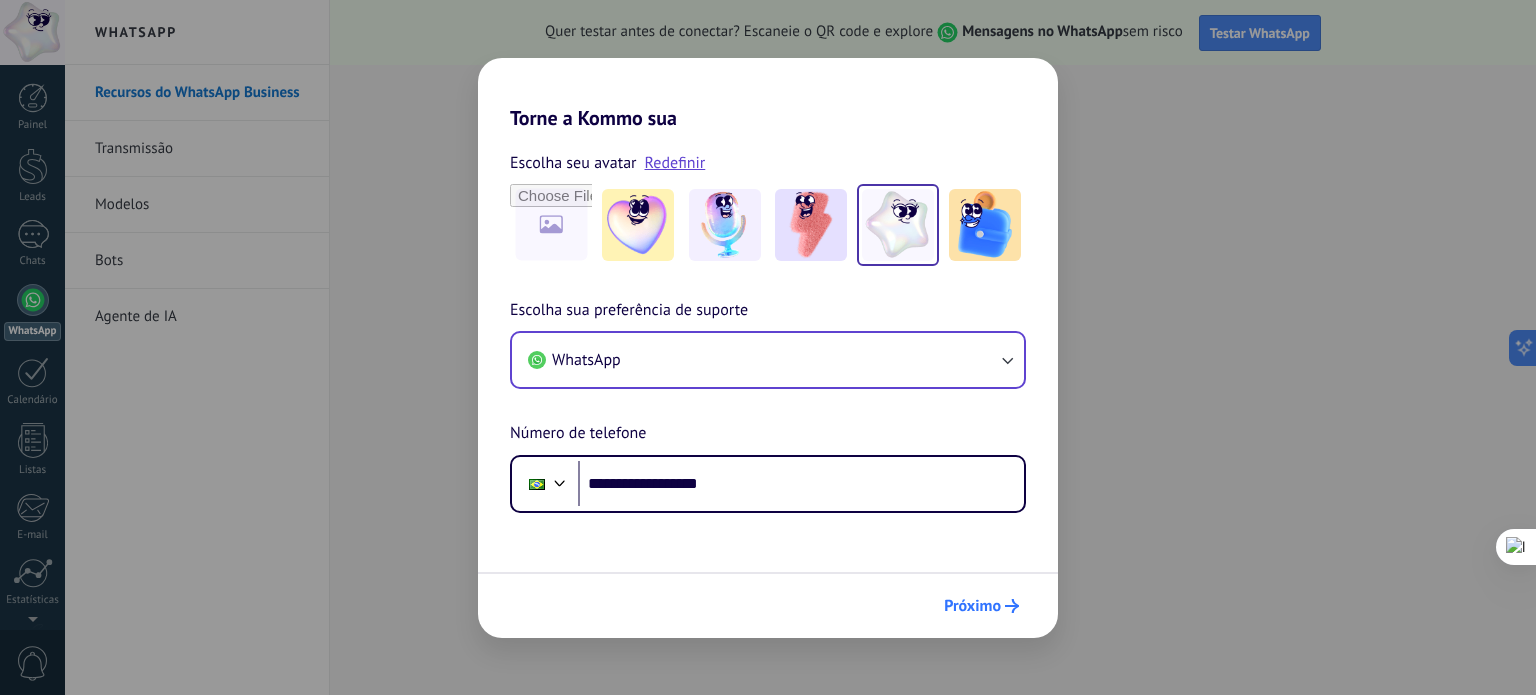 click on "Próximo" at bounding box center (972, 606) 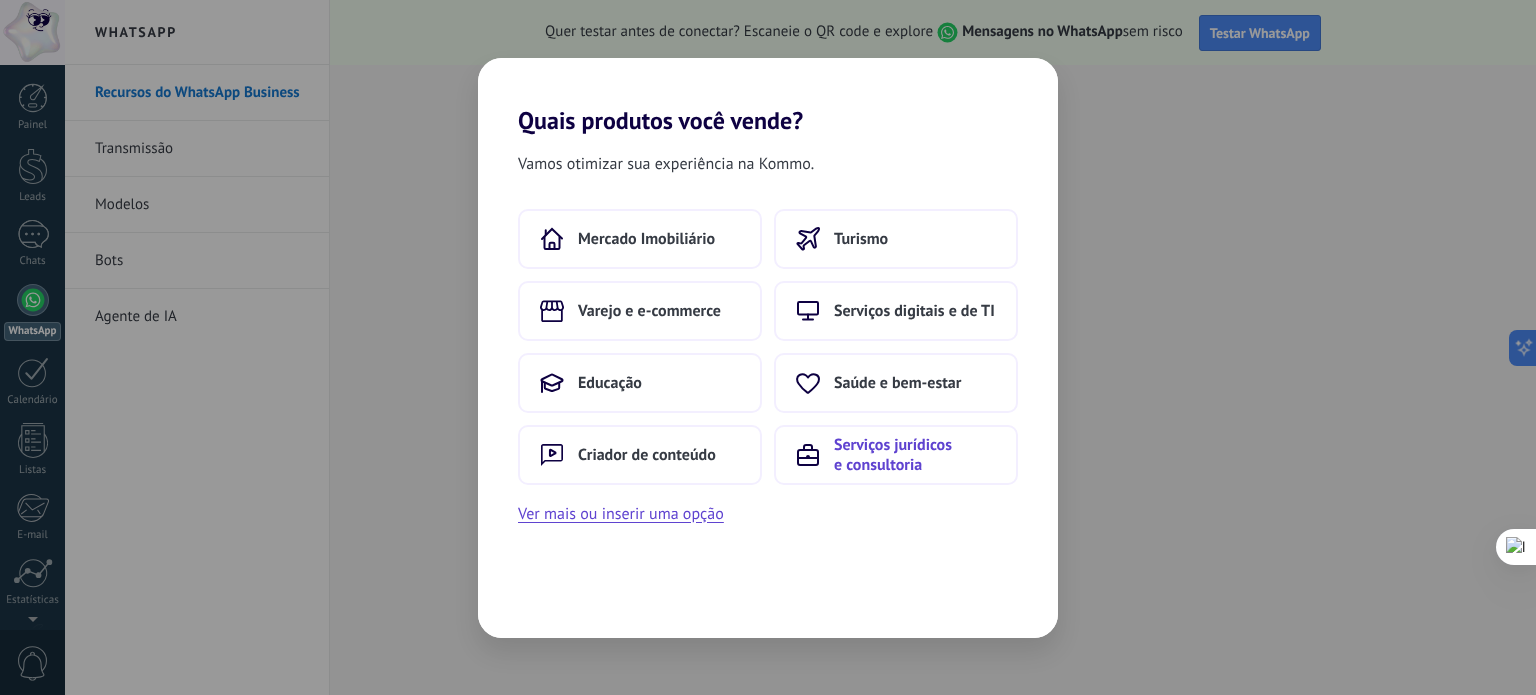 click on "Serviços jurídicos e consultoria" at bounding box center (915, 455) 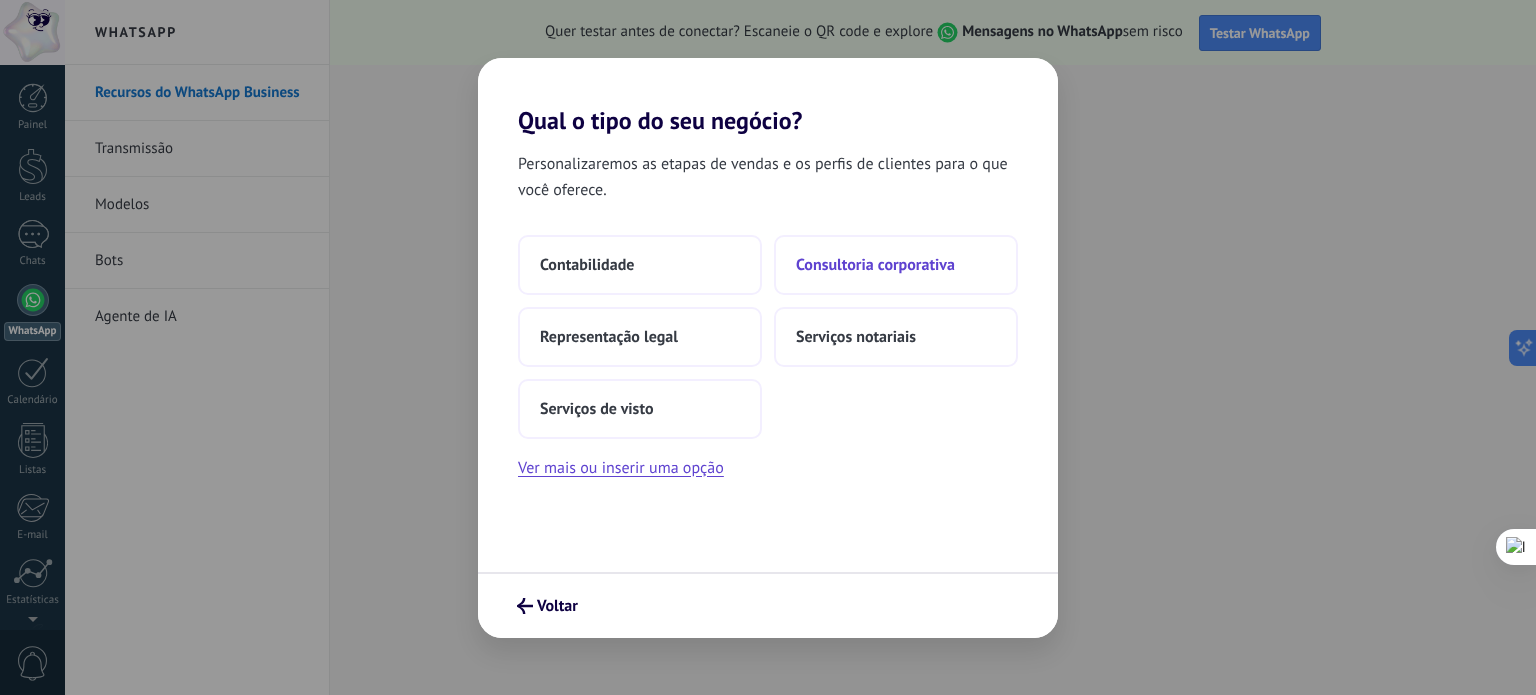 click on "Consultoria corporativa" at bounding box center (875, 265) 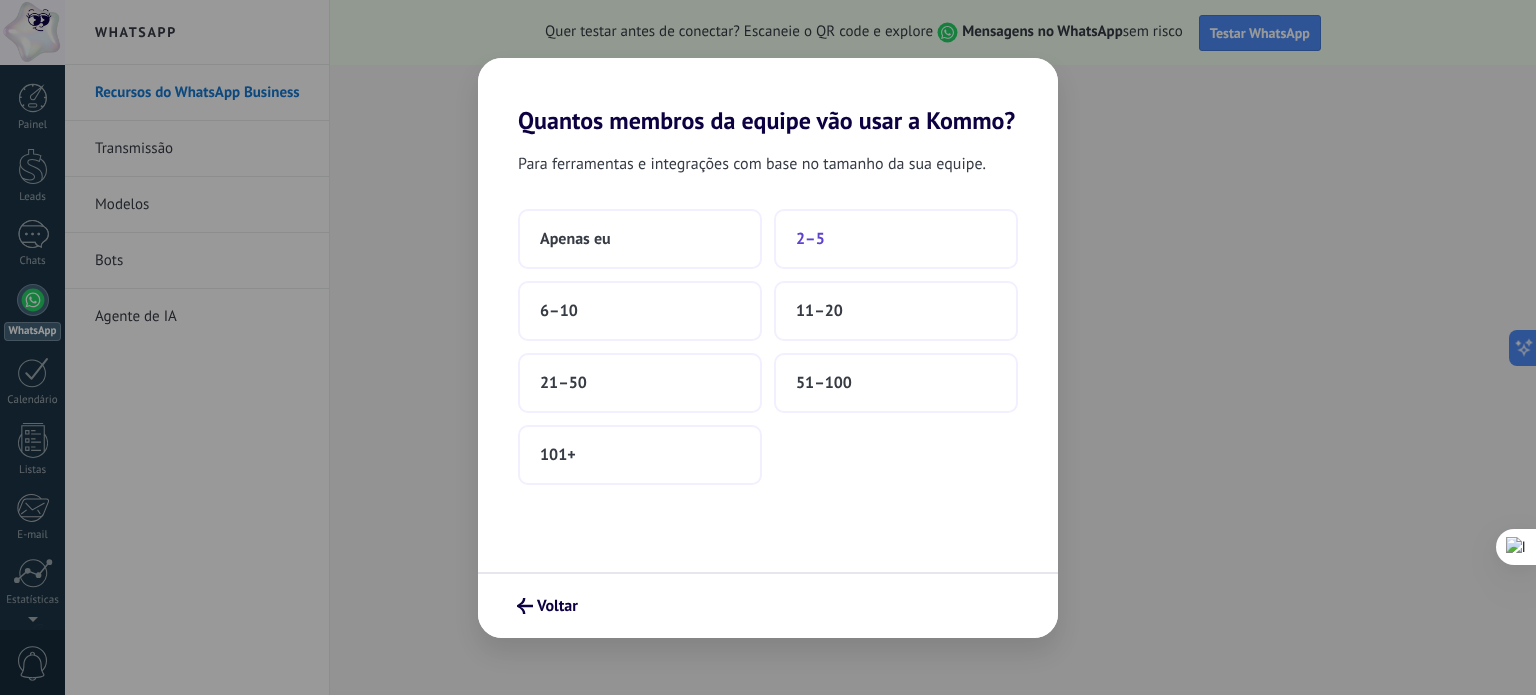 click on "2–5" at bounding box center [896, 239] 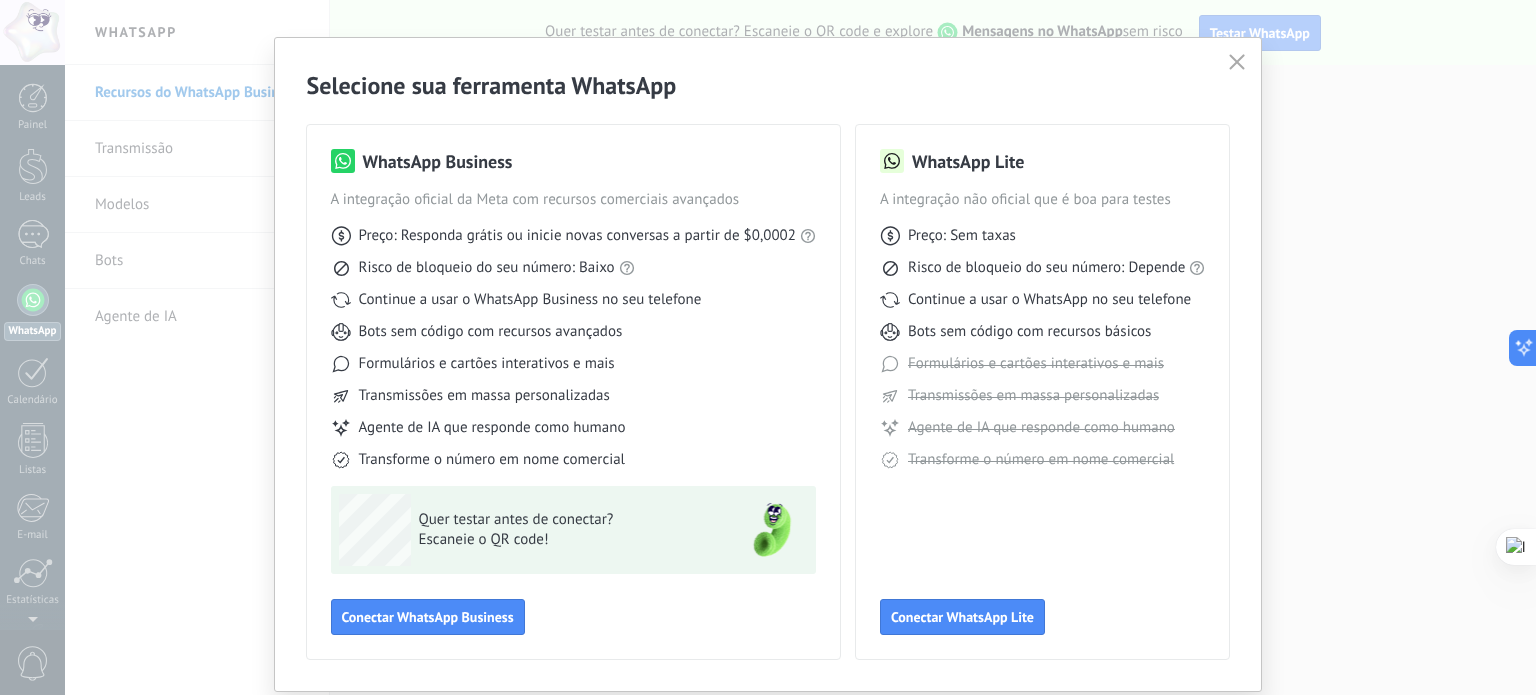 scroll, scrollTop: 0, scrollLeft: 0, axis: both 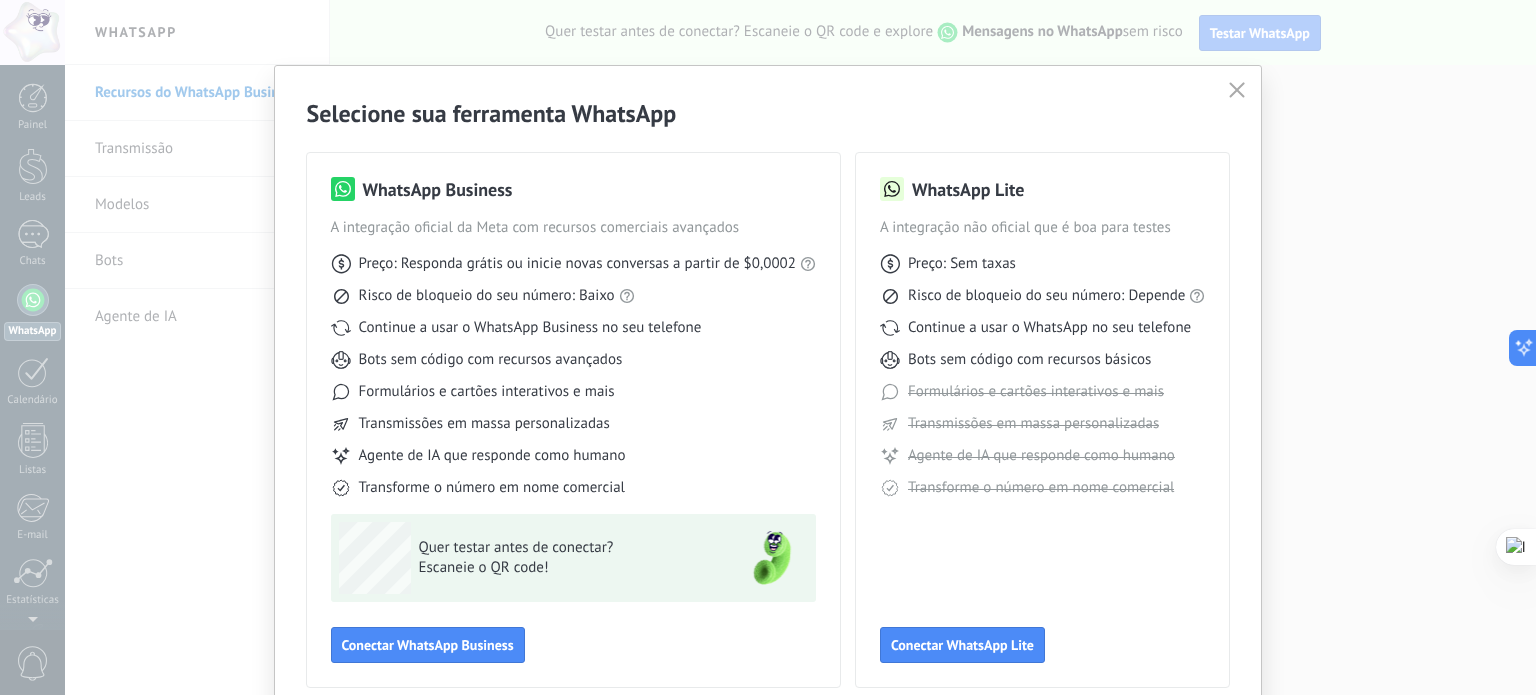 click on "Preço: Responda grátis ou inicie novas conversas a partir de $0,0002" at bounding box center (577, 264) 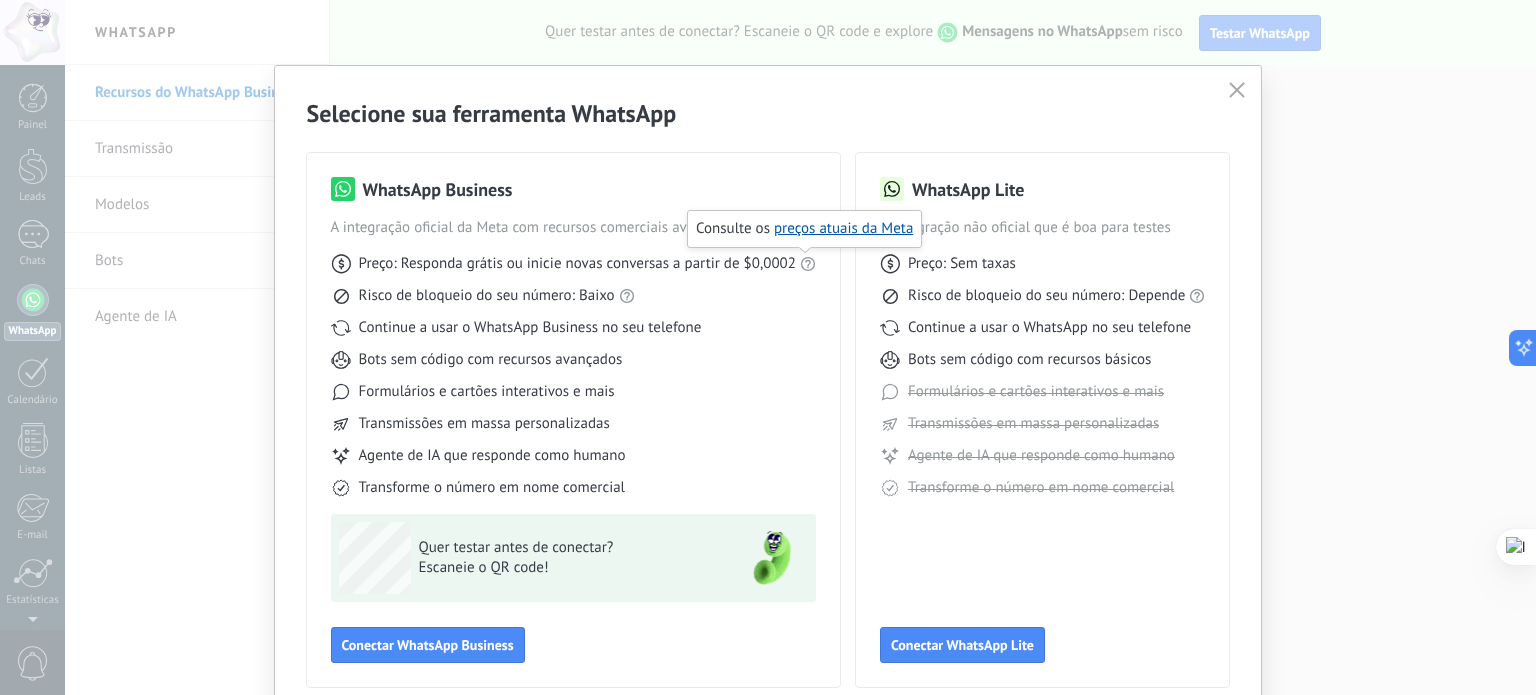 click on "Preço: Responda grátis ou inicie novas conversas a partir de $0,0002" at bounding box center [577, 264] 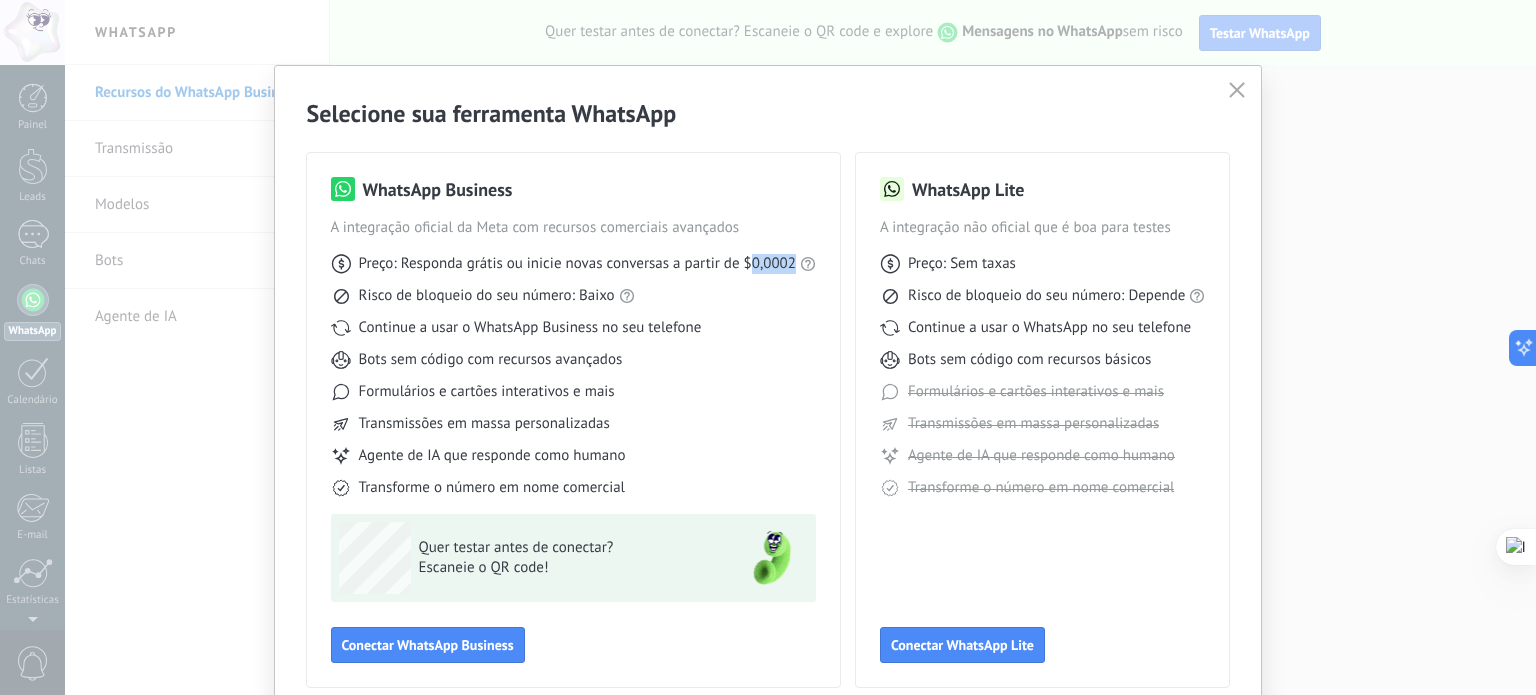 click on "Preço: Responda grátis ou inicie novas conversas a partir de $0,0002" at bounding box center [577, 264] 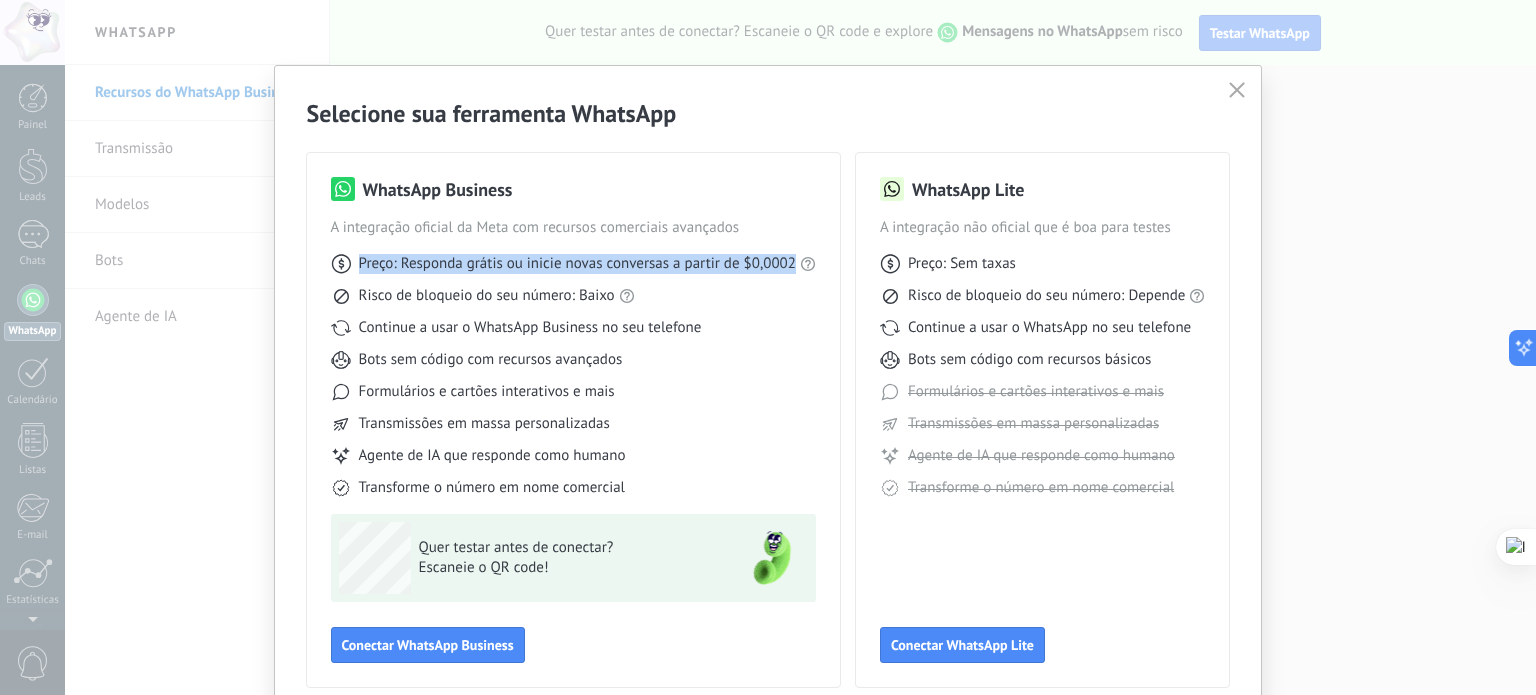 click on "Preço: Responda grátis ou inicie novas conversas a partir de $0,0002" at bounding box center [577, 264] 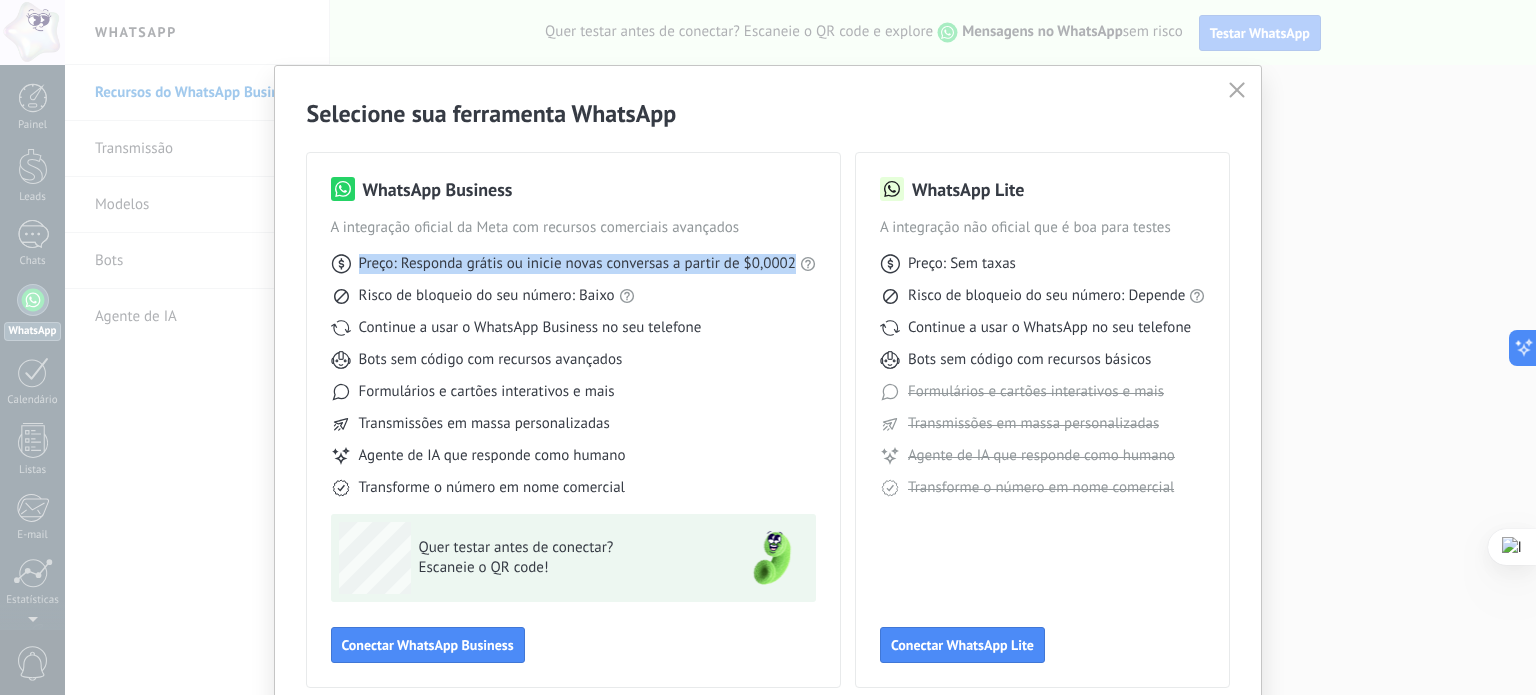 click on "Preço: Responda grátis ou inicie novas conversas a partir de $0,0002" at bounding box center (577, 264) 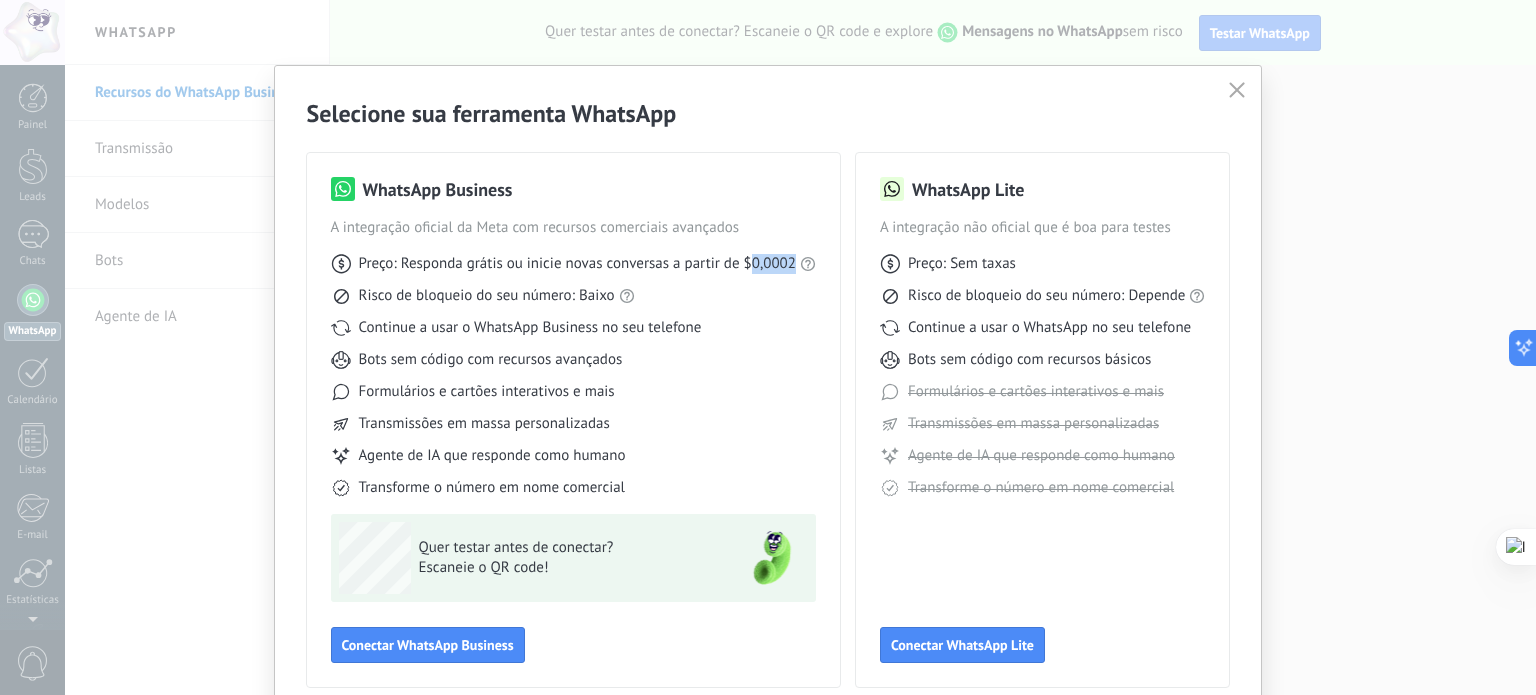 click on "Preço: Responda grátis ou inicie novas conversas a partir de $0,0002" at bounding box center [577, 264] 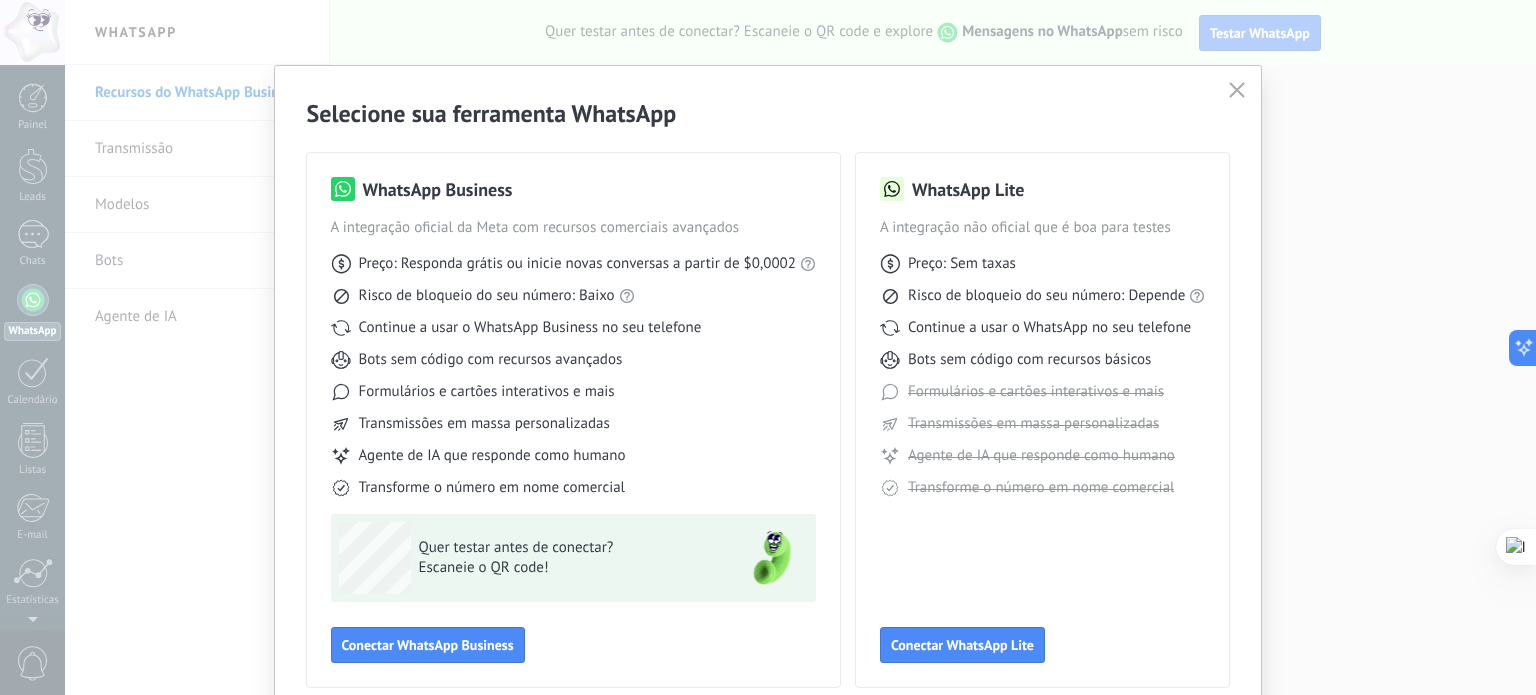 click on "Risco de bloqueio do seu número: Baixo" at bounding box center (487, 296) 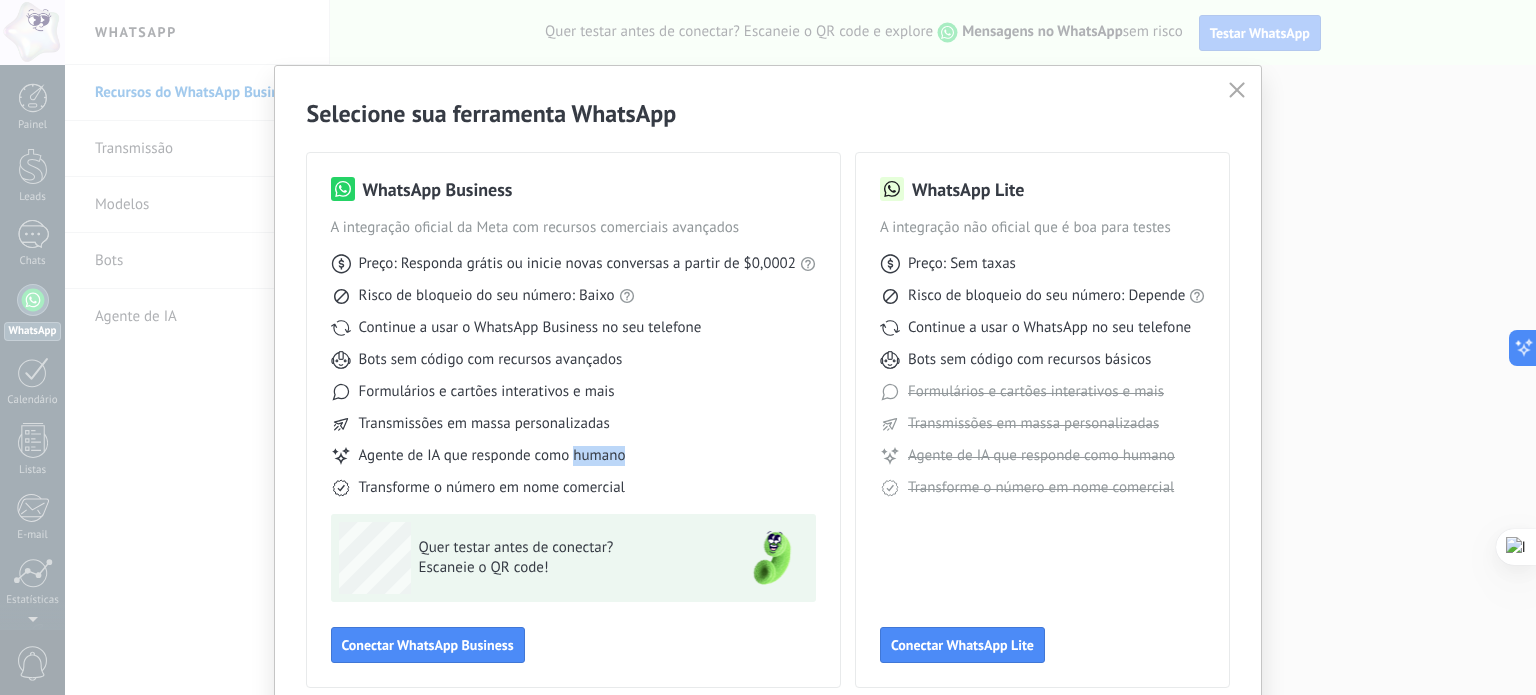 click on "Agente de IA que responde como humano" at bounding box center [492, 456] 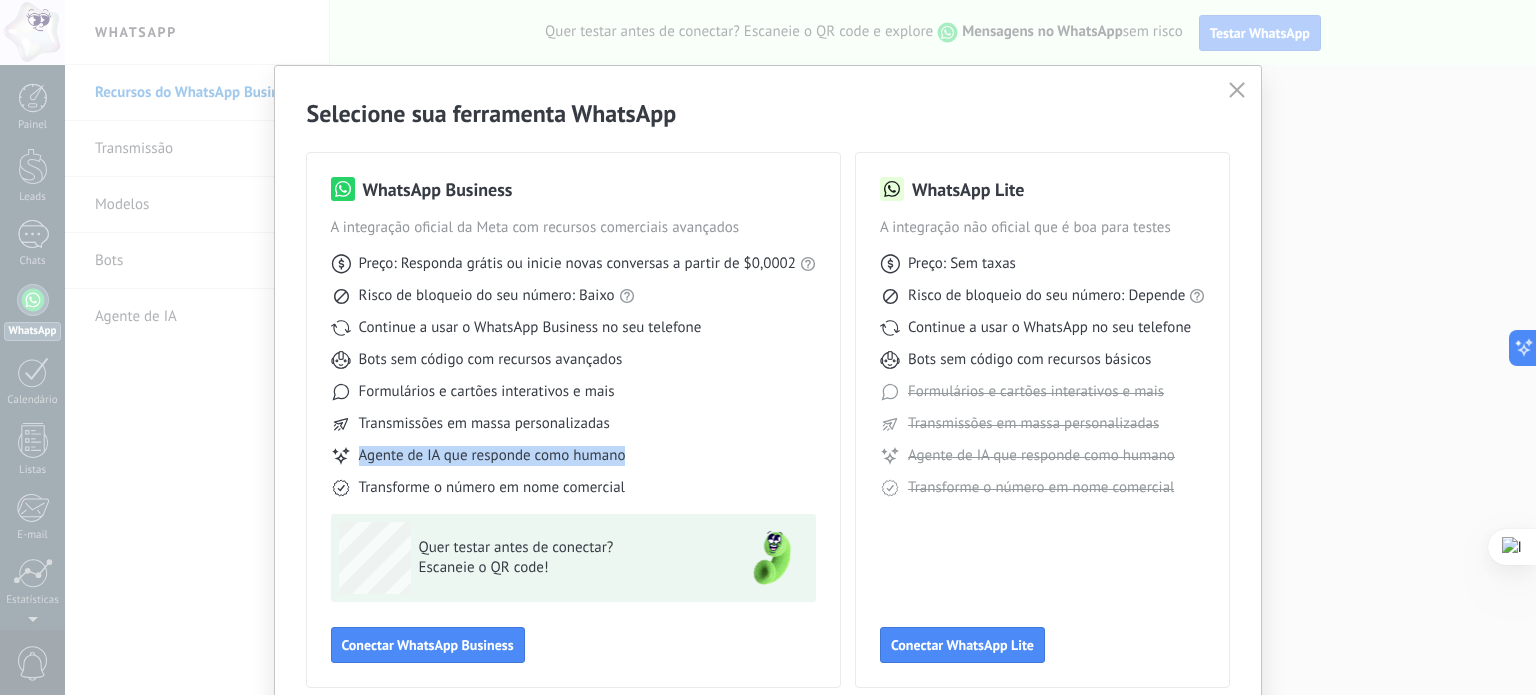 click on "Agente de IA que responde como humano" at bounding box center (492, 456) 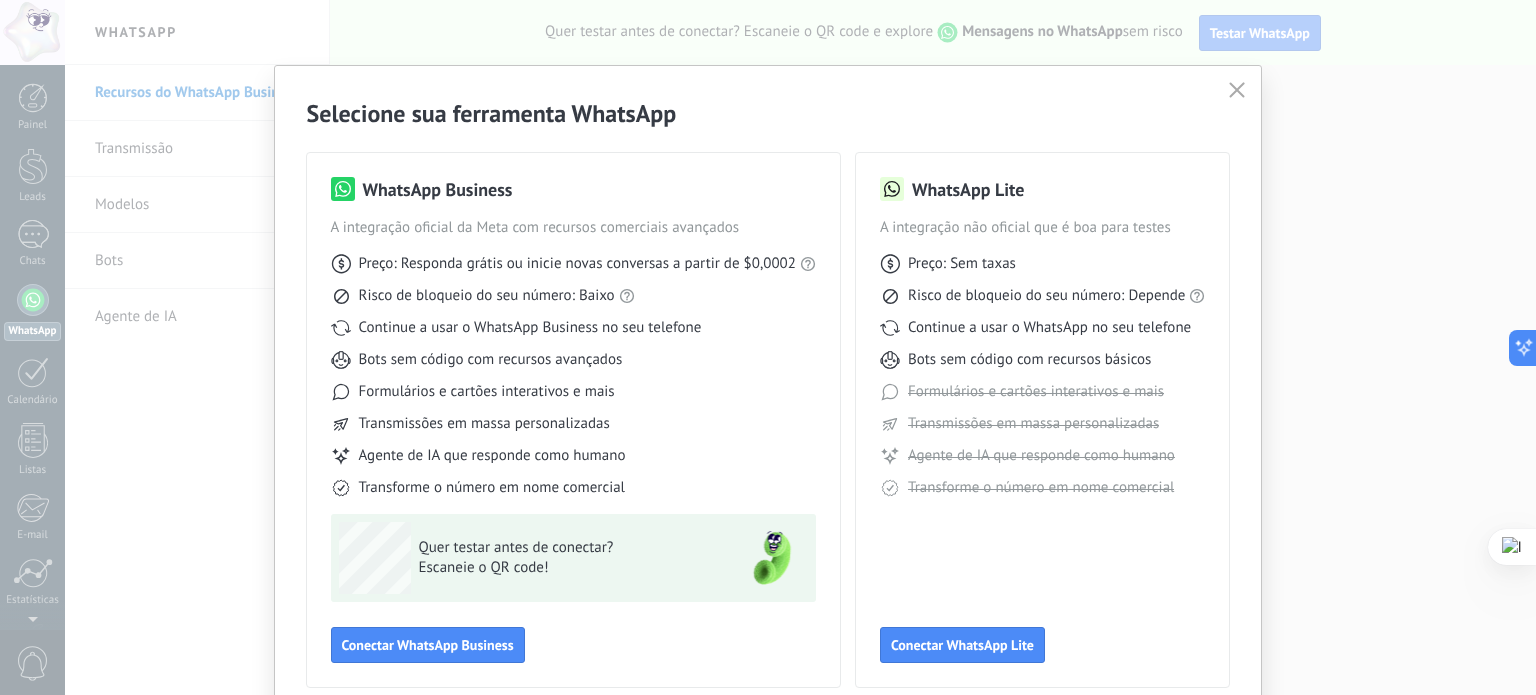 click on "Transforme o número em nome comercial" at bounding box center [492, 488] 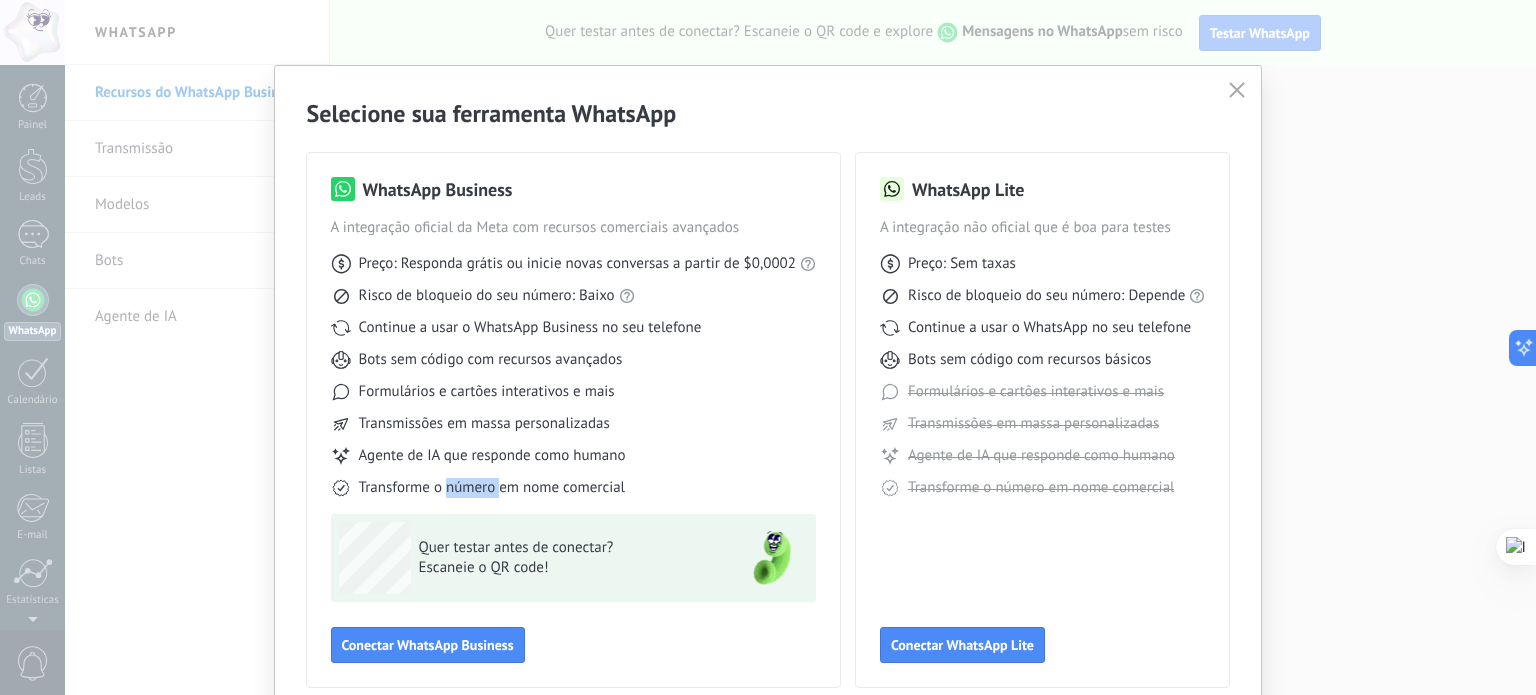 click on "Transforme o número em nome comercial" at bounding box center (492, 488) 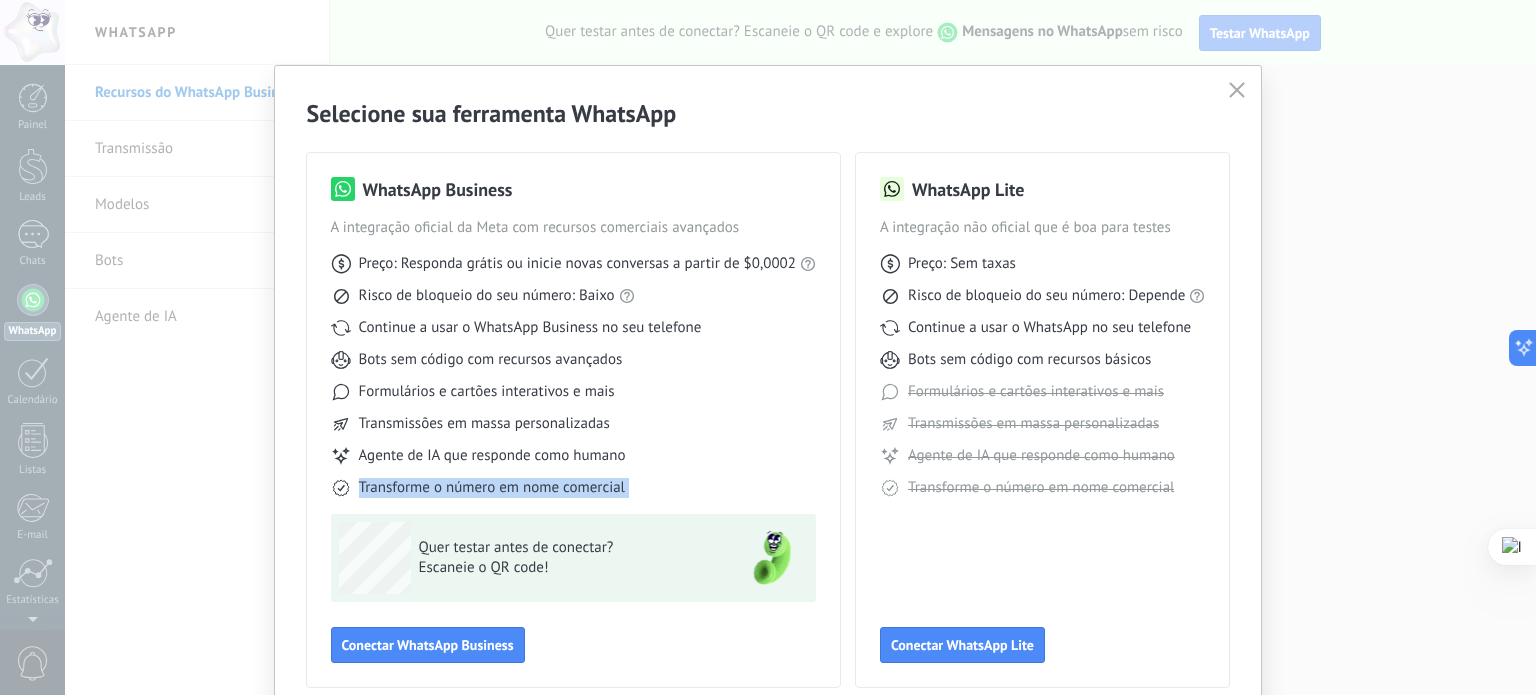click on "Transforme o número em nome comercial" at bounding box center [492, 488] 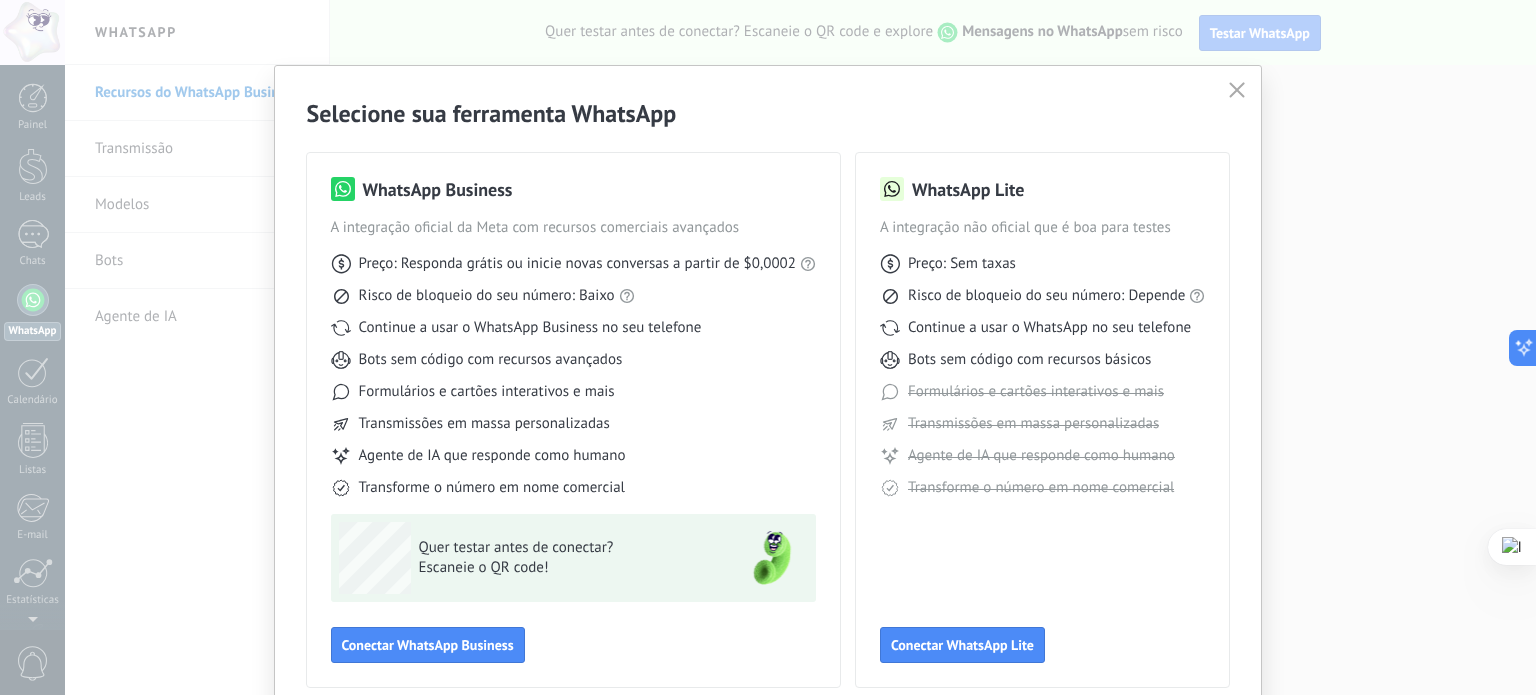 click on "Agente de IA que responde como humano" at bounding box center [492, 456] 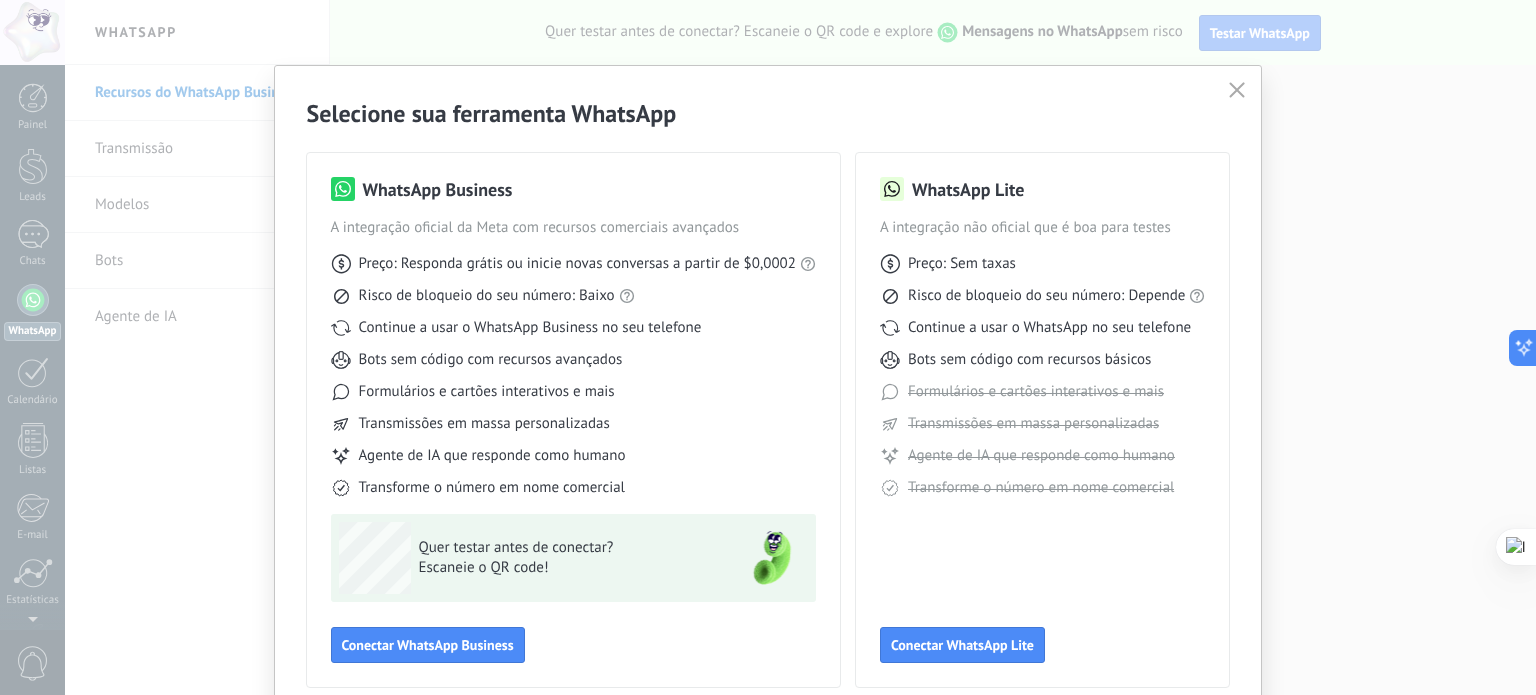 click 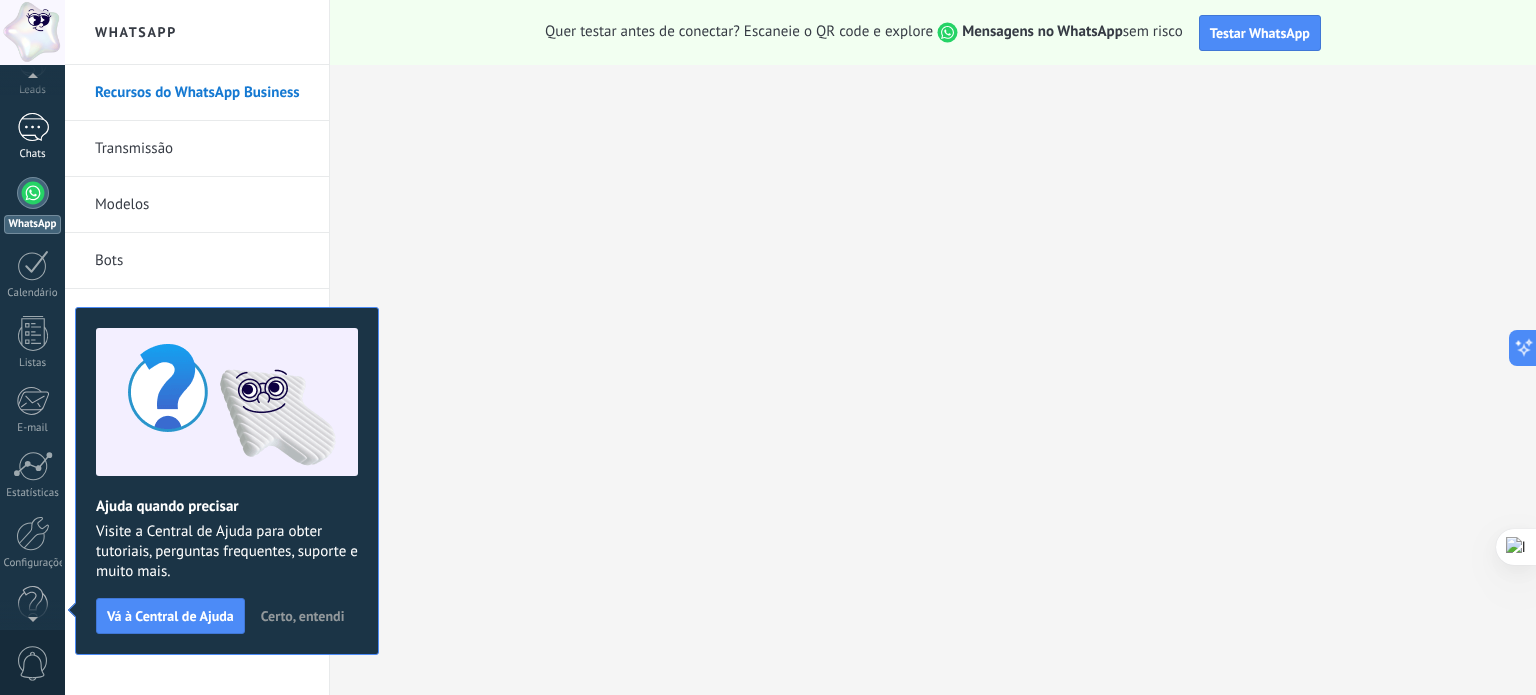 scroll, scrollTop: 0, scrollLeft: 0, axis: both 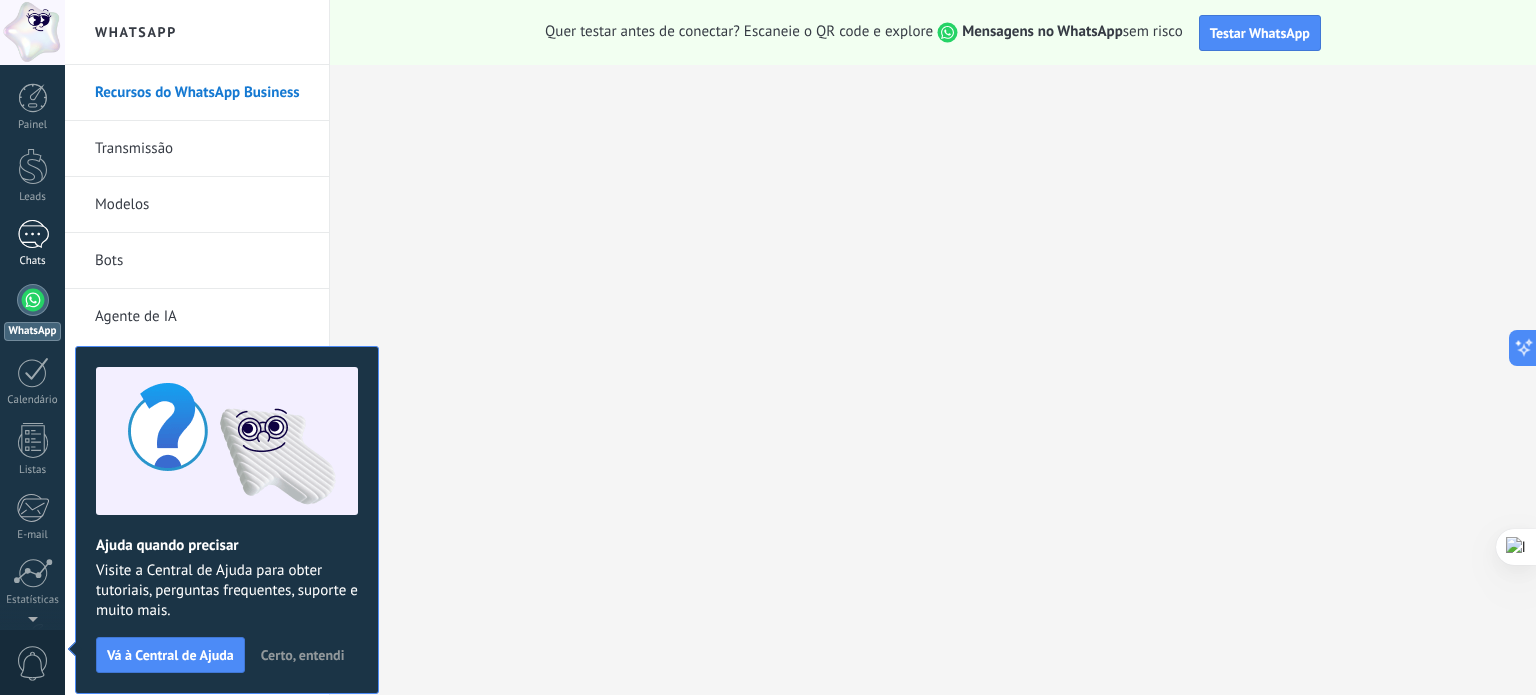 click on "Chats" at bounding box center [32, 244] 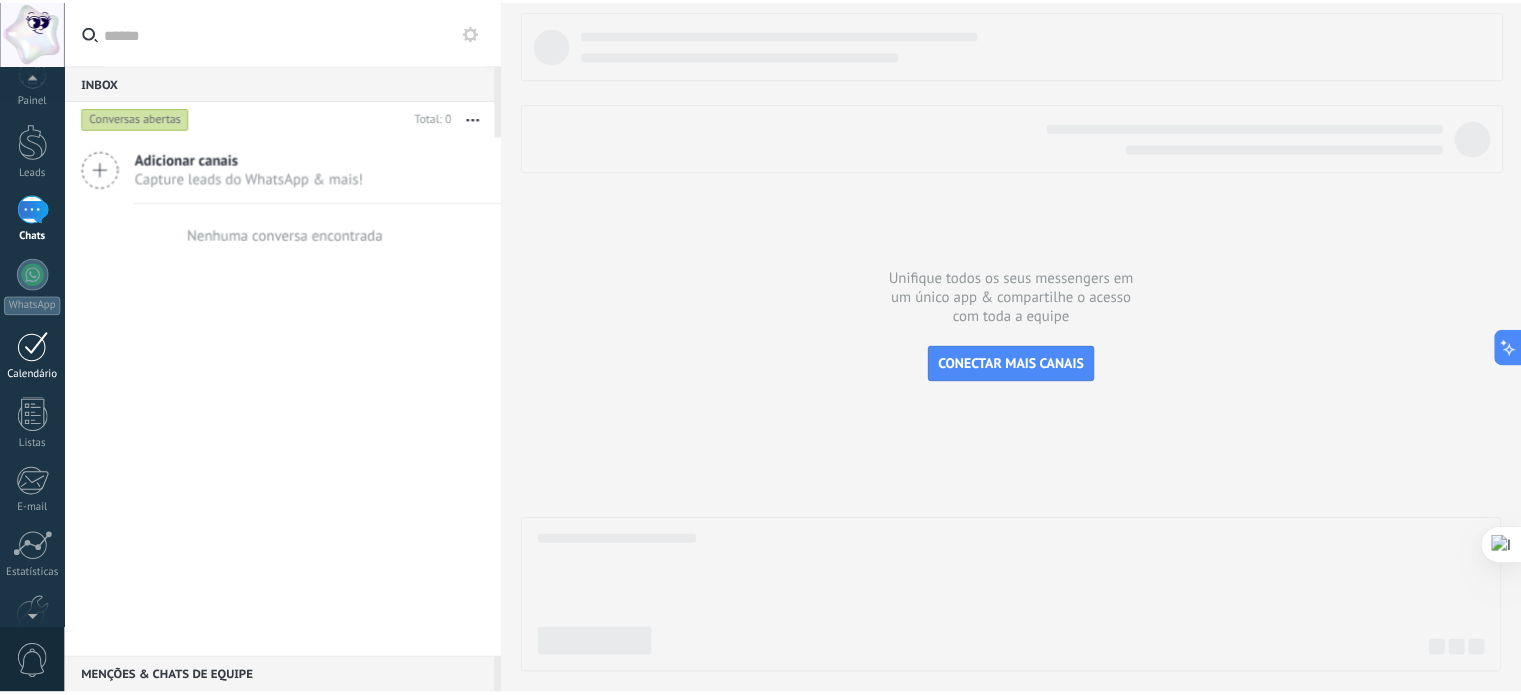 scroll, scrollTop: 0, scrollLeft: 0, axis: both 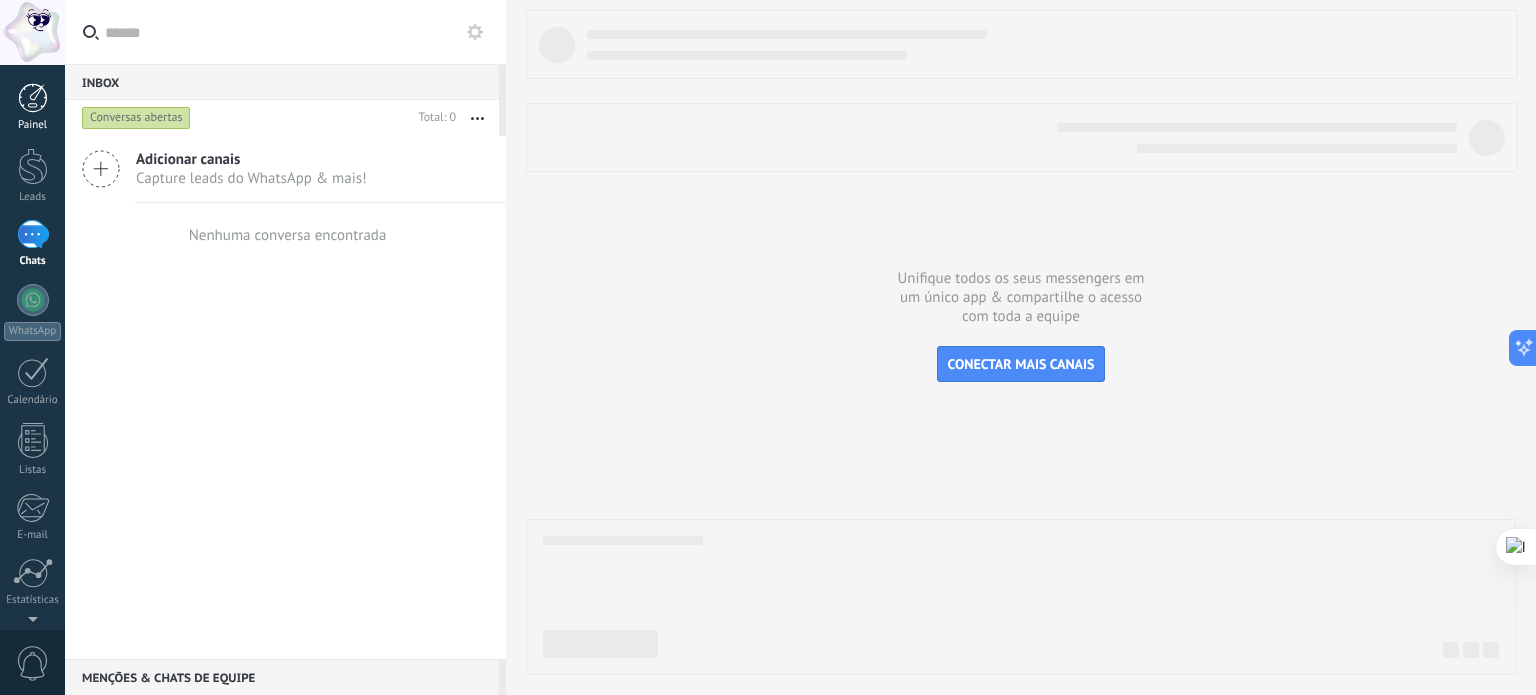 click on "Painel" at bounding box center [32, 107] 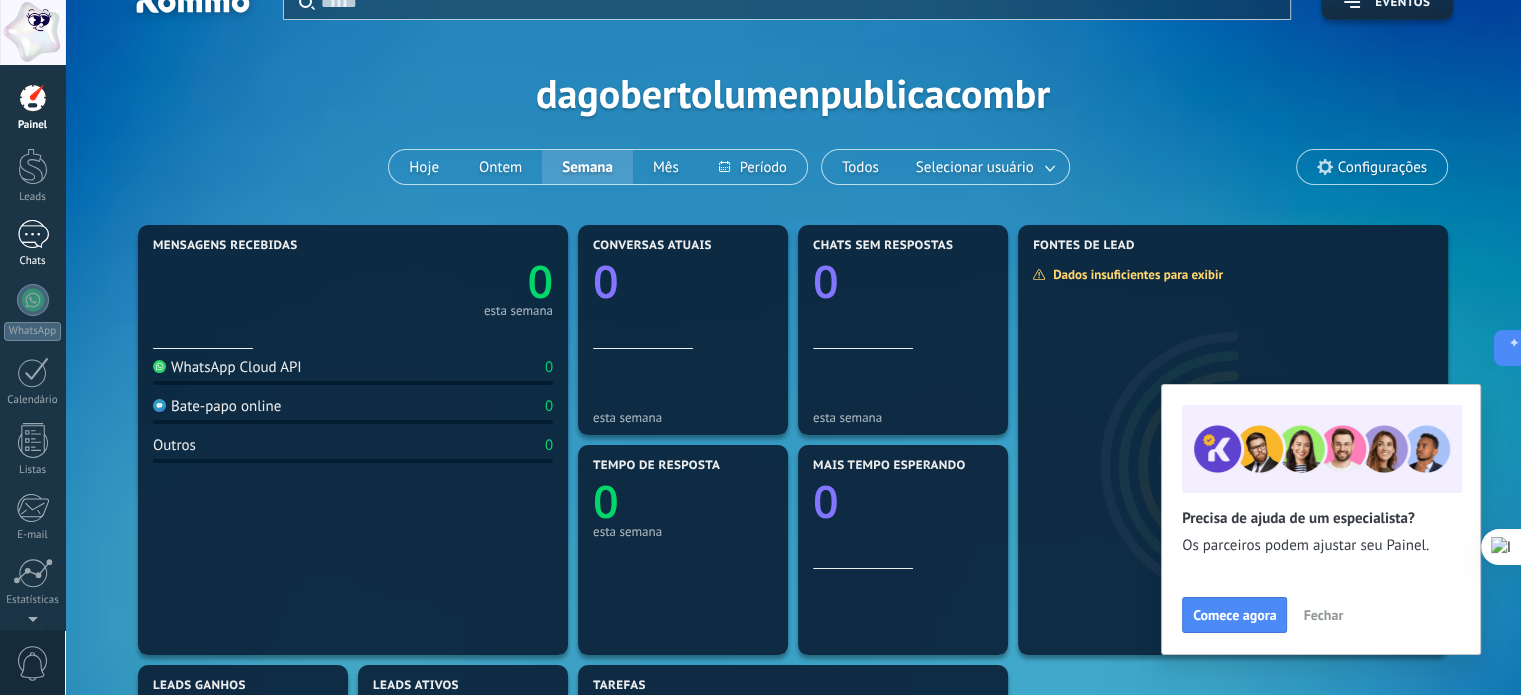scroll, scrollTop: 0, scrollLeft: 0, axis: both 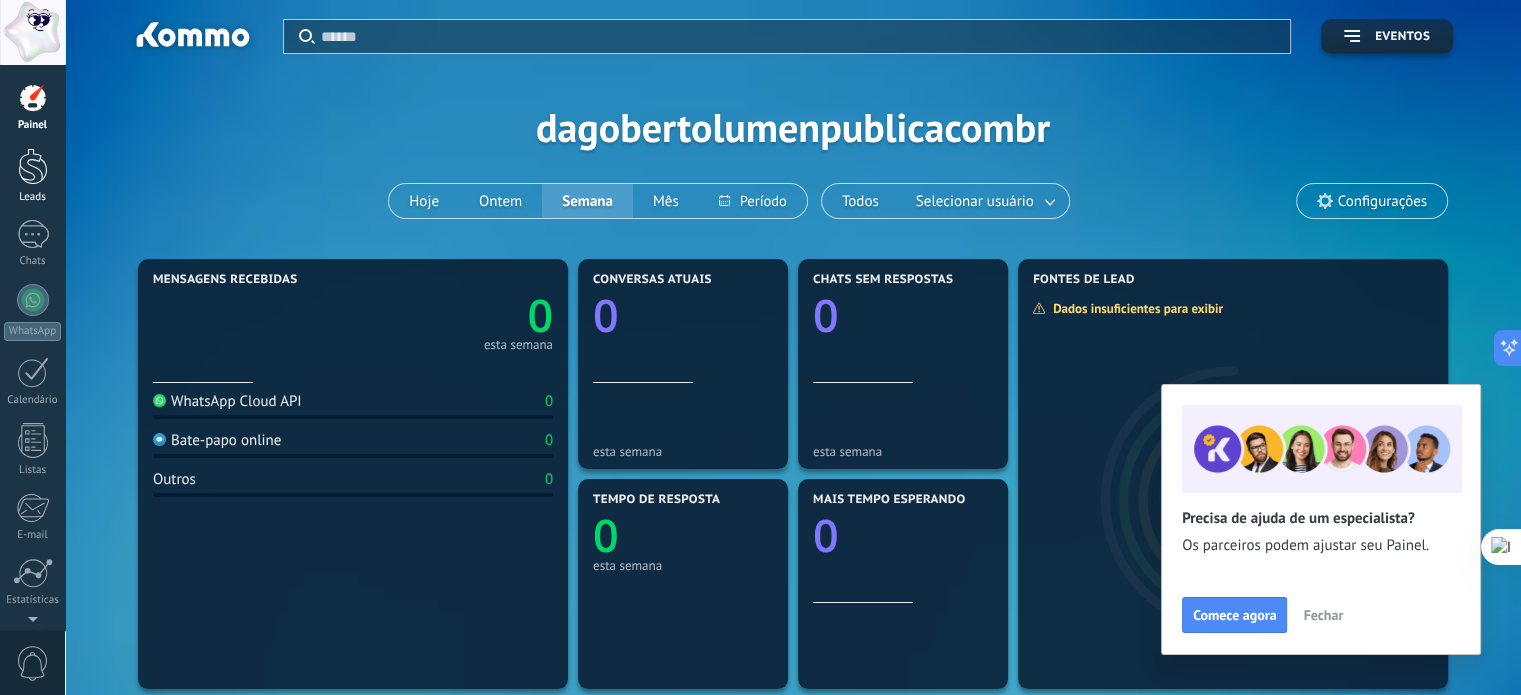 click at bounding box center (33, 166) 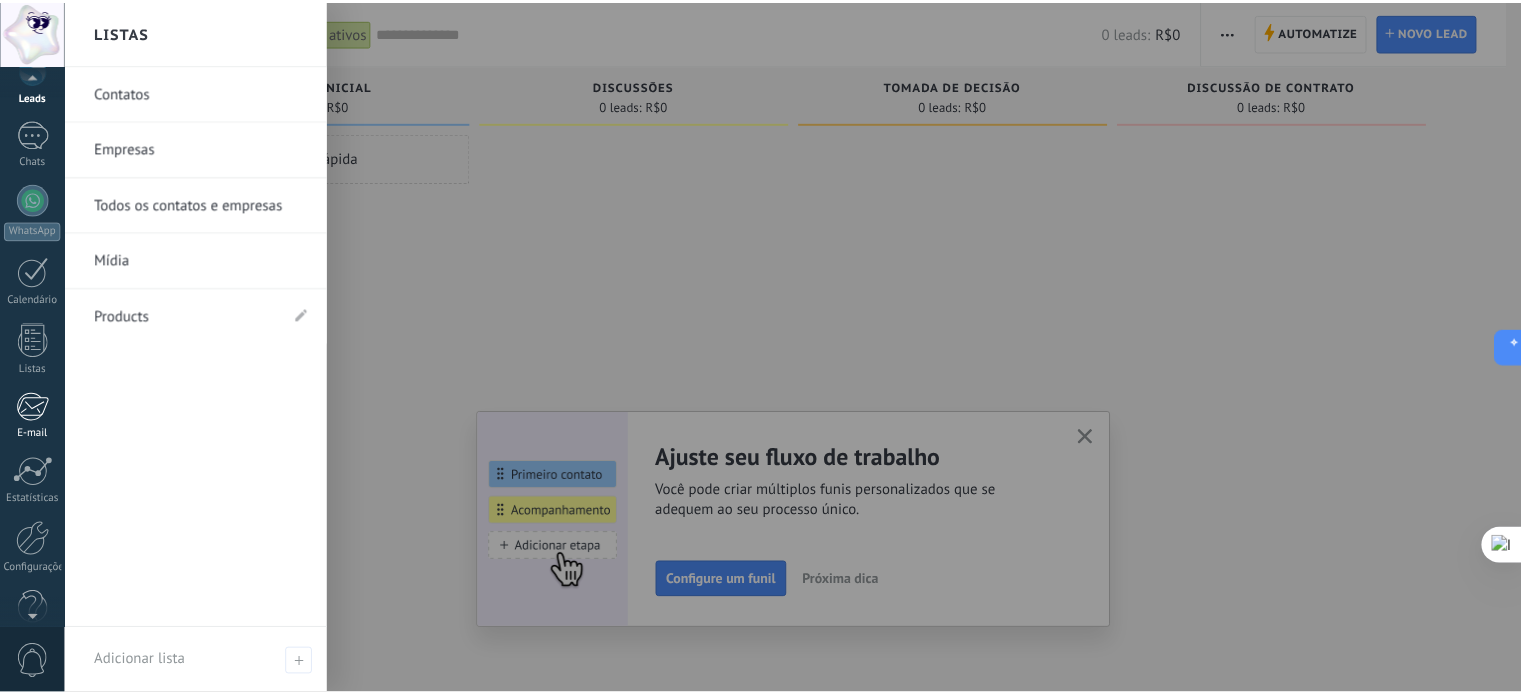 scroll, scrollTop: 136, scrollLeft: 0, axis: vertical 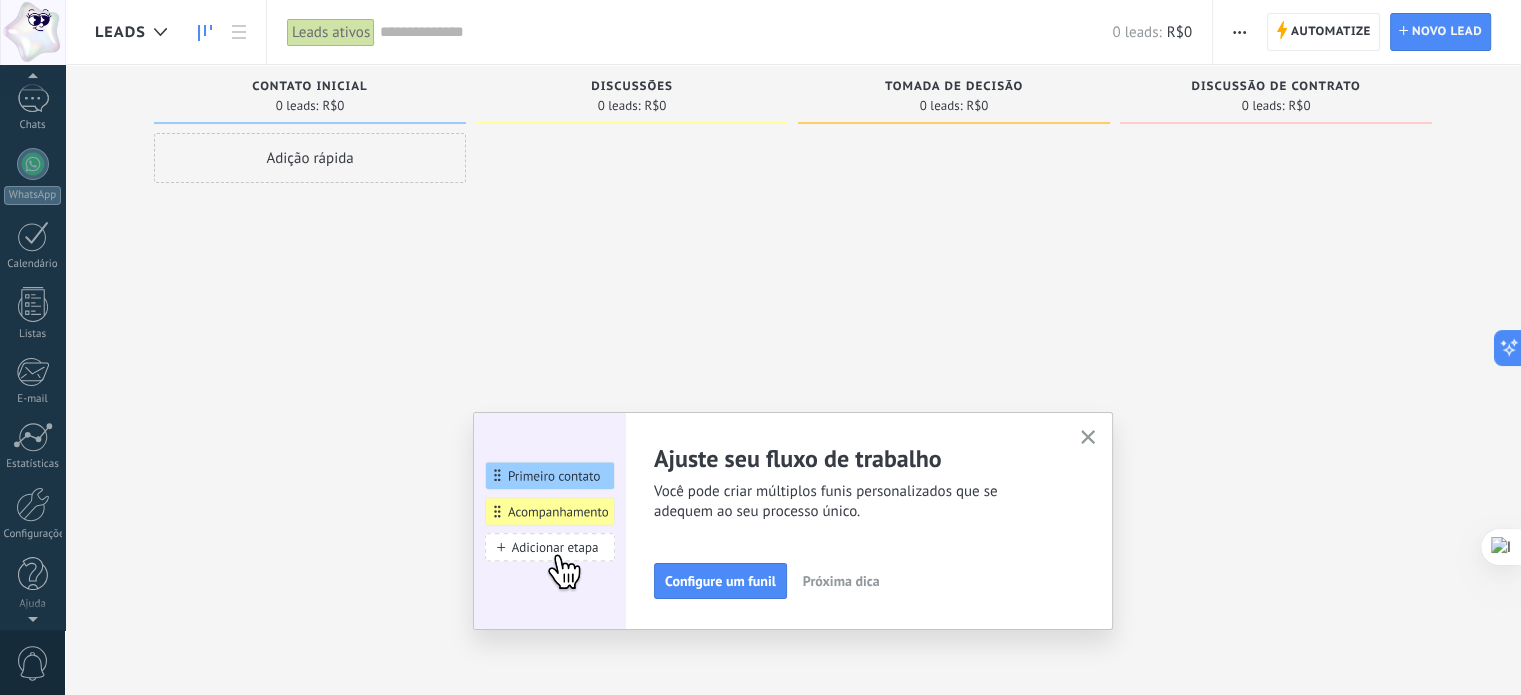 click on "Painel
Leads
Chats
WhatsApp
Clientes" at bounding box center [32, 289] 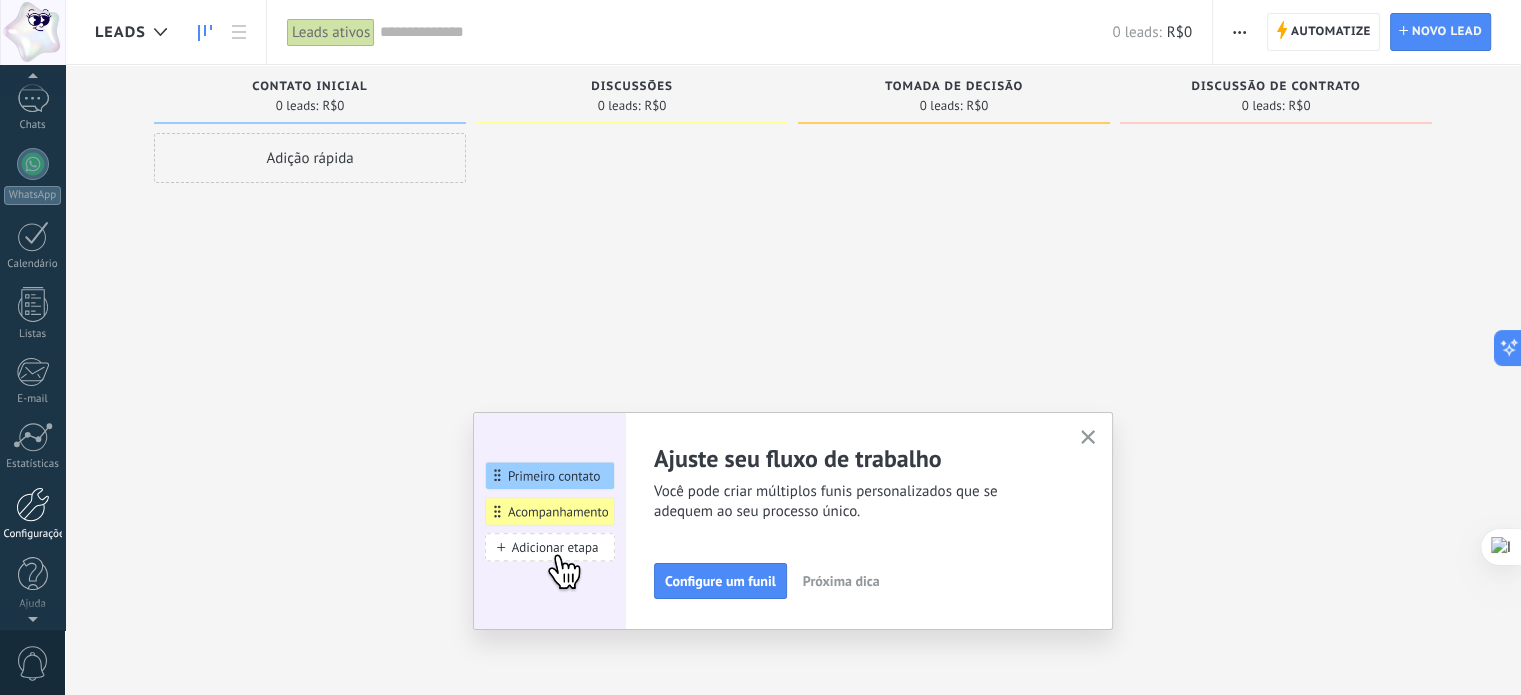 click at bounding box center [33, 504] 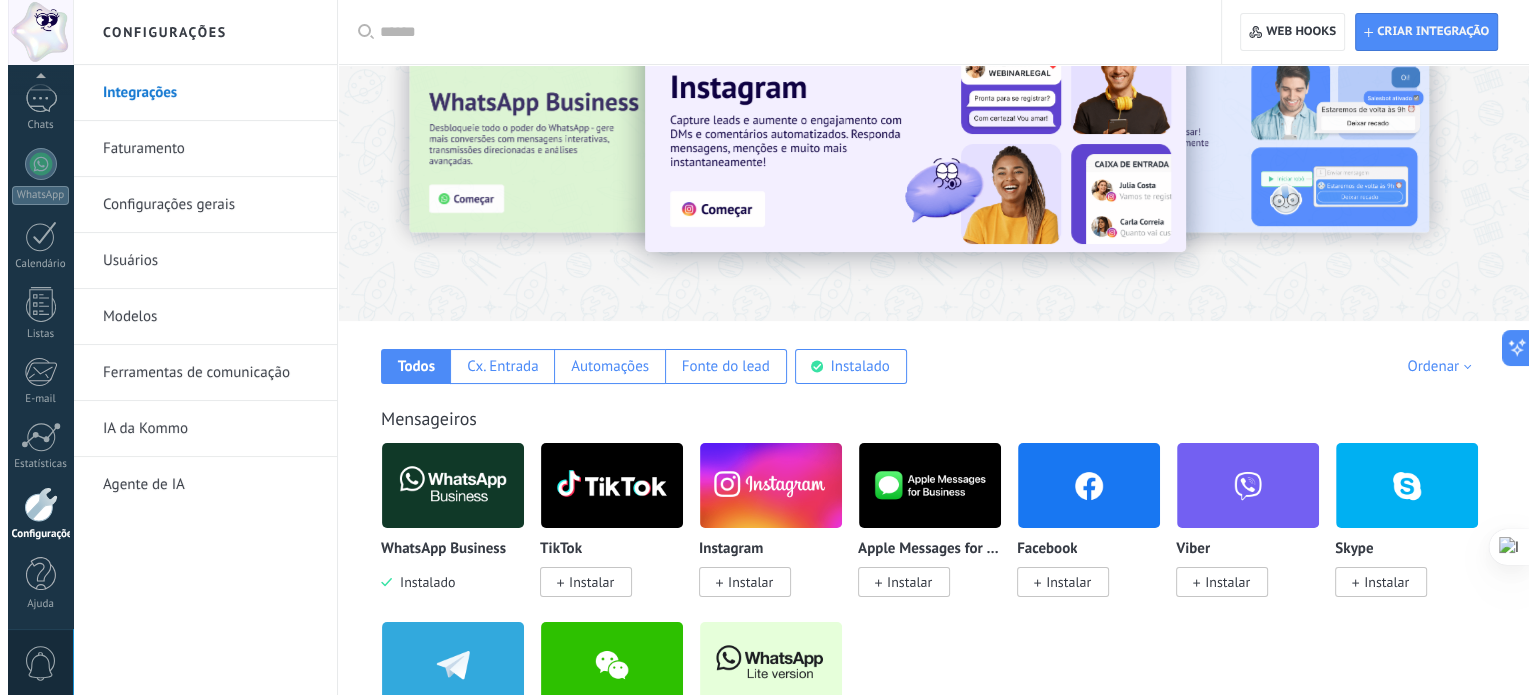 scroll, scrollTop: 0, scrollLeft: 0, axis: both 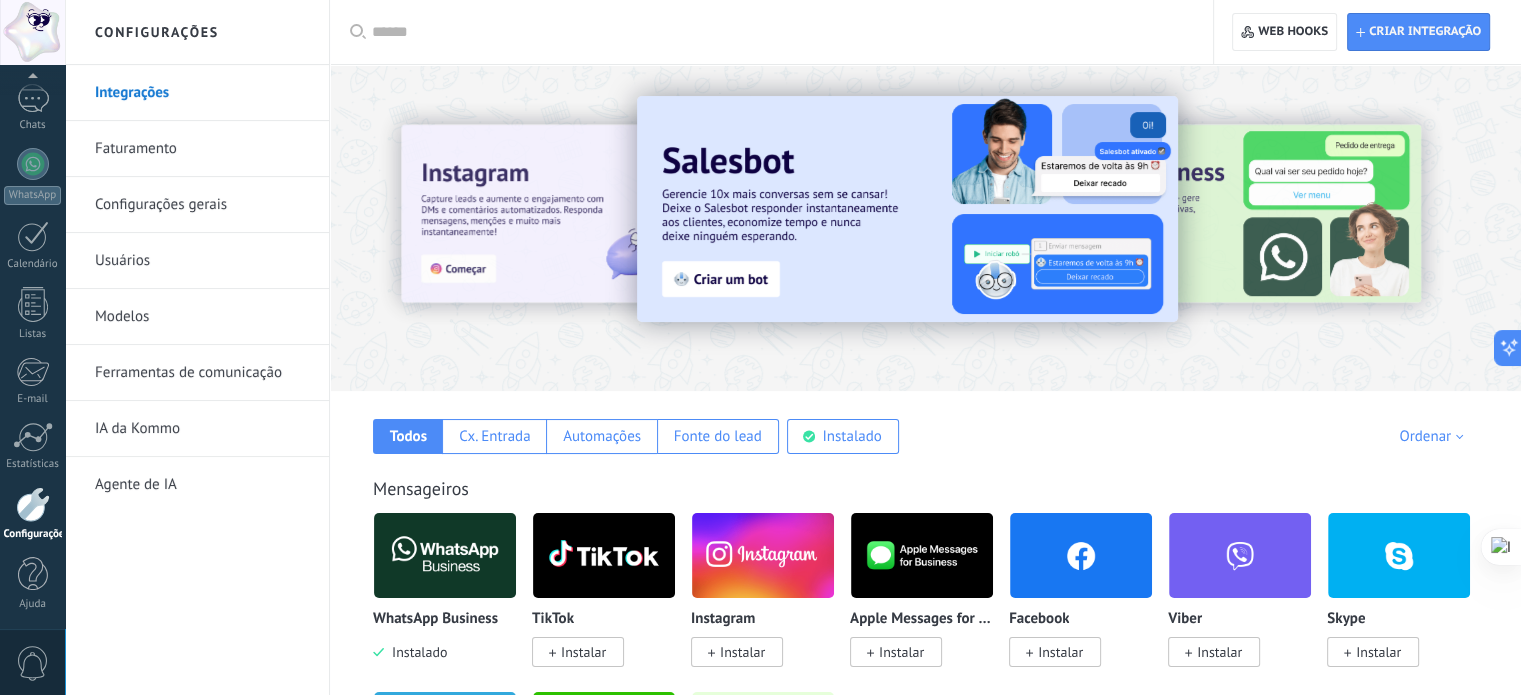 click on "IA da Kommo" at bounding box center (202, 429) 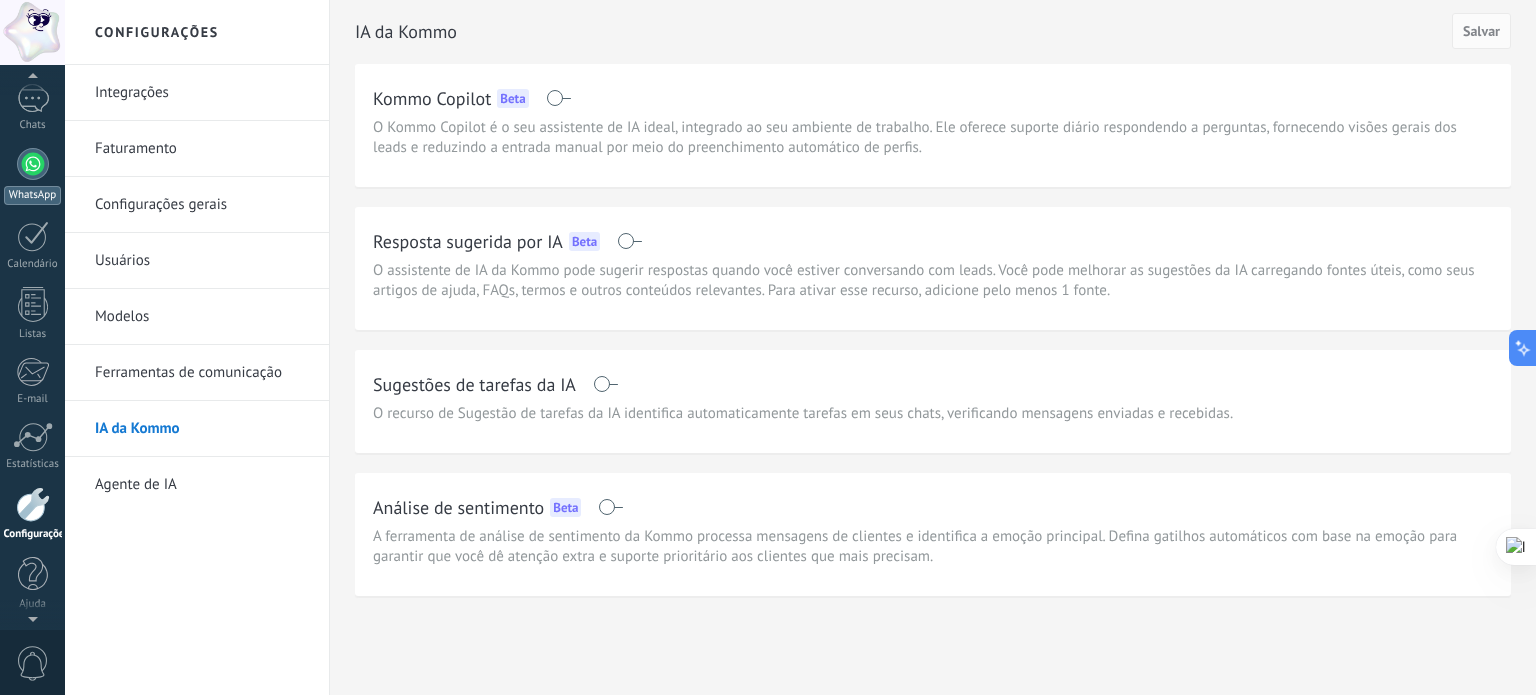 scroll, scrollTop: 126, scrollLeft: 0, axis: vertical 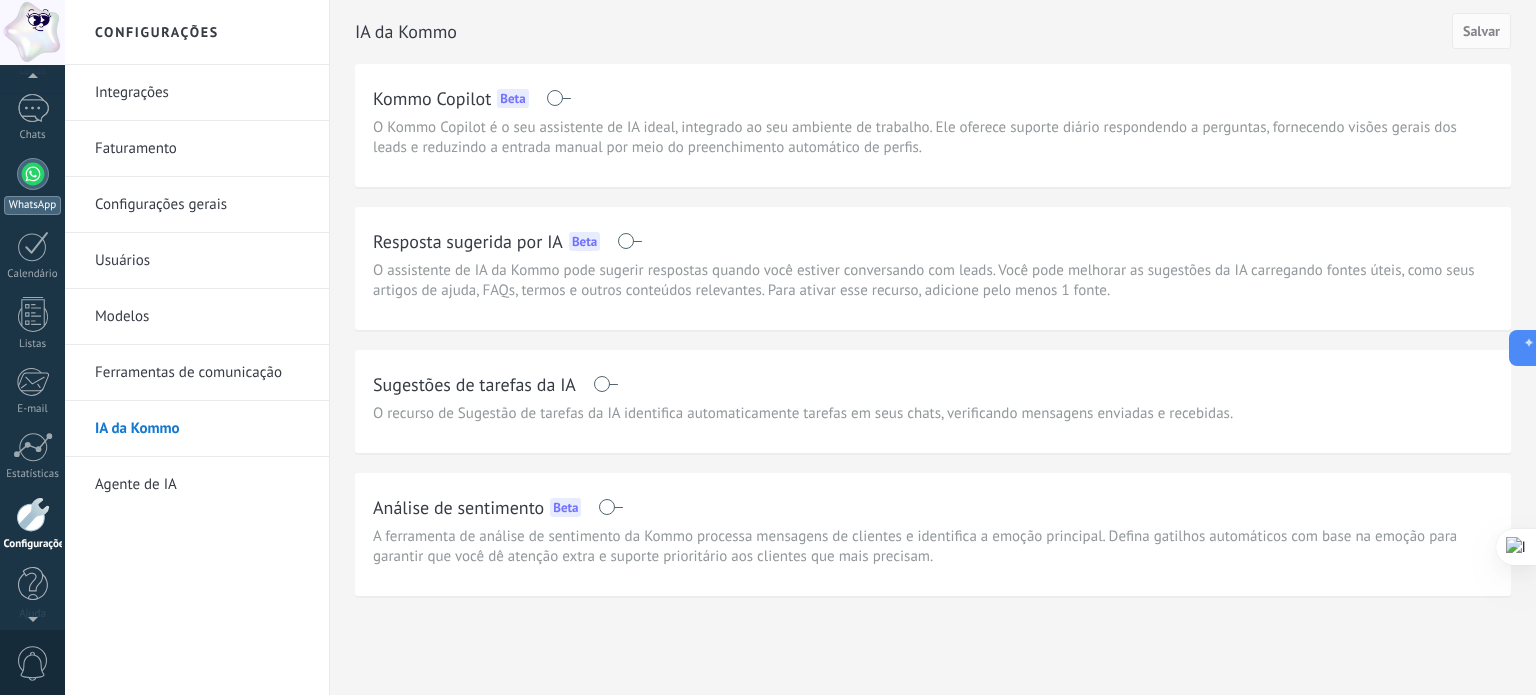 click on "WhatsApp" at bounding box center (32, 186) 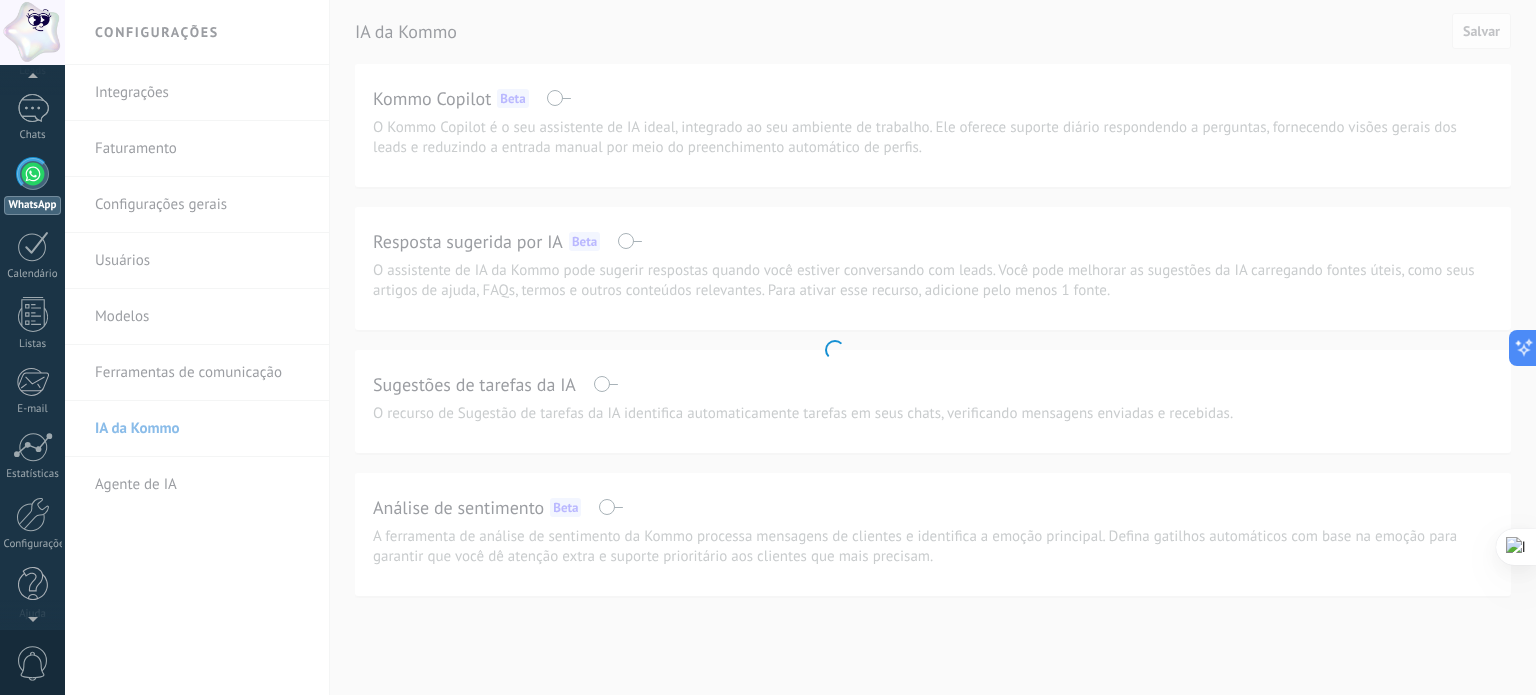 scroll, scrollTop: 0, scrollLeft: 0, axis: both 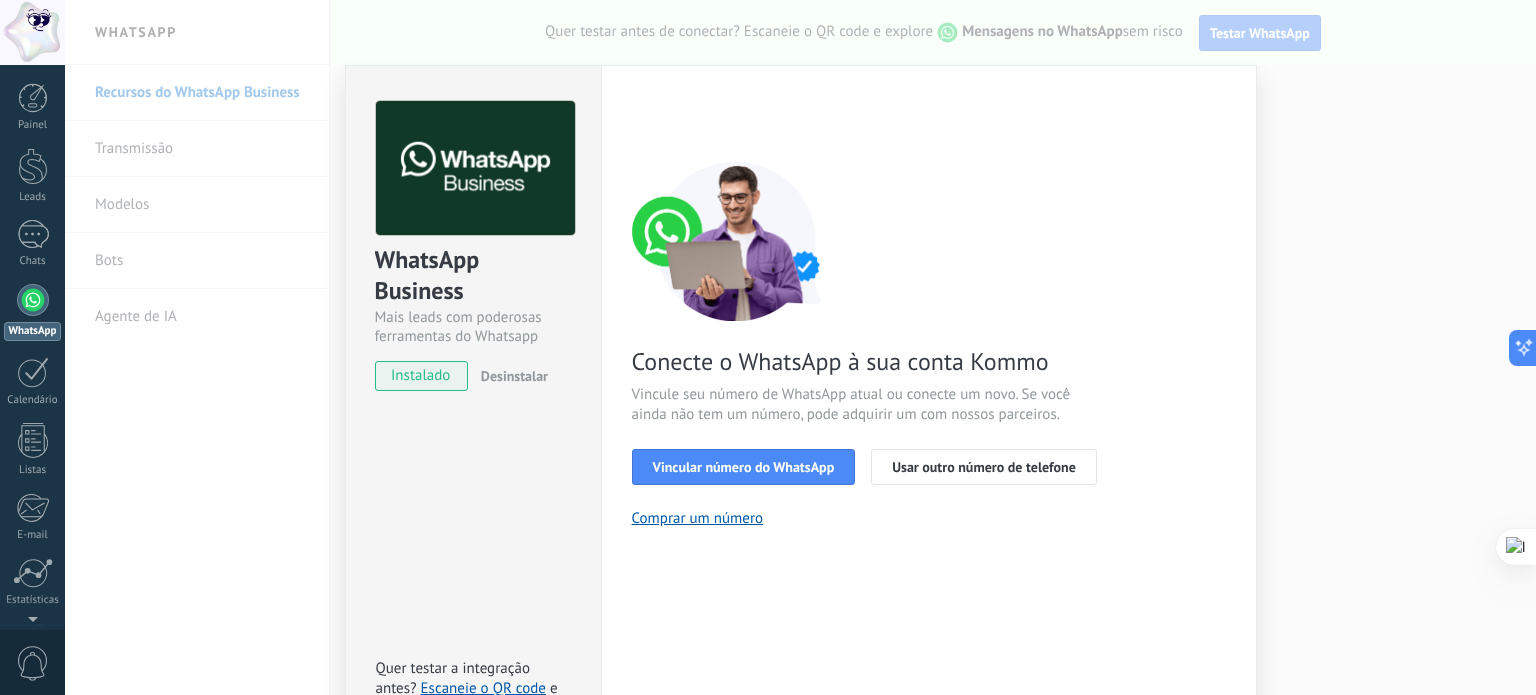 click on "WhatsApp Business Mais leads com poderosas ferramentas do Whatsapp instalado Desinstalar Quer testar a integração antes?   Escaneie o QR code   e veja como funciona. Configurações Autorização Esta aba registra os usuários que permitiram acesso à esta conta. Se você quiser remover a possibilidade de um usuário de enviar solicitações para a conta em relação a esta integração, você pode revogar o acesso. Se o acesso de todos os usuários for revogado, a integração parará de funcionar. Este app está instalado, mas ninguém concedeu acesso ainda. WhatsApp Cloud API Mais _:  Salvar < Voltar 1 Selecionar aplicativo 2 Conectar Facebook 3 Finalizar configuração Conecte o WhatsApp à sua conta Kommo Vincule seu número de WhatsApp atual ou conecte um novo. Se você ainda não tem um número, pode adquirir um com nossos parceiros. Vincular número do WhatsApp Usar outro número de telefone Comprar um número Precisa de ajuda?" at bounding box center [800, 347] 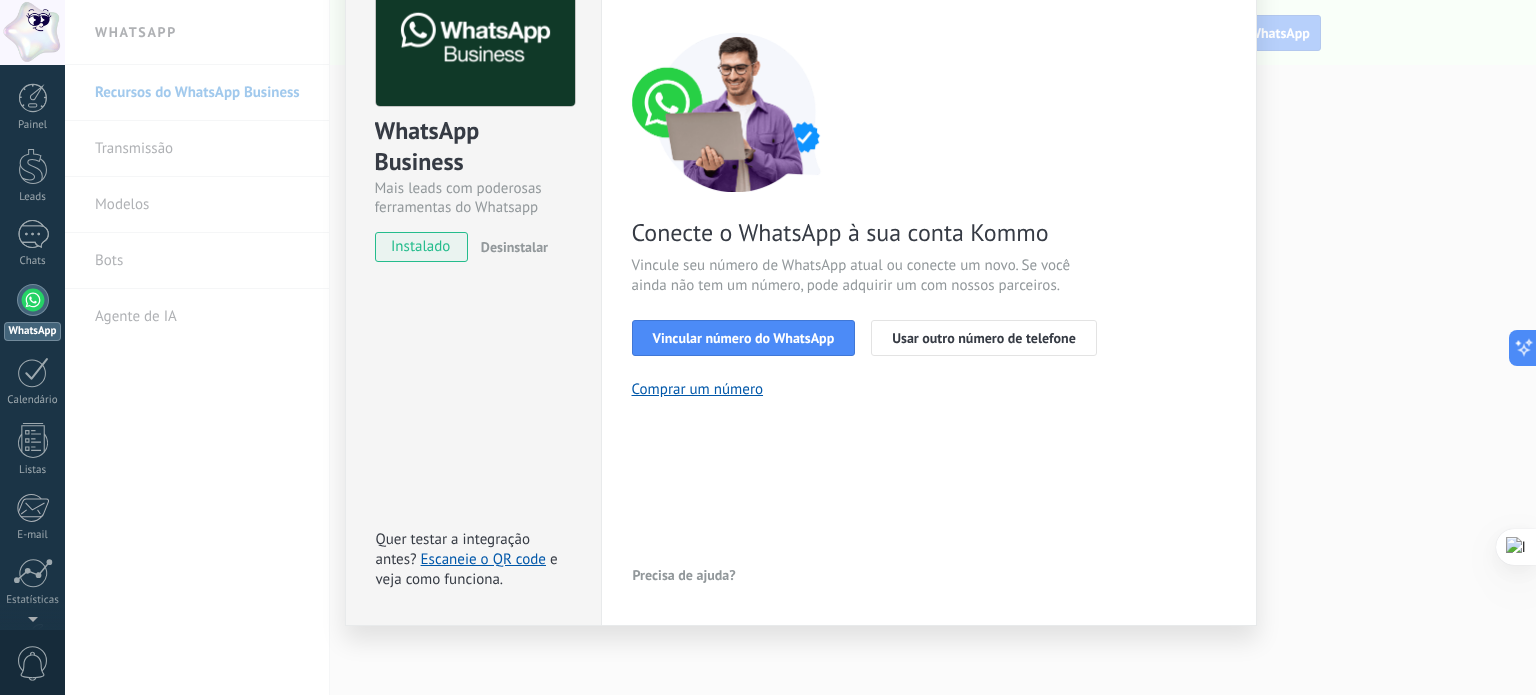 scroll, scrollTop: 134, scrollLeft: 0, axis: vertical 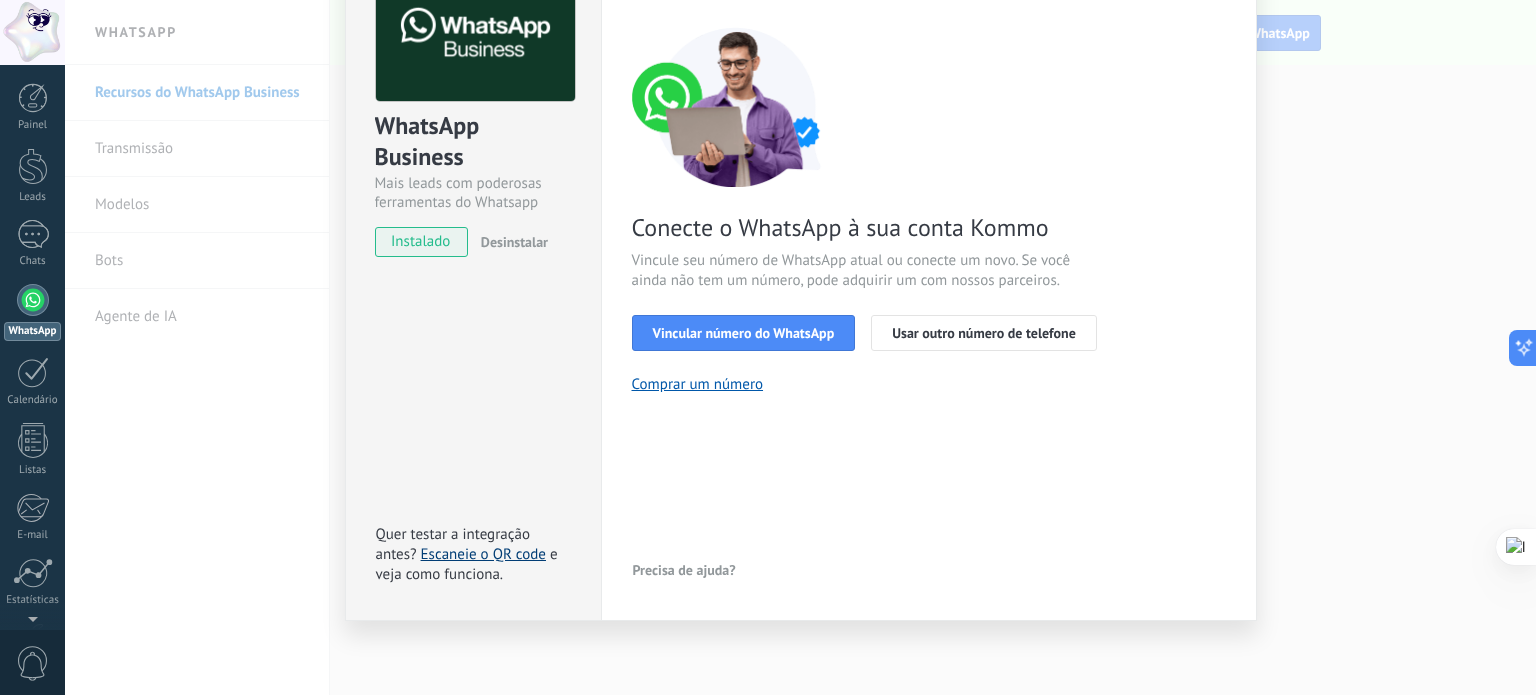 click on "Escaneie o QR code" at bounding box center [483, 554] 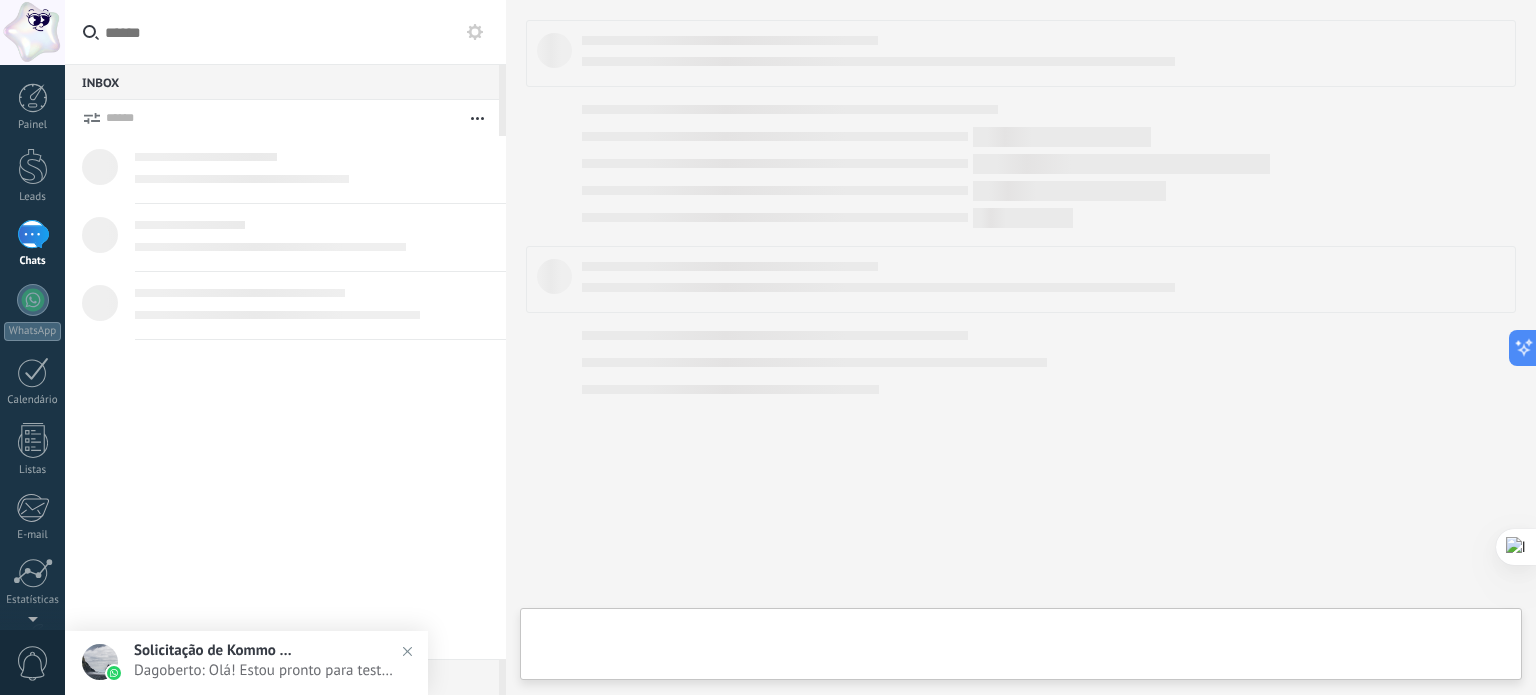 scroll, scrollTop: 0, scrollLeft: 0, axis: both 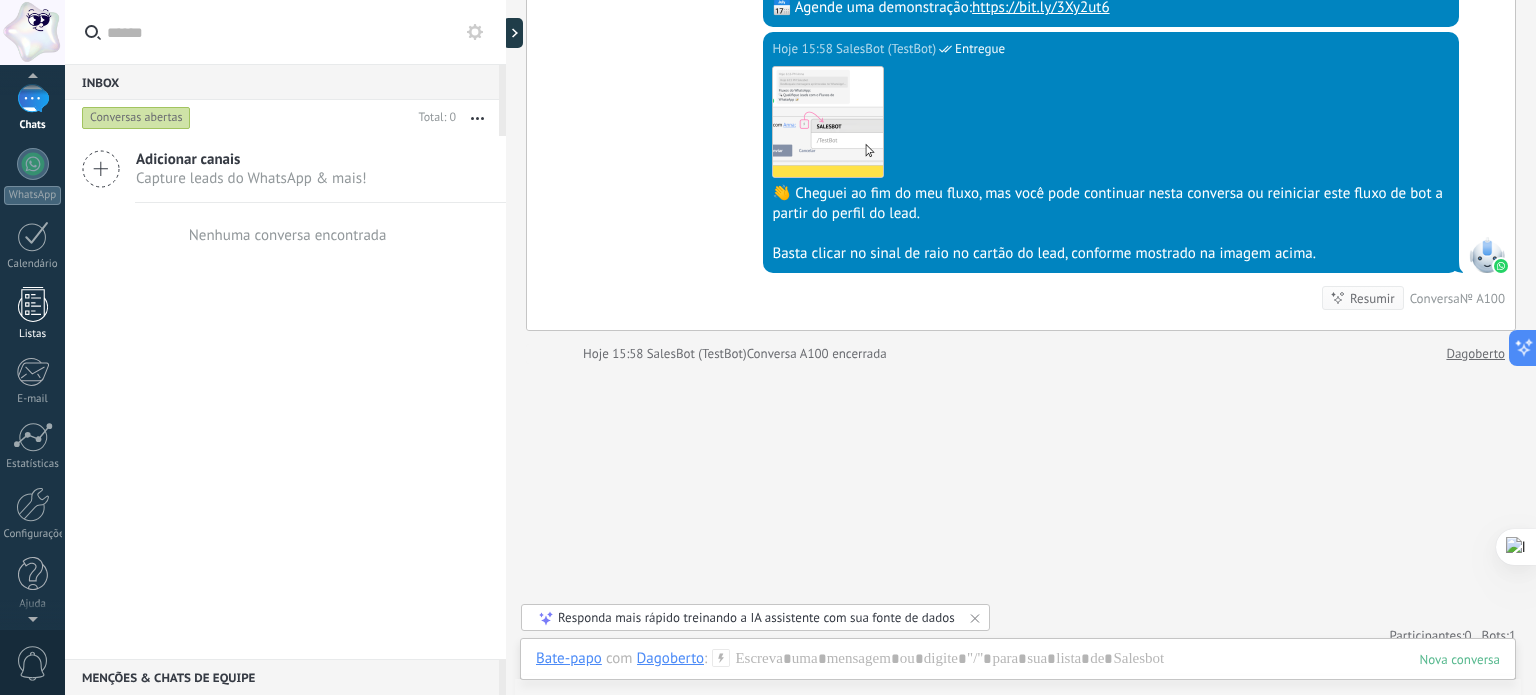 drag, startPoint x: 34, startPoint y: 325, endPoint x: 43, endPoint y: 319, distance: 10.816654 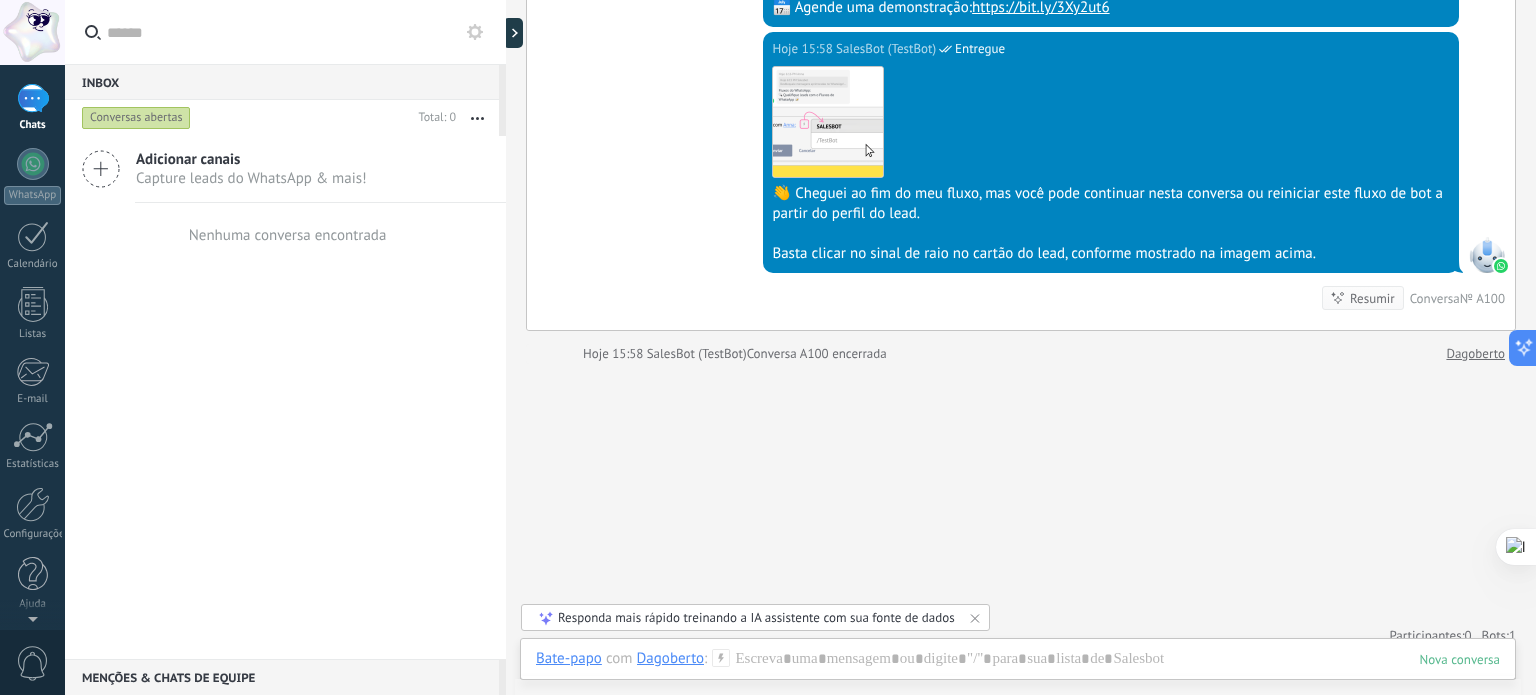 scroll, scrollTop: 0, scrollLeft: 0, axis: both 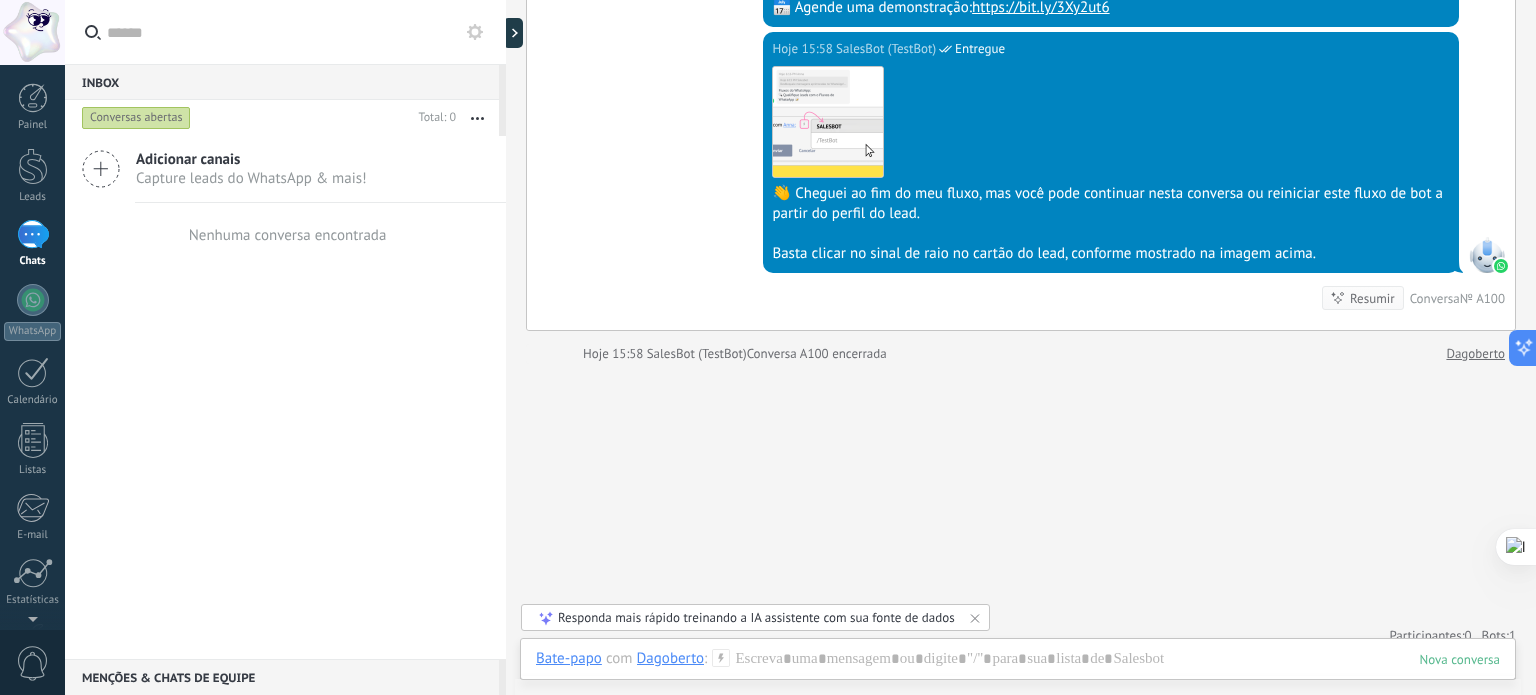 drag, startPoint x: 43, startPoint y: 319, endPoint x: 356, endPoint y: 327, distance: 313.10223 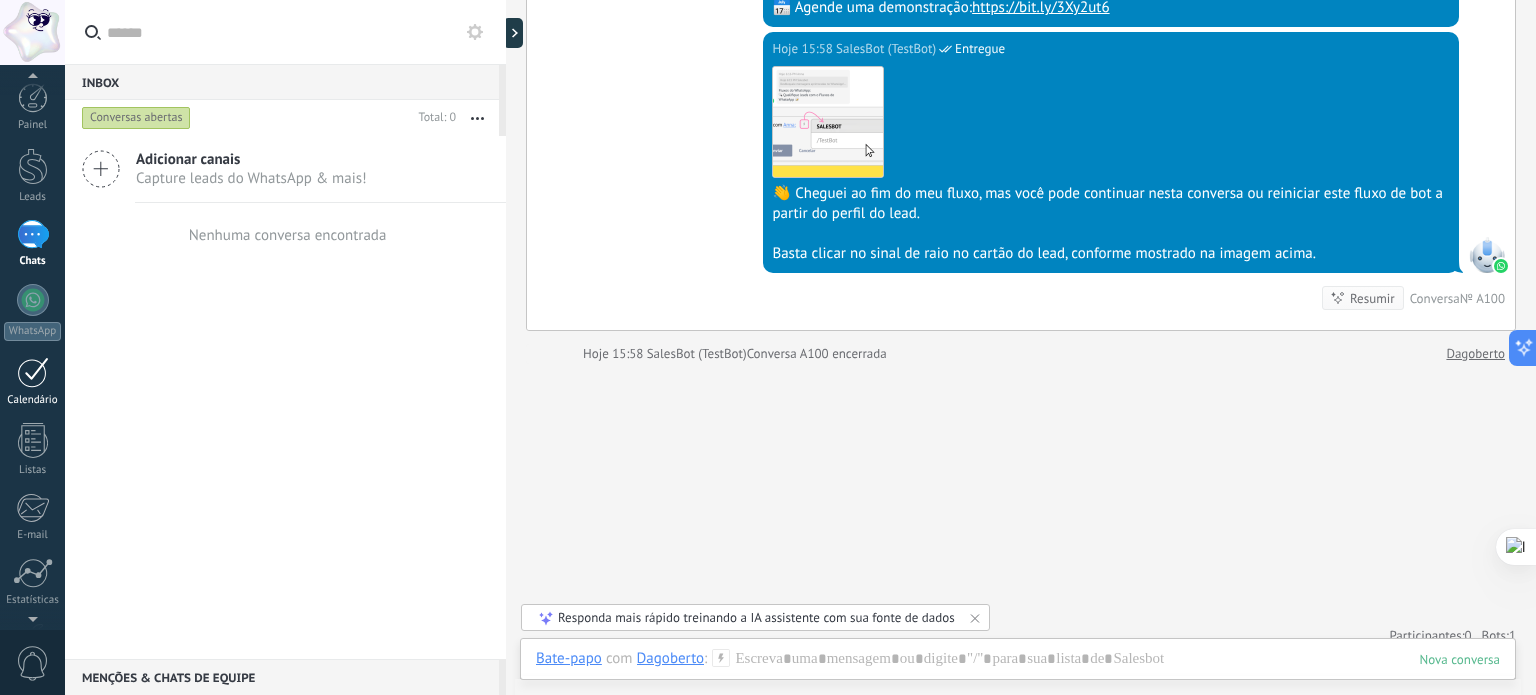 scroll, scrollTop: 136, scrollLeft: 0, axis: vertical 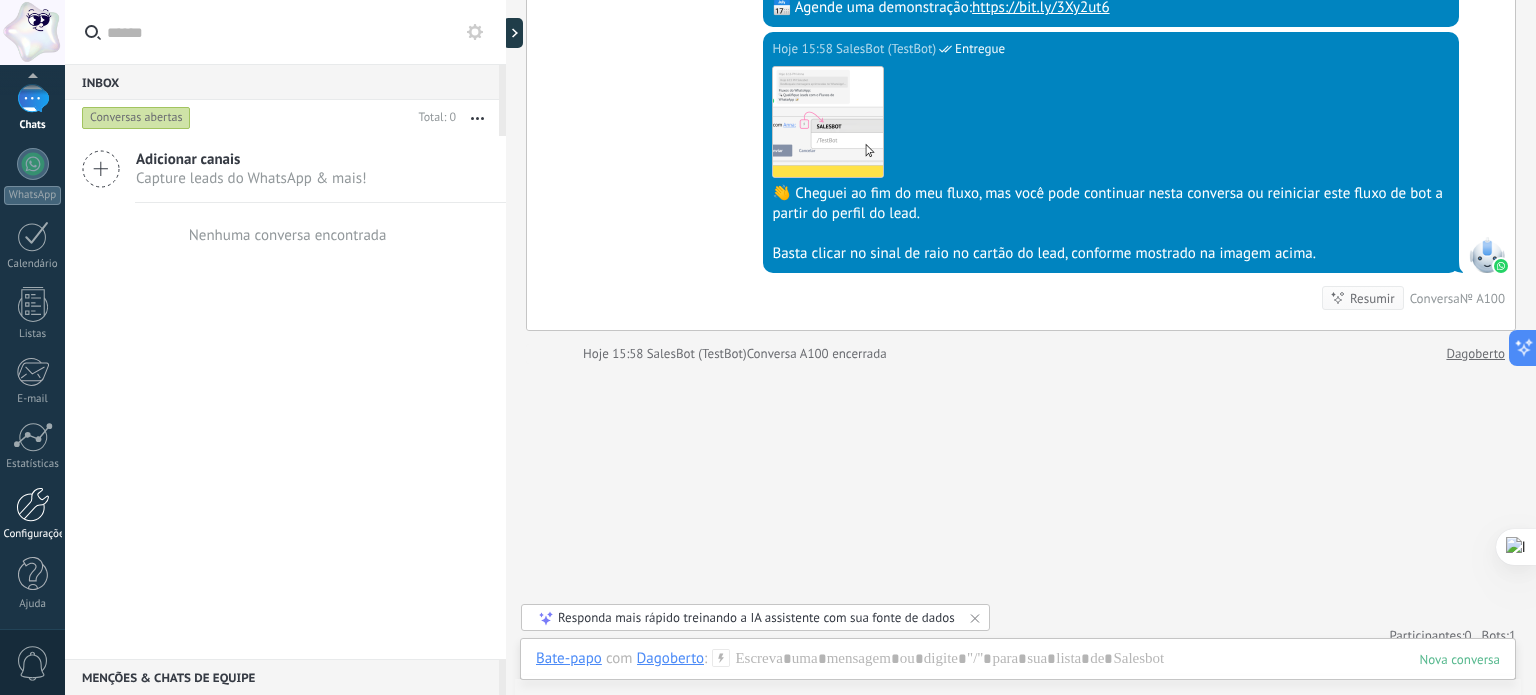 click on "Configurações" at bounding box center [32, 514] 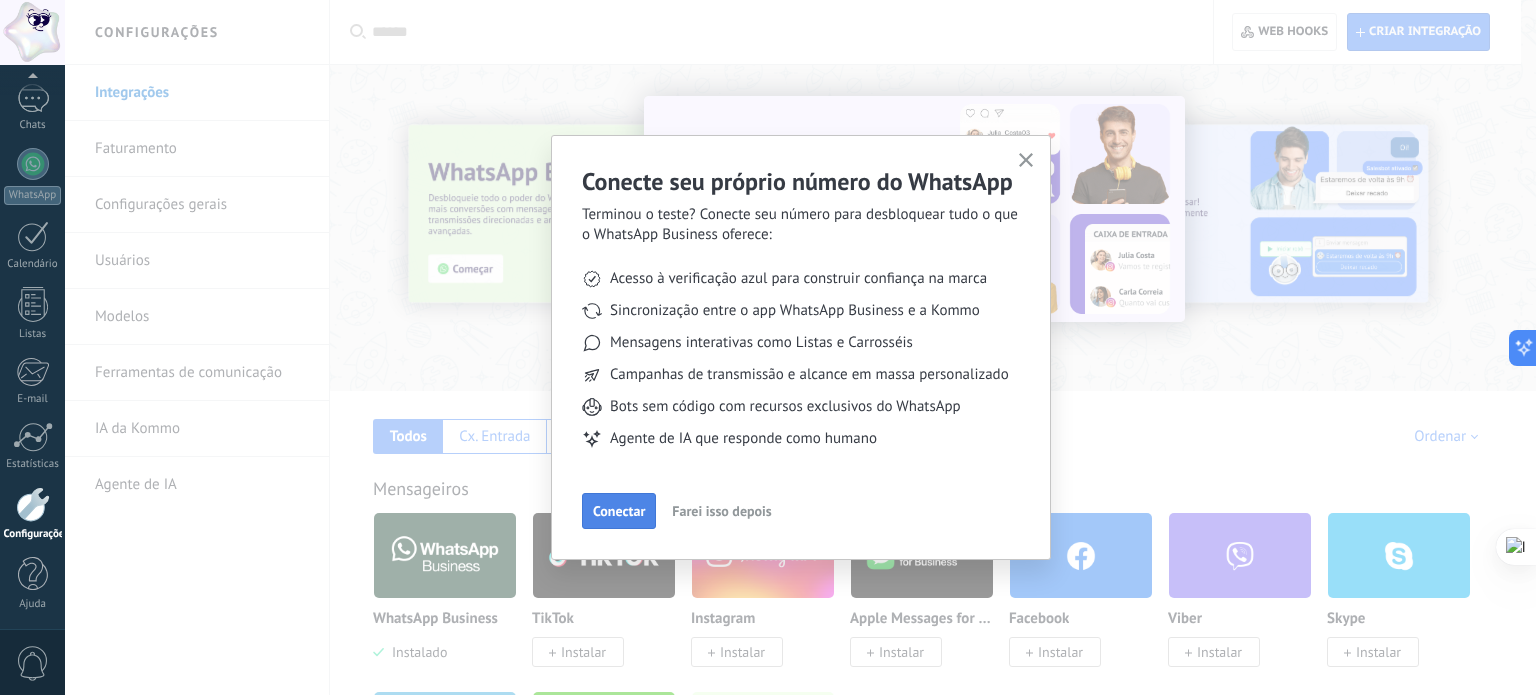 click on "Conectar" at bounding box center (619, 511) 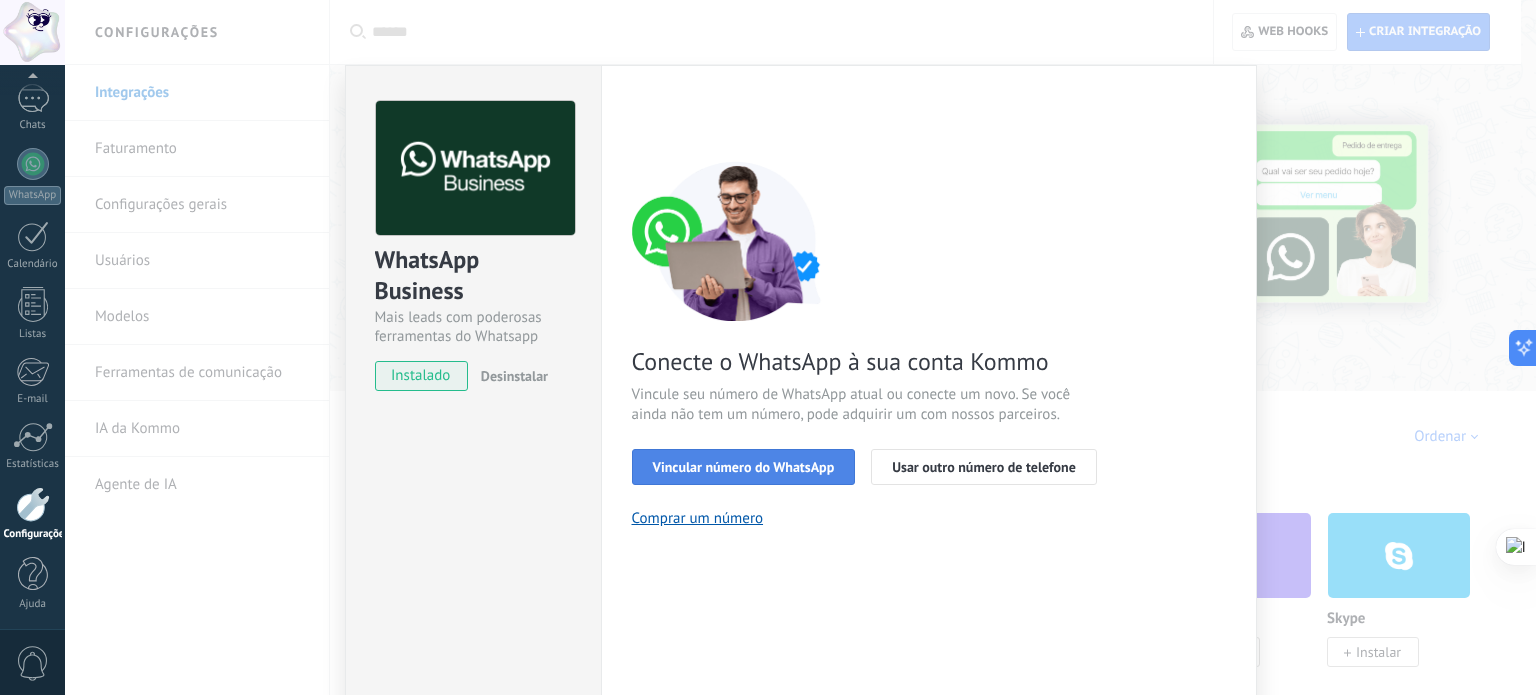 click on "Vincular número do WhatsApp" at bounding box center (744, 467) 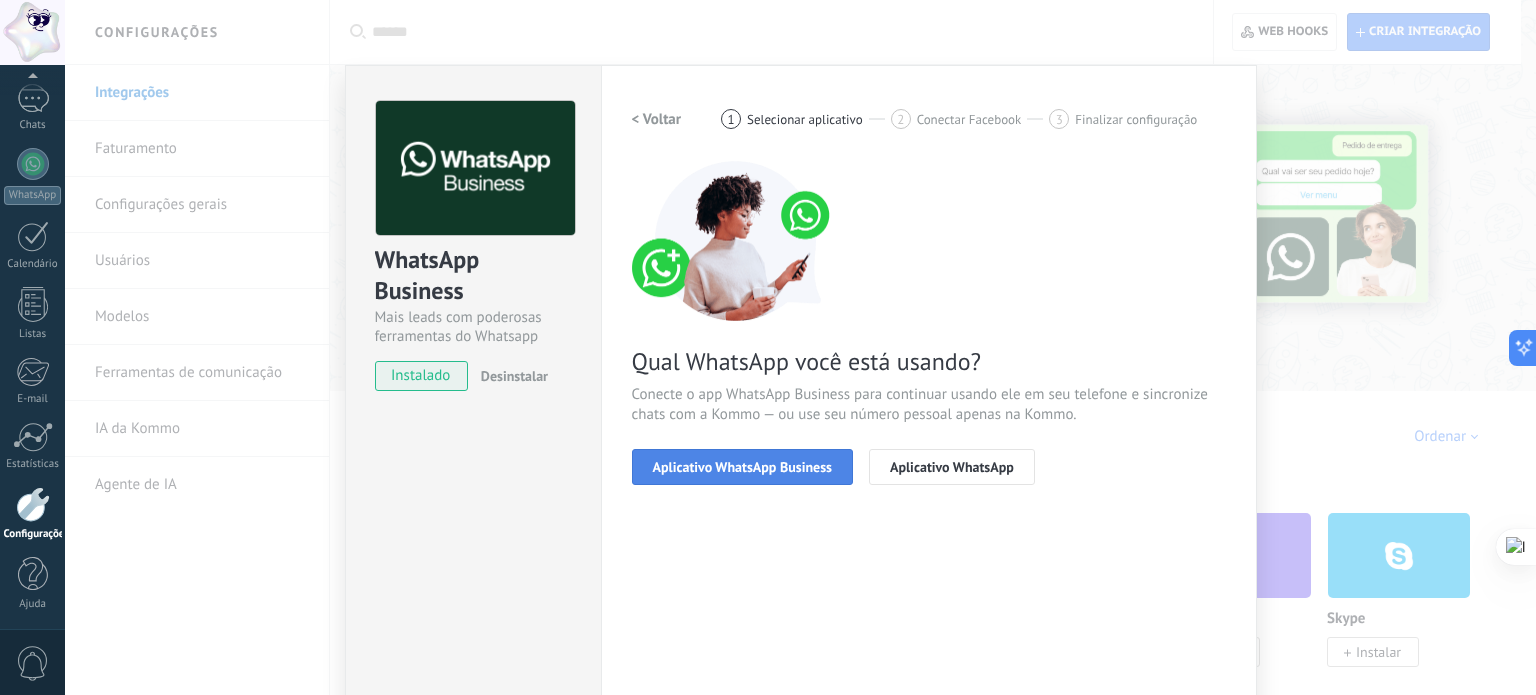 click on "Aplicativo WhatsApp Business" at bounding box center (742, 467) 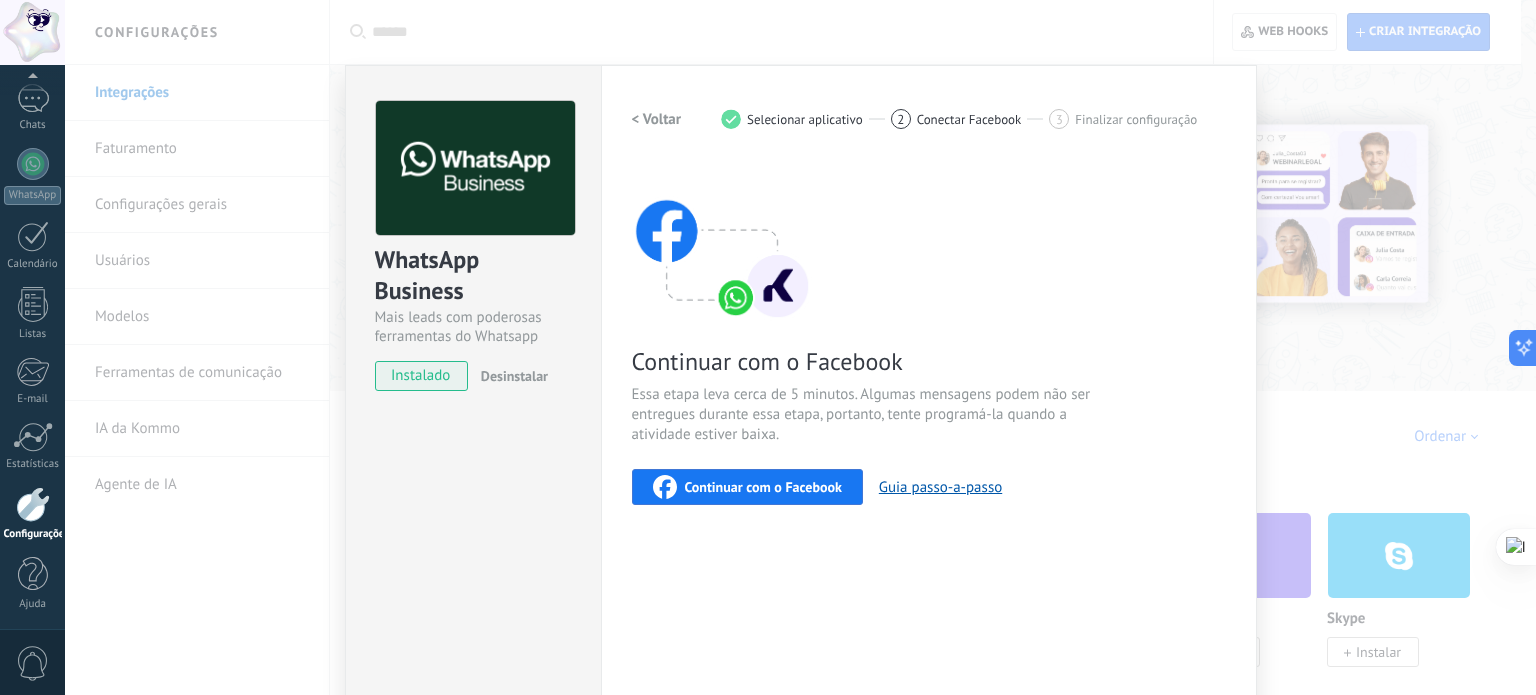 scroll, scrollTop: 134, scrollLeft: 0, axis: vertical 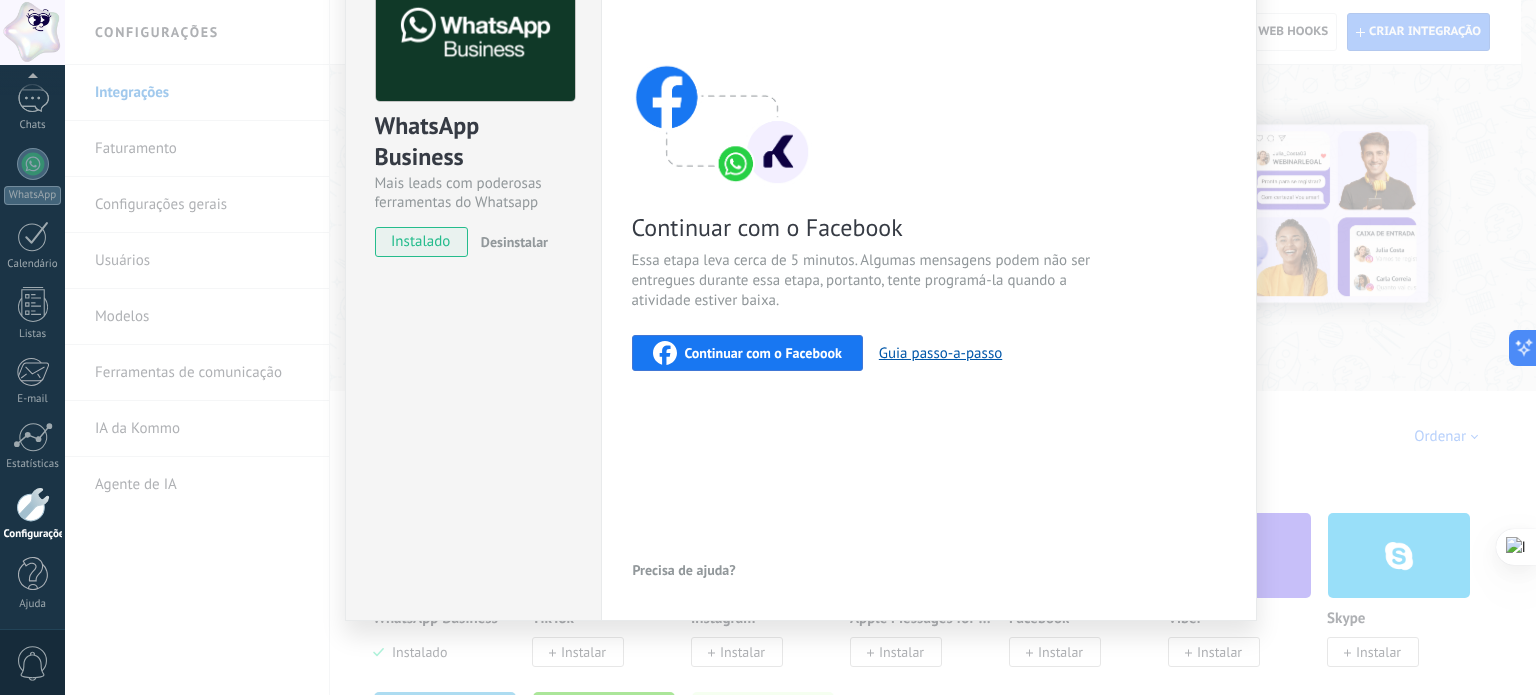 drag, startPoint x: 448, startPoint y: 231, endPoint x: 423, endPoint y: 244, distance: 28.178005 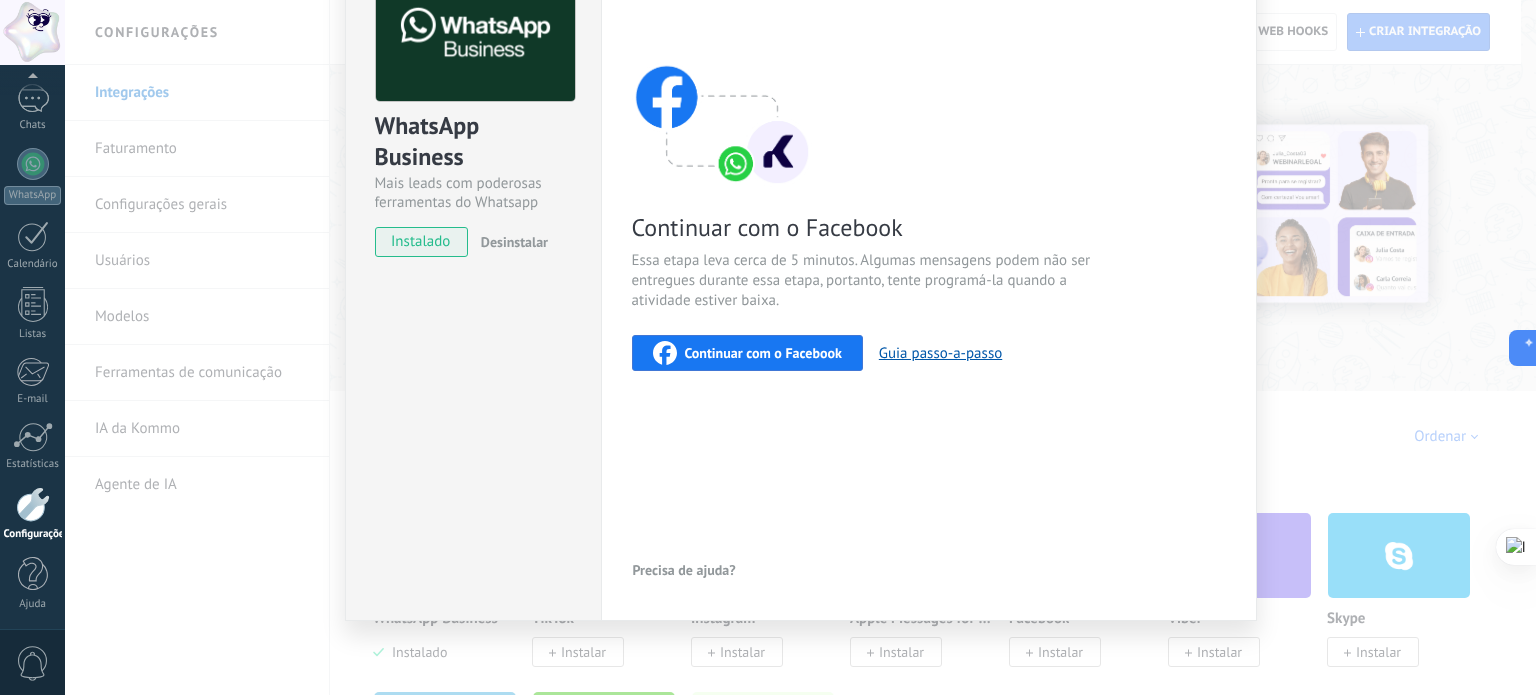 click on "instalado" at bounding box center [421, 242] 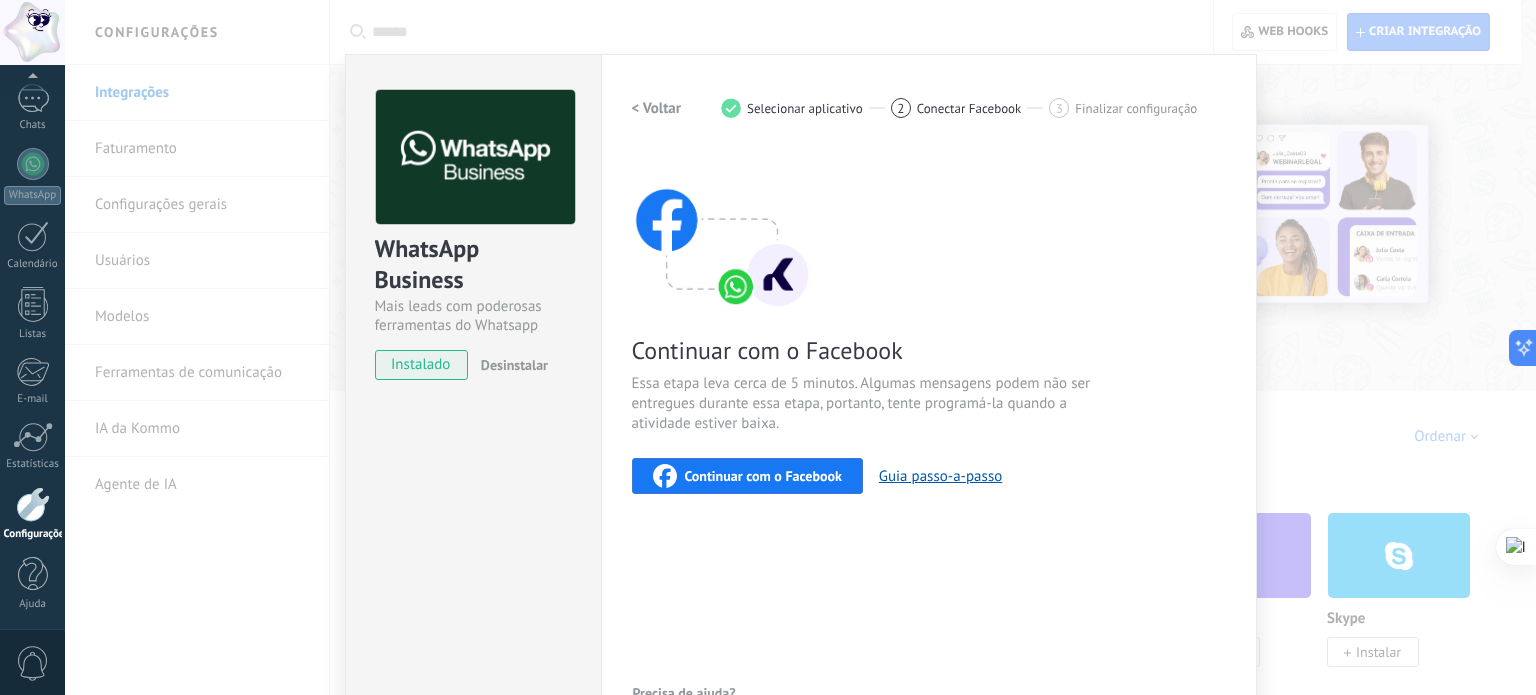 scroll, scrollTop: 0, scrollLeft: 0, axis: both 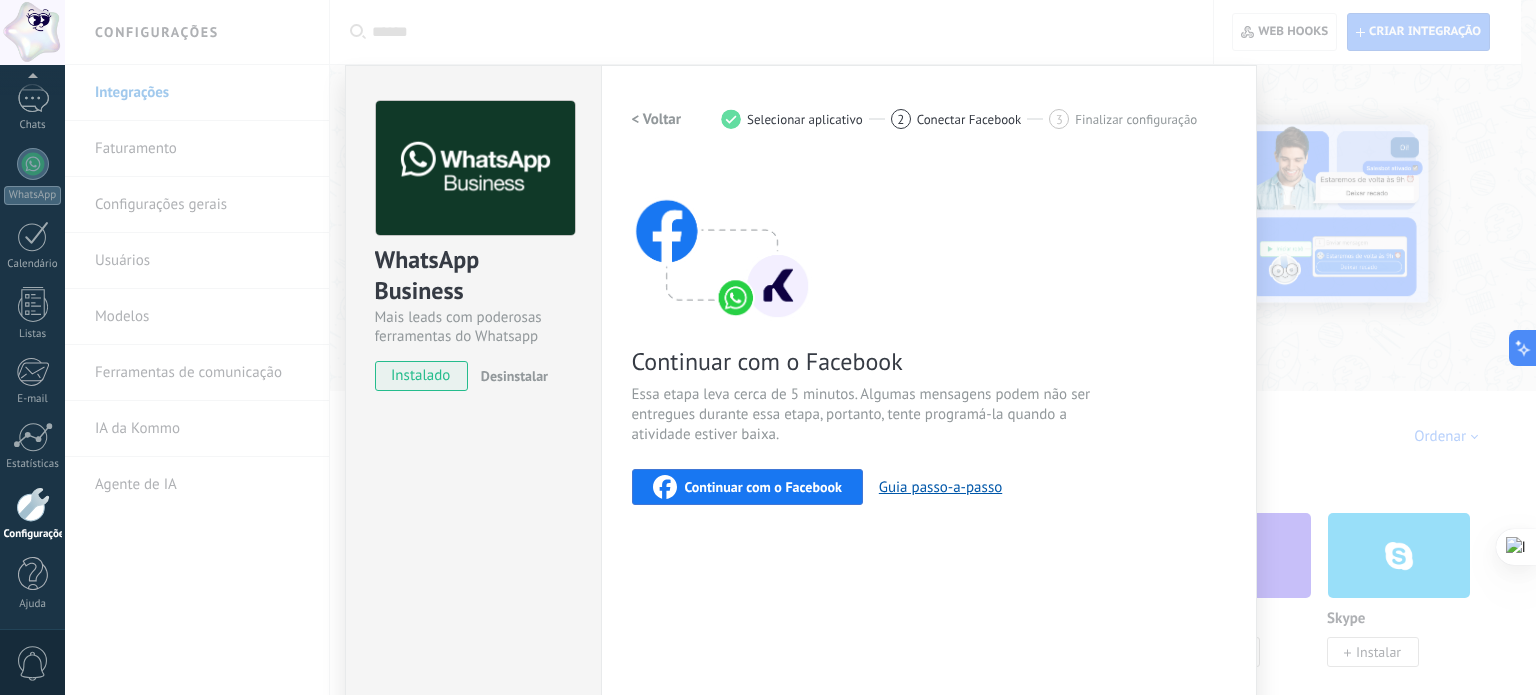 click on "instalado" at bounding box center [421, 376] 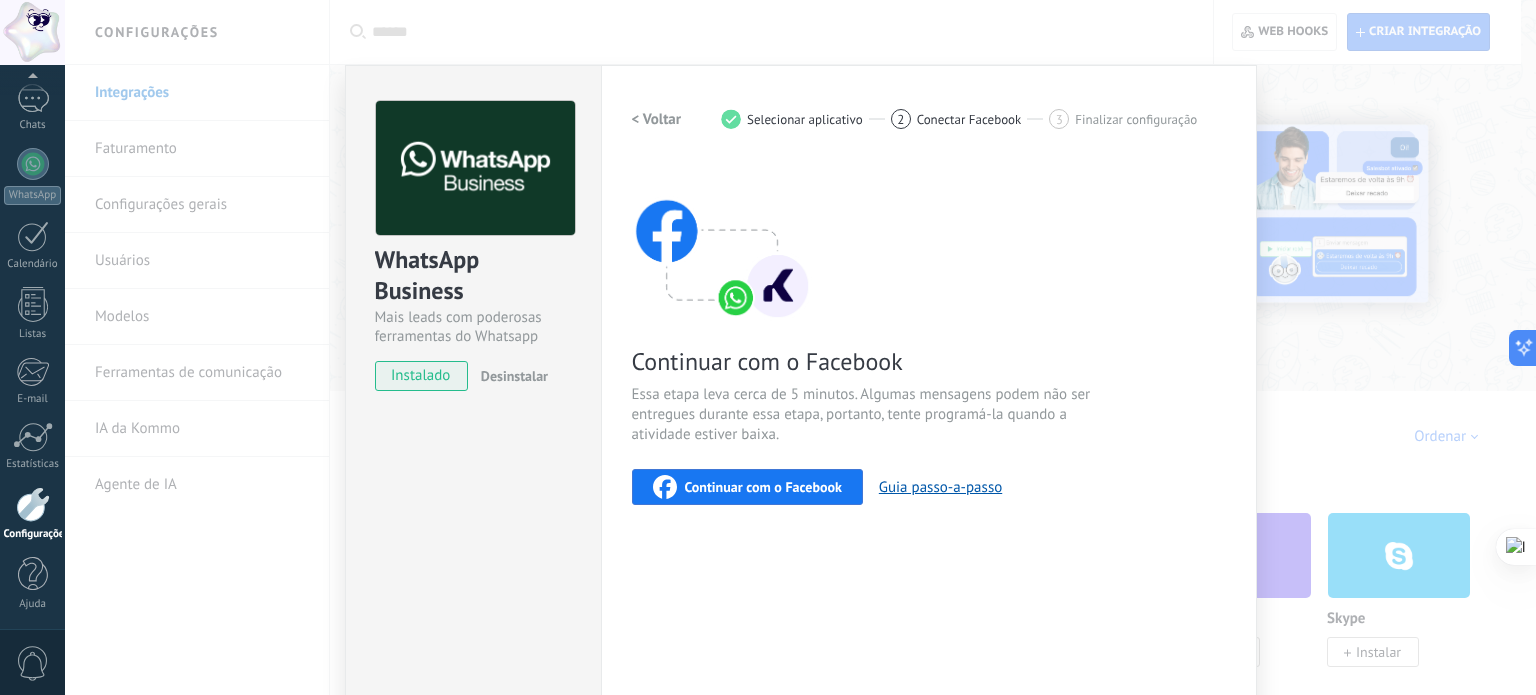click on "WhatsApp Business Mais leads com poderosas ferramentas do Whatsapp instalado Desinstalar" at bounding box center [473, 236] 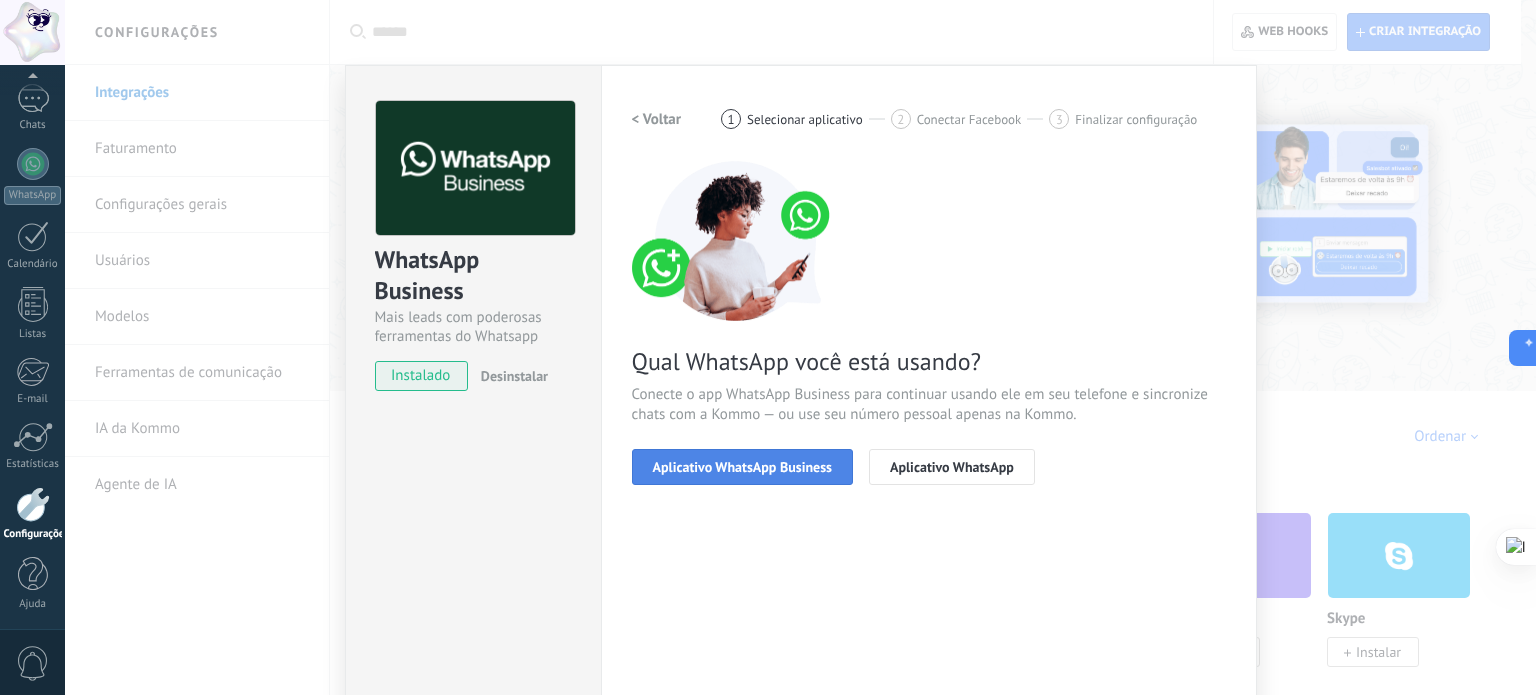 click on "Aplicativo WhatsApp Business" at bounding box center [742, 467] 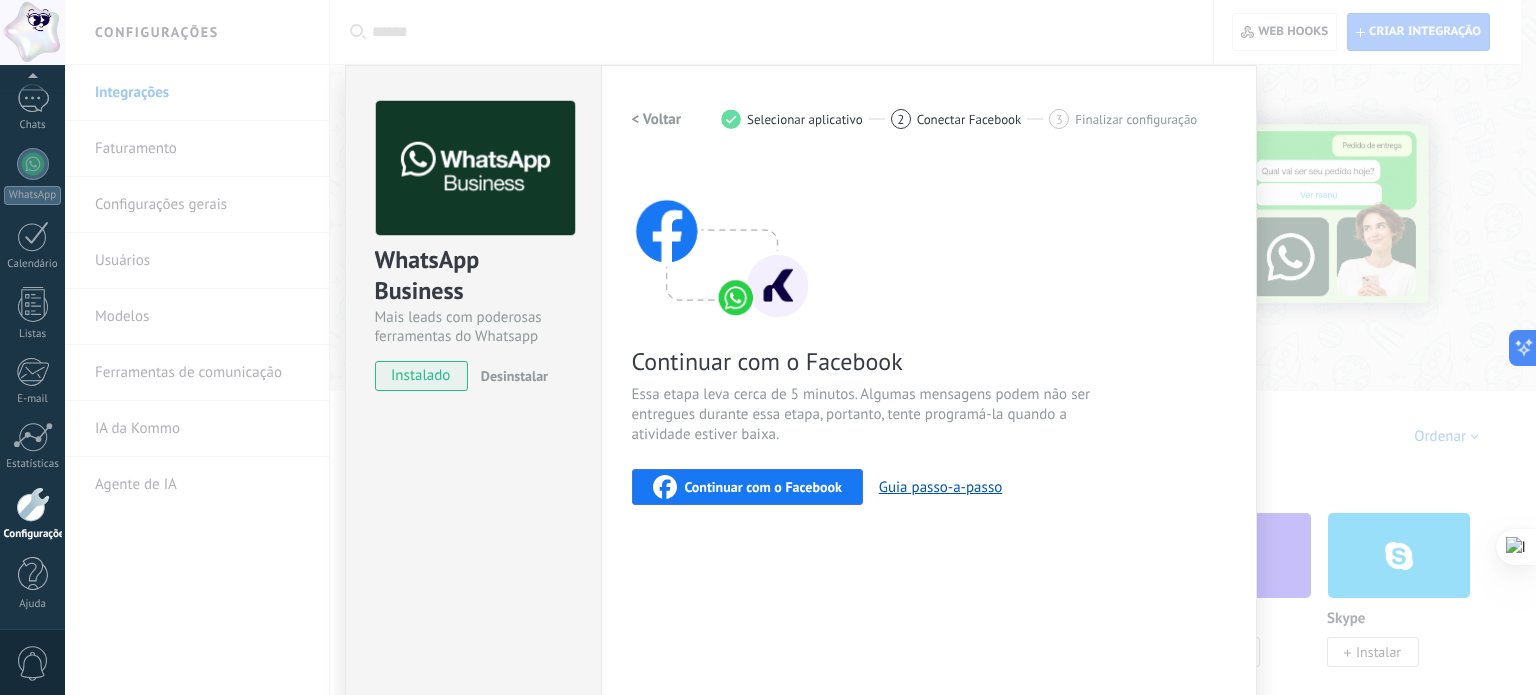 click on "< Voltar" at bounding box center [657, 119] 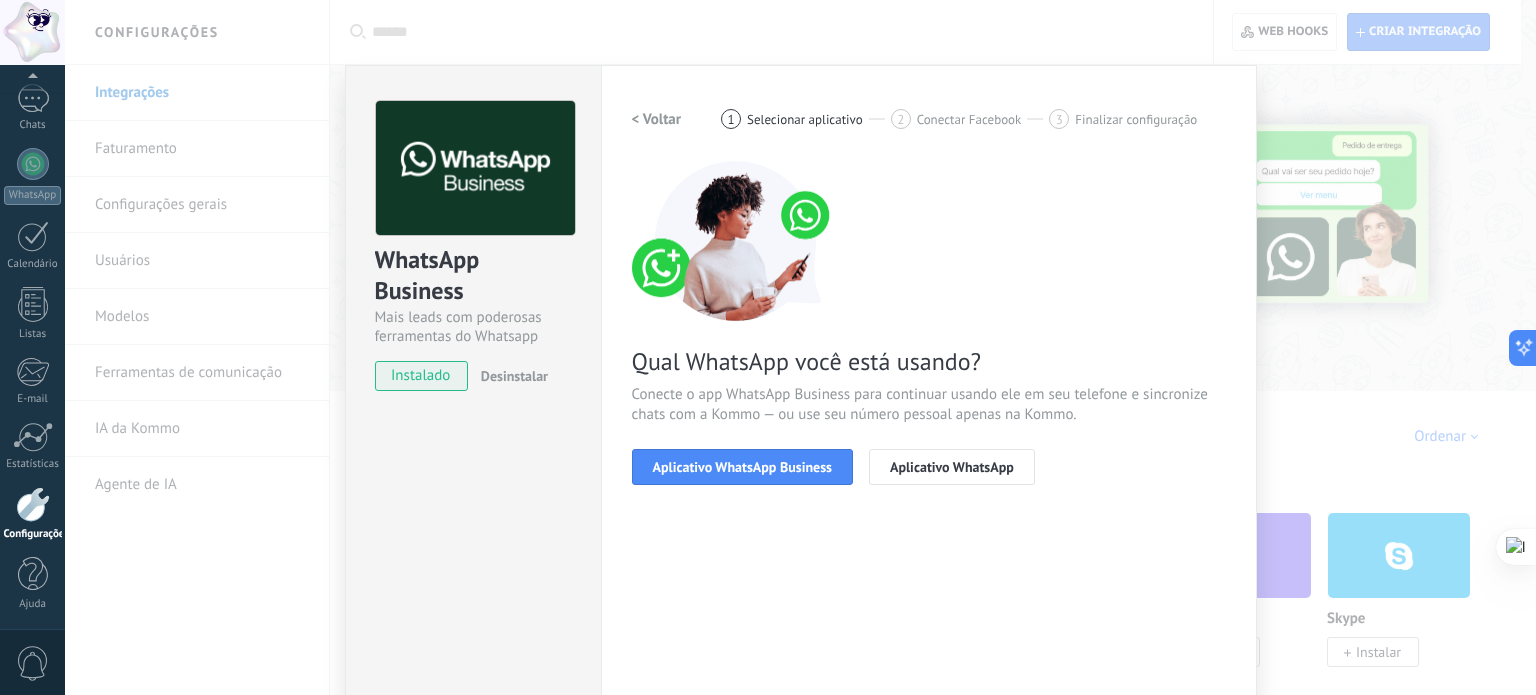 click on "Selecionar aplicativo" at bounding box center (805, 119) 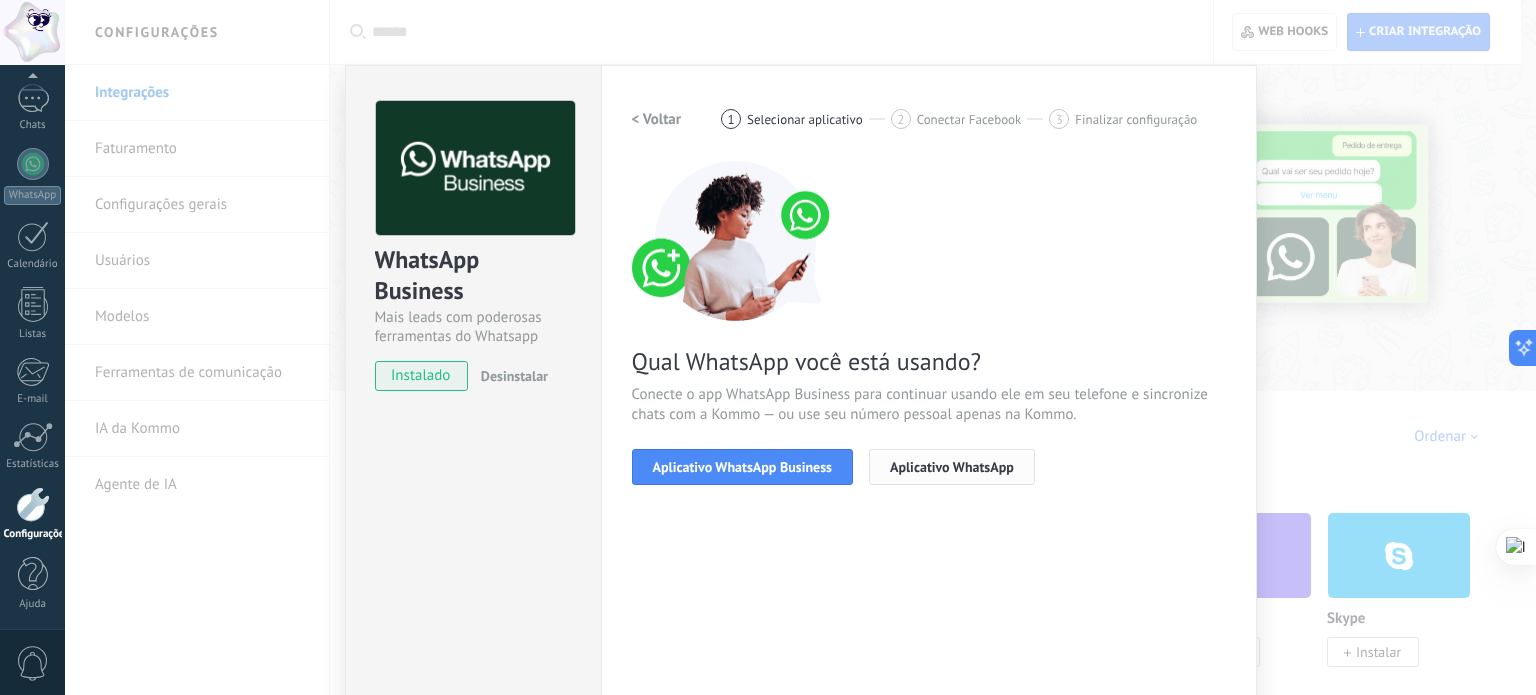 click on "Aplicativo WhatsApp" at bounding box center (952, 467) 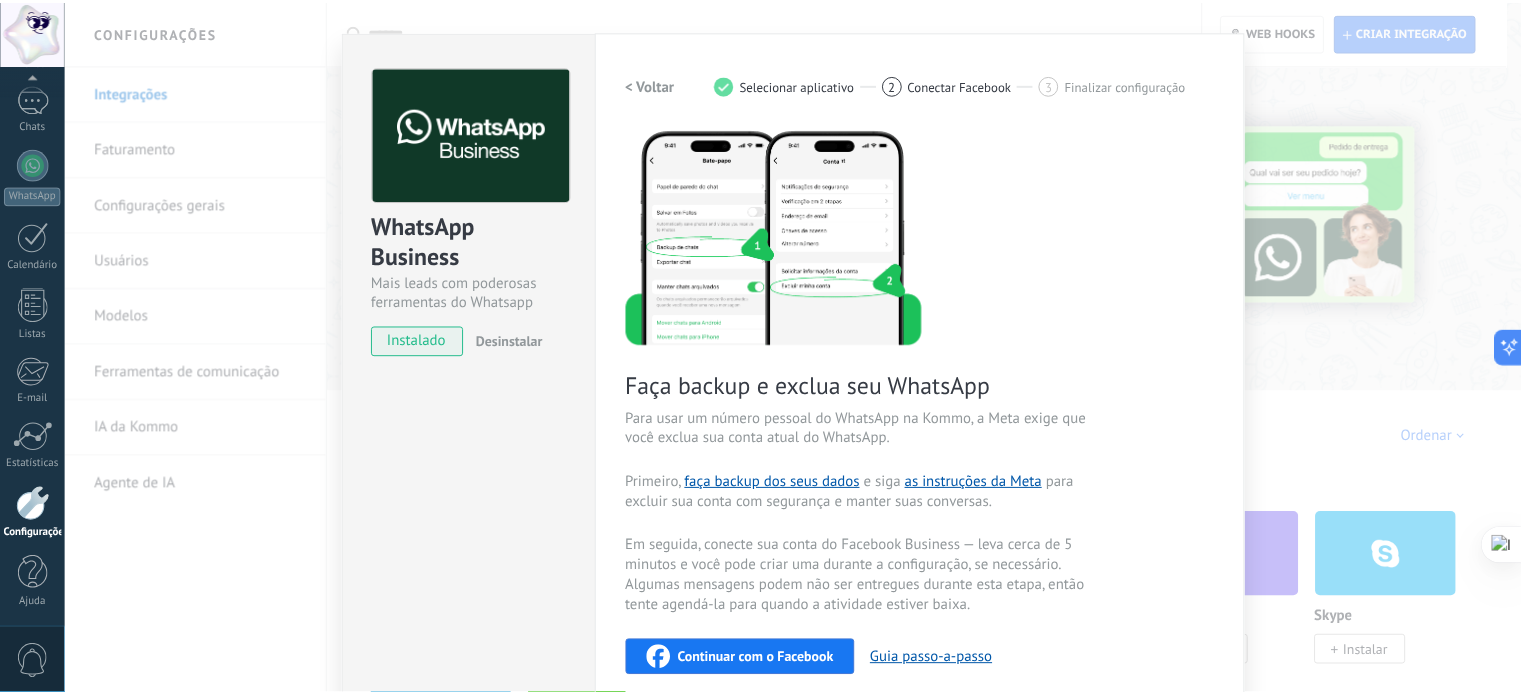 scroll, scrollTop: 0, scrollLeft: 0, axis: both 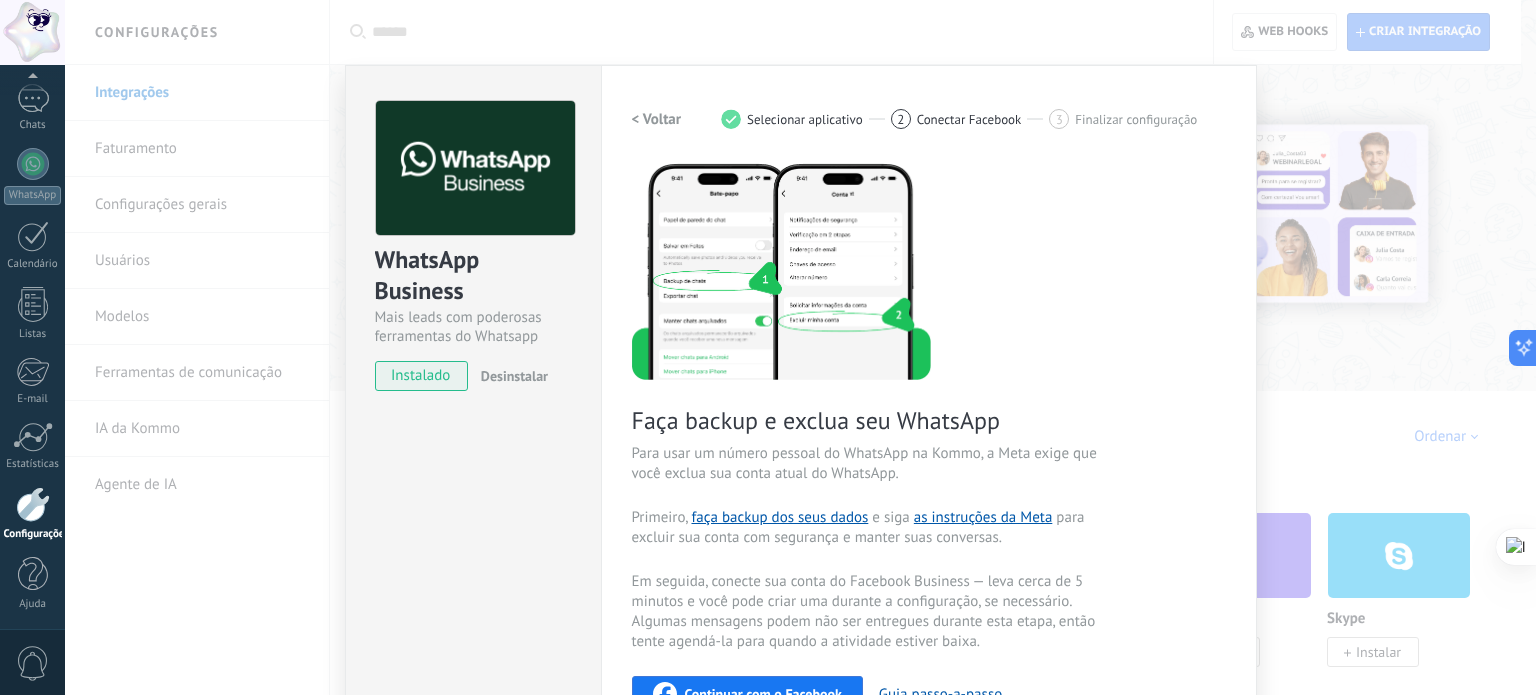 click on "< Voltar" at bounding box center (657, 119) 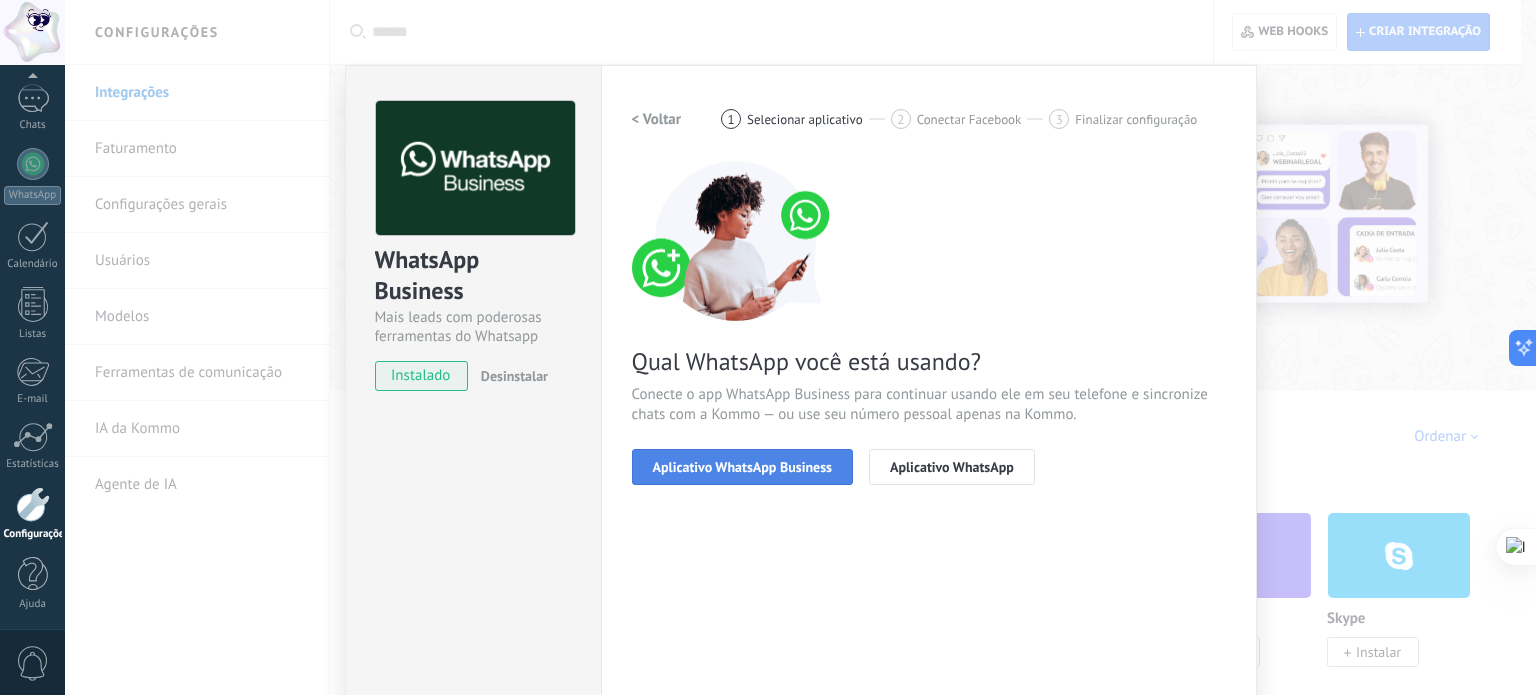 click on "Aplicativo WhatsApp Business" at bounding box center (742, 467) 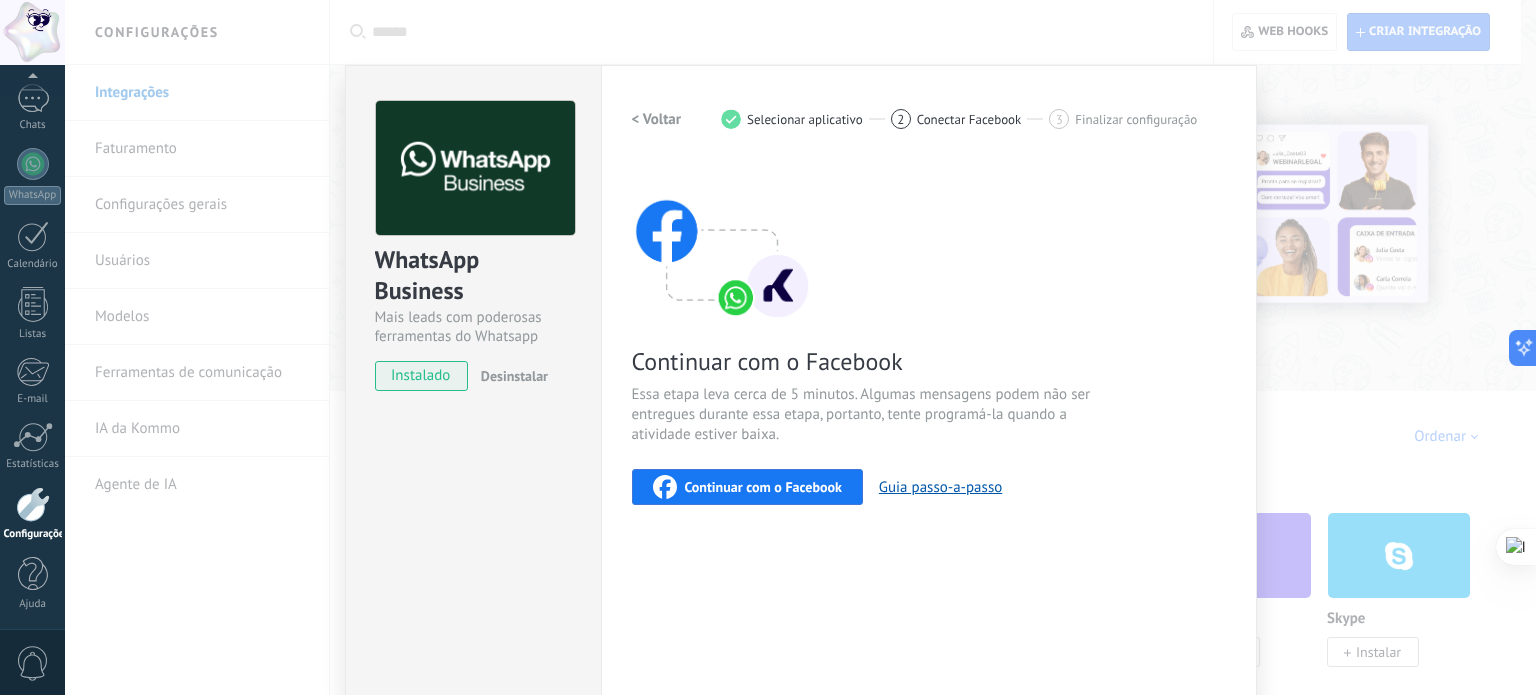 click on "Continuar com o Facebook" at bounding box center (747, 487) 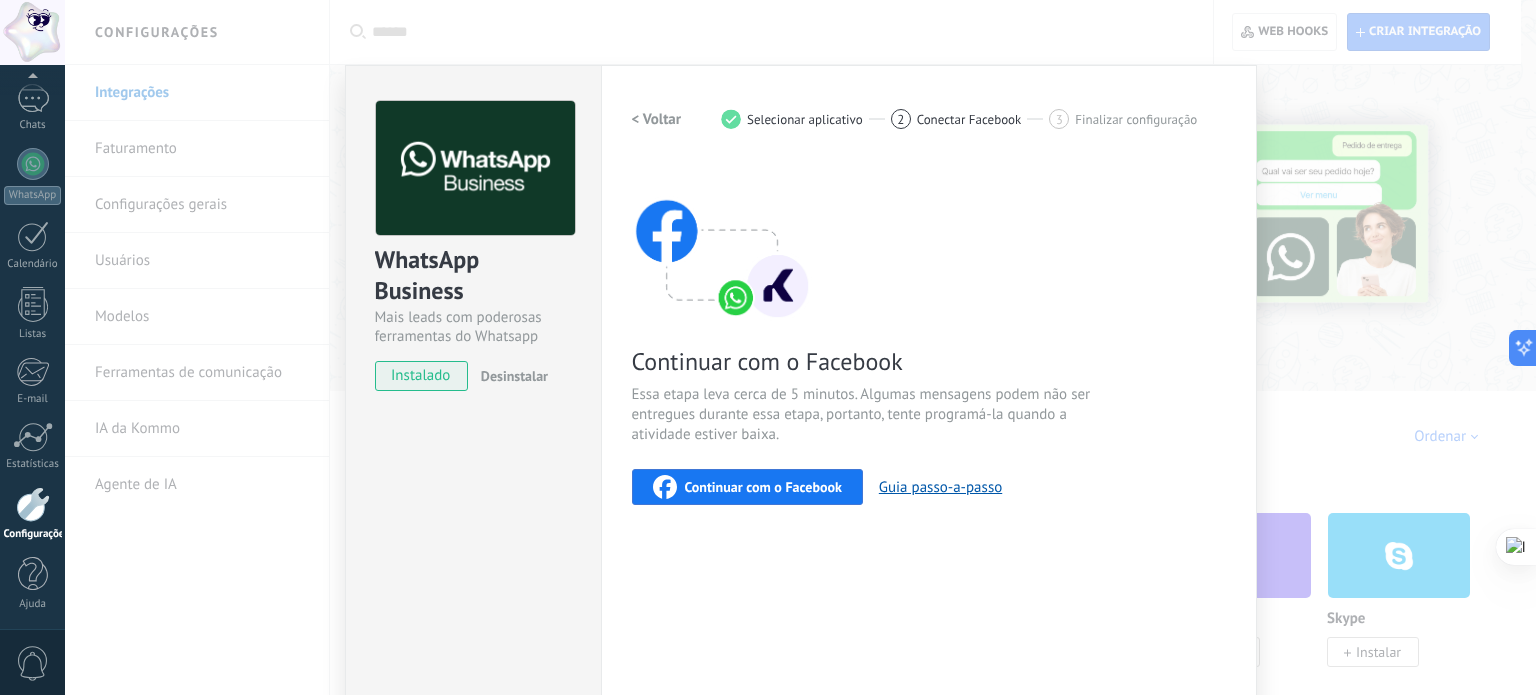 click on "WhatsApp Business Mais leads com poderosas ferramentas do Whatsapp instalado Desinstalar Configurações Autorização Esta aba registra os usuários que permitiram acesso à esta conta. Se você quiser remover a possibilidade de um usuário de enviar solicitações para a conta em relação a esta integração, você pode revogar o acesso. Se o acesso de todos os usuários for revogado, a integração parará de funcionar. Este app está instalado, mas ninguém concedeu acesso ainda. WhatsApp Cloud API Mais _:  Salvar < Voltar 1 Selecionar aplicativo 2 Conectar Facebook 3 Finalizar configuração Continuar com o Facebook Essa etapa leva cerca de 5 minutos. Algumas mensagens podem não ser entregues durante essa etapa, portanto, tente programá-la quando a atividade estiver baixa. Continuar com o Facebook Guia passo-a-passo Precisa de ajuda?" at bounding box center [800, 347] 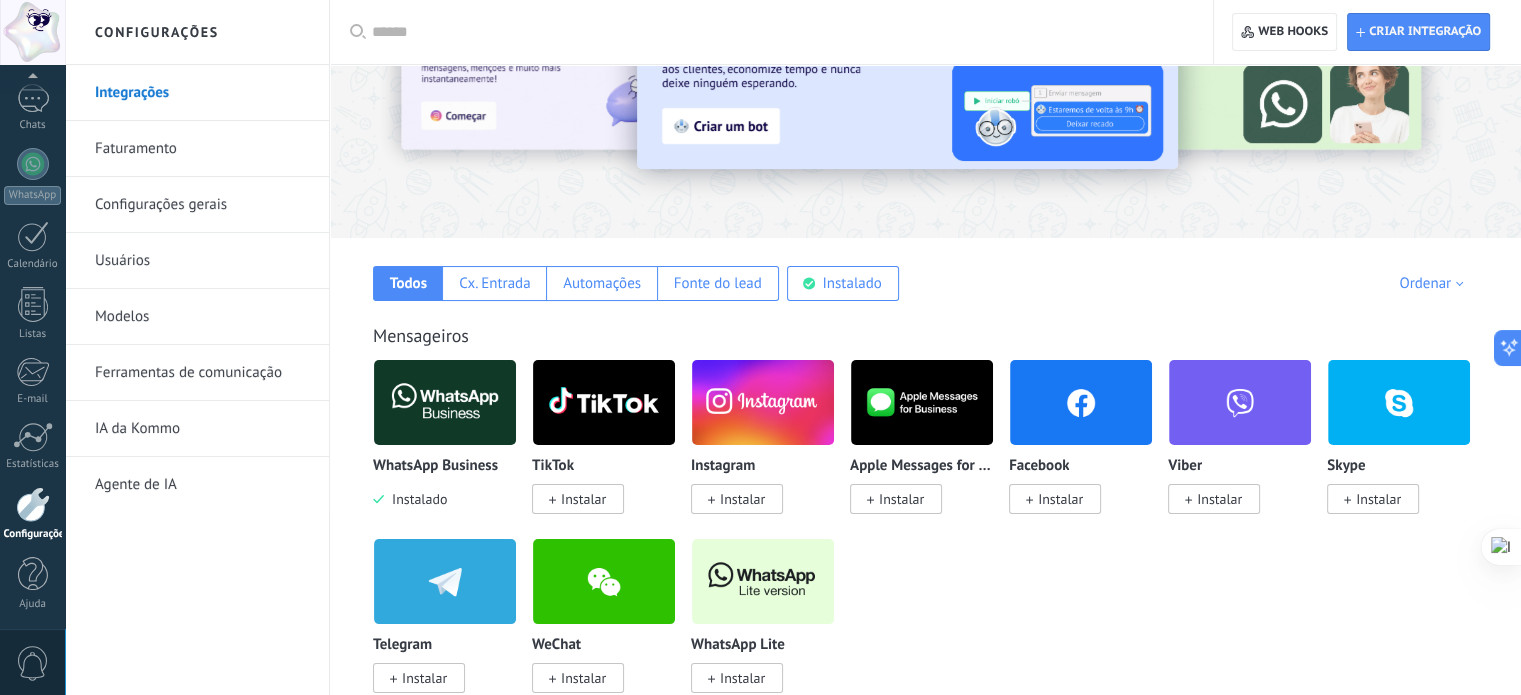 scroll, scrollTop: 200, scrollLeft: 0, axis: vertical 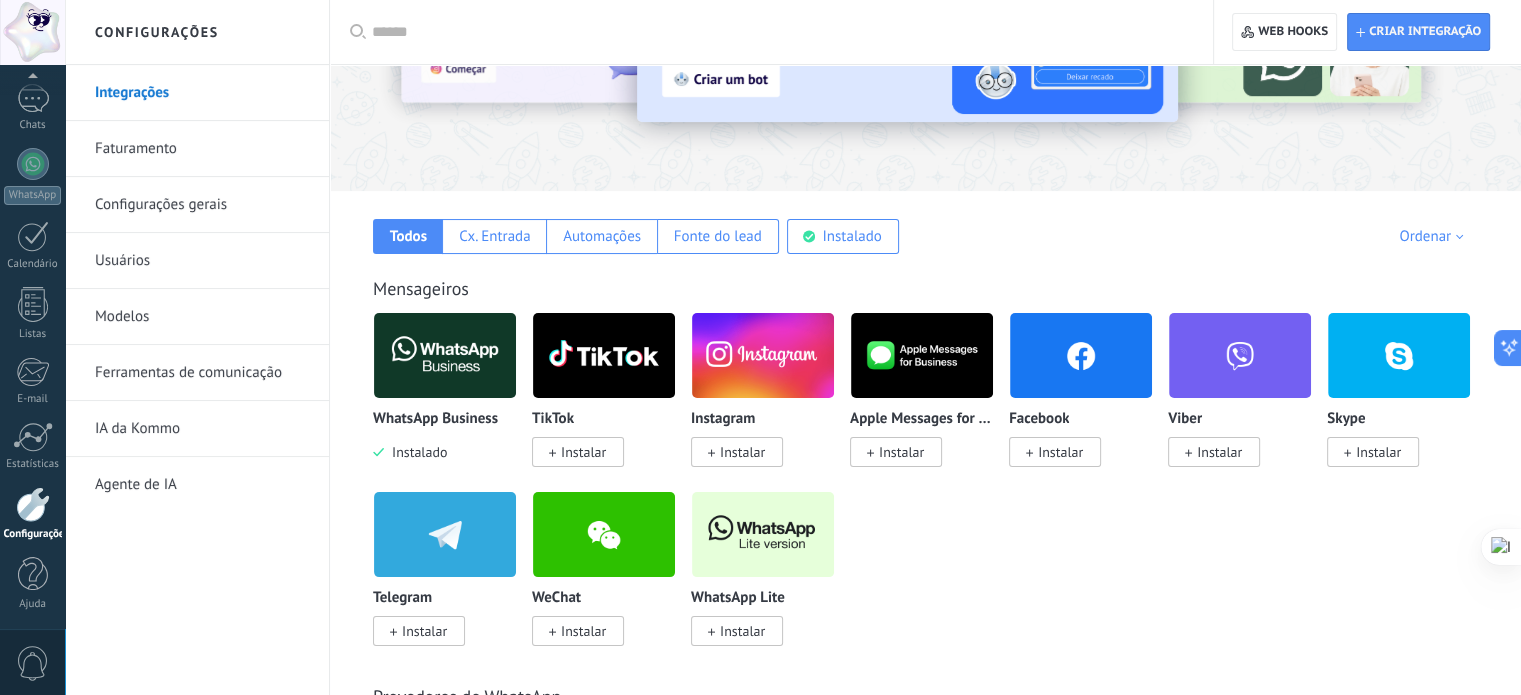 click at bounding box center (445, 355) 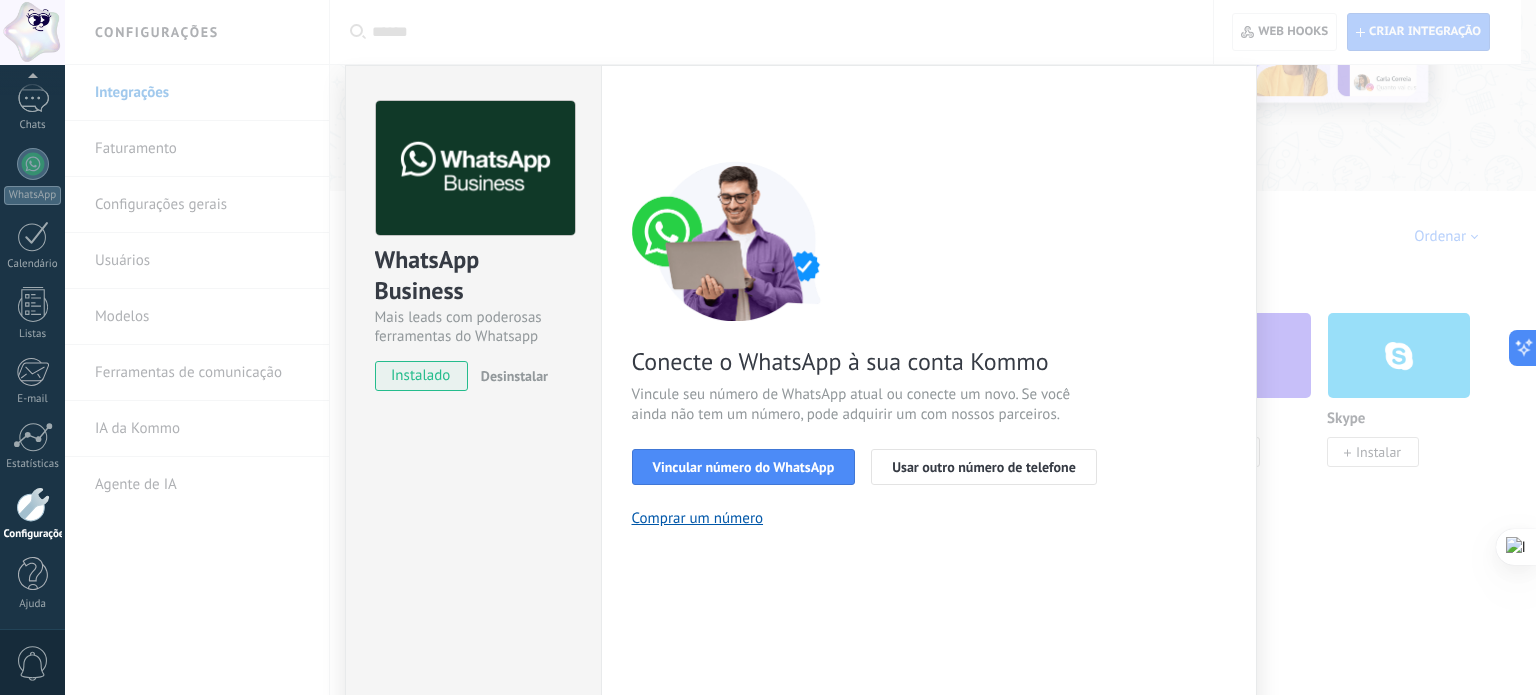 click on "WhatsApp Business Mais leads com poderosas ferramentas do Whatsapp instalado Desinstalar Configurações Autorização Esta aba registra os usuários que permitiram acesso à esta conta. Se você quiser remover a possibilidade de um usuário de enviar solicitações para a conta em relação a esta integração, você pode revogar o acesso. Se o acesso de todos os usuários for revogado, a integração parará de funcionar. Este app está instalado, mas ninguém concedeu acesso ainda. WhatsApp Cloud API Mais _:  Salvar < Voltar 1 Selecionar aplicativo 2 Conectar Facebook 3 Finalizar configuração Conecte o WhatsApp à sua conta Kommo Vincule seu número de WhatsApp atual ou conecte um novo. Se você ainda não tem um número, pode adquirir um com nossos parceiros. Vincular número do WhatsApp Usar outro número de telefone Comprar um número Precisa de ajuda?" at bounding box center [800, 347] 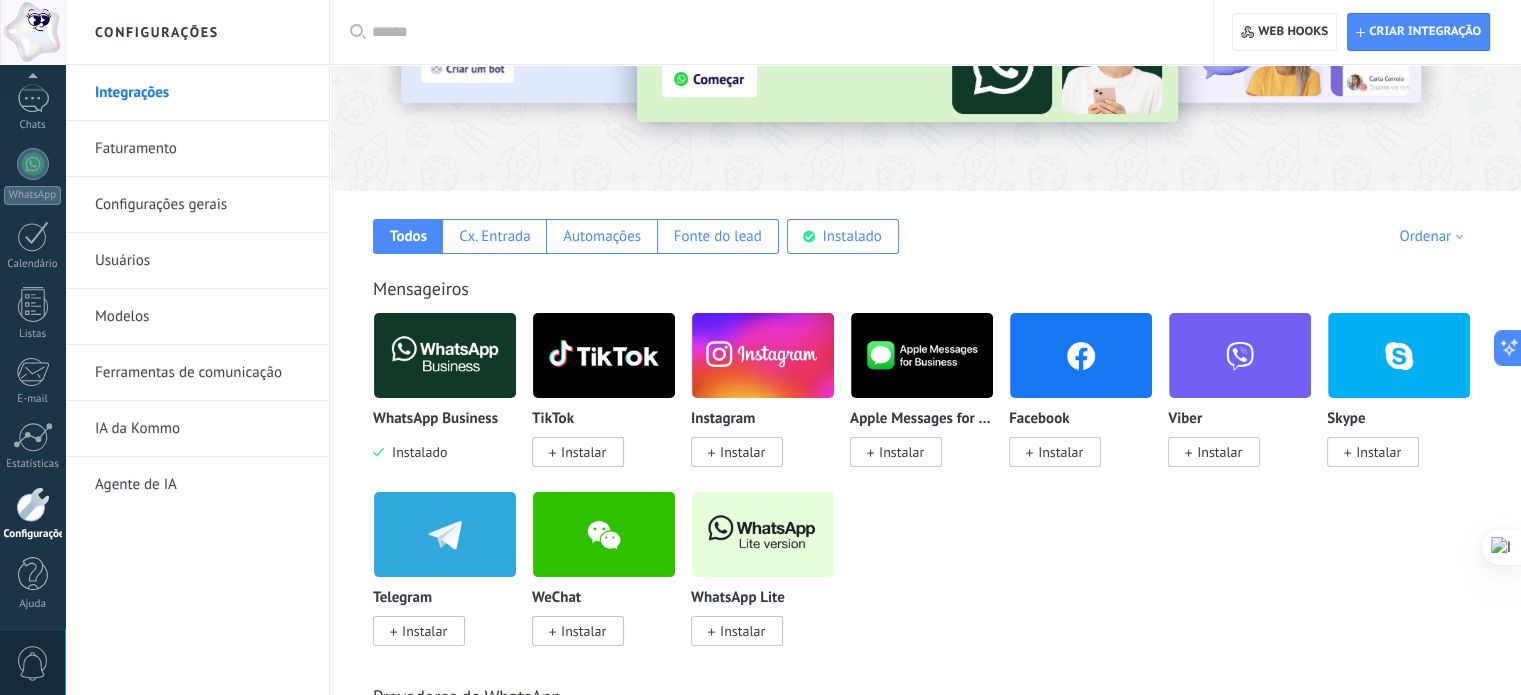 click on "IA da Kommo" at bounding box center (202, 429) 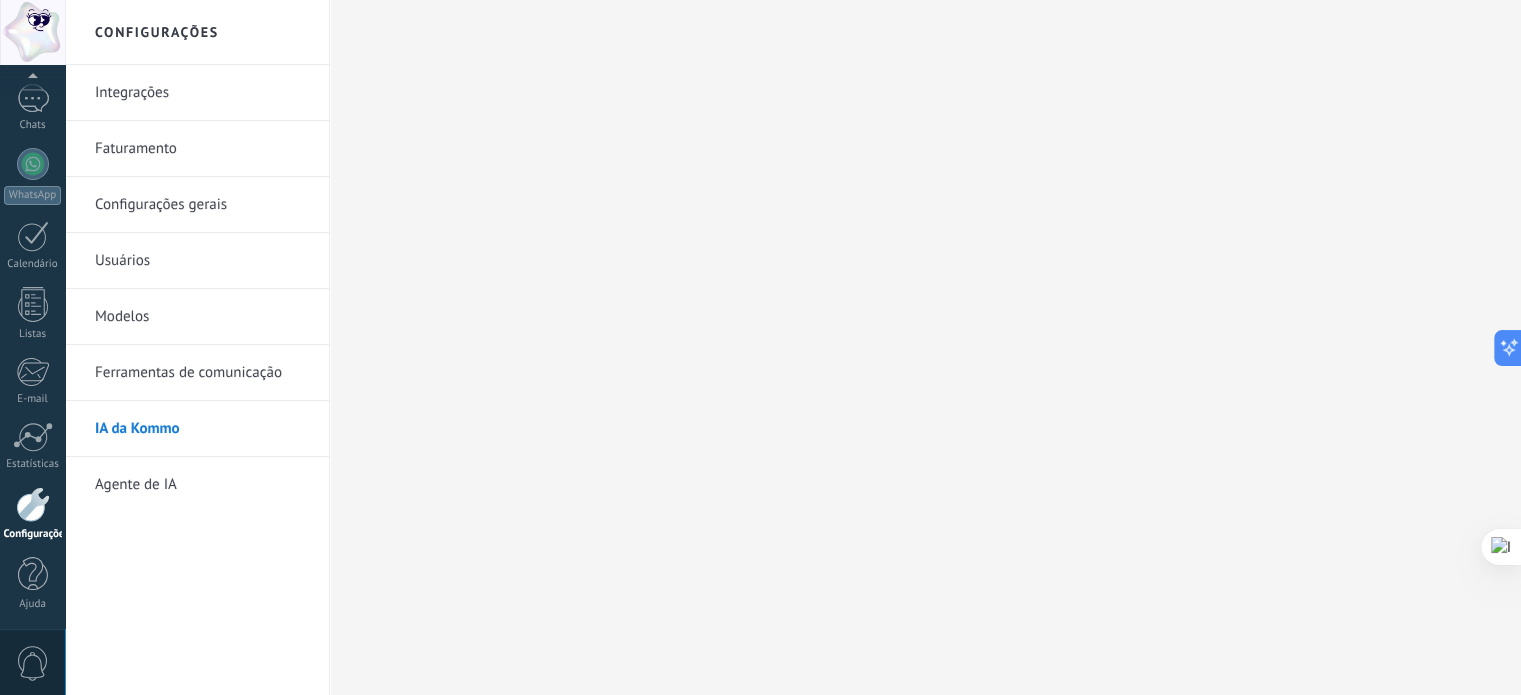 scroll, scrollTop: 0, scrollLeft: 0, axis: both 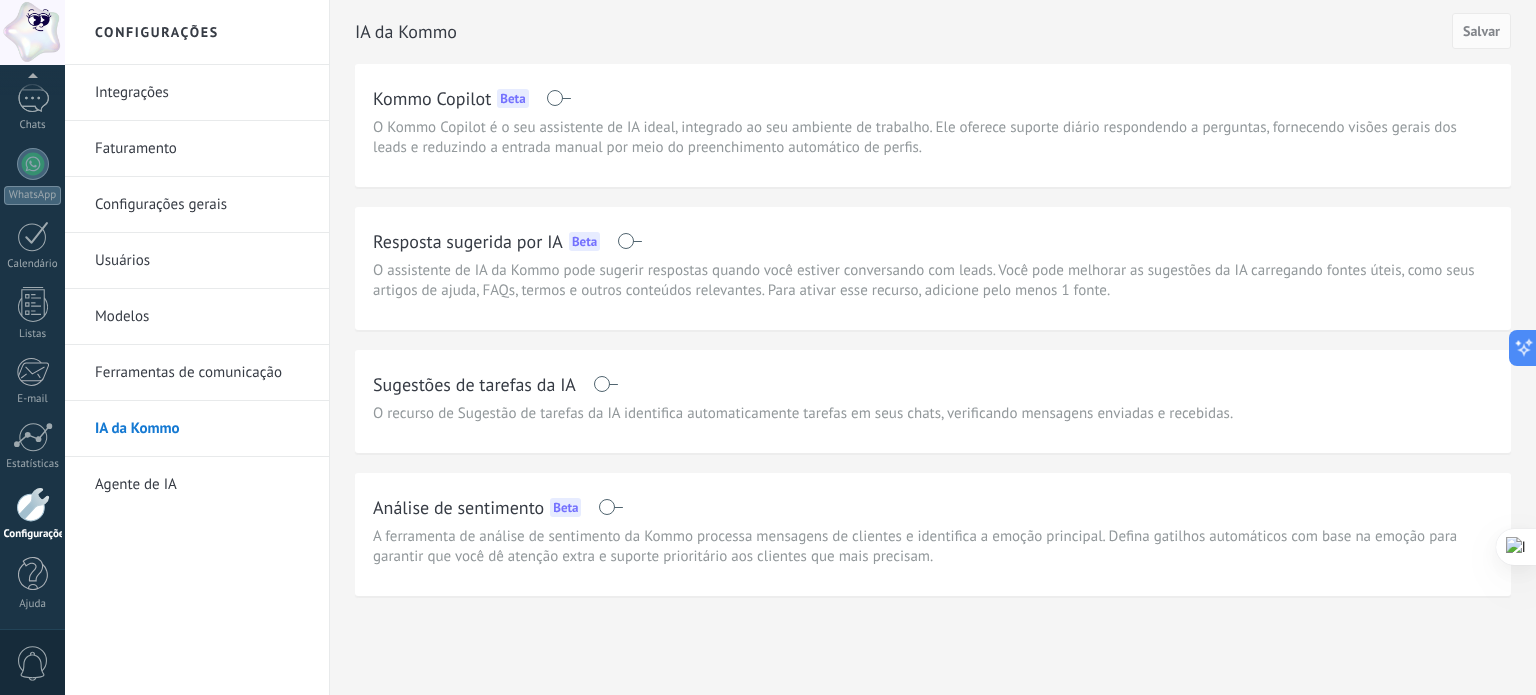 click on "Modelos" at bounding box center (202, 317) 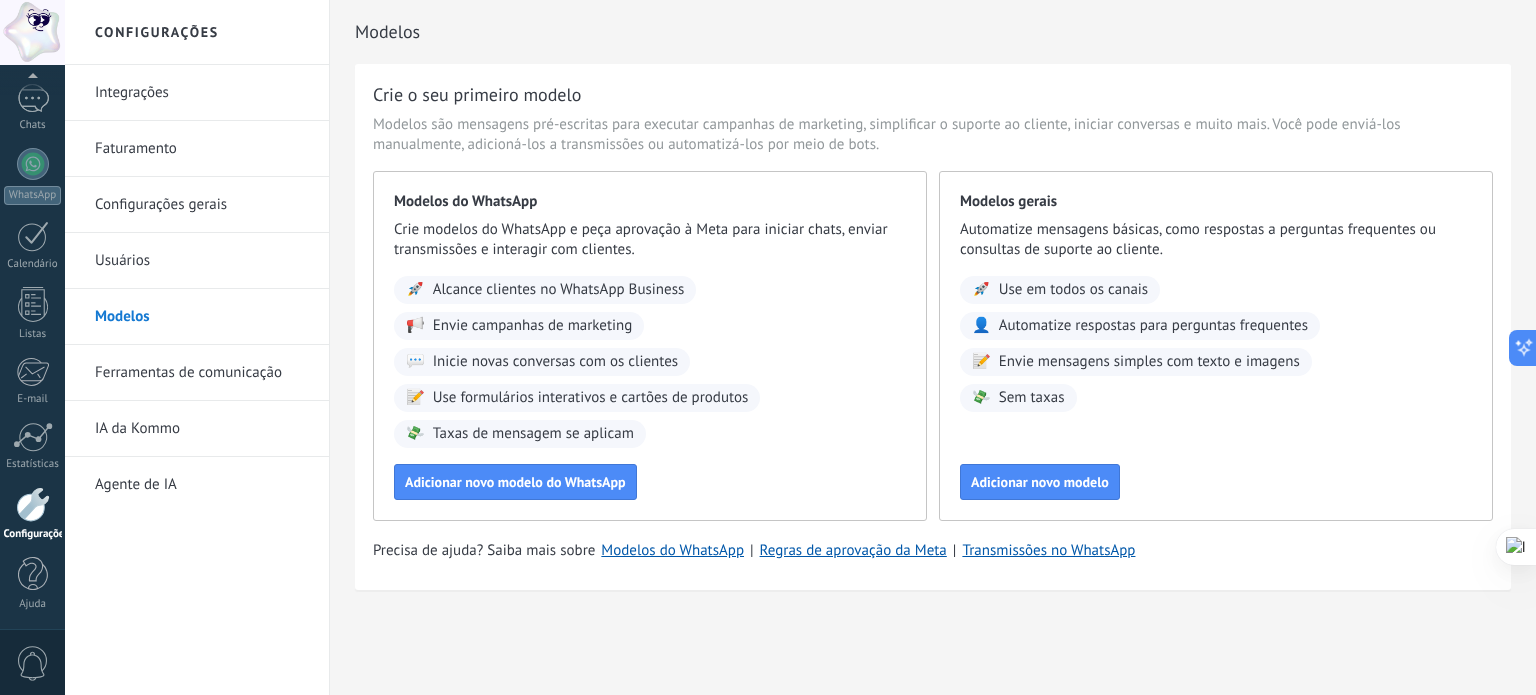 click on "Usuários" at bounding box center (202, 261) 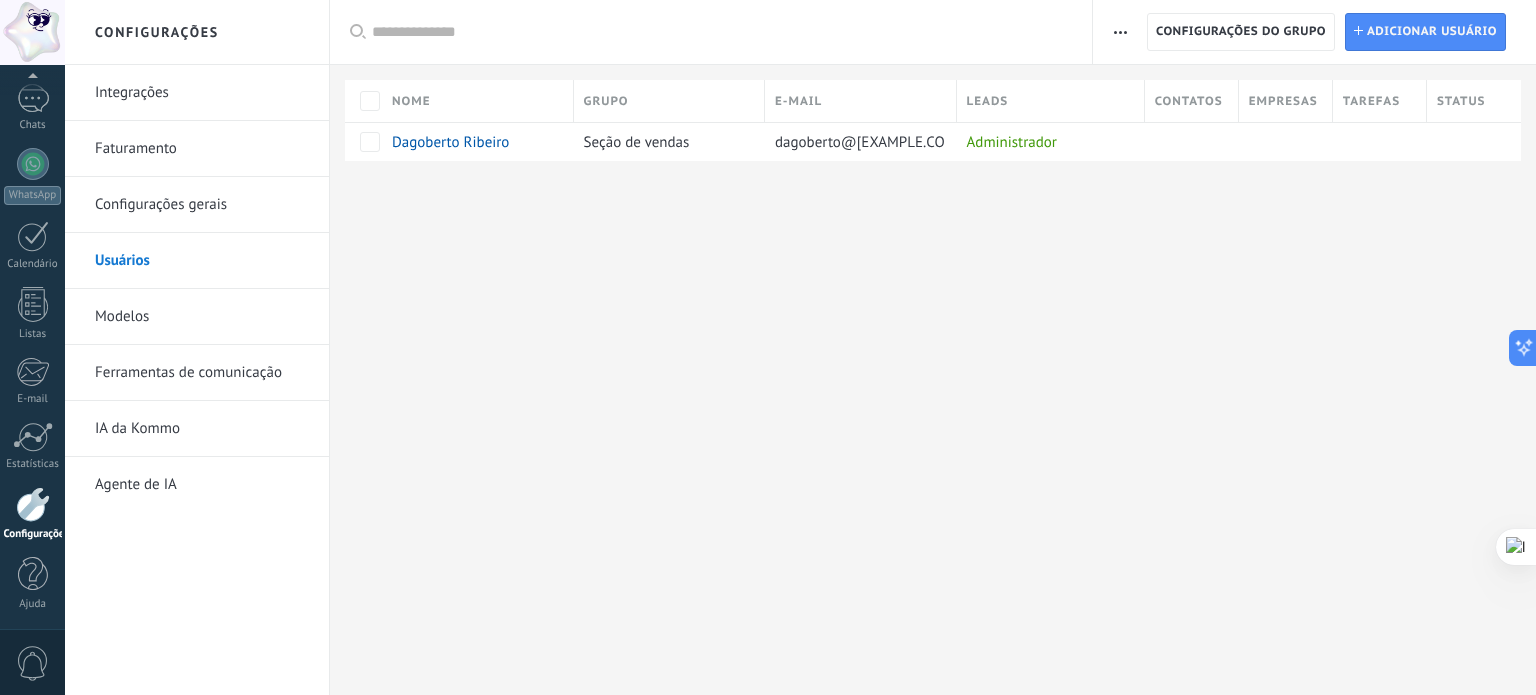 click on "Configurações gerais" at bounding box center (202, 205) 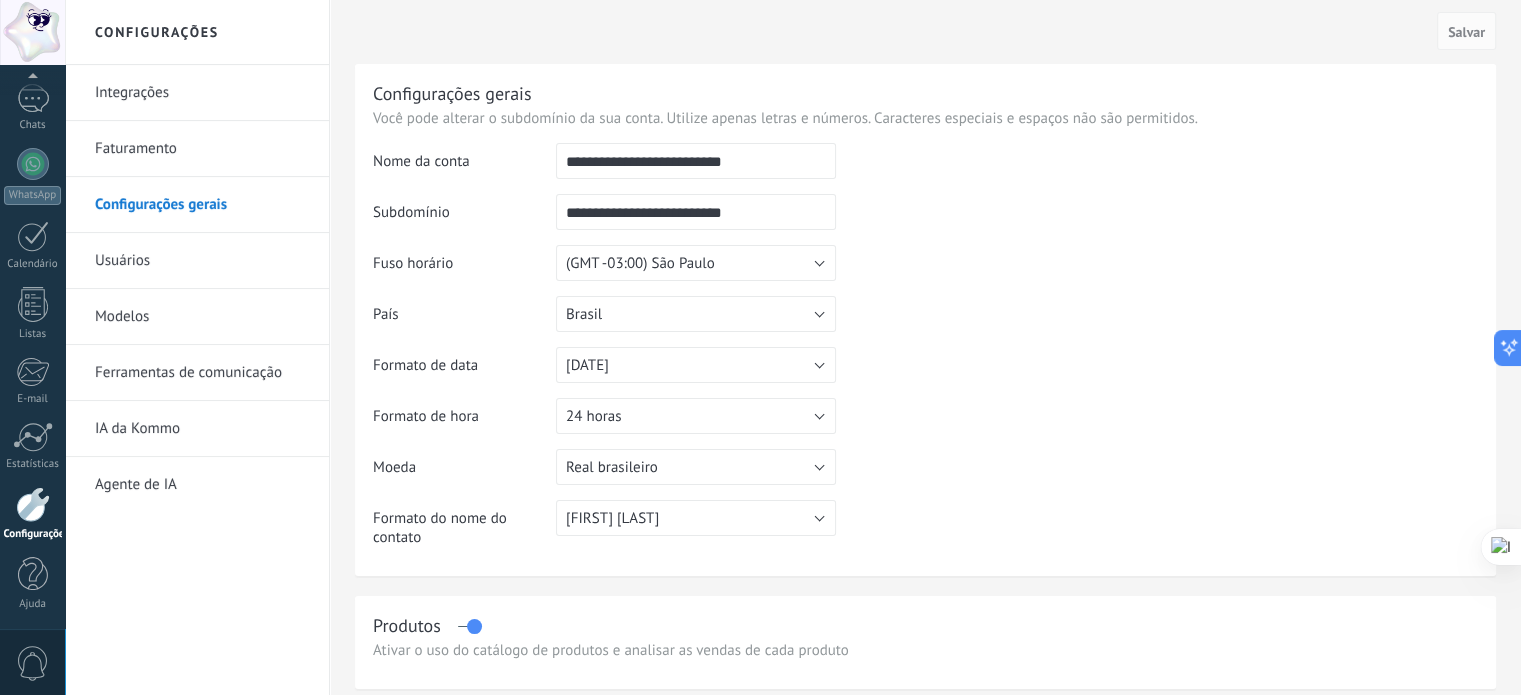 click on "Faturamento" at bounding box center (202, 149) 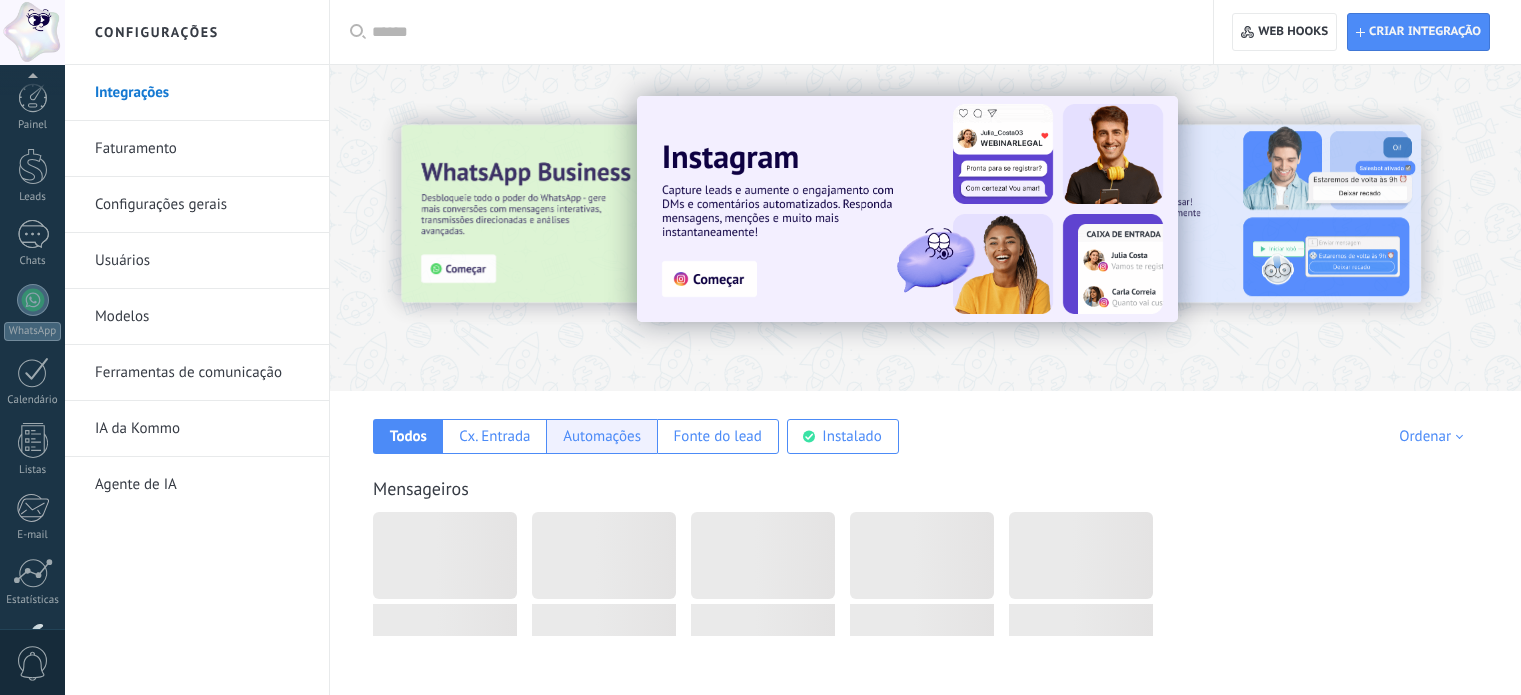 scroll, scrollTop: 0, scrollLeft: 0, axis: both 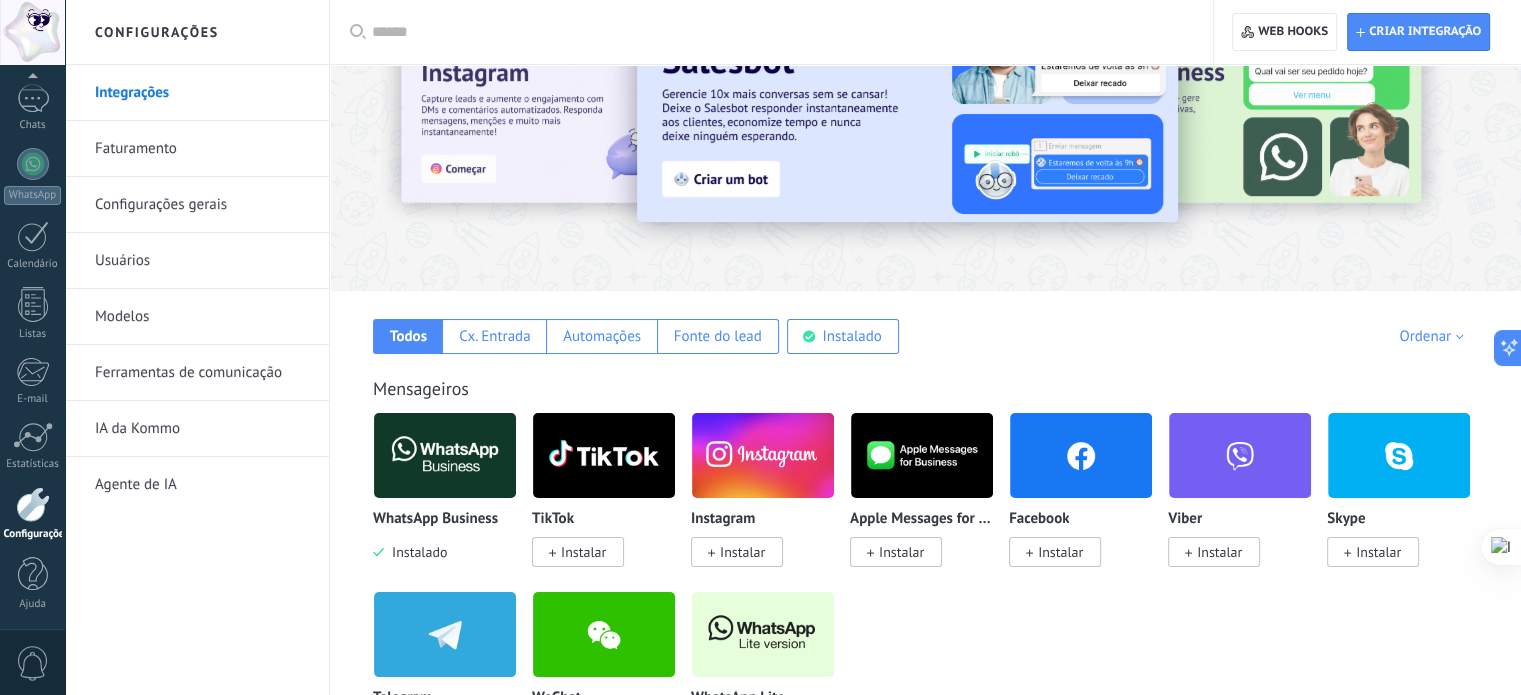 click on "Modelos" at bounding box center [202, 317] 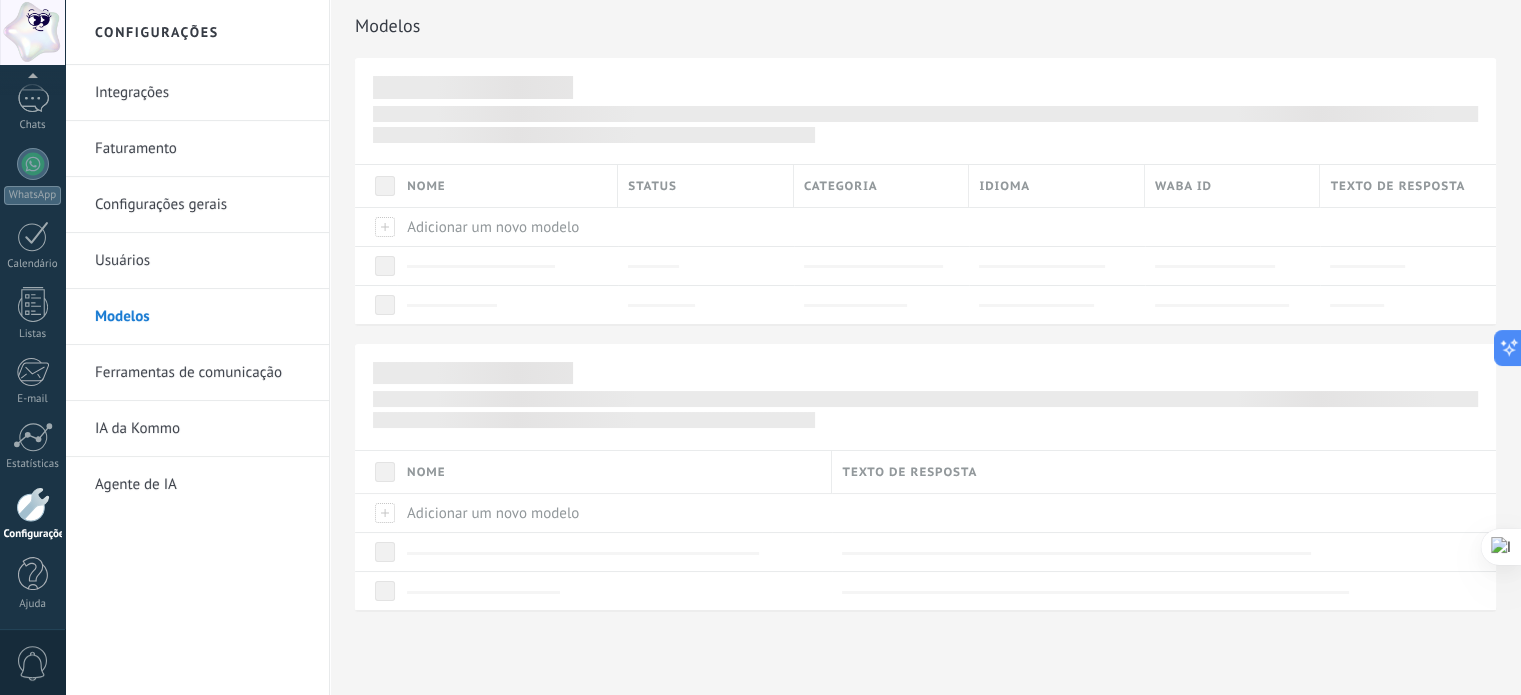 scroll, scrollTop: 0, scrollLeft: 0, axis: both 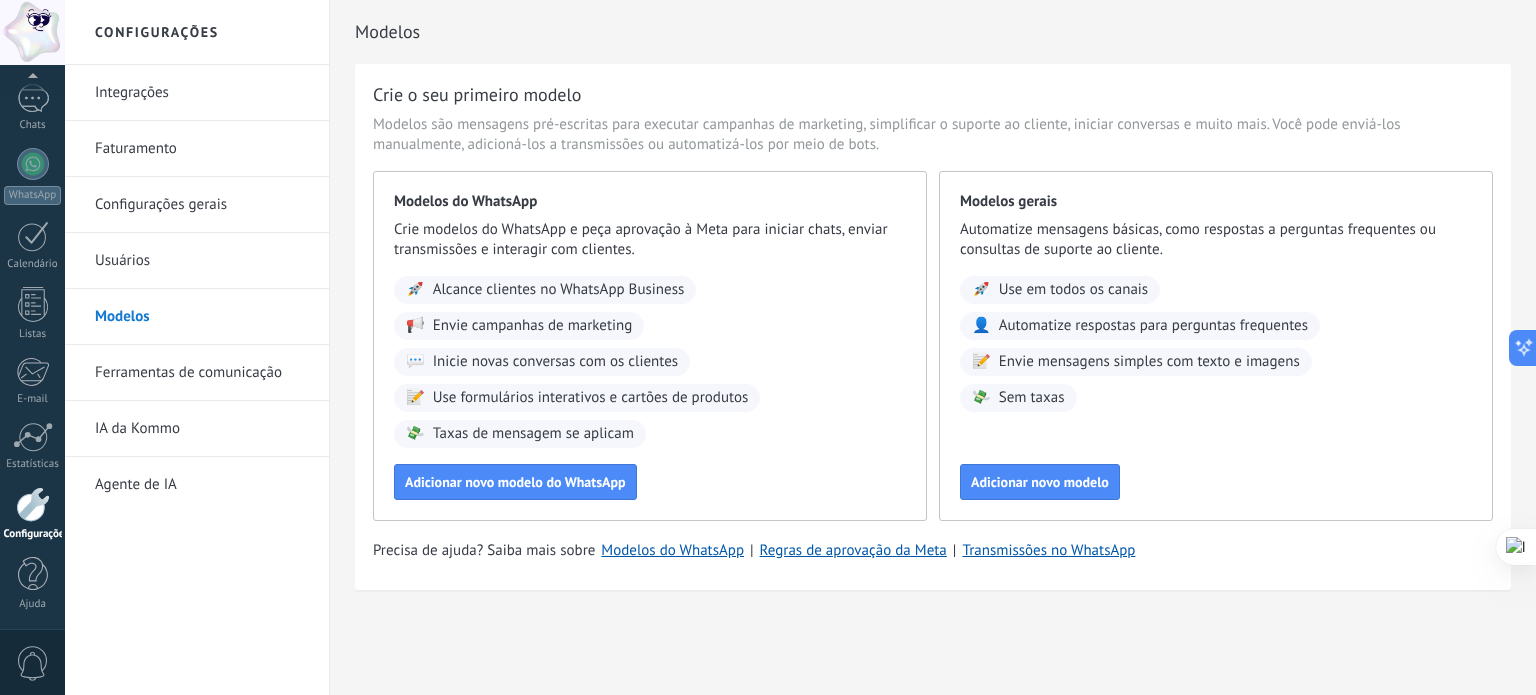 click on "Modelos do WhatsApp" at bounding box center [650, 202] 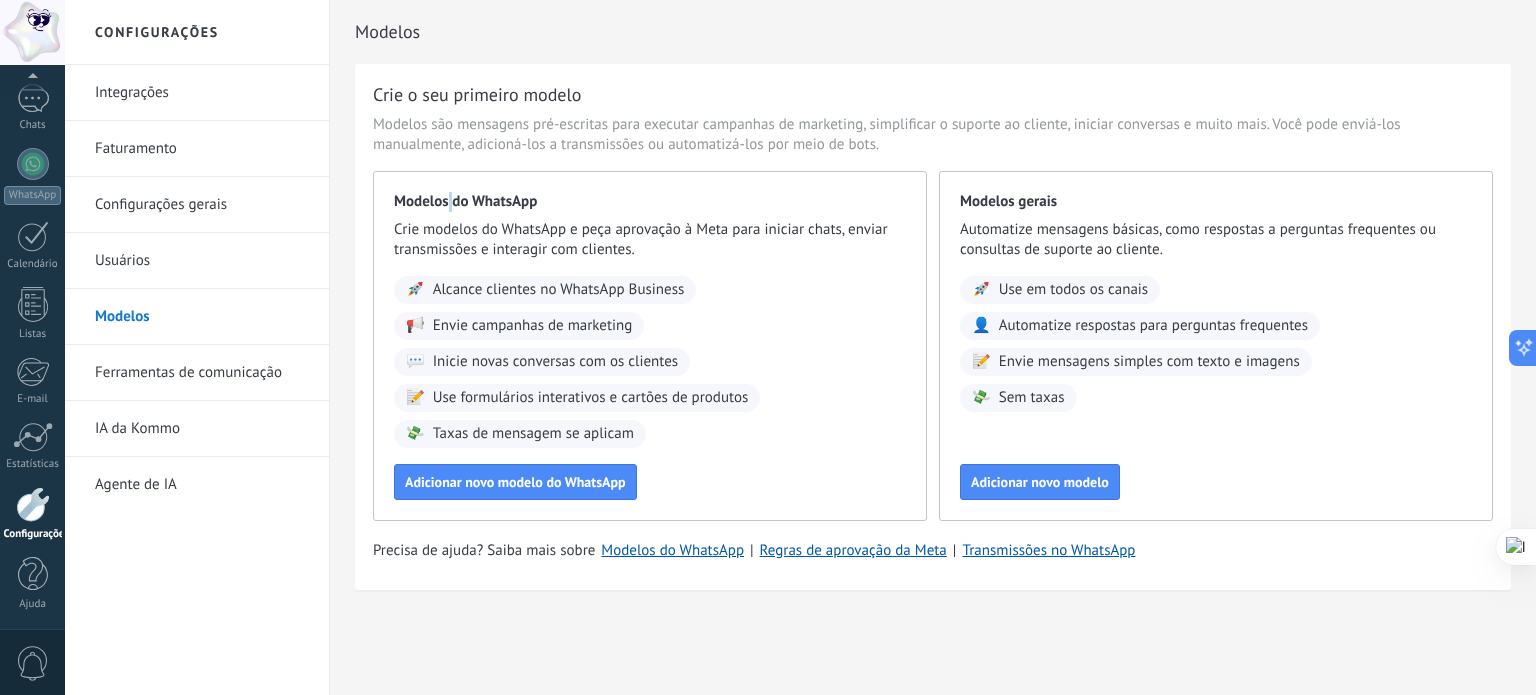 click on "Modelos do WhatsApp" at bounding box center [650, 202] 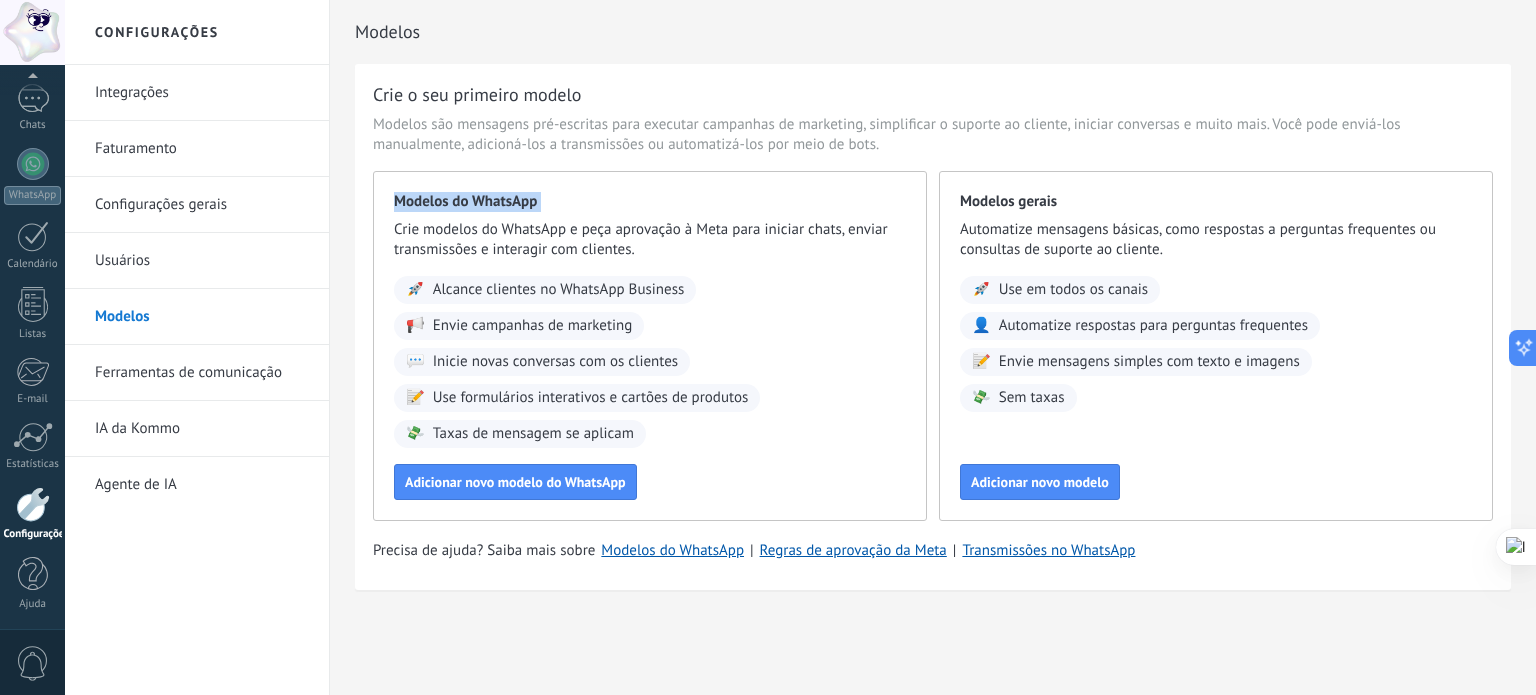 click on "Modelos do WhatsApp" at bounding box center (650, 202) 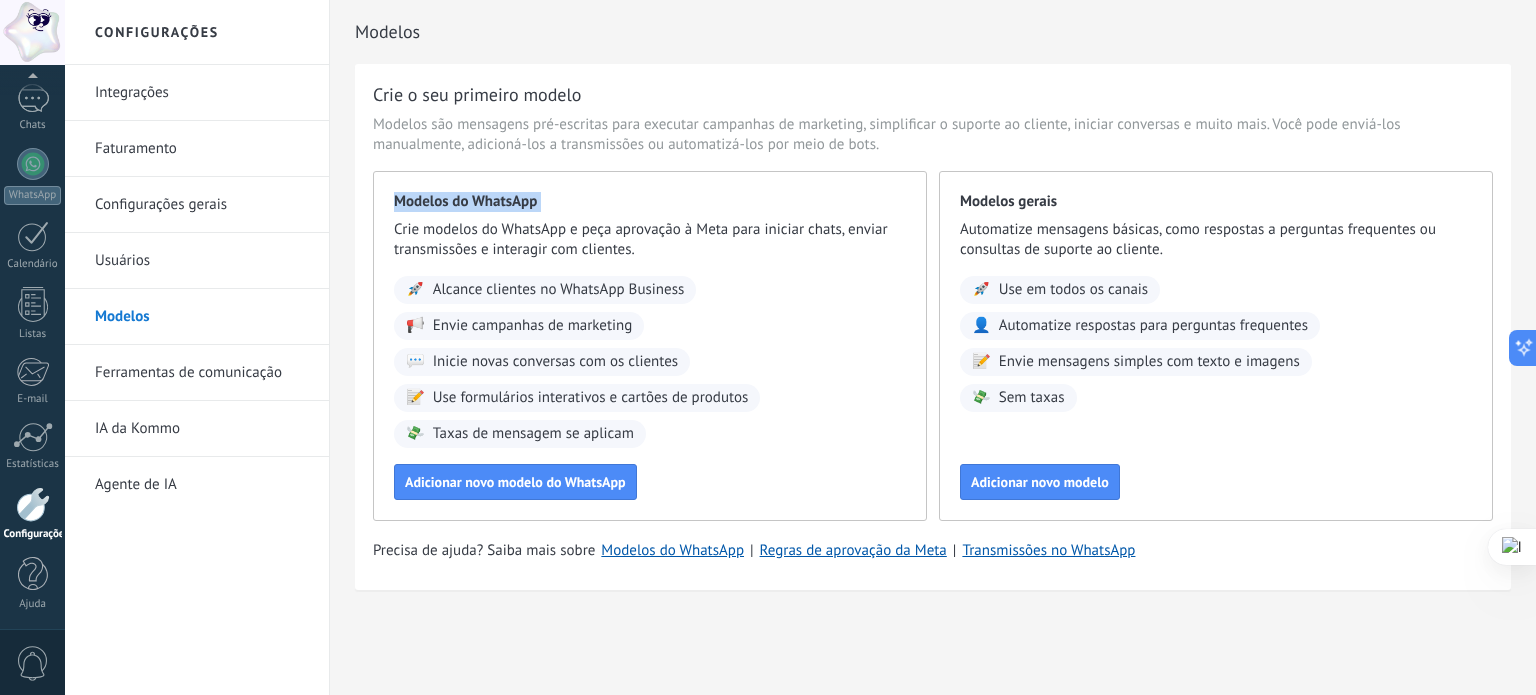click on "Modelos do WhatsApp Crie modelos do WhatsApp e peça aprovação à Meta para iniciar chats, enviar transmissões e interagir com clientes. 🚀 Alcance clientes no WhatsApp Business 📢 Envie campanhas de marketing 💬 Inicie novas conversas com os clientes 📝 Use formulários interativos e cartões de produtos 💸 Taxas de mensagem se aplicam Adicionar novo modelo do WhatsApp" at bounding box center [650, 346] 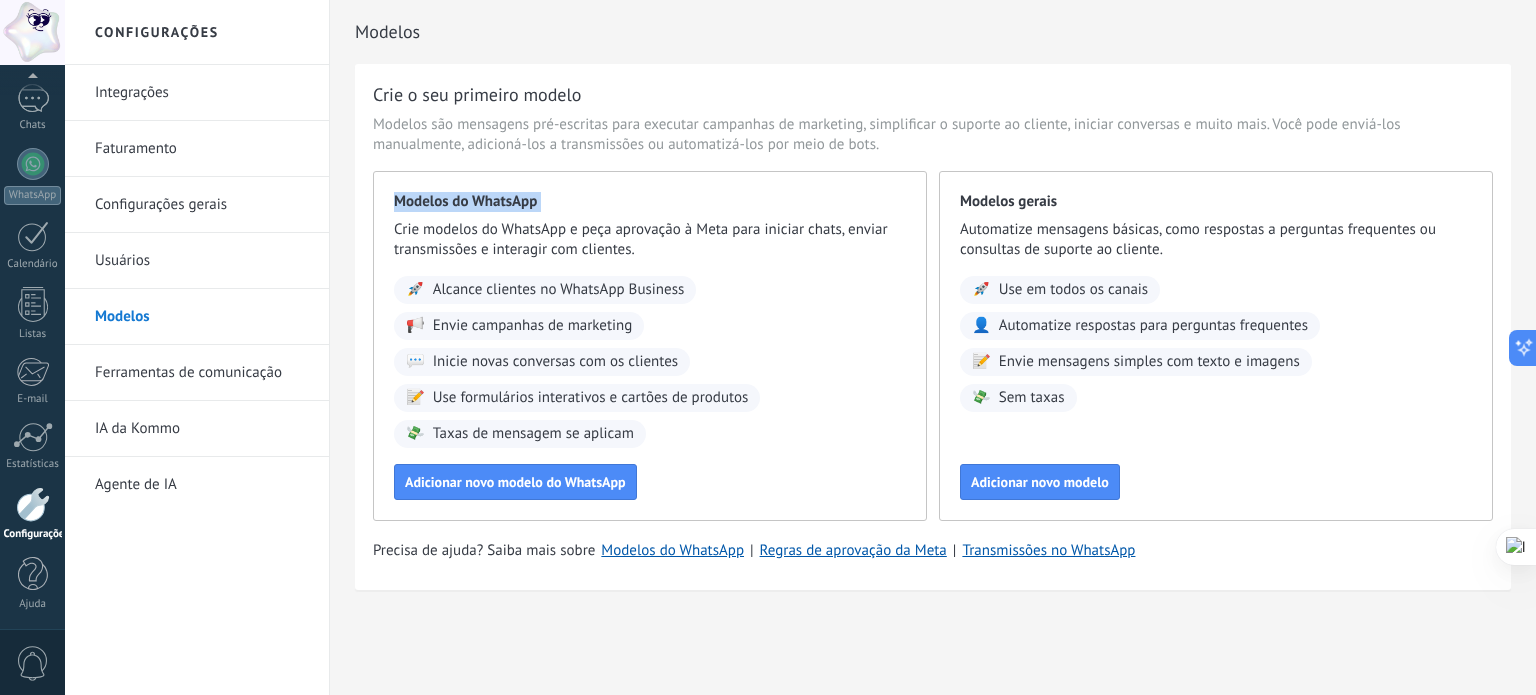 click on "IA da Kommo" at bounding box center (202, 429) 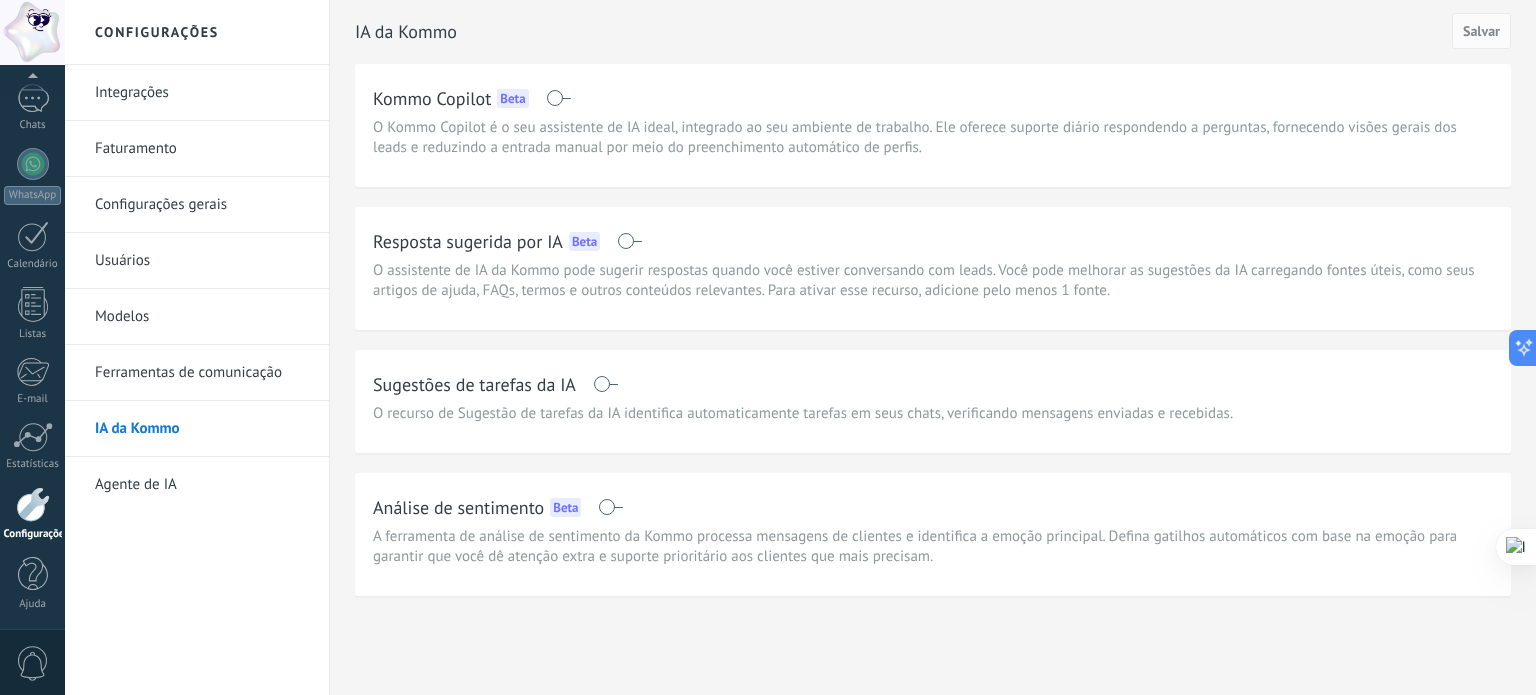 click on "IA da Kommo" at bounding box center (202, 429) 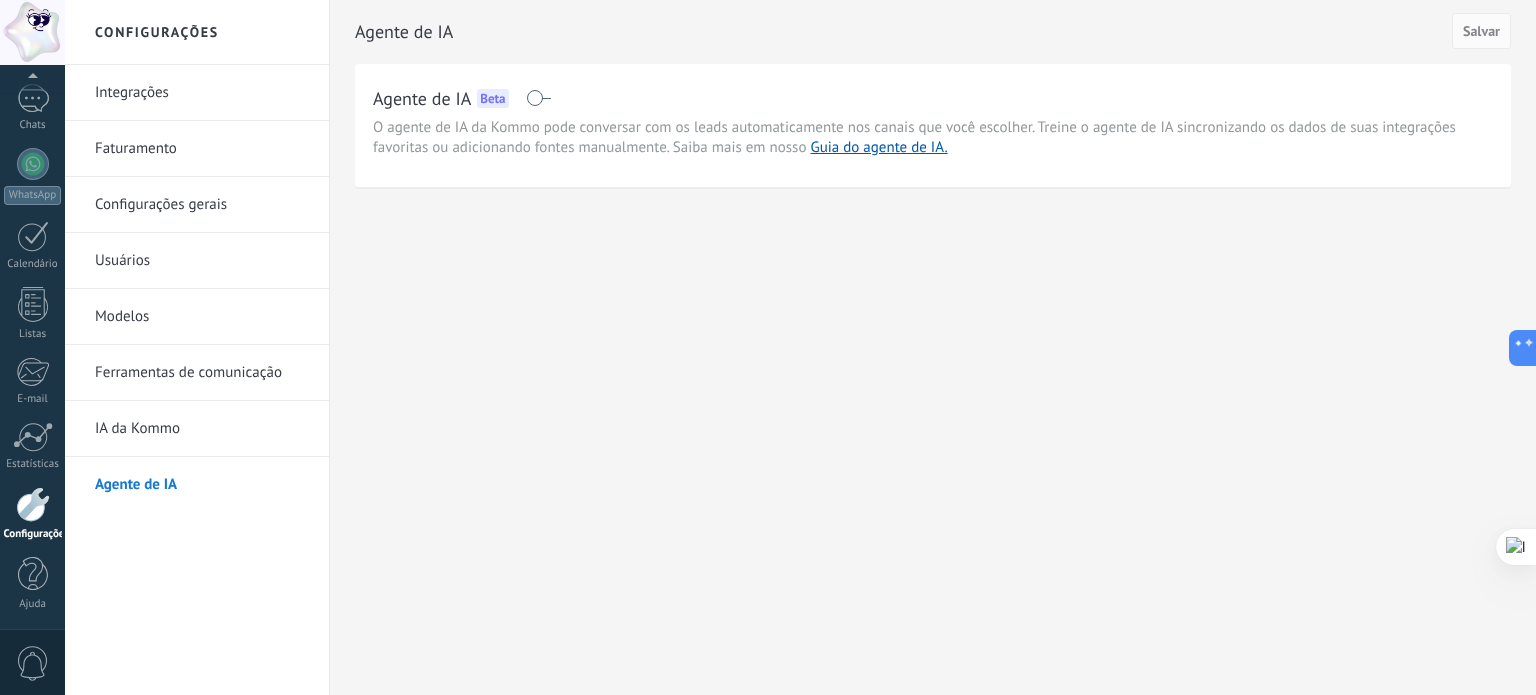 click on "Configurações gerais" at bounding box center (202, 205) 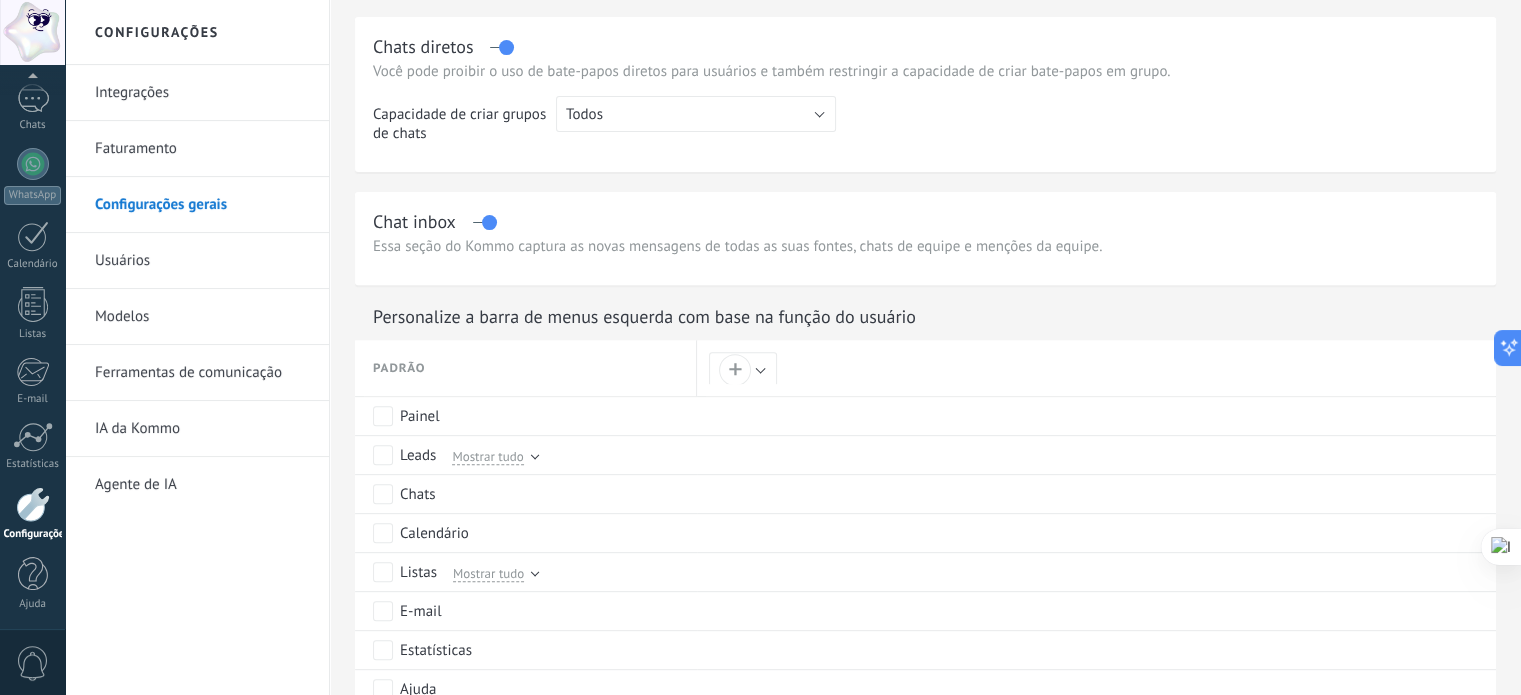 scroll, scrollTop: 800, scrollLeft: 0, axis: vertical 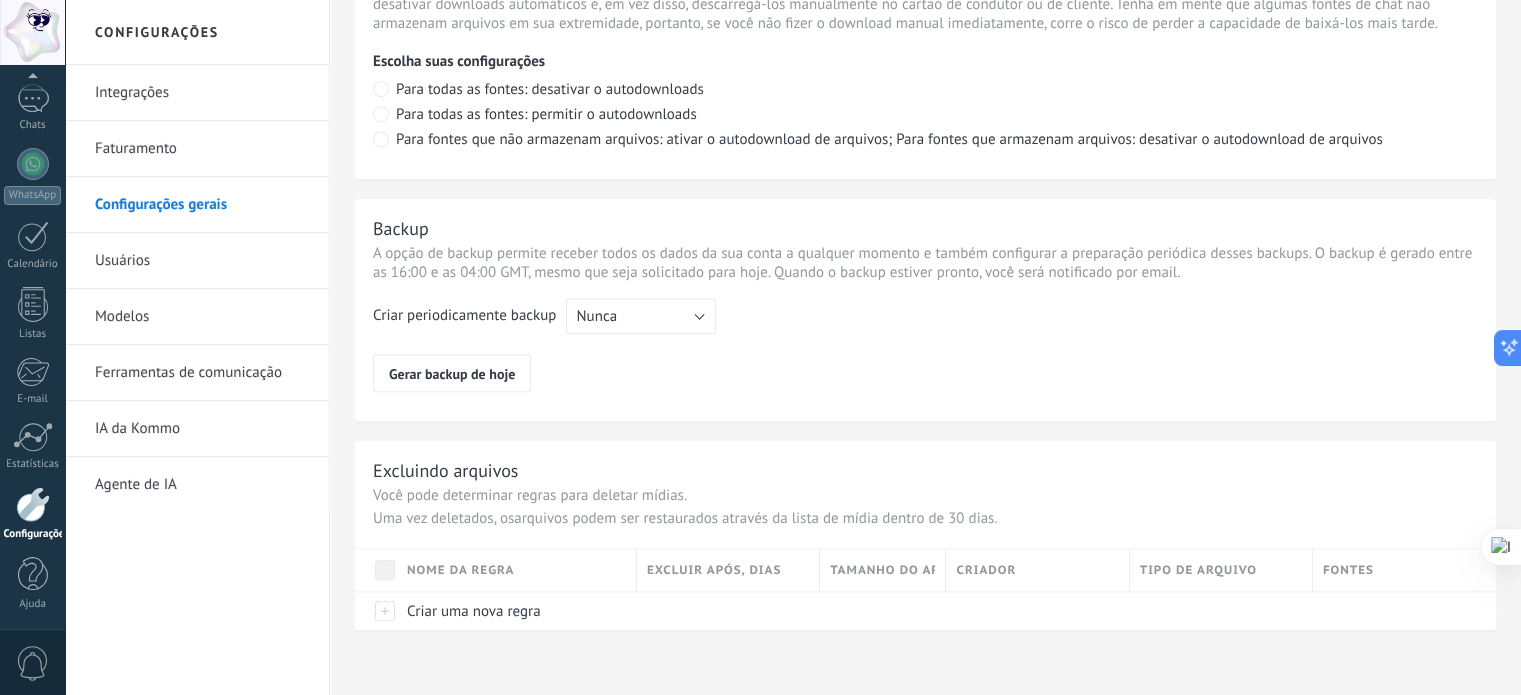 click on "Integrações" at bounding box center (202, 93) 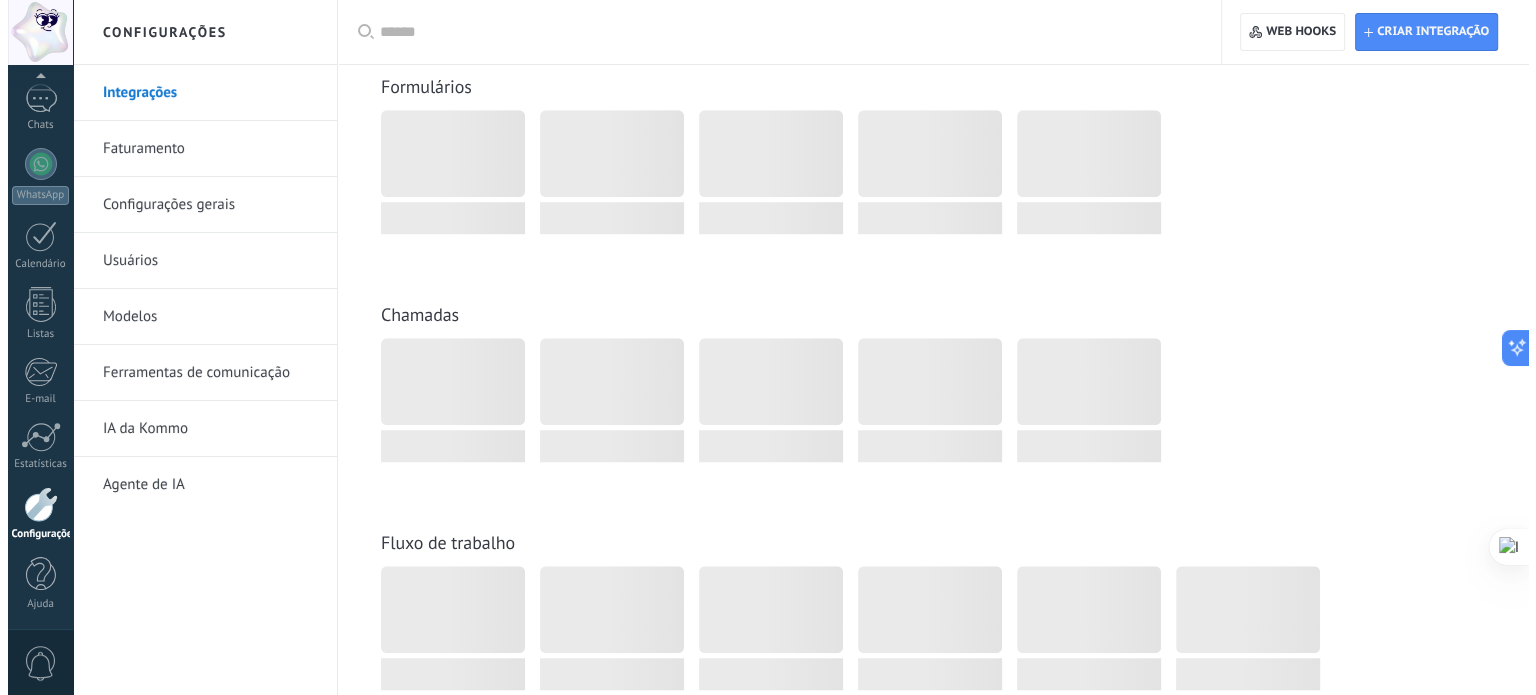 scroll, scrollTop: 0, scrollLeft: 0, axis: both 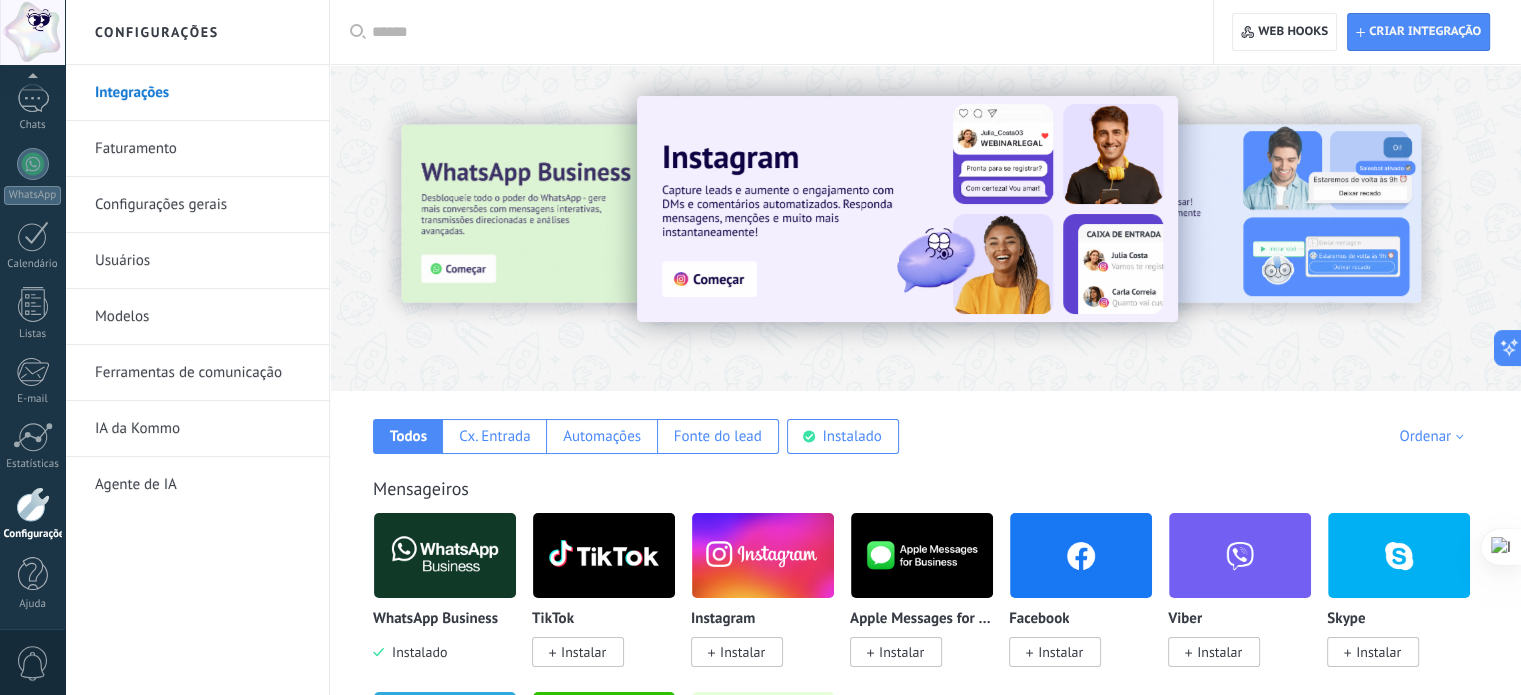 click on "Instalado" at bounding box center (415, 652) 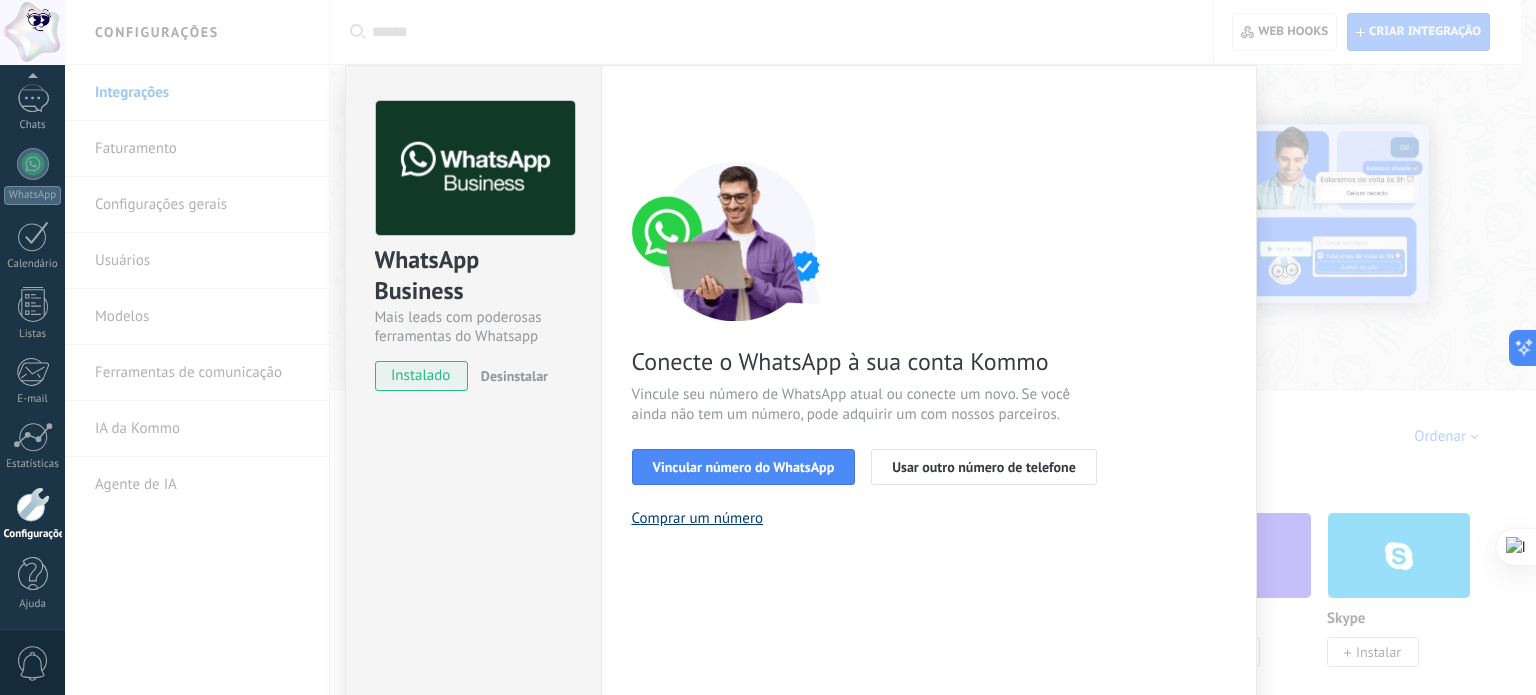 click on "Comprar um número" at bounding box center (698, 518) 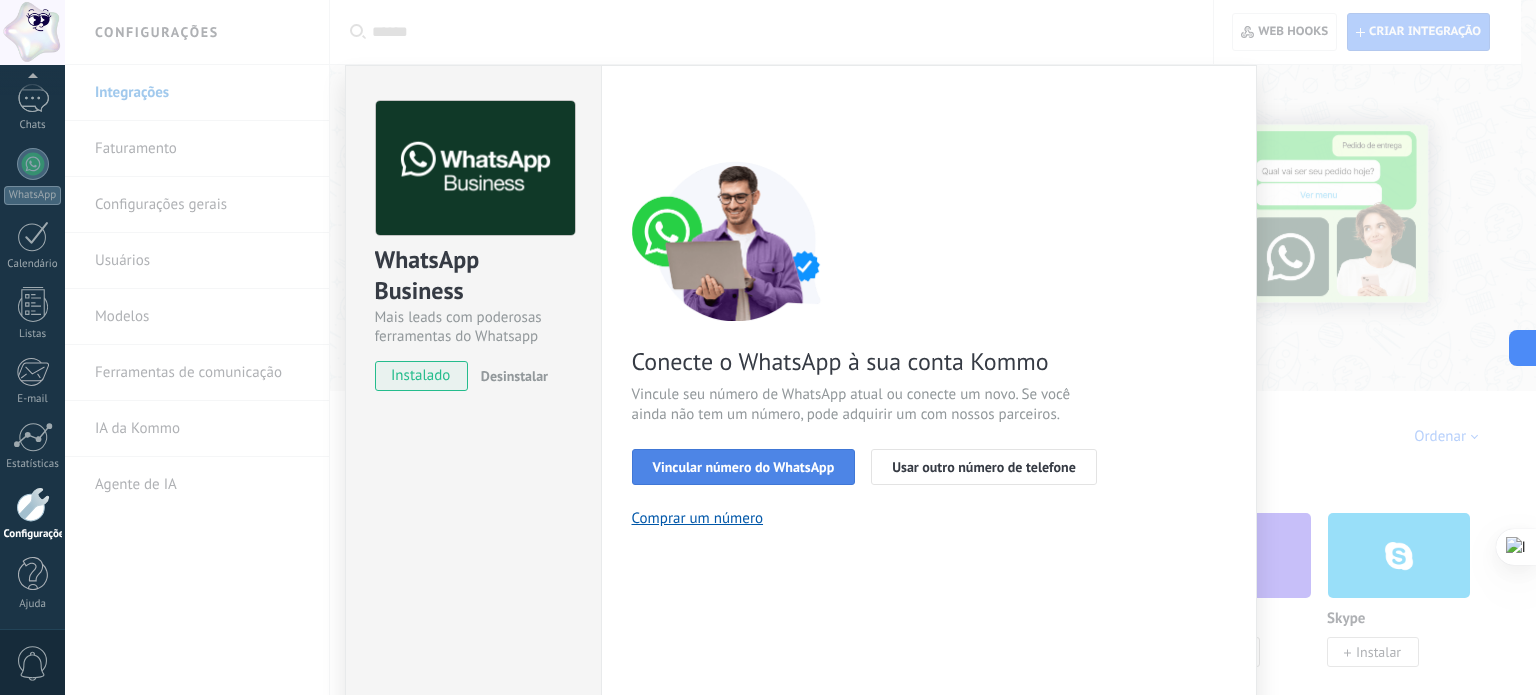 click on "Vincular número do WhatsApp" at bounding box center (744, 467) 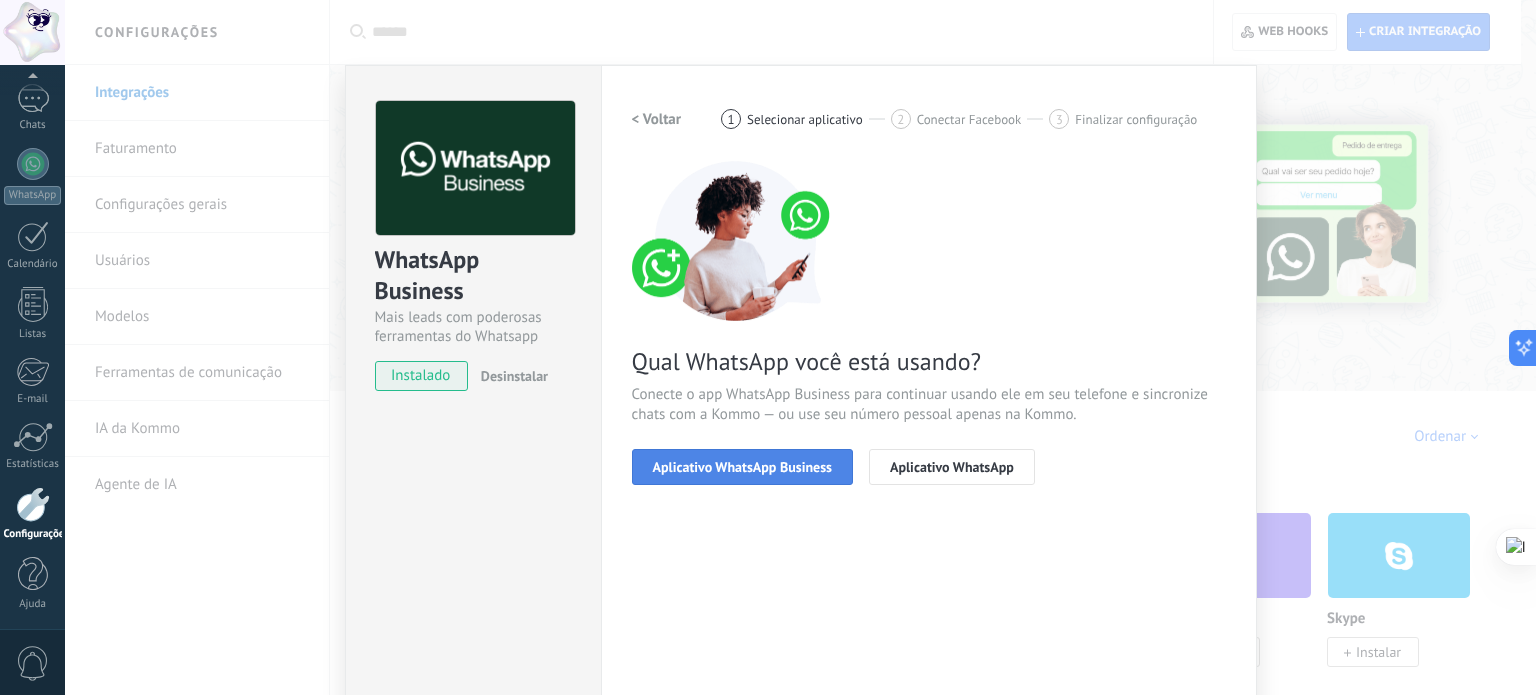 click on "Aplicativo WhatsApp Business" at bounding box center [742, 467] 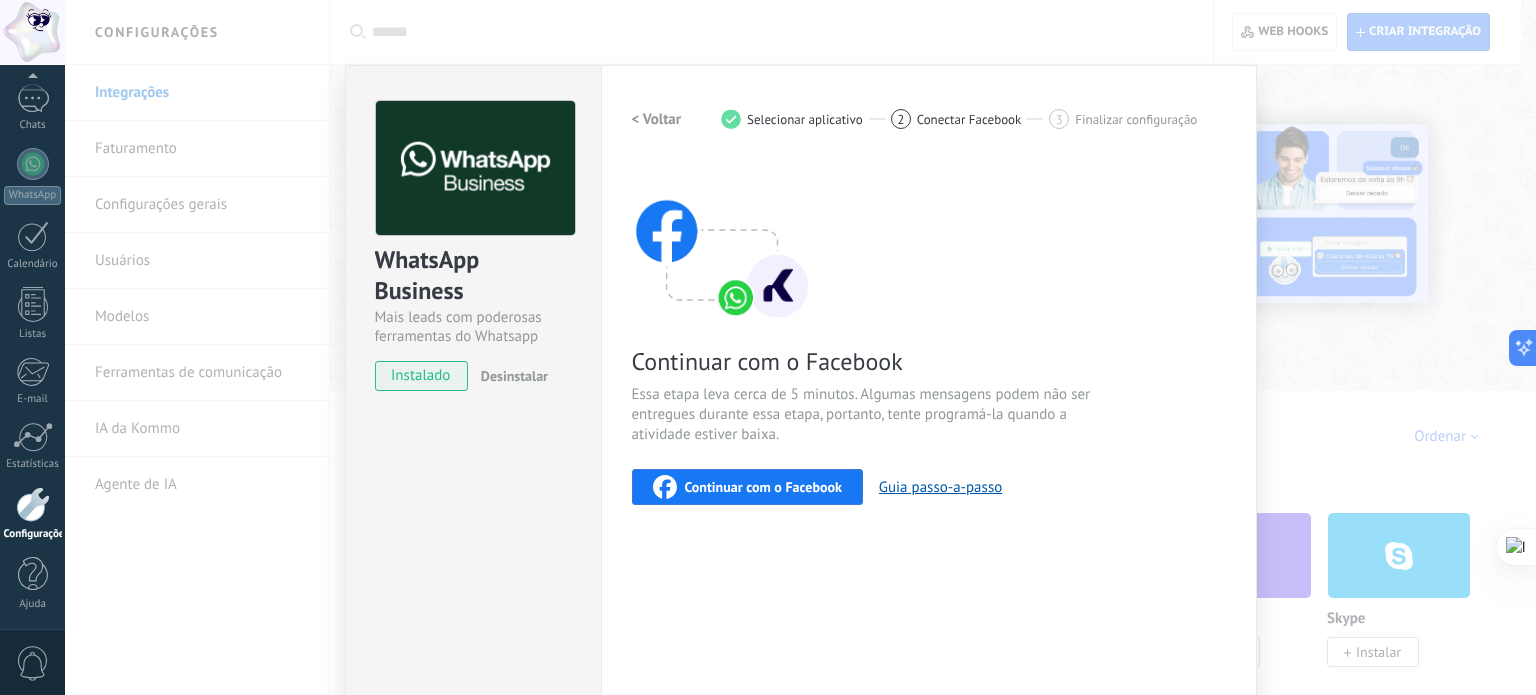 click on "Continuar com o Facebook" at bounding box center [763, 487] 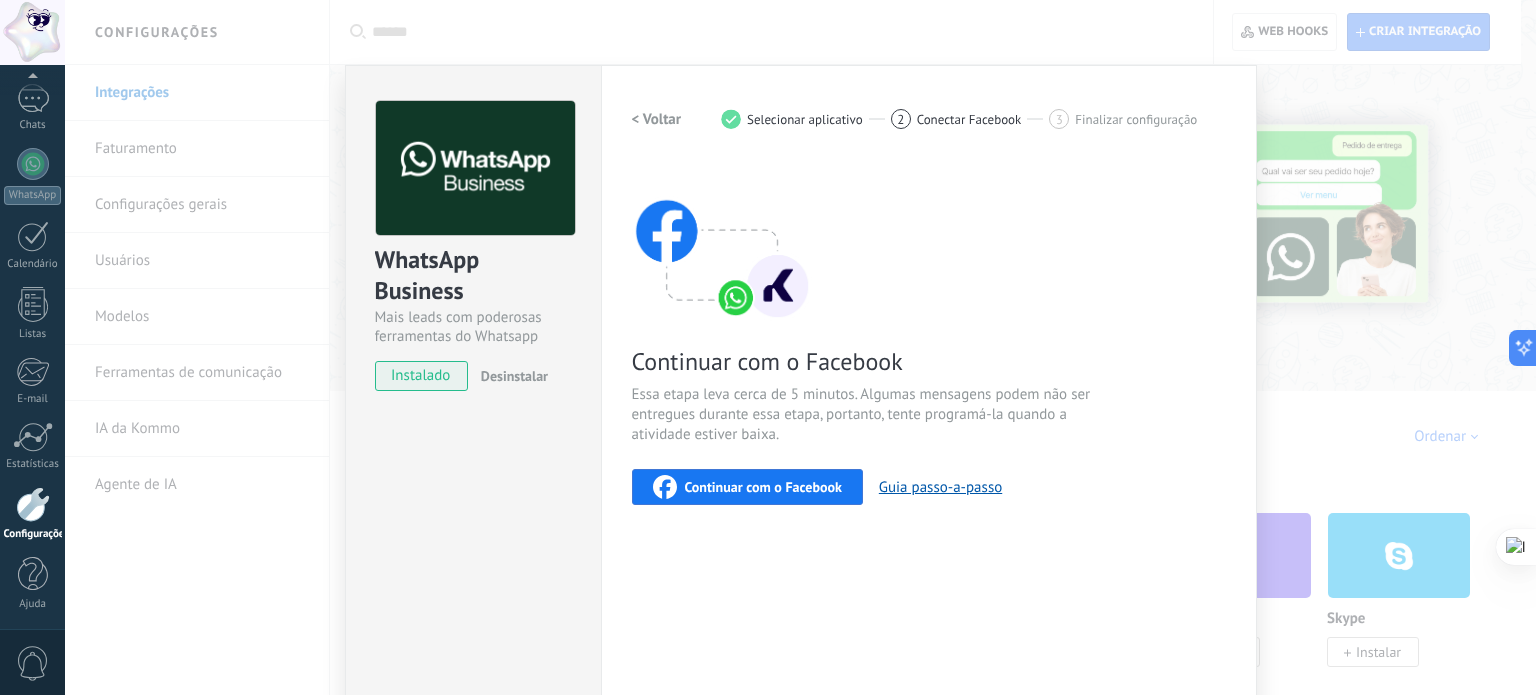 click on "Continuar com o Facebook" at bounding box center [763, 487] 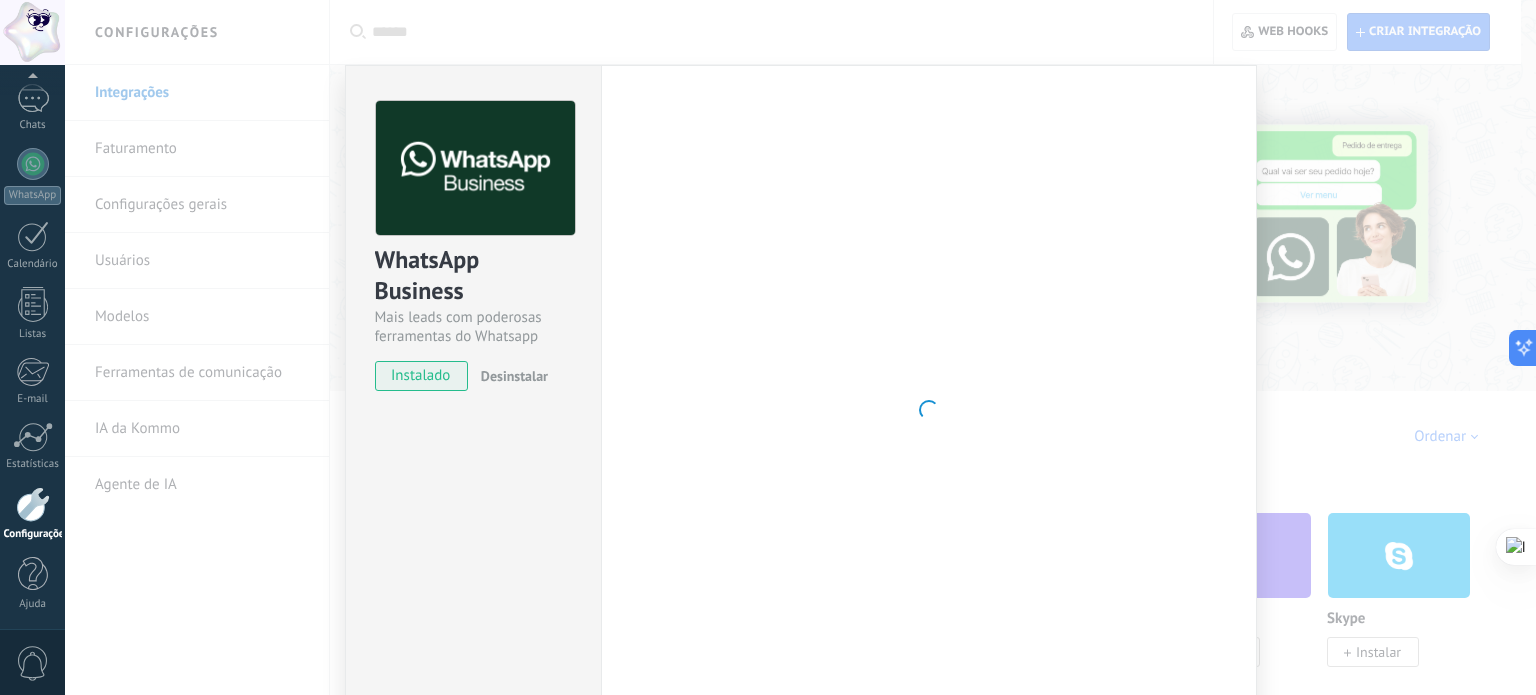 click on "WhatsApp Business Mais leads com poderosas ferramentas do Whatsapp instalado Desinstalar Configurações Autorização Esta aba registra os usuários que permitiram acesso à esta conta. Se você quiser remover a possibilidade de um usuário de enviar solicitações para a conta em relação a esta integração, você pode revogar o acesso. Se o acesso de todos os usuários for revogado, a integração parará de funcionar. Este app está instalado, mas ninguém concedeu acesso ainda. WhatsApp Cloud API Mais _:  Salvar < Voltar 1 Selecionar aplicativo 2 Conectar Facebook 3 Finalizar configuração Continuar com o Facebook Essa etapa leva cerca de 5 minutos. Algumas mensagens podem não ser entregues durante essa etapa, portanto, tente programá-la quando a atividade estiver baixa. Continuar com o Facebook Guia passo-a-passo Precisa de ajuda?" at bounding box center [800, 347] 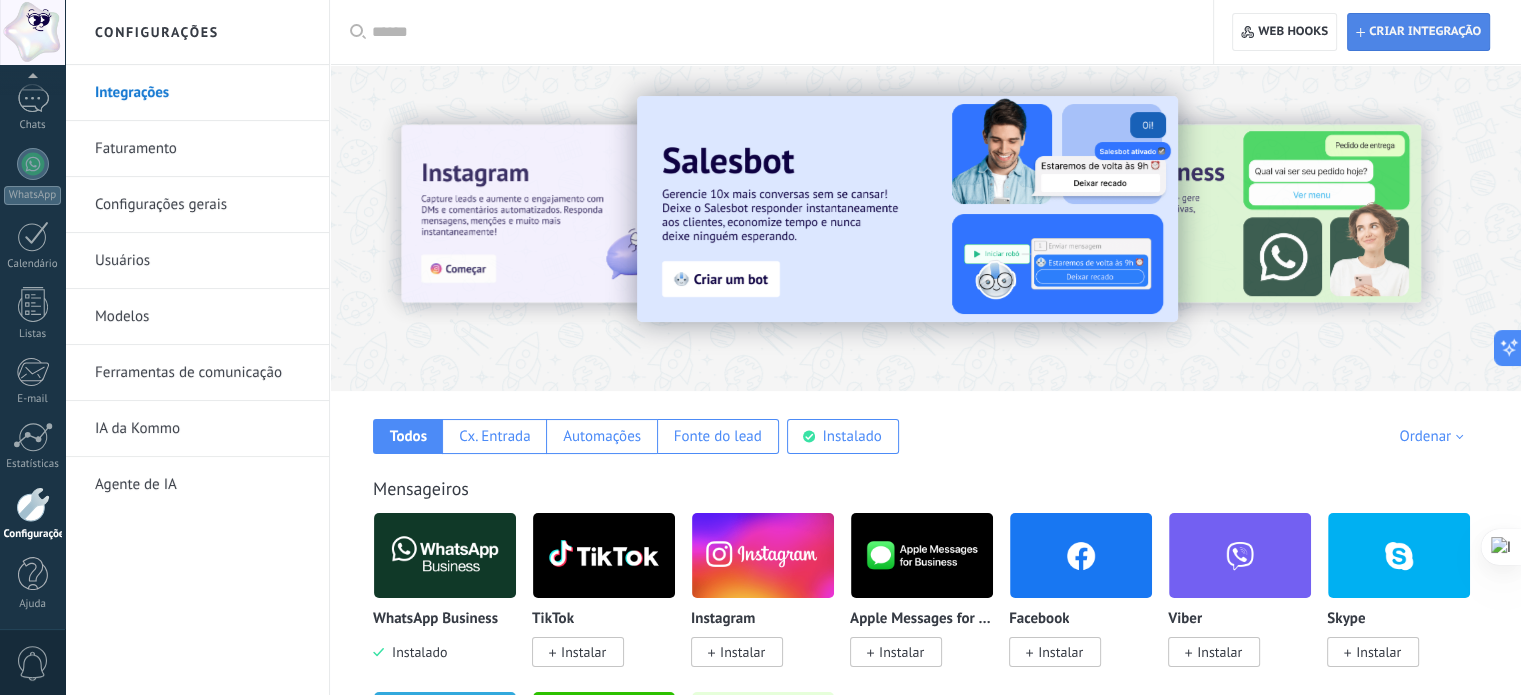 click on "Criar integração" at bounding box center (1425, 32) 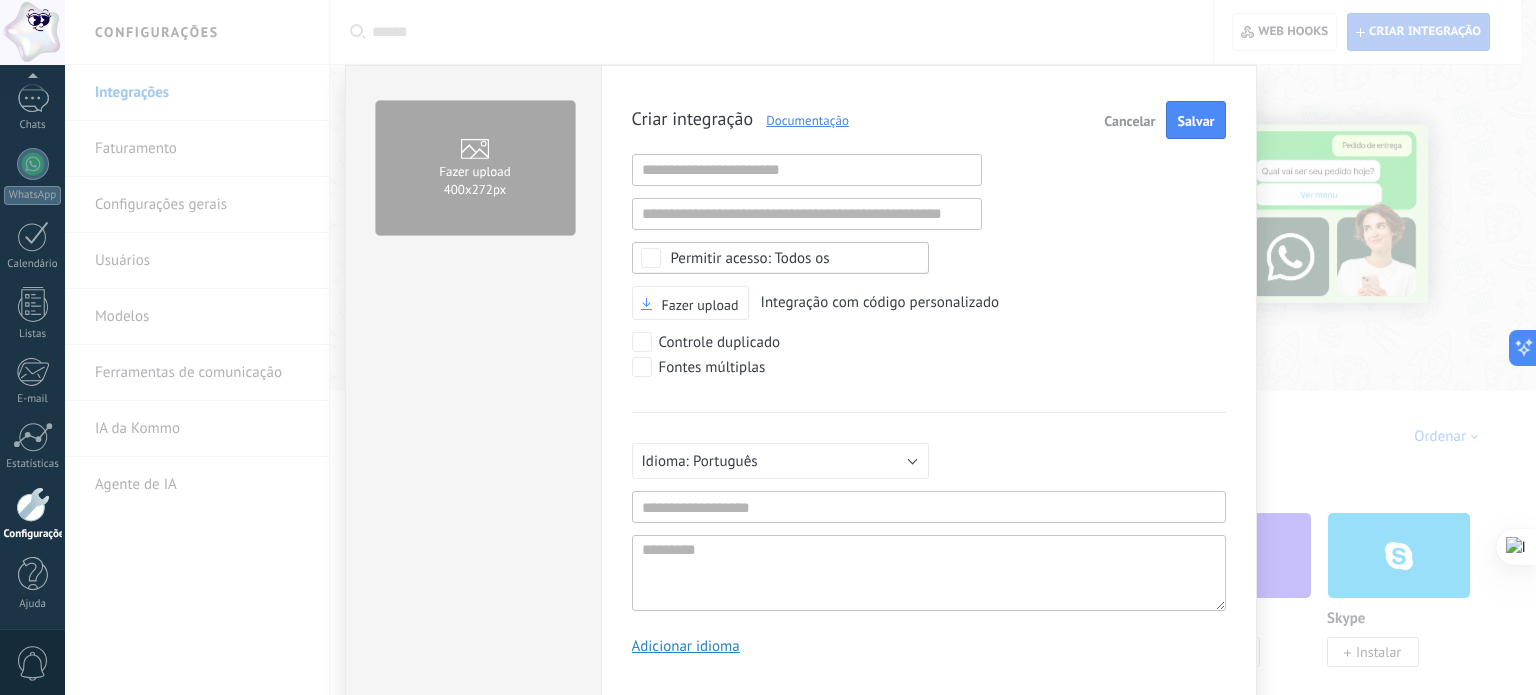 scroll, scrollTop: 19, scrollLeft: 0, axis: vertical 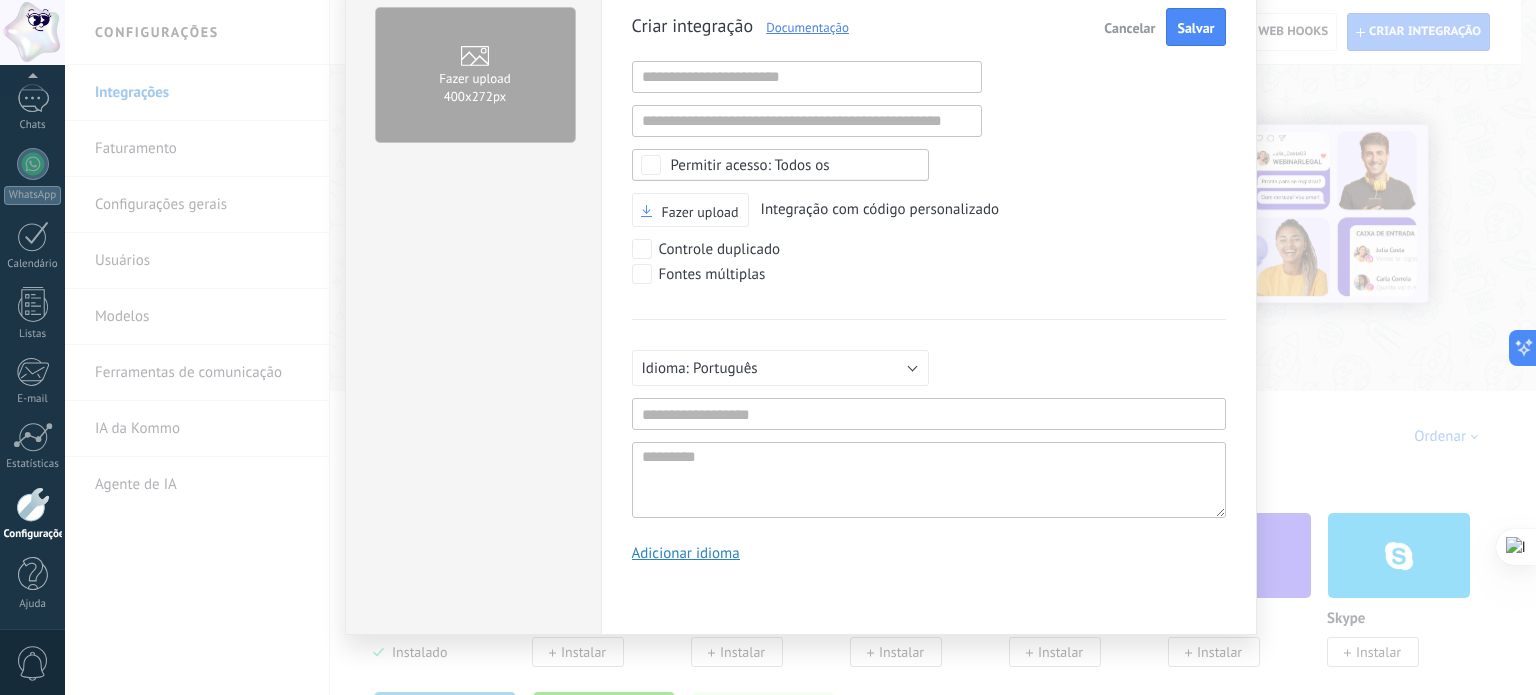 click on "Fazer upload 400х272px Criar integração Documentação Cancelar Salvar URL inválida URL inválida Selecionar tudo Acesso aos dados da conta Centro de Notificação Acesso aos arquivos Excluindo arquivos Todos os Fazer upload Integração com código personalizado Controle duplicado Fontes múltiplas Русский English Español Português Indonesia Türkçe Português Pelo menos 3 caracteres No mínimo 5 caractéres Adicionar idioma" at bounding box center [800, 347] 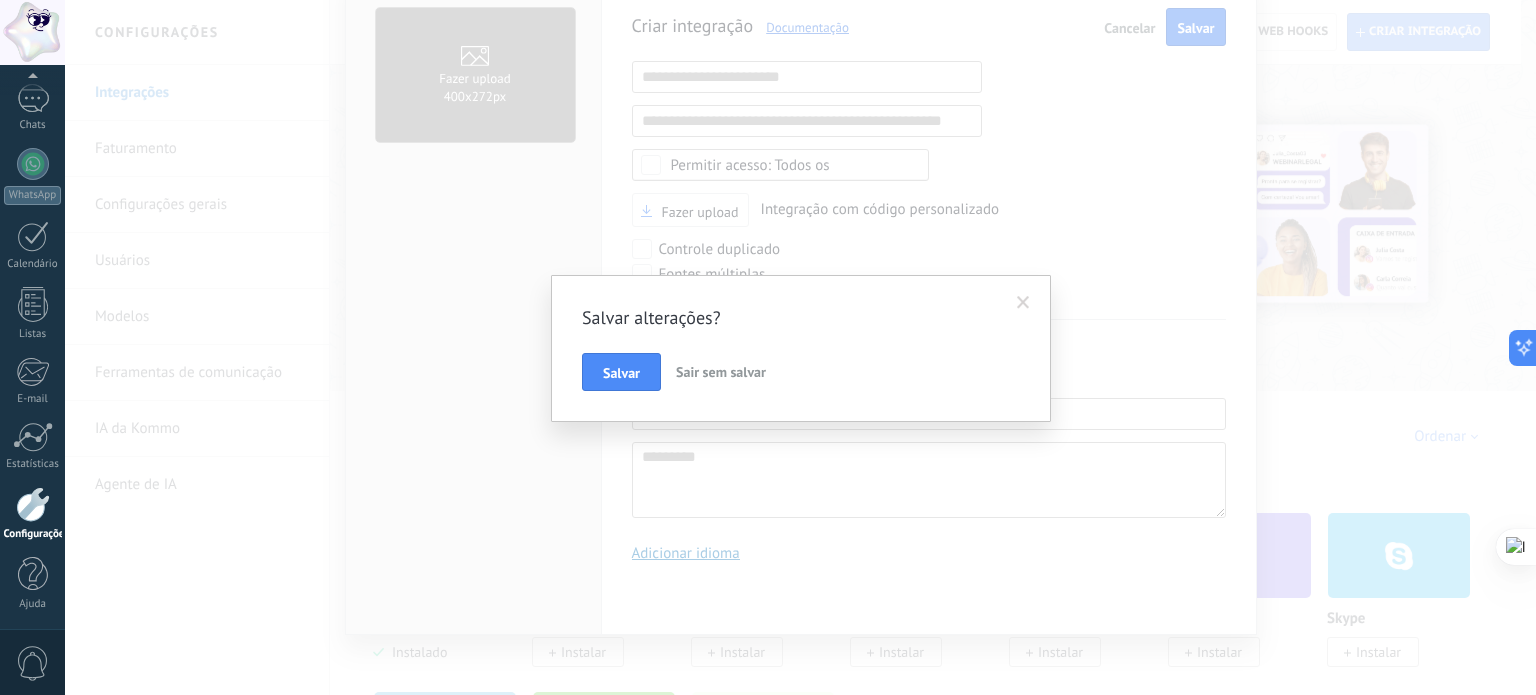 click on "Sair sem salvar" at bounding box center [721, 372] 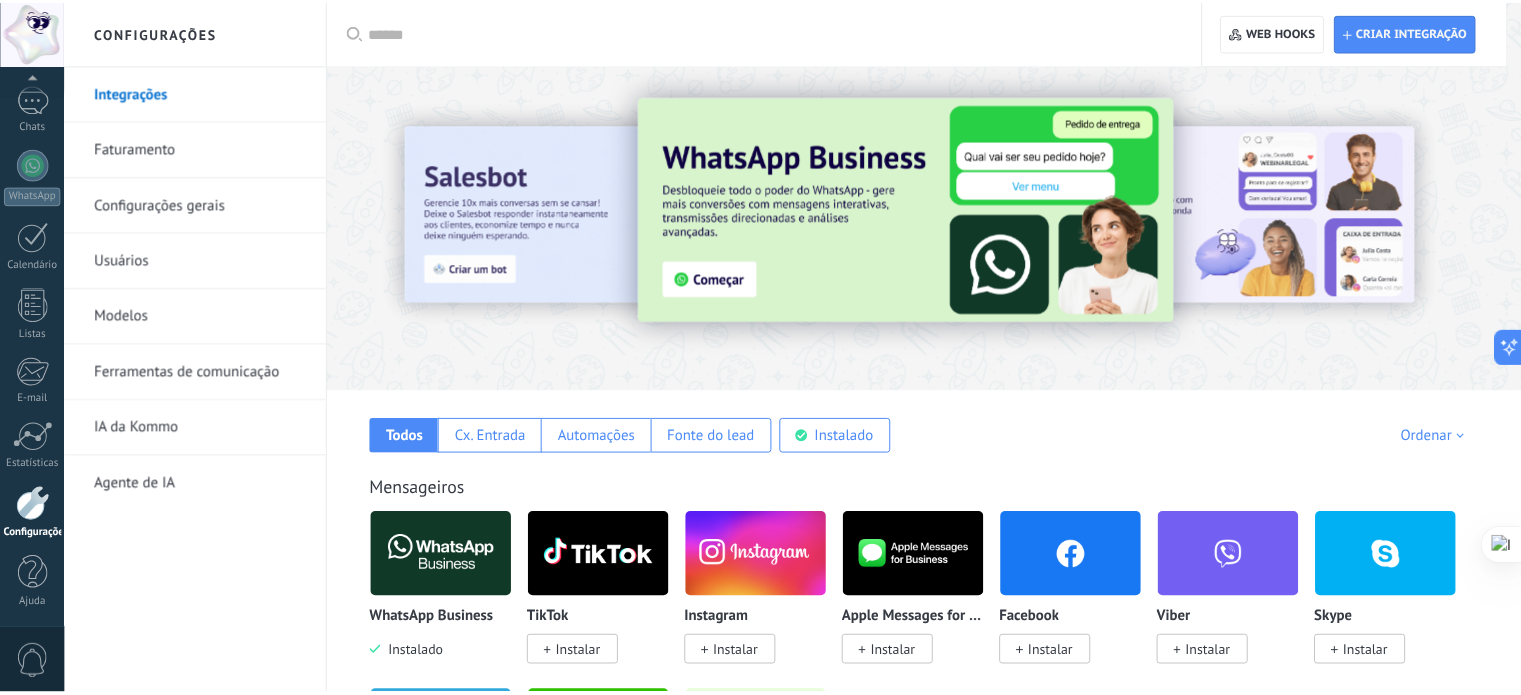 scroll, scrollTop: 0, scrollLeft: 0, axis: both 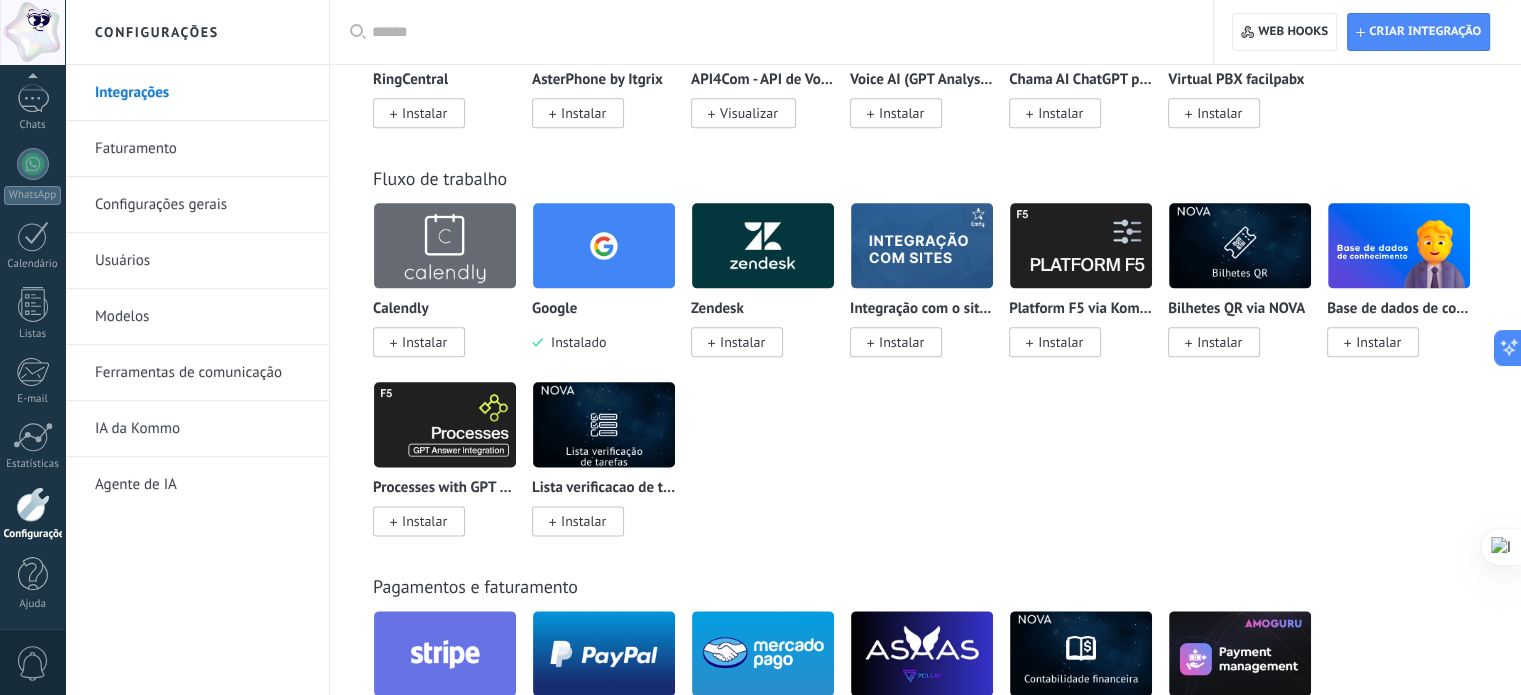 click at bounding box center [445, 245] 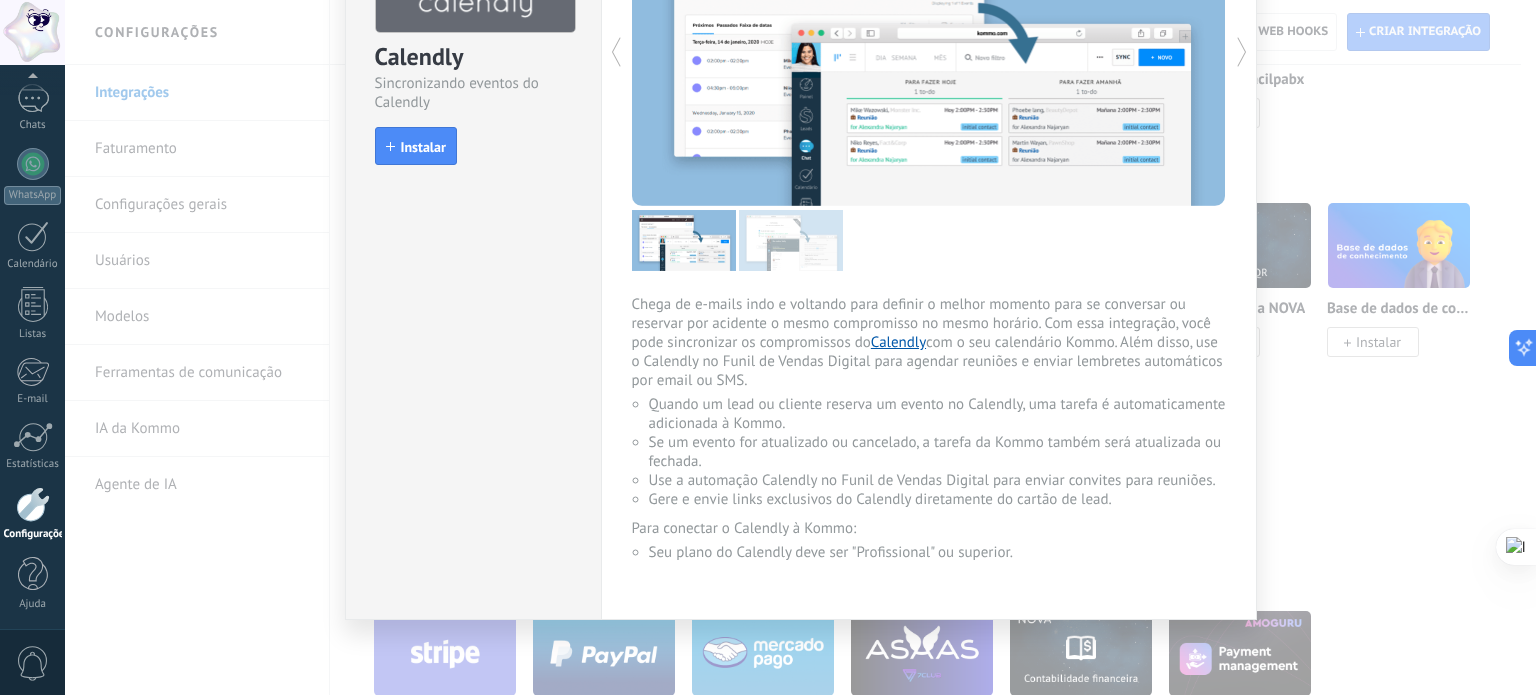 scroll, scrollTop: 204, scrollLeft: 0, axis: vertical 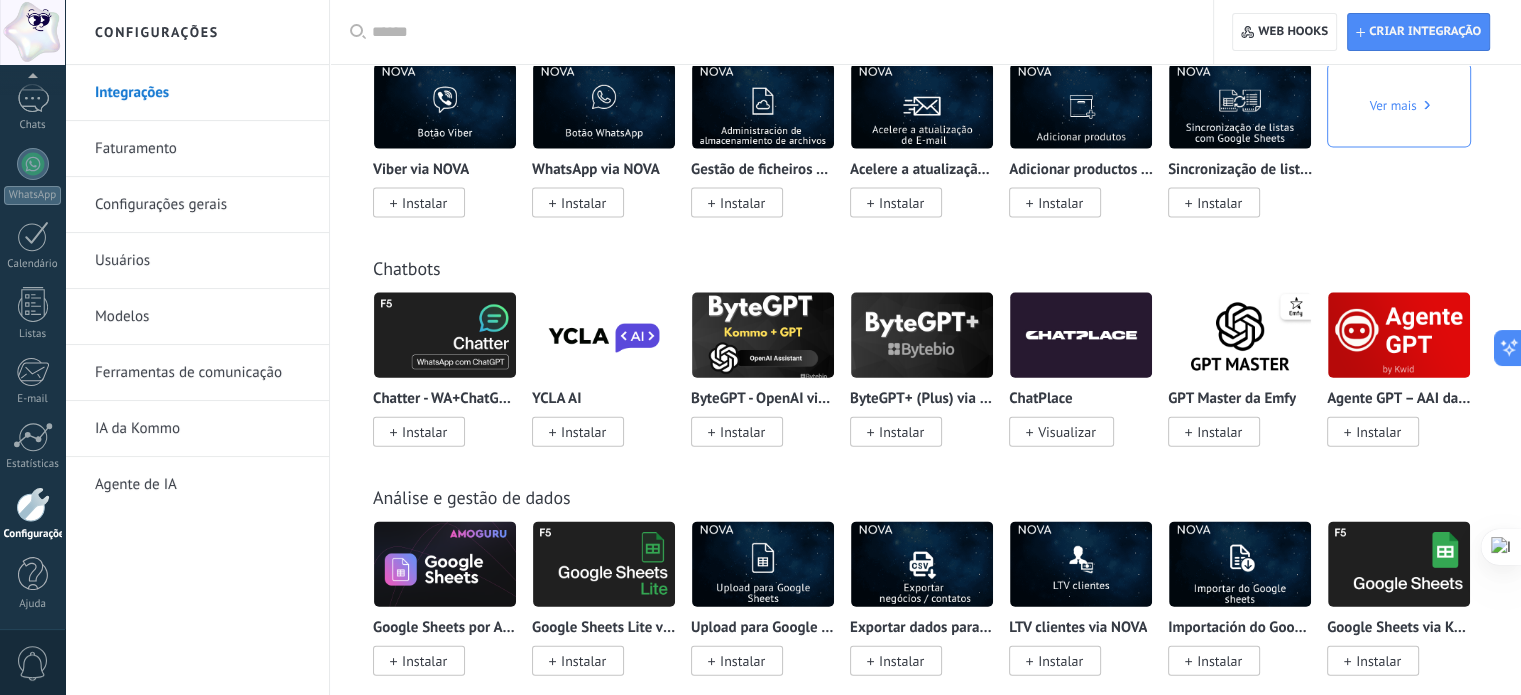 click at bounding box center (763, 335) 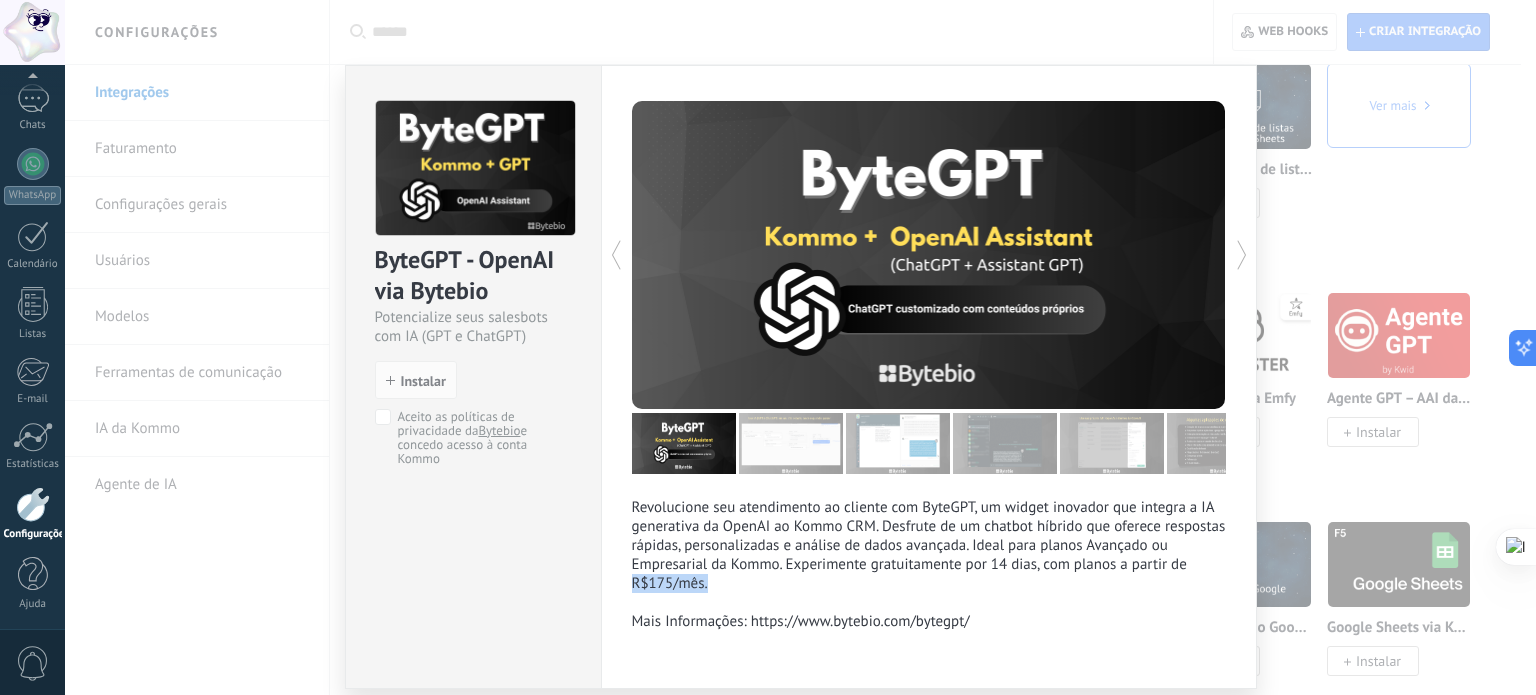 drag, startPoint x: 629, startPoint y: 597, endPoint x: 708, endPoint y: 592, distance: 79.15807 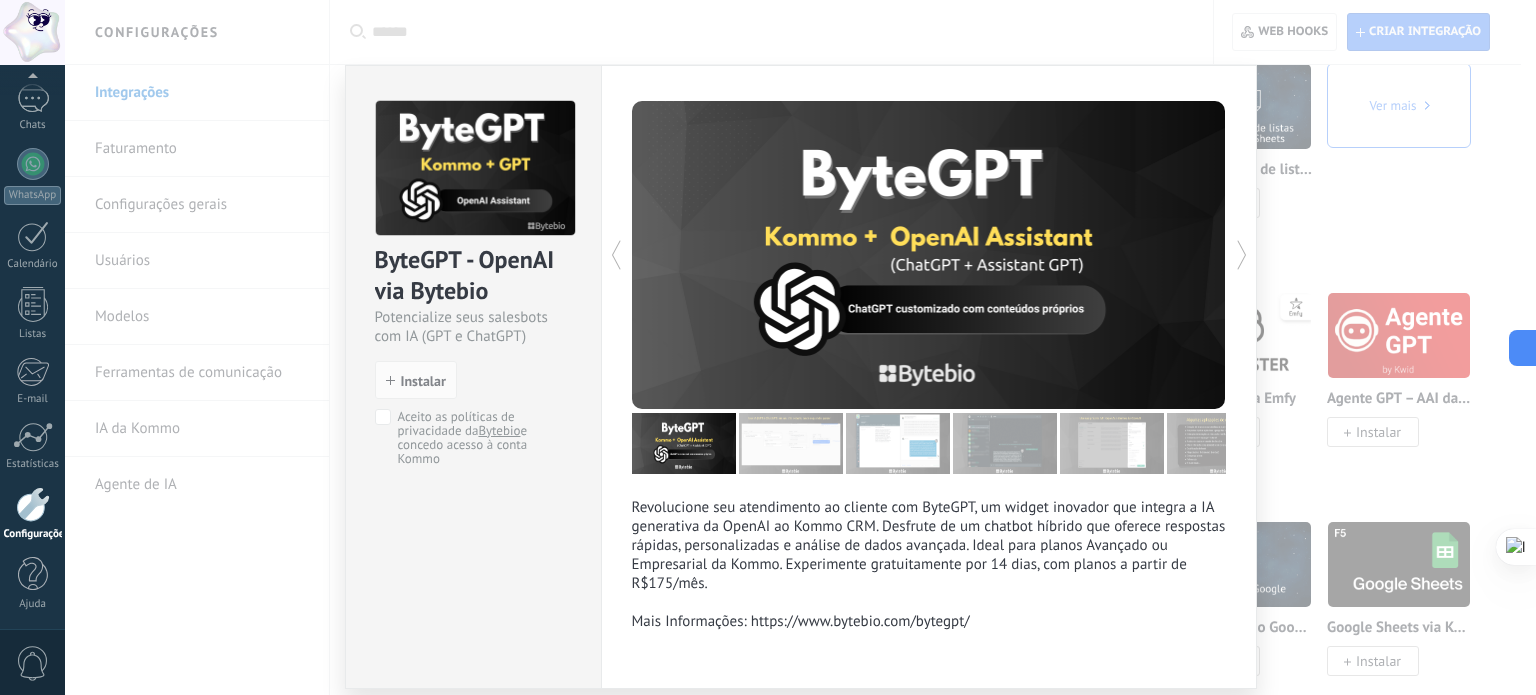 click on "ByteGPT - OpenAI via Bytebio Potencialize seus salesbots com IA (GPT e ChatGPT) install Instalar Aceito as políticas de privacidade da  Bytebio  e concedo acesso à conta Kommo" at bounding box center (473, 273) 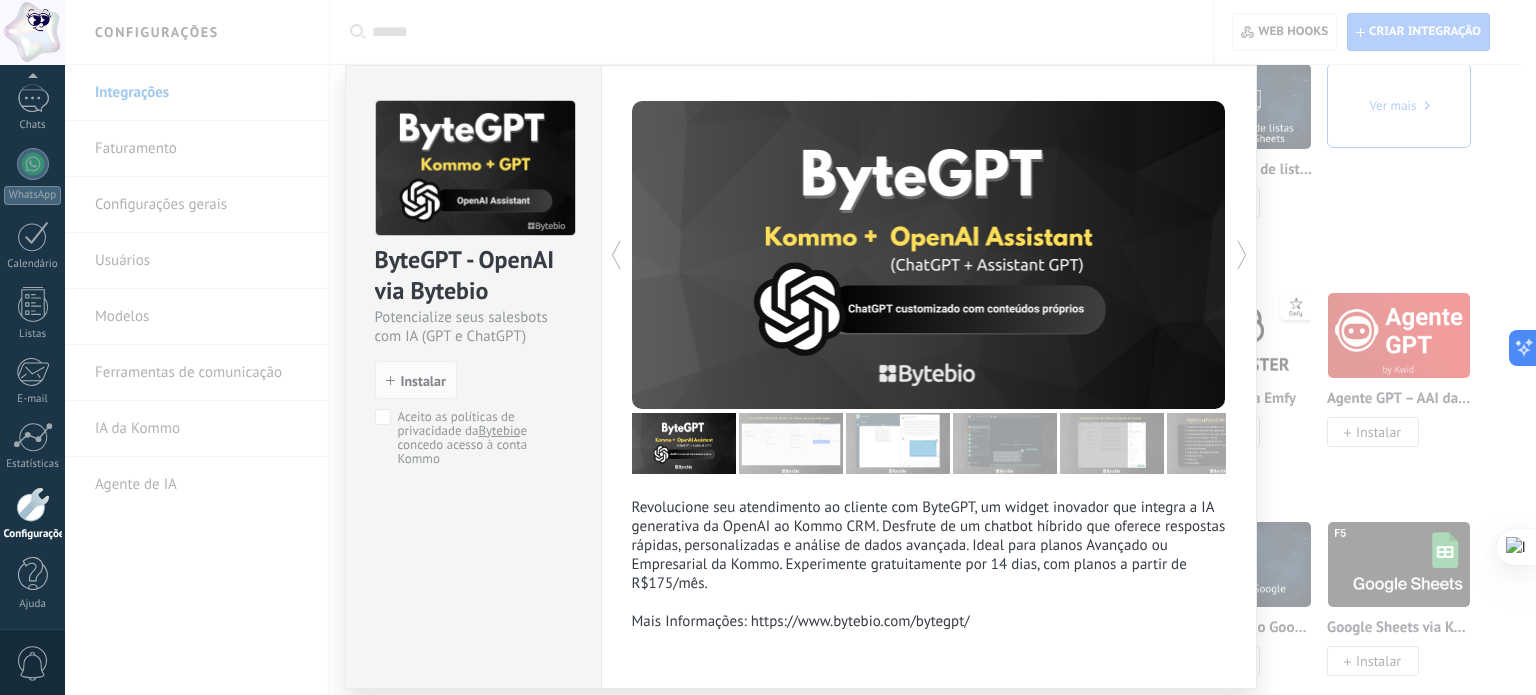 click on "ByteGPT - OpenAI via Bytebio Potencialize seus salesbots com IA (GPT e ChatGPT) install Instalar Aceito as políticas de privacidade da  Bytebio  e concedo acesso à conta Kommo Revolucione seu atendimento ao cliente com ByteGPT, um widget inovador que integra a IA generativa da OpenAI ao Kommo CRM. Desfrute de um chatbot híbrido que oferece respostas rápidas, personalizadas e análise de dados avançada. Ideal para planos Avançado ou Empresarial da Kommo. Experimente gratuitamente por 14 dias, com planos a partir de R$175/mês. Mais Informações: https://www.bytebio.com/bytegpt/ Mais" at bounding box center (800, 347) 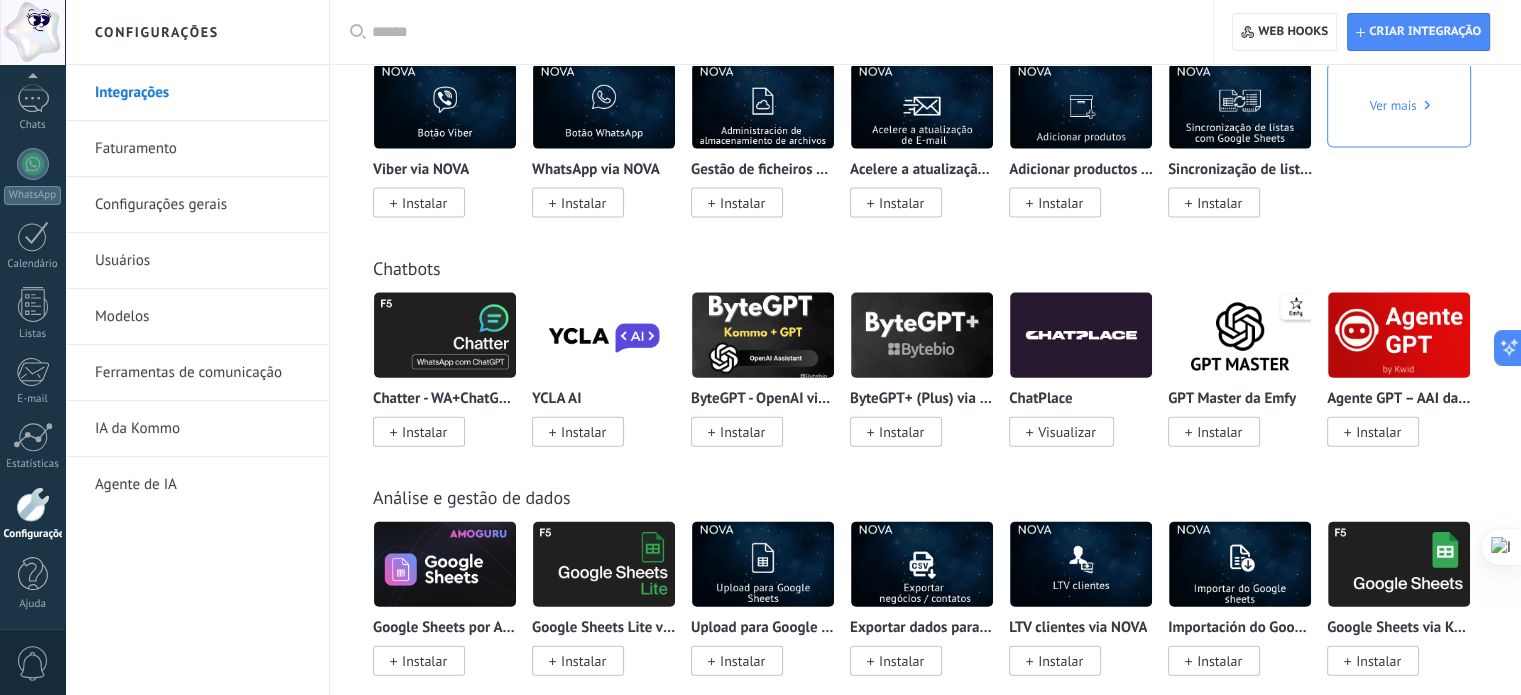 click at bounding box center (445, 335) 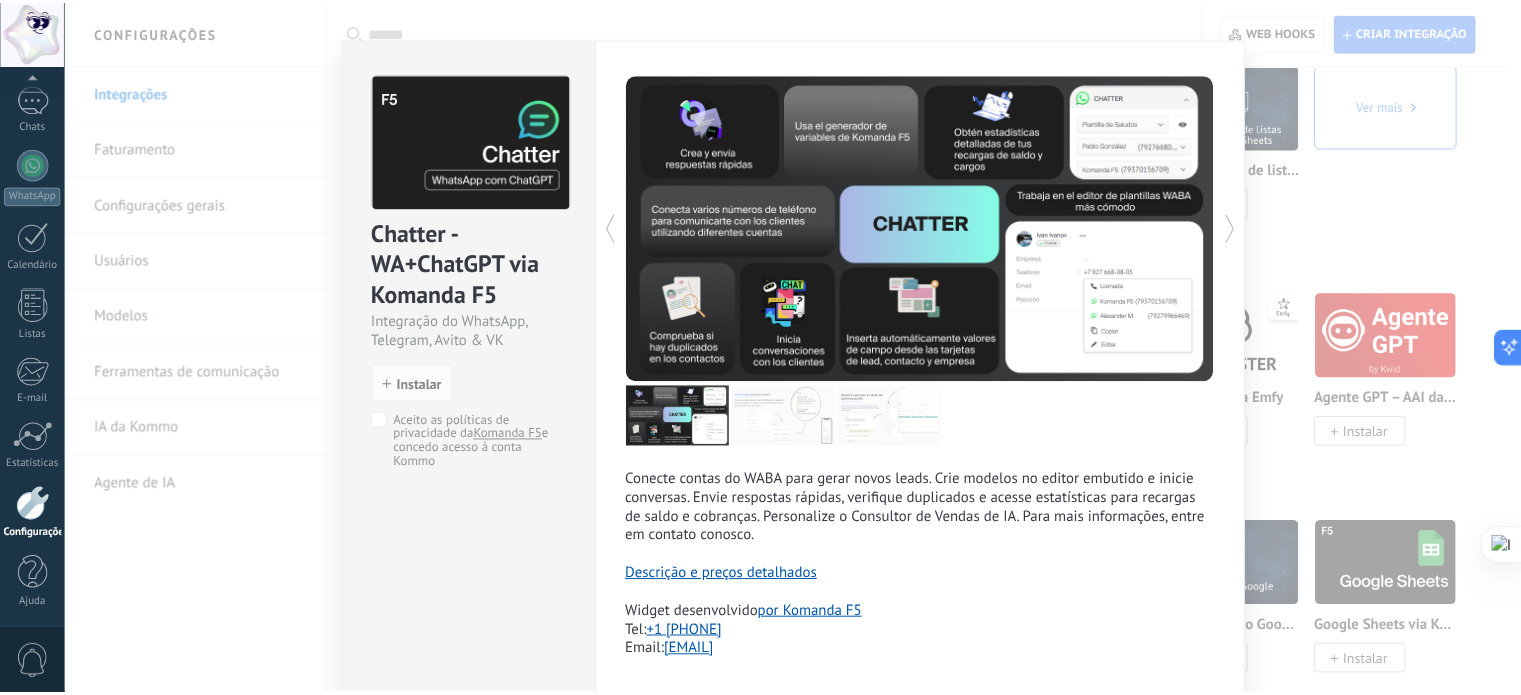 scroll, scrollTop: 0, scrollLeft: 0, axis: both 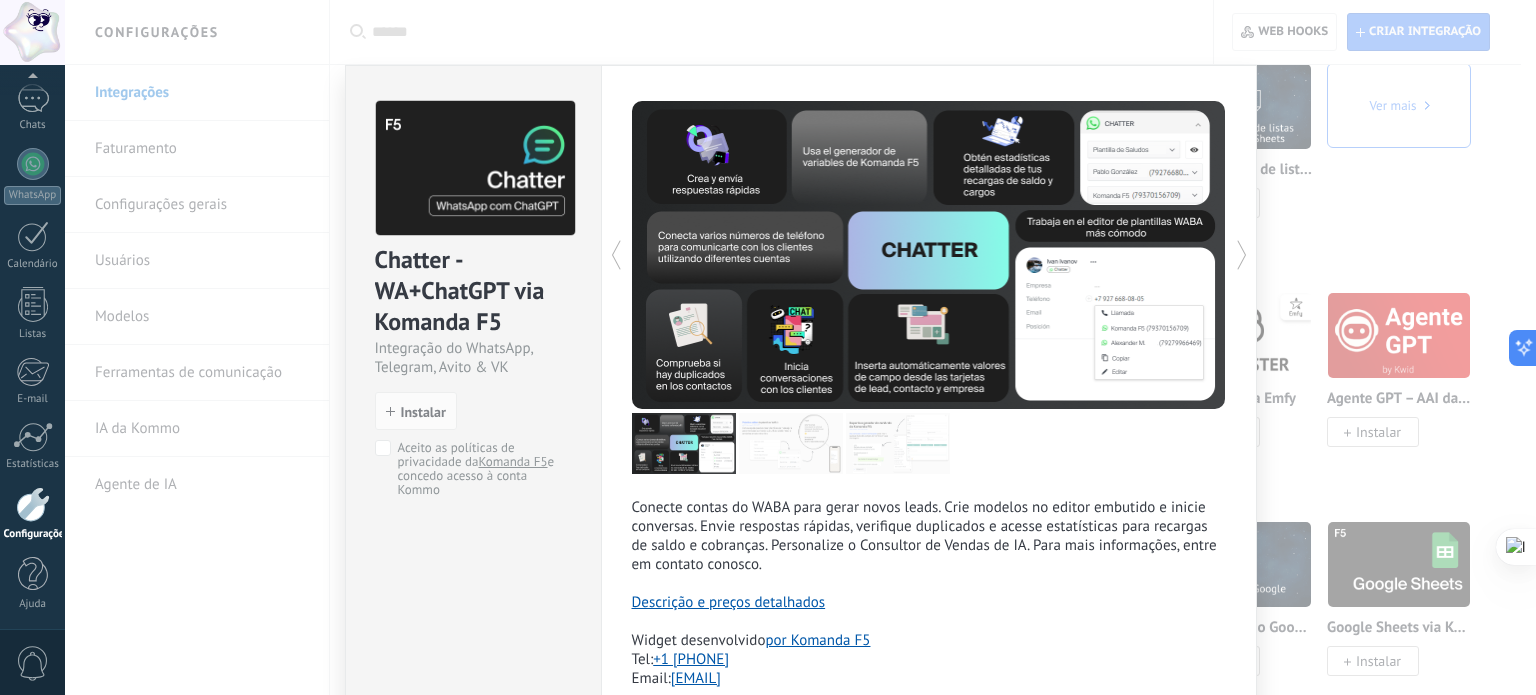 click on "Chatter - WA+ChatGPT via Komanda F5 Integração do WhatsApp, Telegram, Avito & VK install Instalar Aceito as políticas de privacidade da  Komanda F5  e concedo acesso à conta Kommo
Komanda F5
Conecte contas do WABA para gerar novos leads. Crie modelos no editor embutido e inicie conversas. Envie respostas rápidas, verifique duplicados e acesse estatísticas para recargas de saldo e cobranças. Personalize o Consultor de Vendas de IA. Para mais informações, entre em contato conosco.
Descrição e preços detalhados
Widget desenvolvido  por Komanda F5
Tel:  +1 872 588 81 05
Email:  global@cmdf5.com
Mais" at bounding box center (800, 347) 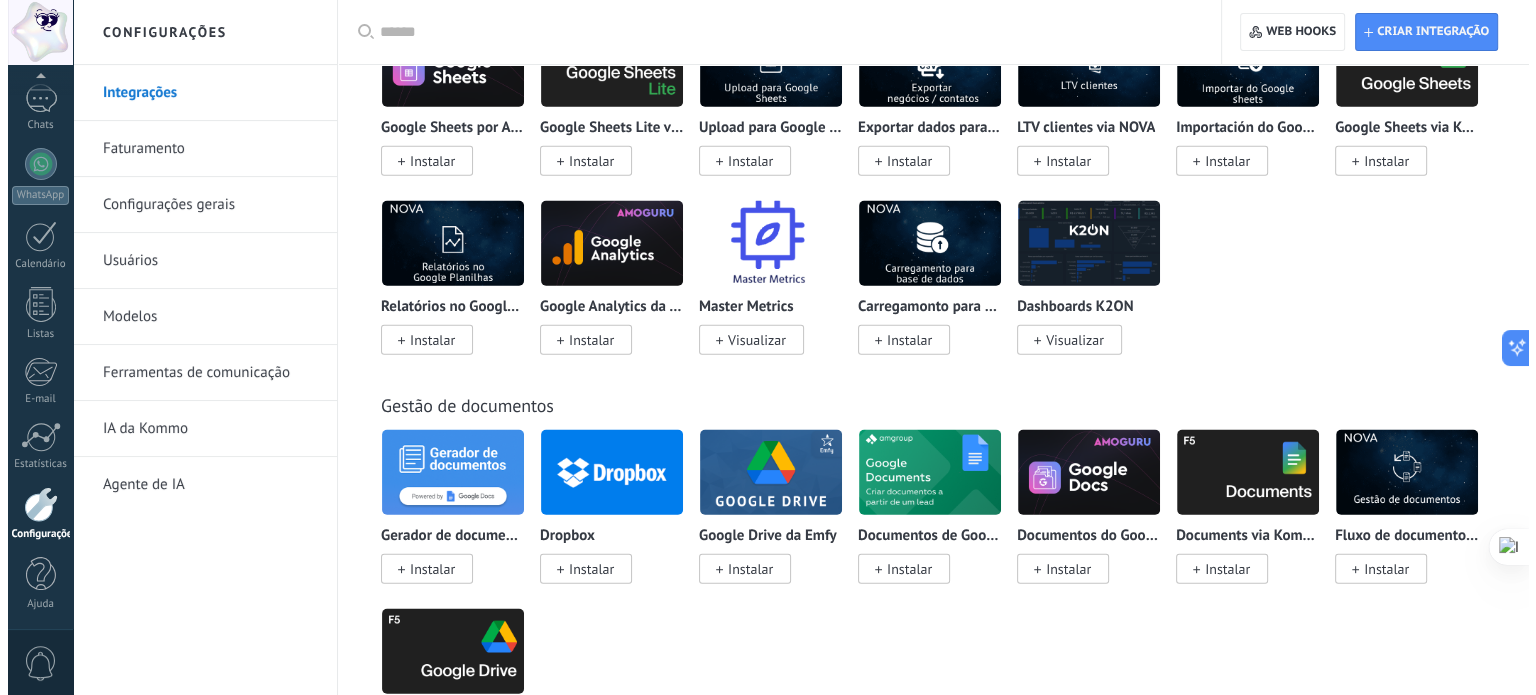 scroll, scrollTop: 5000, scrollLeft: 0, axis: vertical 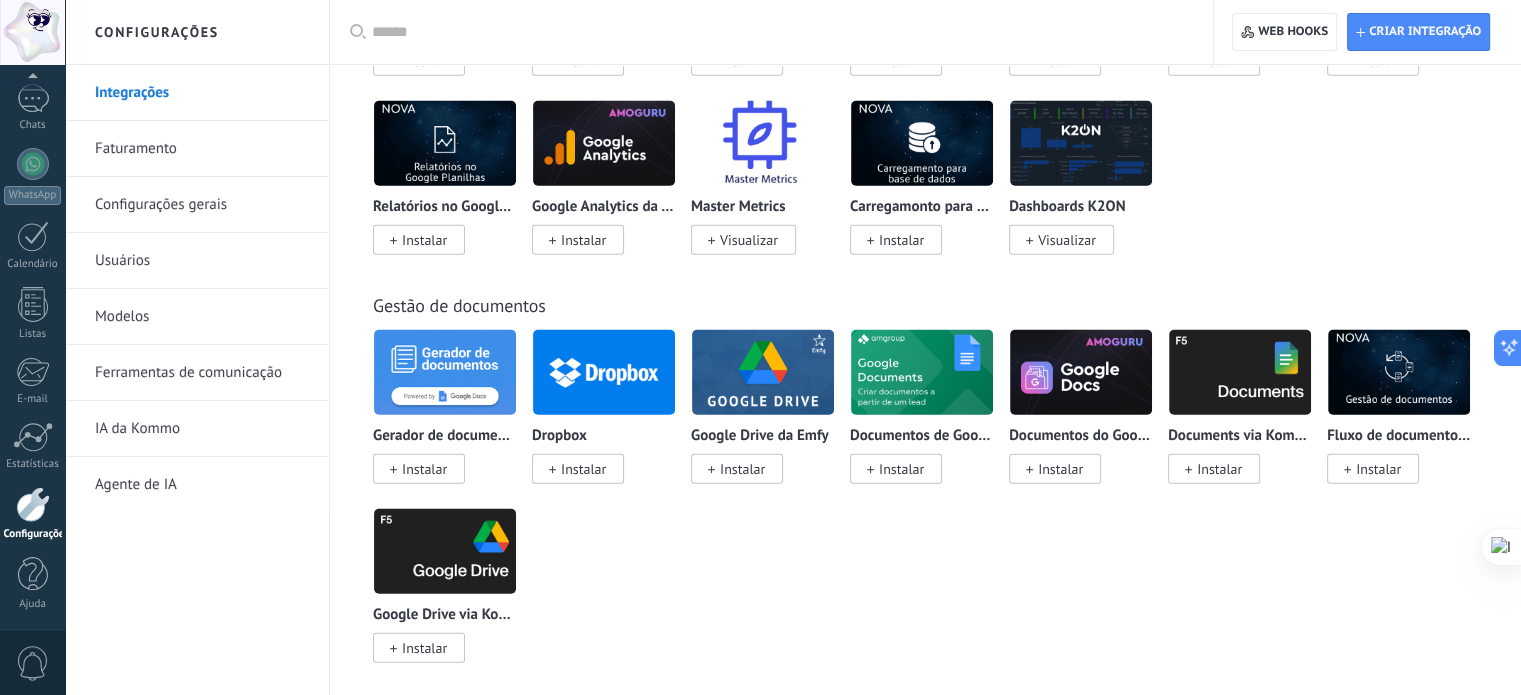 click at bounding box center (1399, 372) 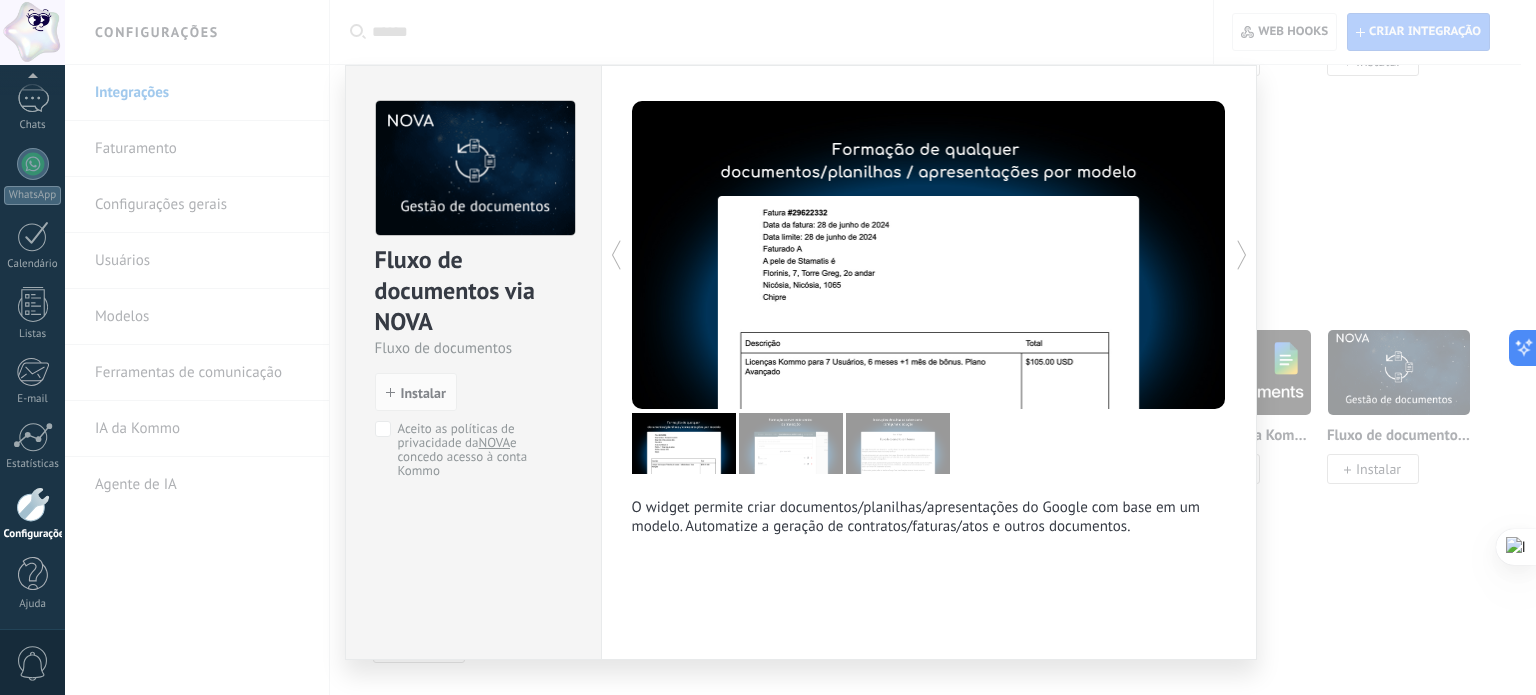 scroll, scrollTop: 40, scrollLeft: 0, axis: vertical 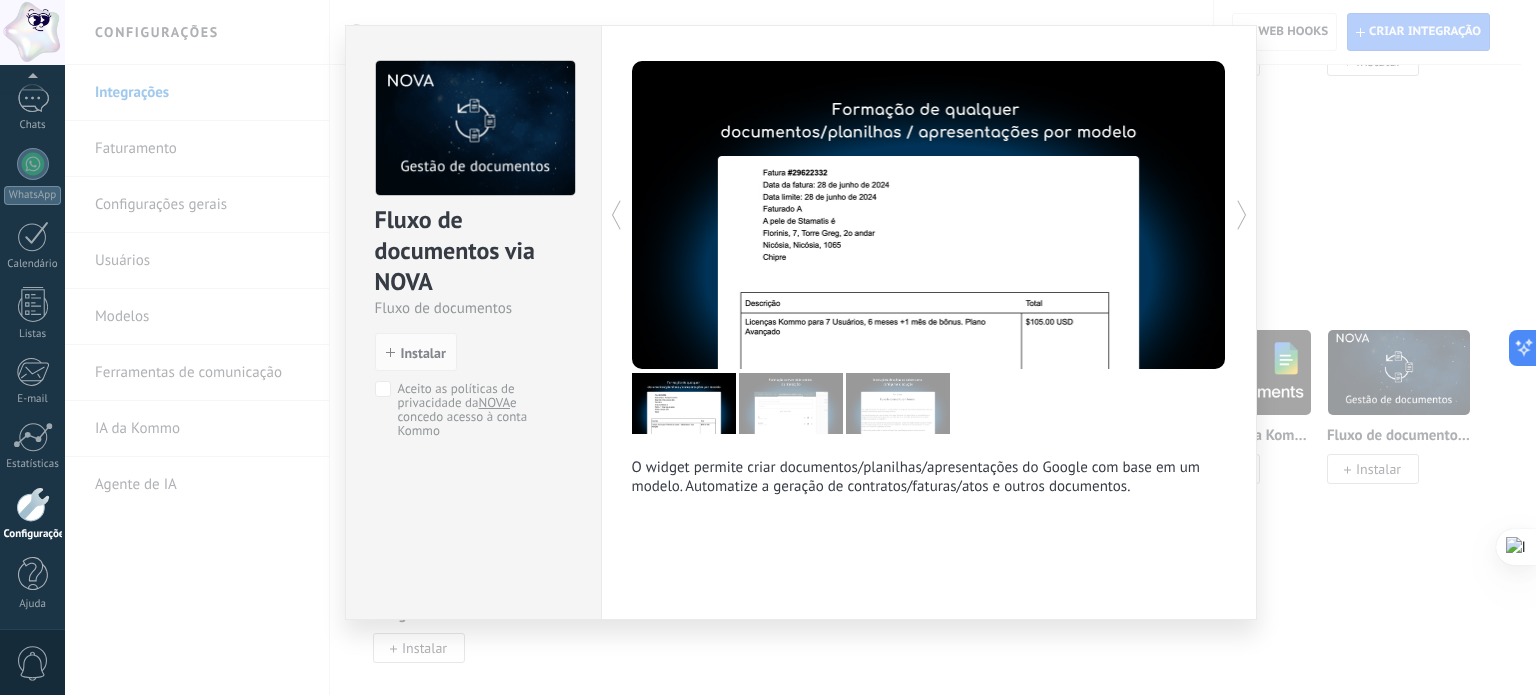 click 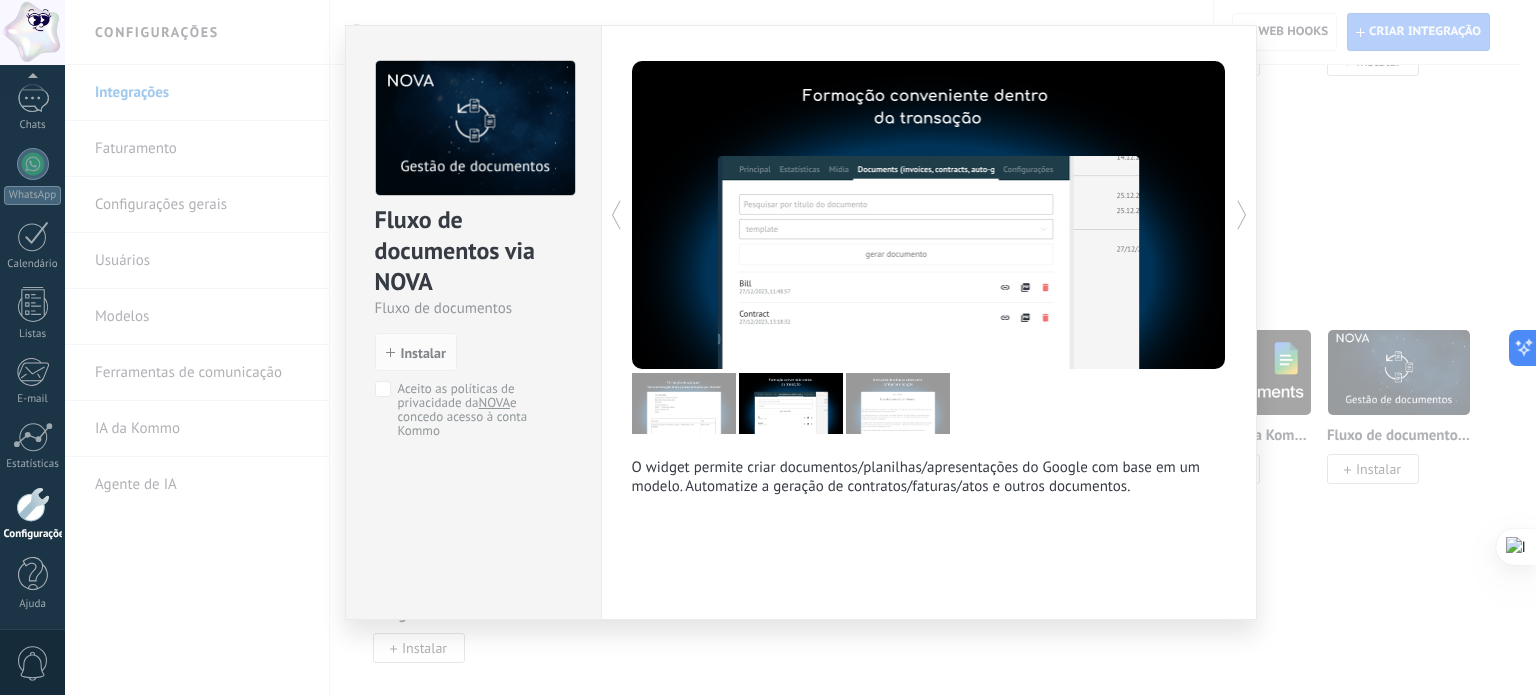 click 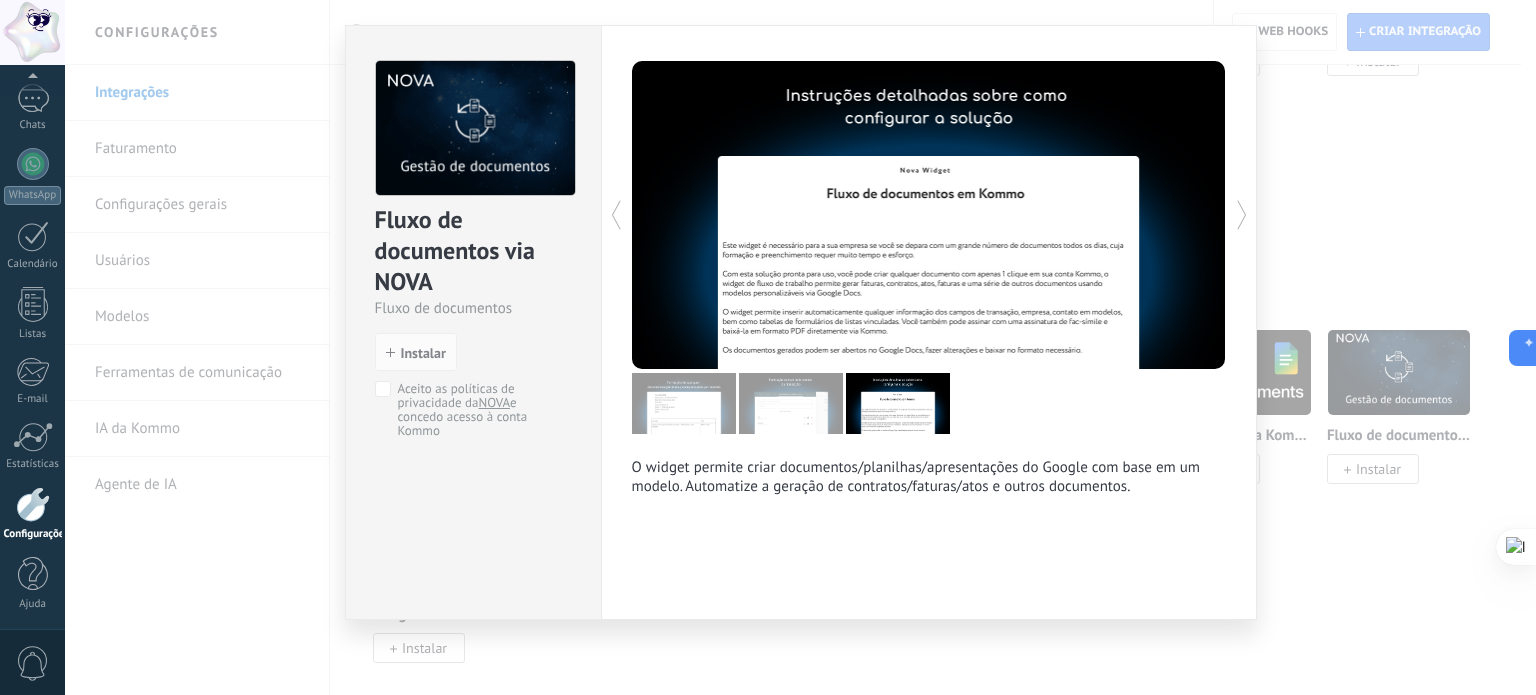click 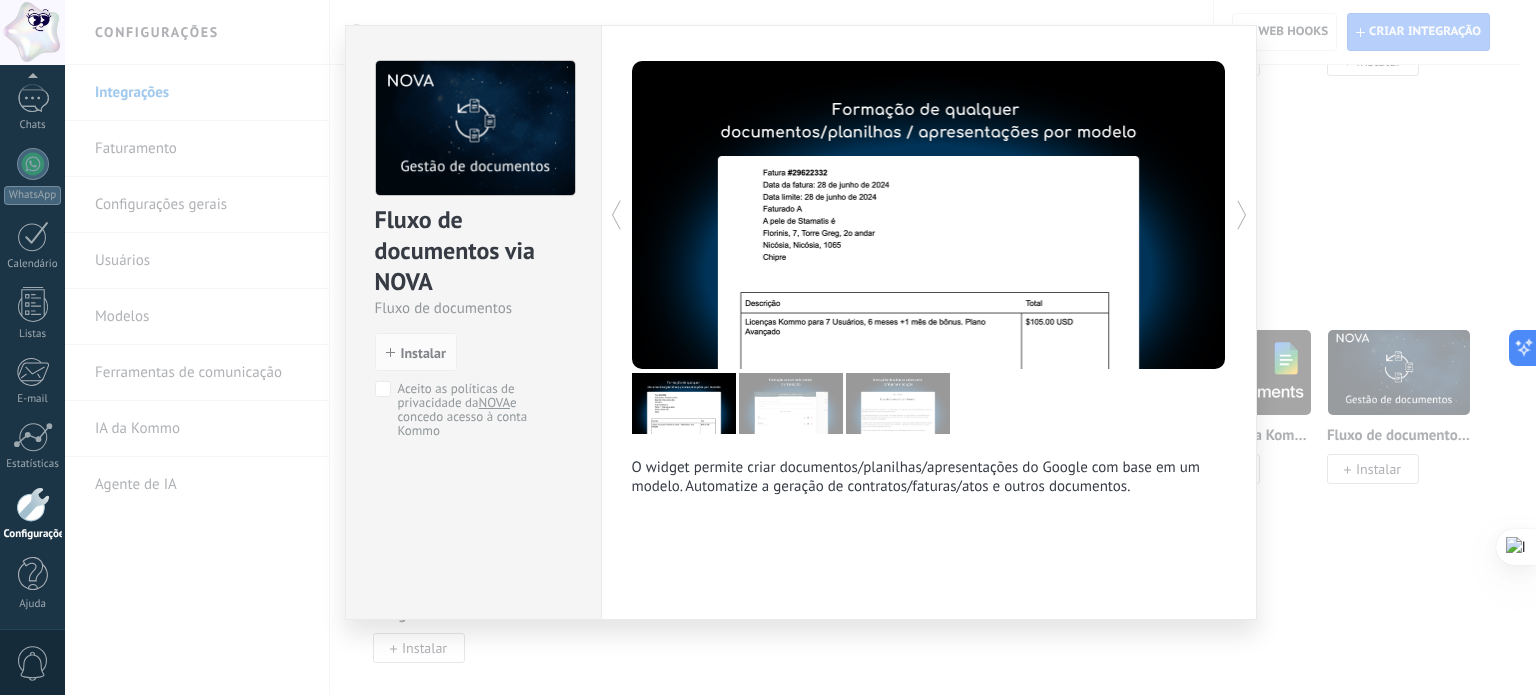click on "Fluxo de documentos via NOVA Fluxo de documentos  install Instalar Aceito as políticas de privacidade da  NOVA  e concedo acesso à conta Kommo O widget permite criar documentos/planilhas/apresentações do Google com base em um modelo. Automatize a geração de contratos/faturas/atos e outros documentos.  Mais" at bounding box center (800, 347) 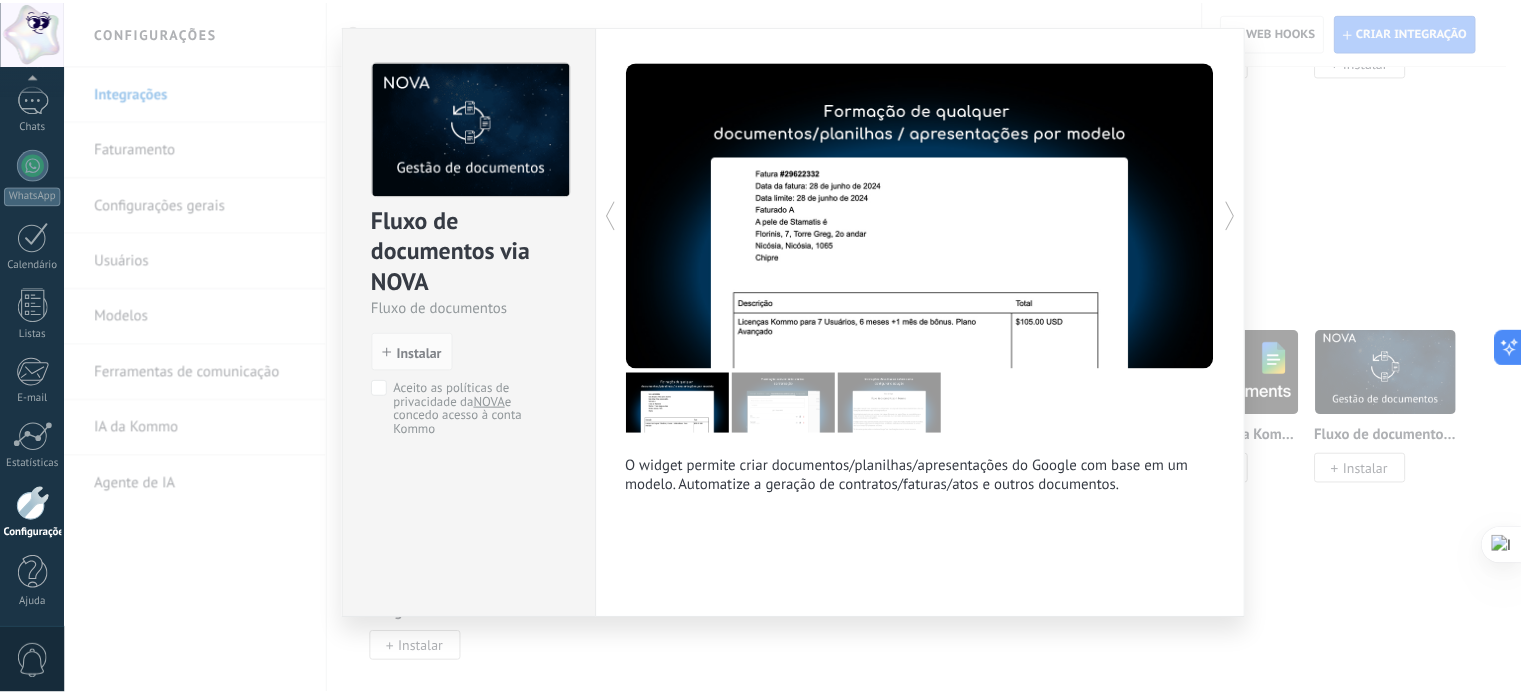 scroll, scrollTop: 0, scrollLeft: 0, axis: both 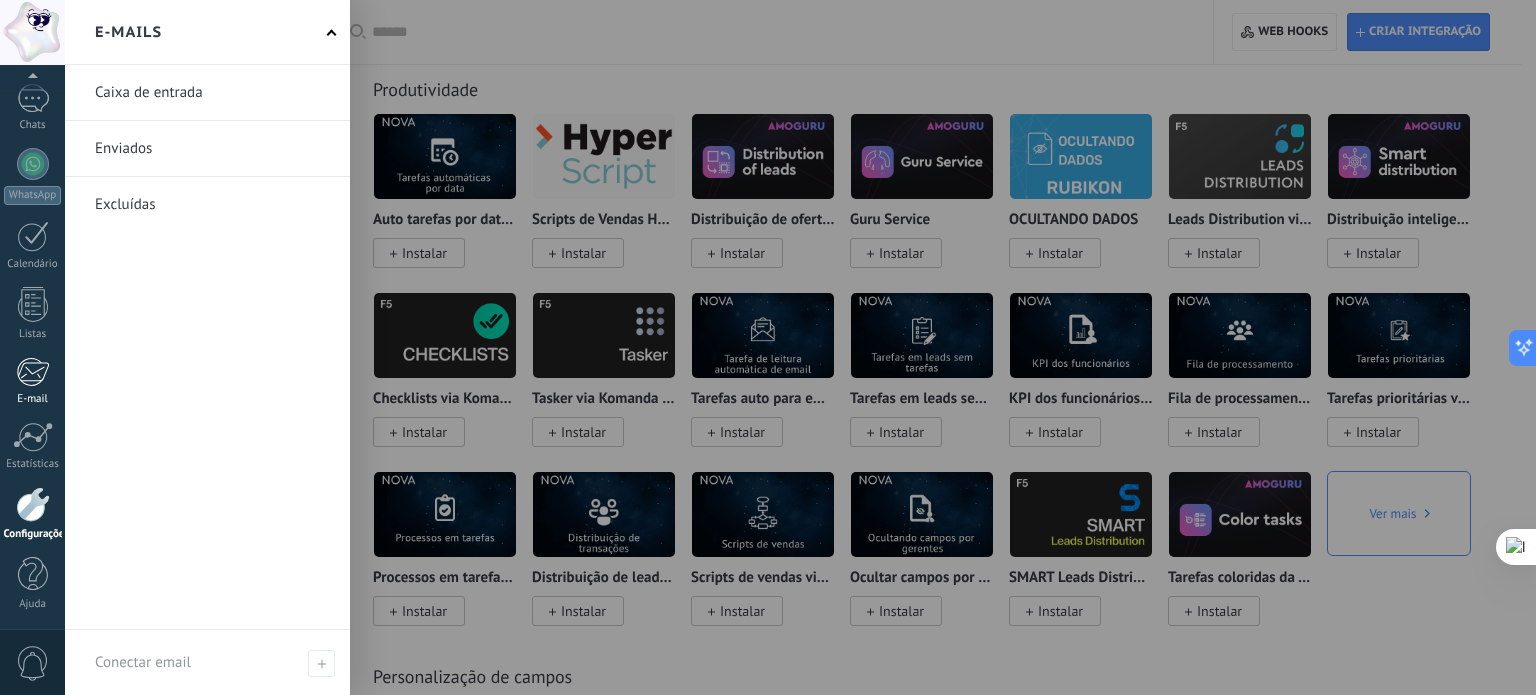 click at bounding box center [32, 372] 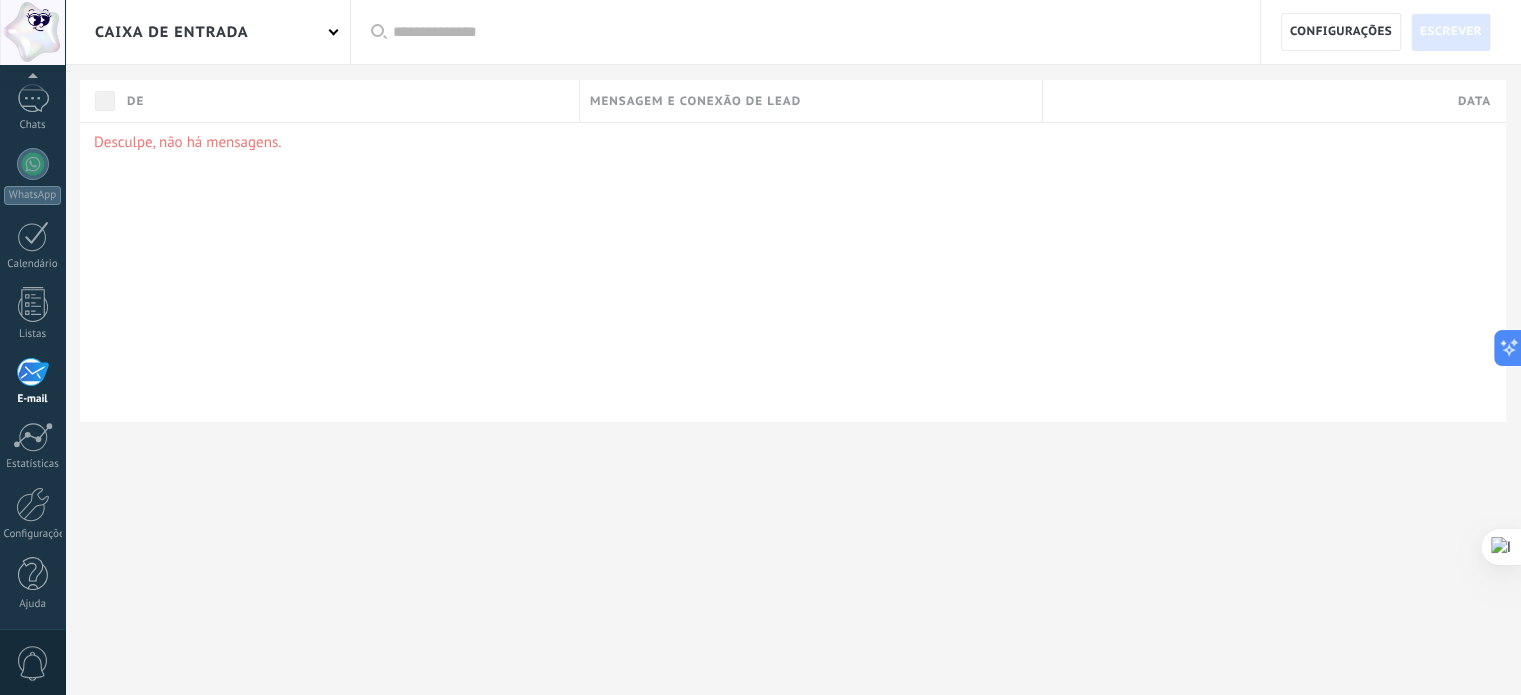 scroll, scrollTop: 0, scrollLeft: 0, axis: both 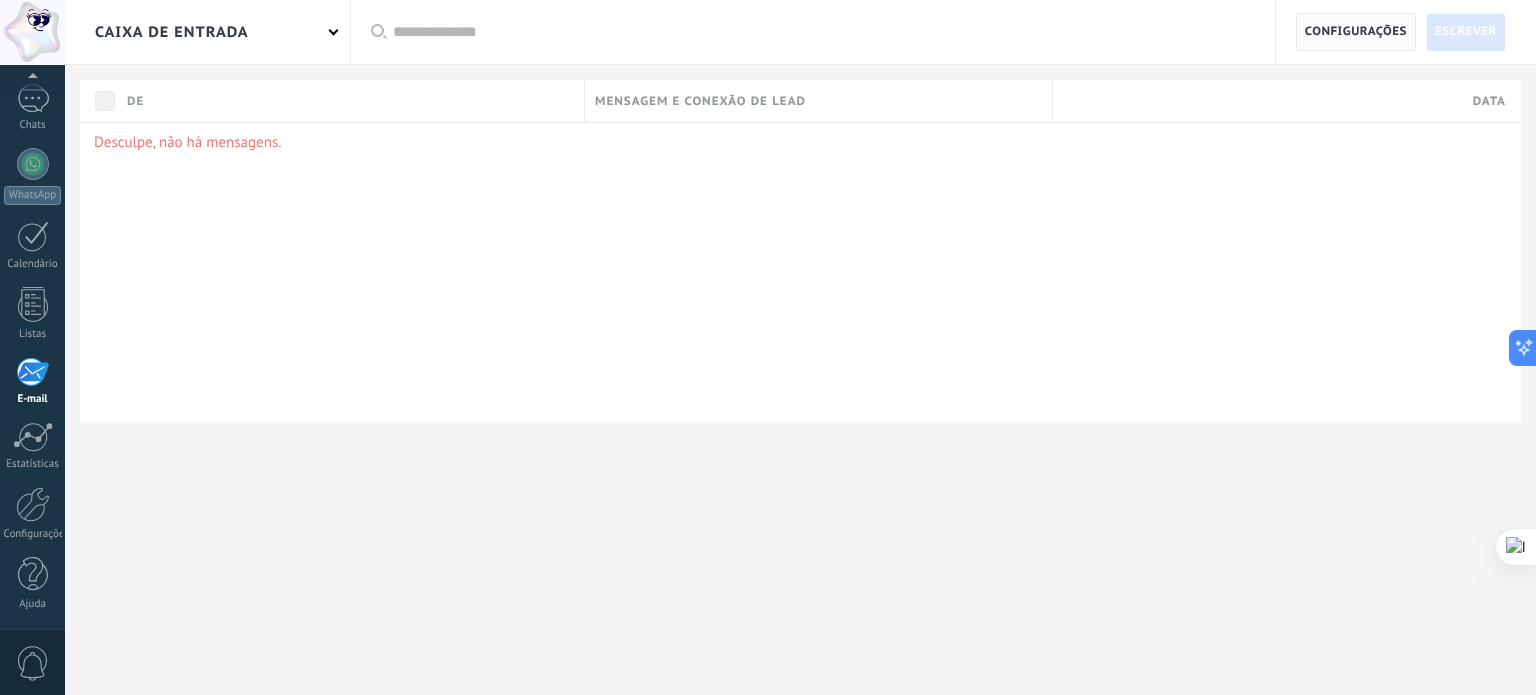 click on "Configurações" at bounding box center (1356, 32) 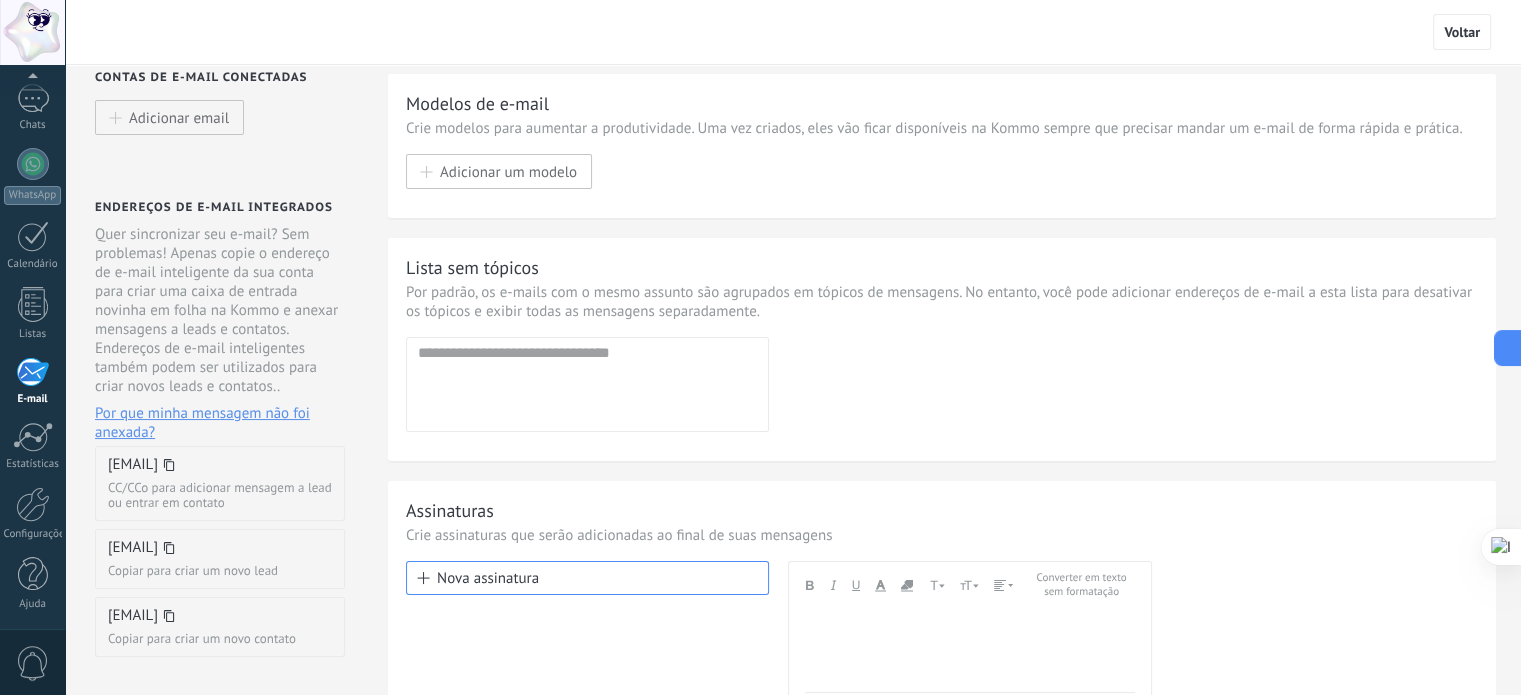 scroll, scrollTop: 0, scrollLeft: 0, axis: both 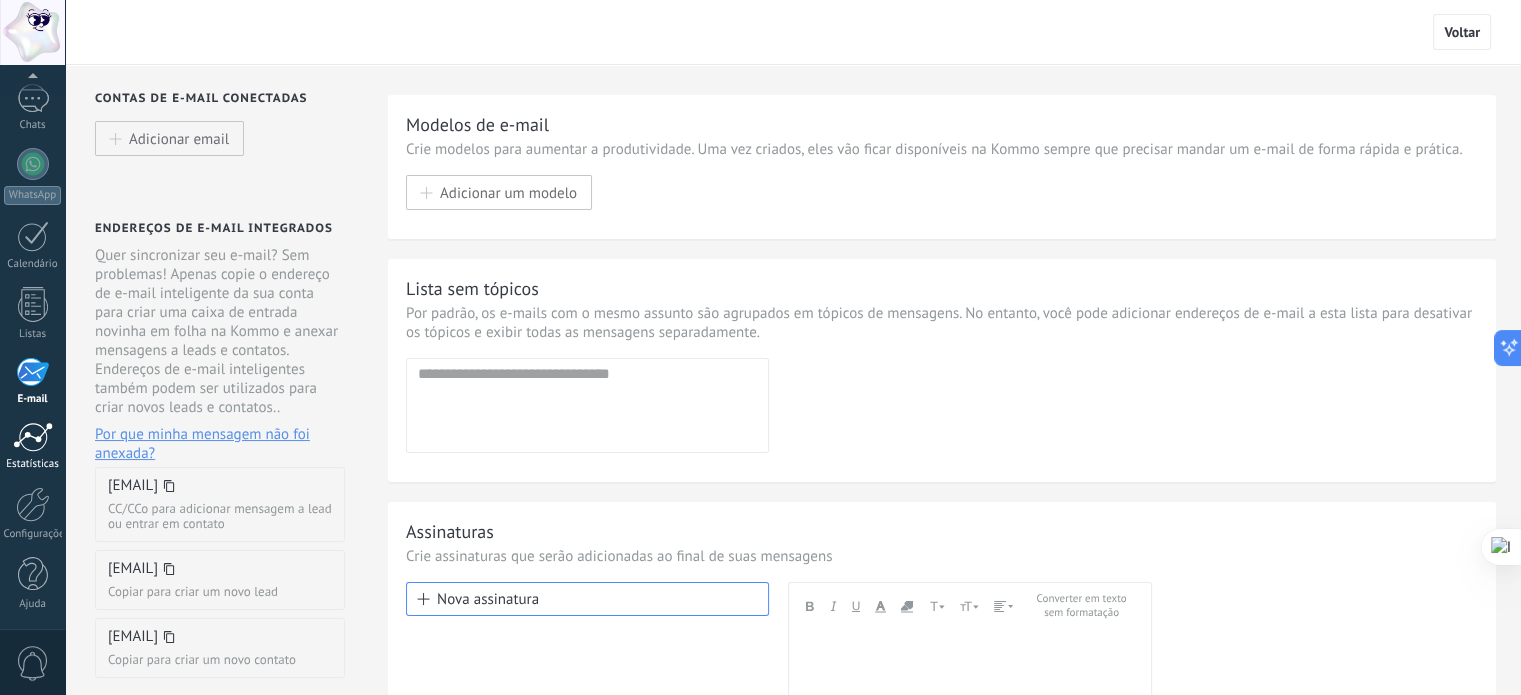 click at bounding box center (33, 437) 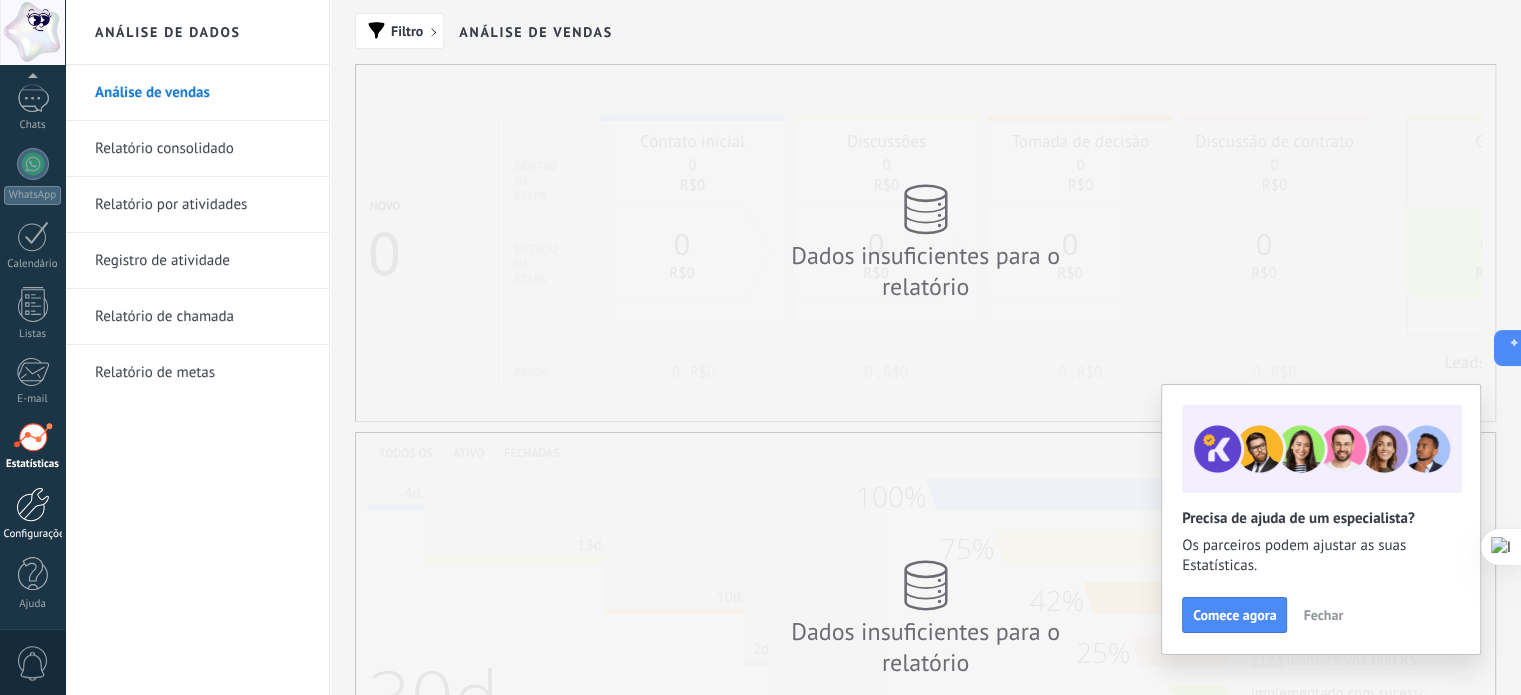 click at bounding box center (33, 504) 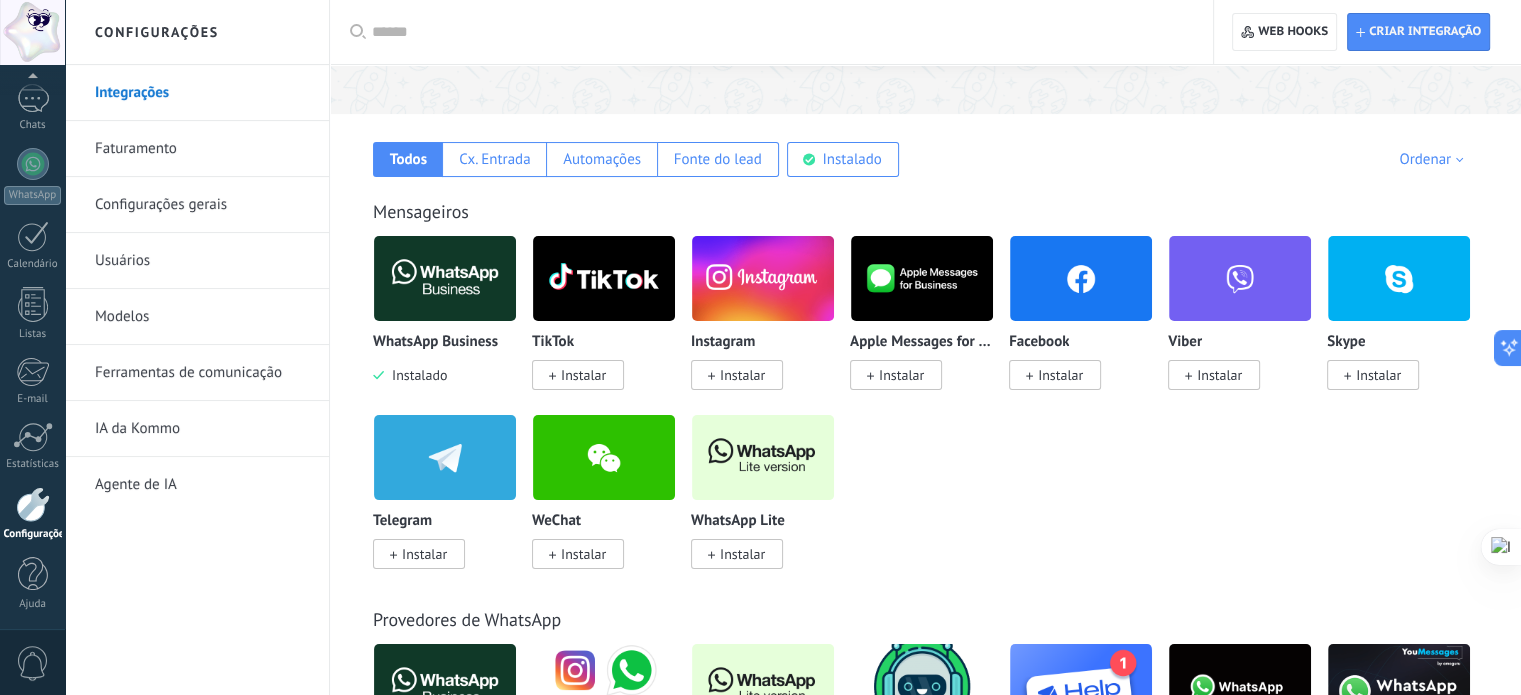 scroll, scrollTop: 300, scrollLeft: 0, axis: vertical 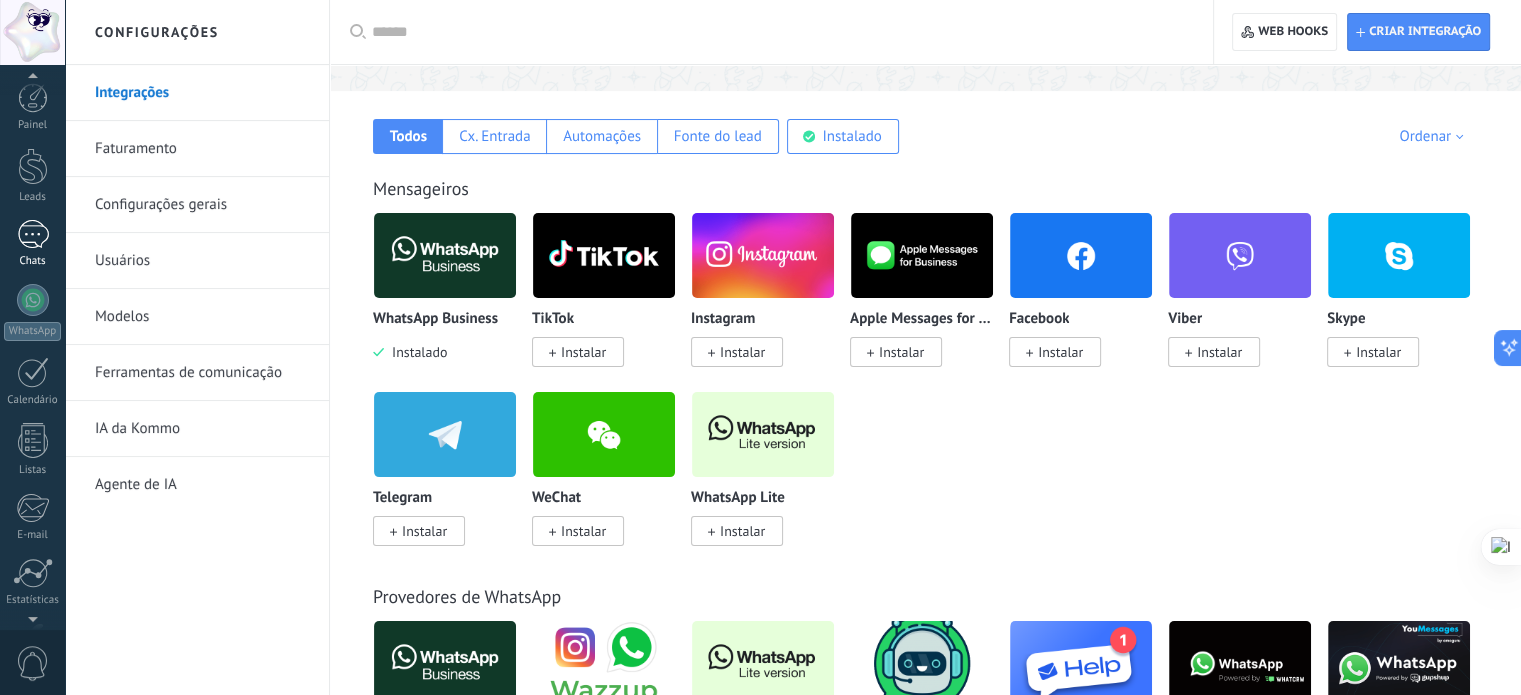 click at bounding box center [33, 234] 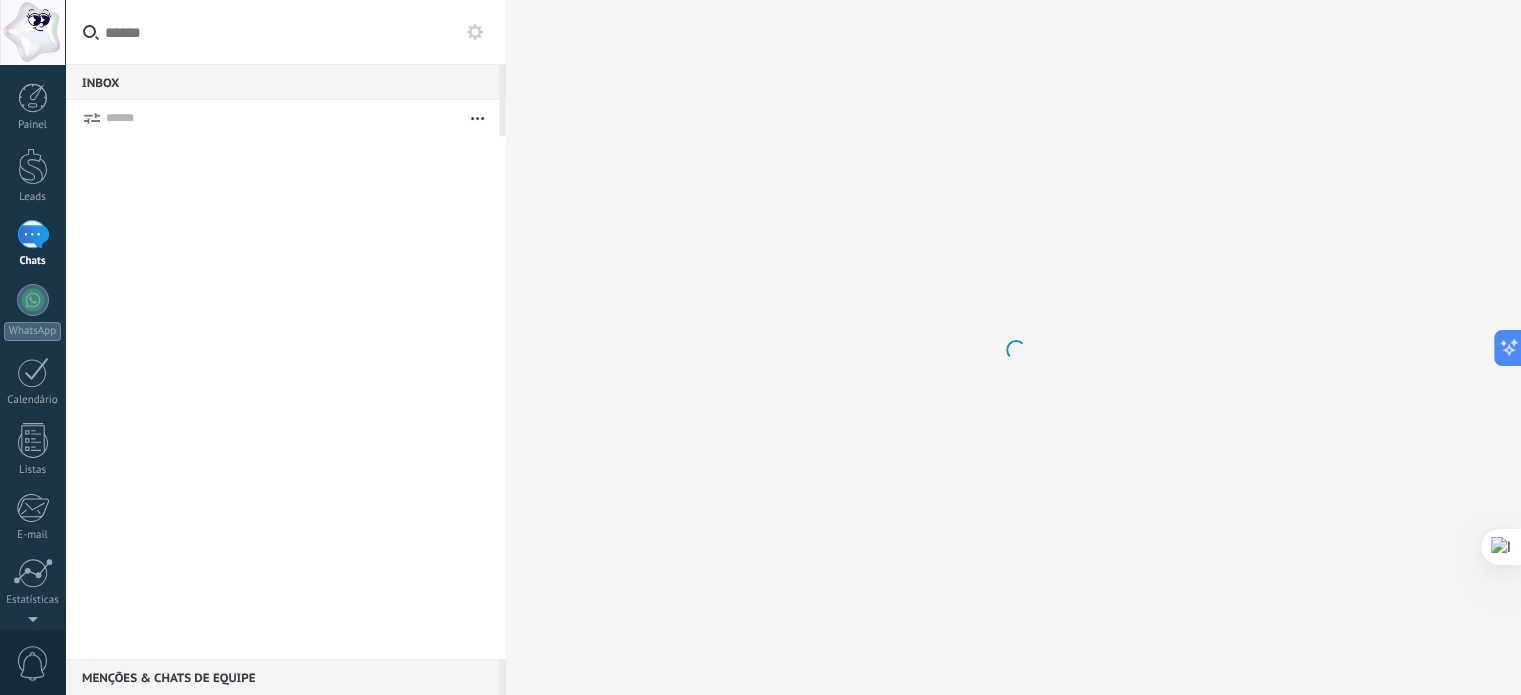 scroll, scrollTop: 0, scrollLeft: 0, axis: both 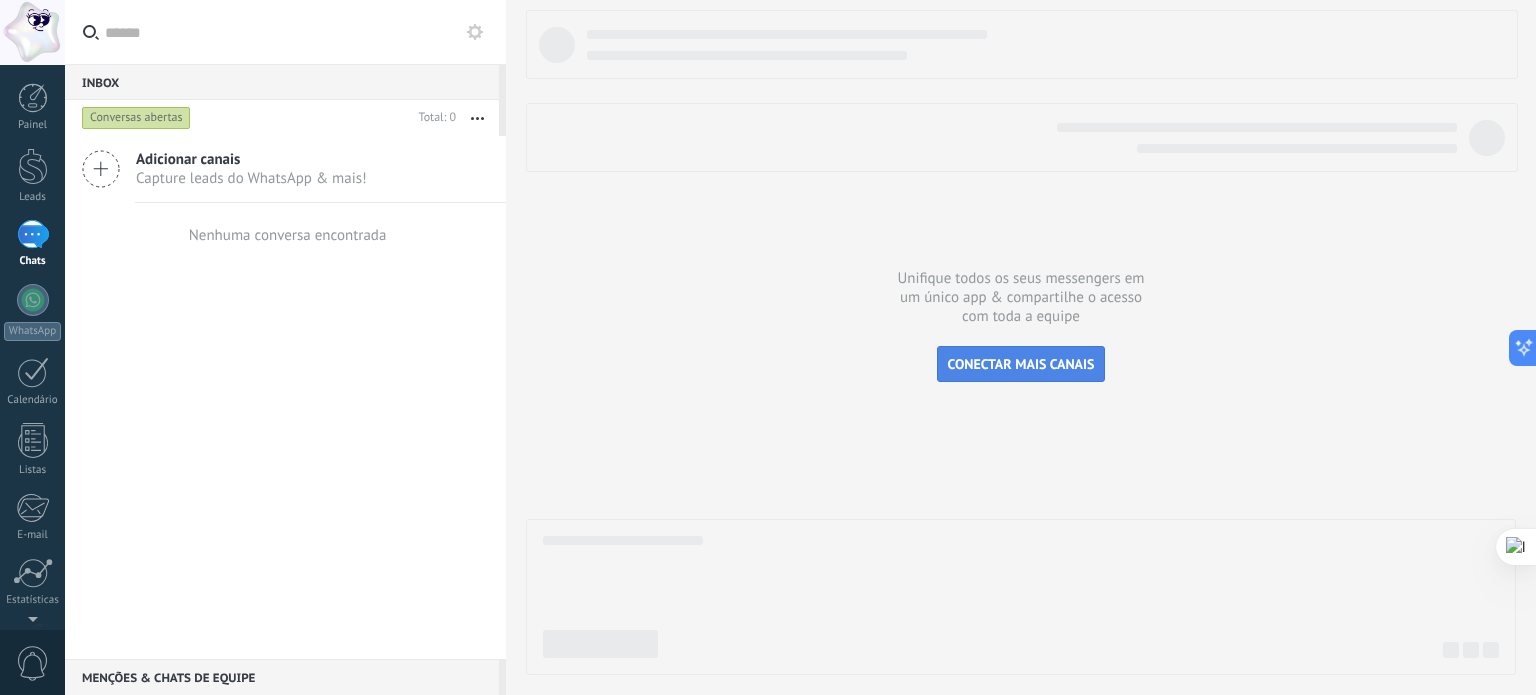 click on "CONECTAR MAIS CANAIS" at bounding box center [1021, 364] 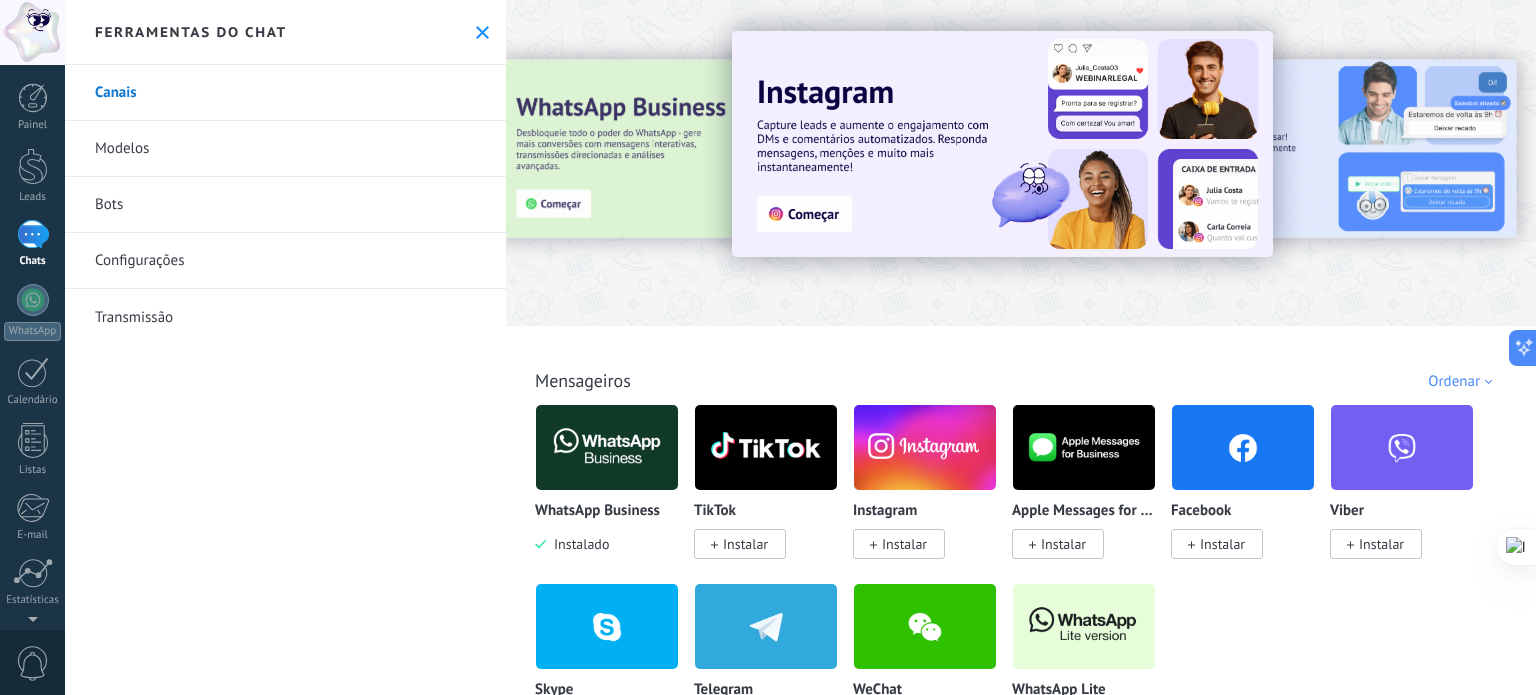 click at bounding box center [482, 32] 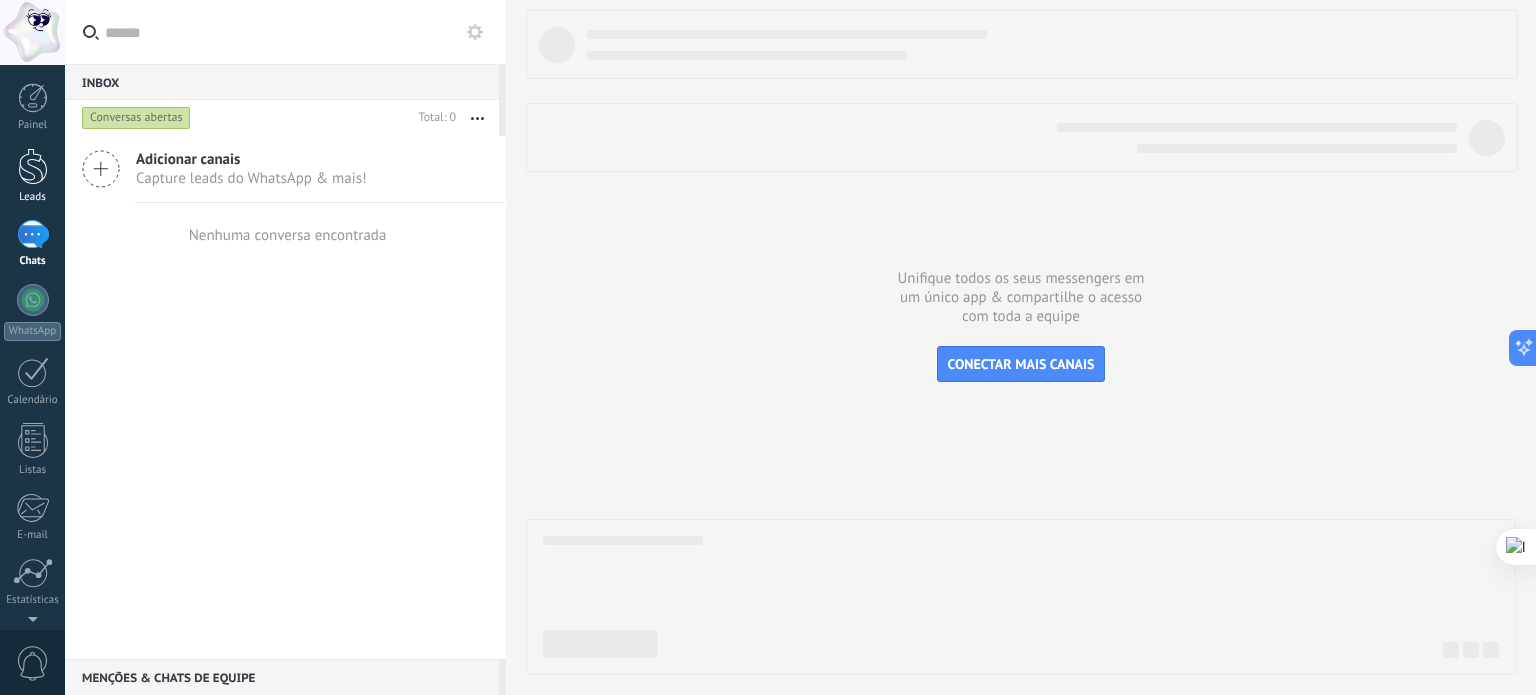 click at bounding box center (33, 166) 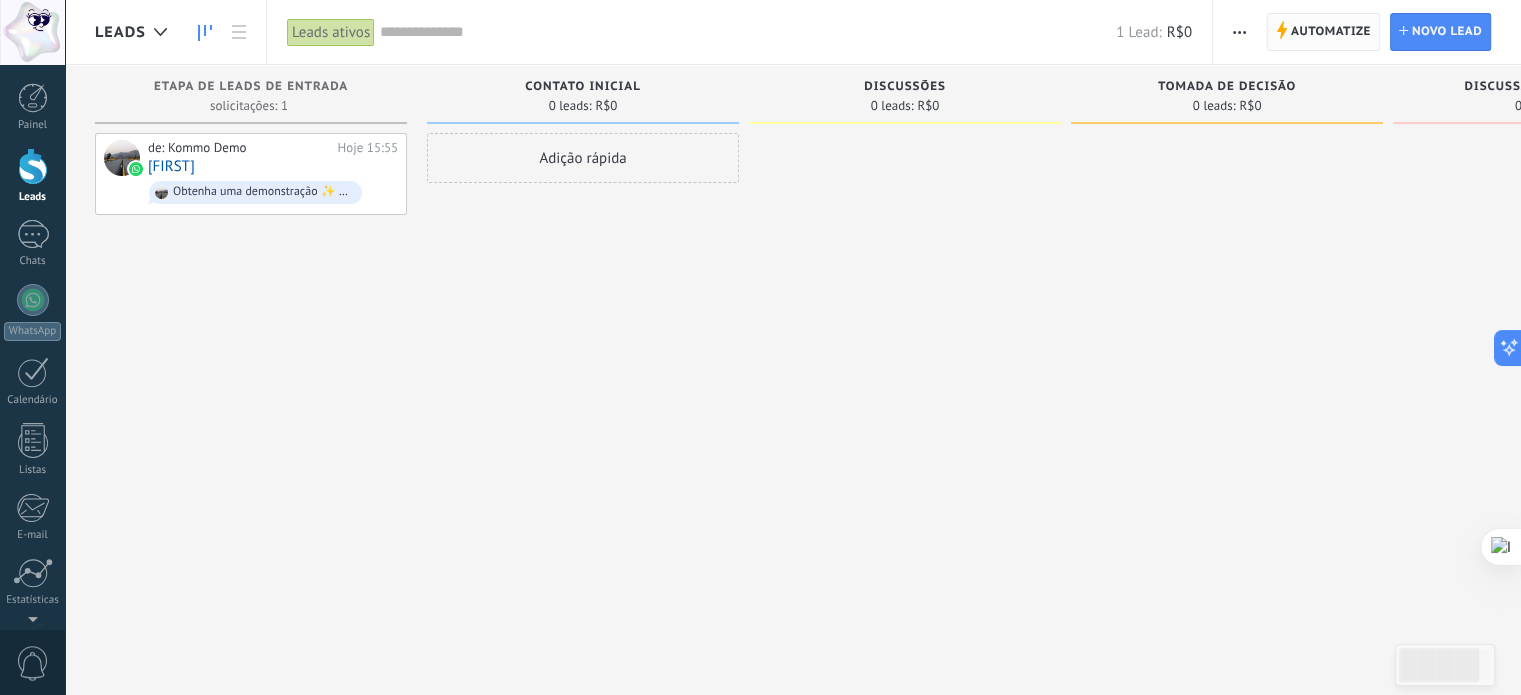 click on "Automatize" at bounding box center (1331, 32) 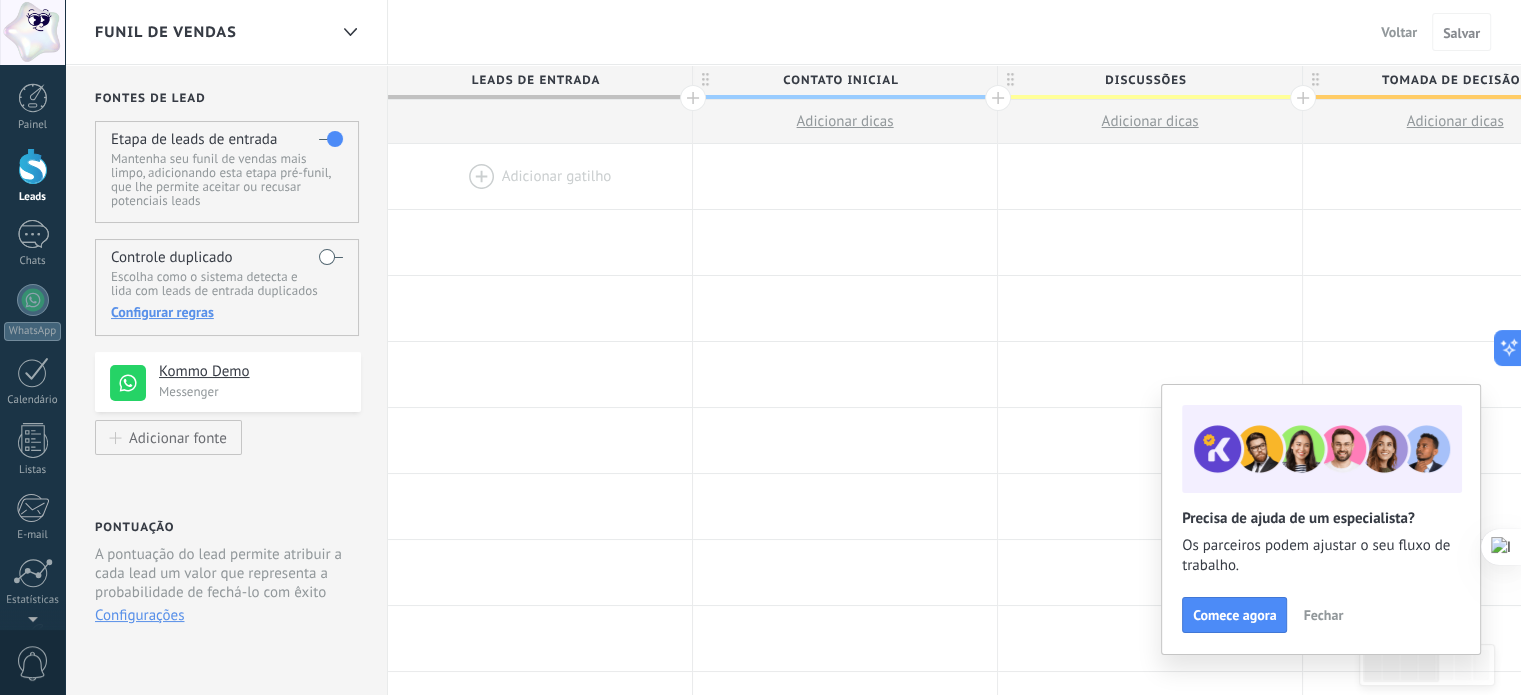 click on "Fechar" at bounding box center [1323, 615] 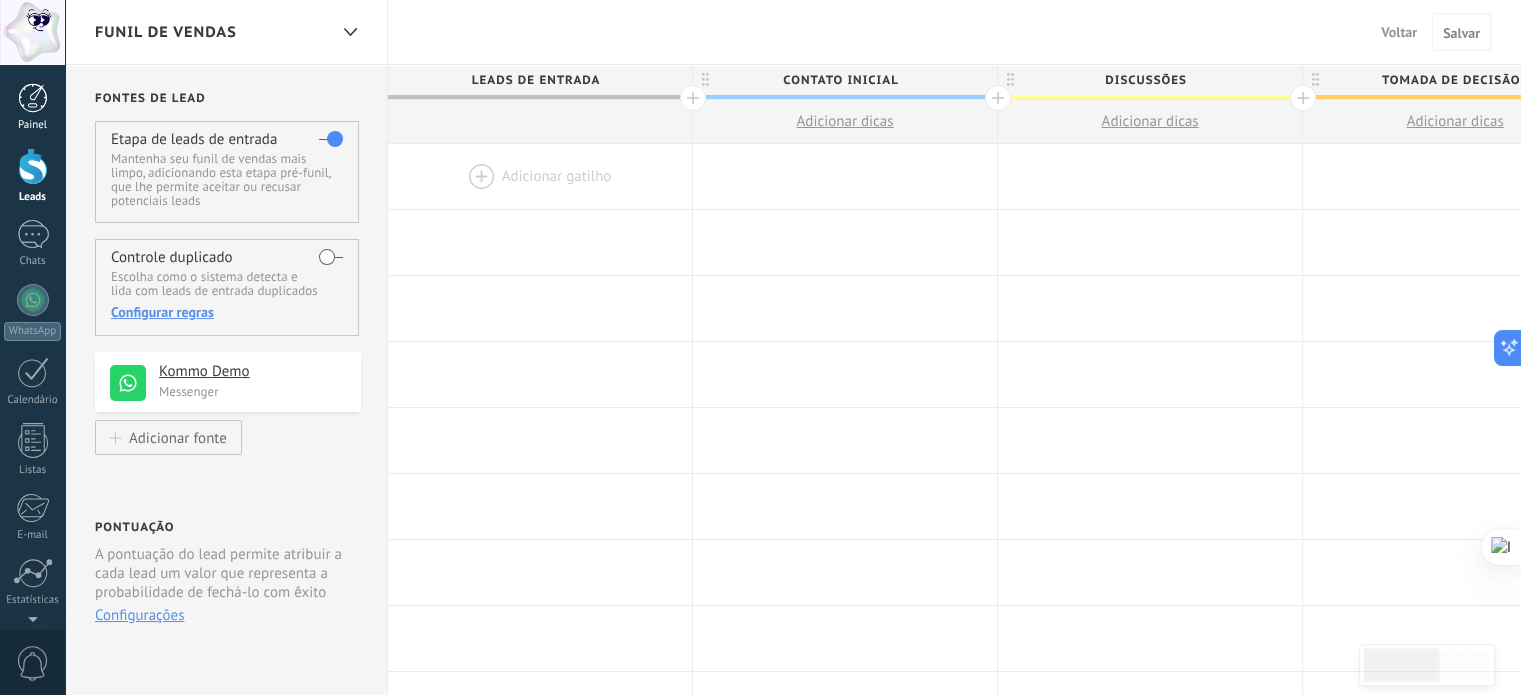 click at bounding box center [33, 98] 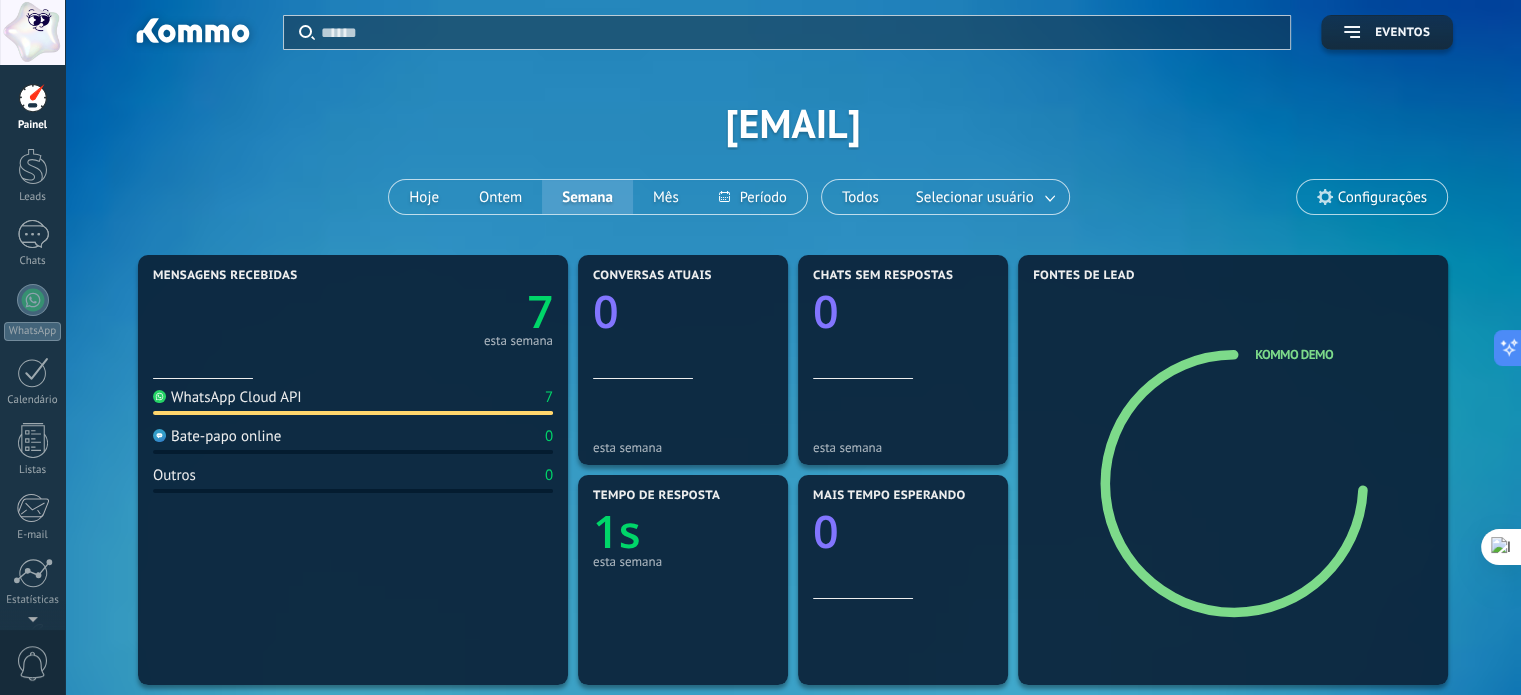 scroll, scrollTop: 0, scrollLeft: 0, axis: both 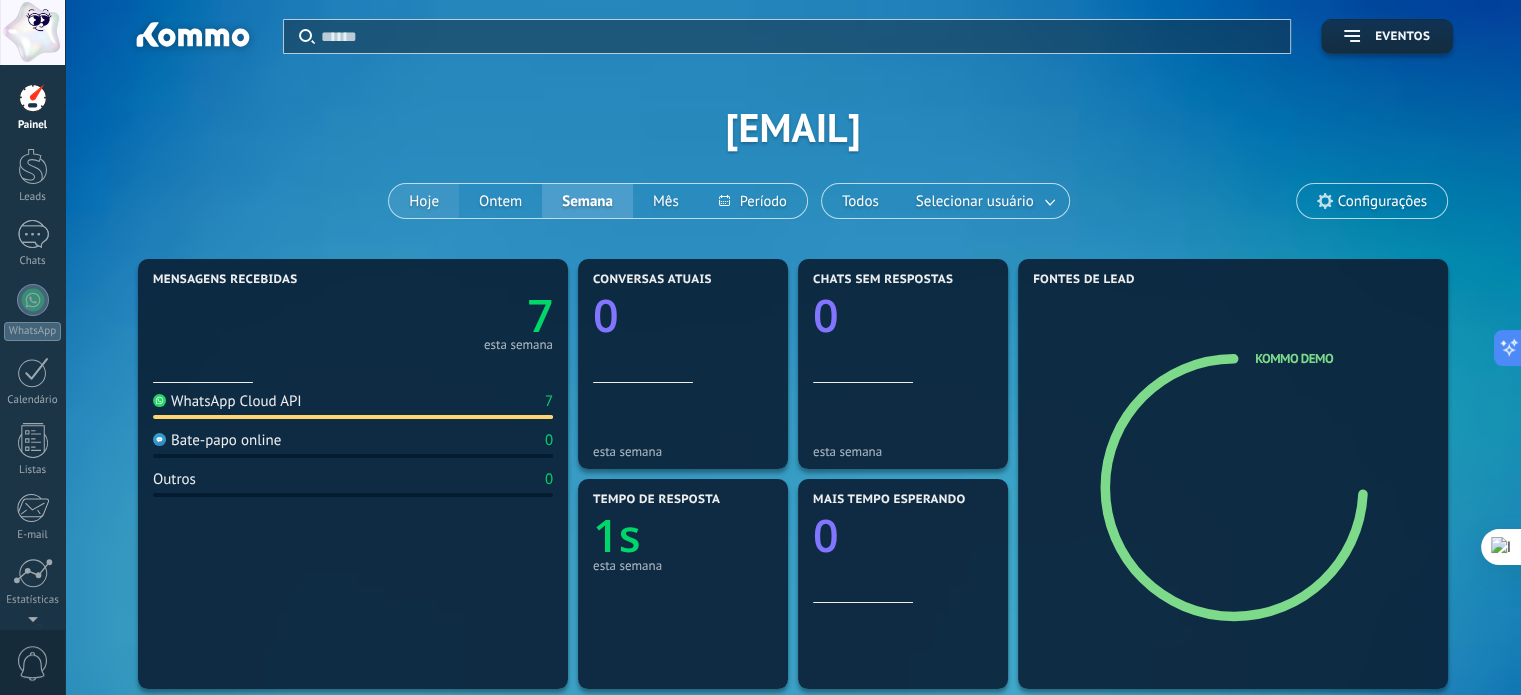 click on "Hoje" at bounding box center (424, 201) 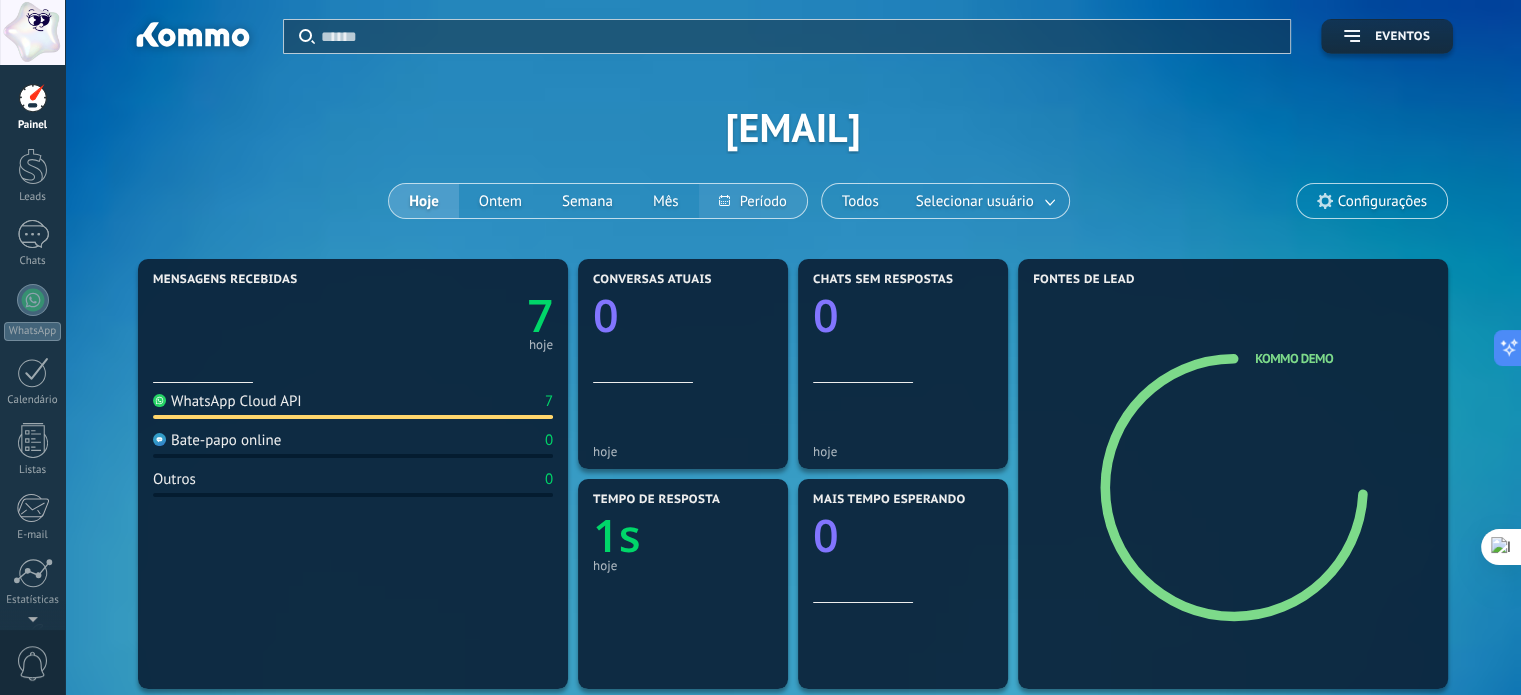 click at bounding box center (753, 201) 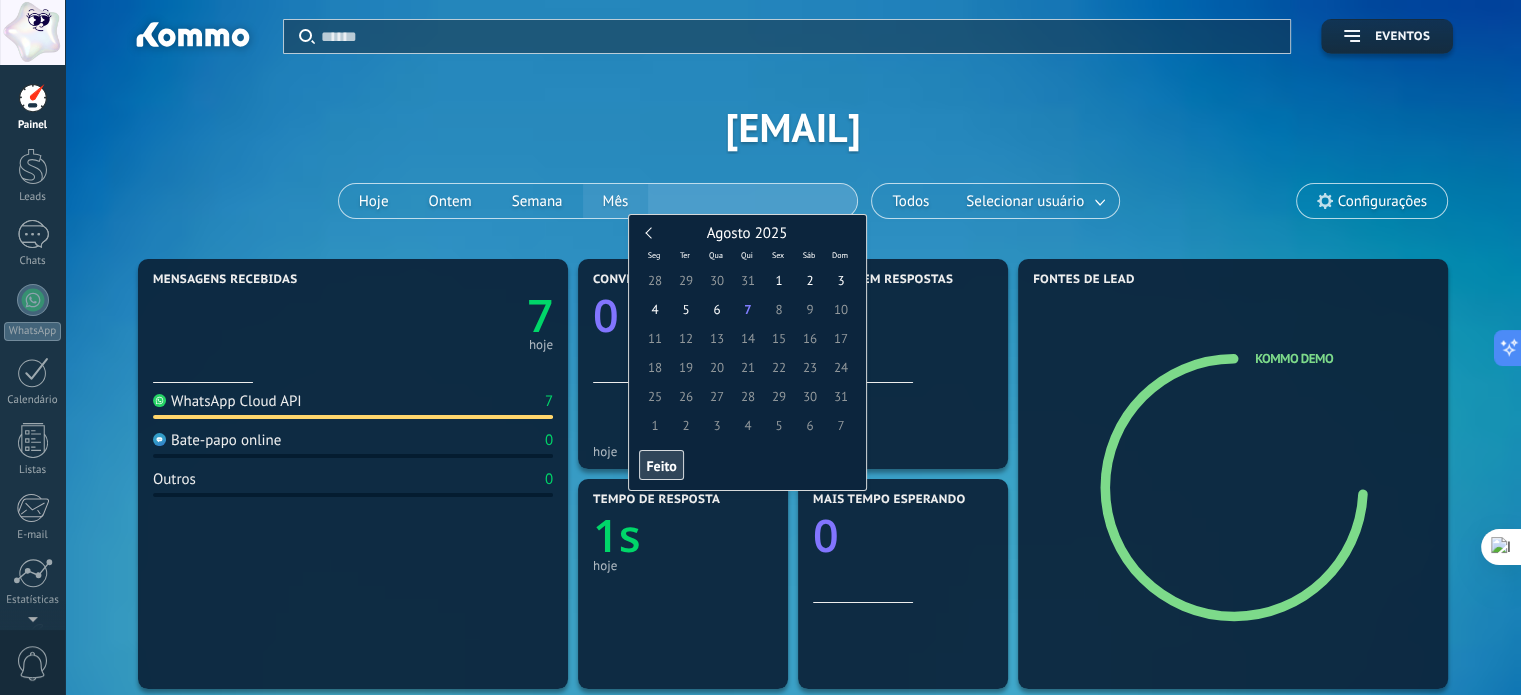 click on "Hoje Ontem Semana Mês" at bounding box center [598, 201] 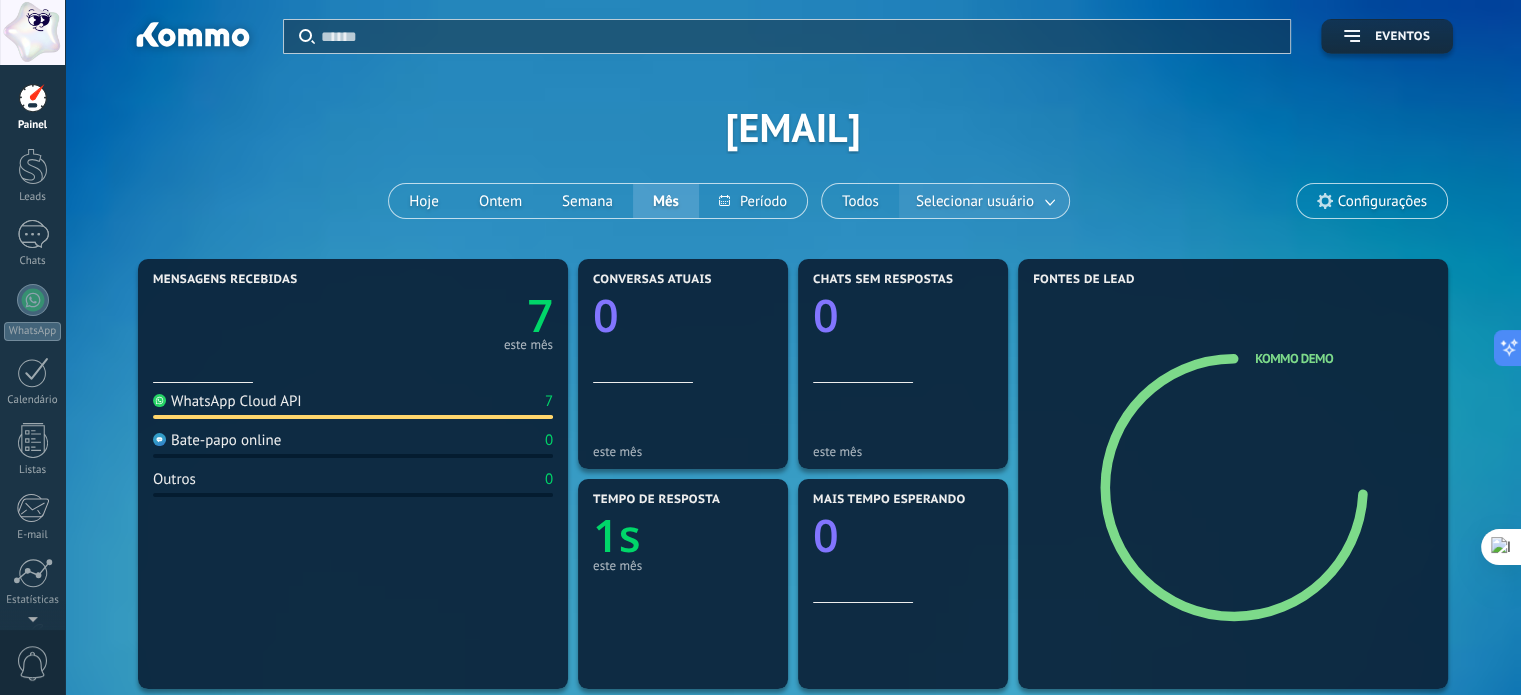 click on "Selecionar usuário" at bounding box center (975, 201) 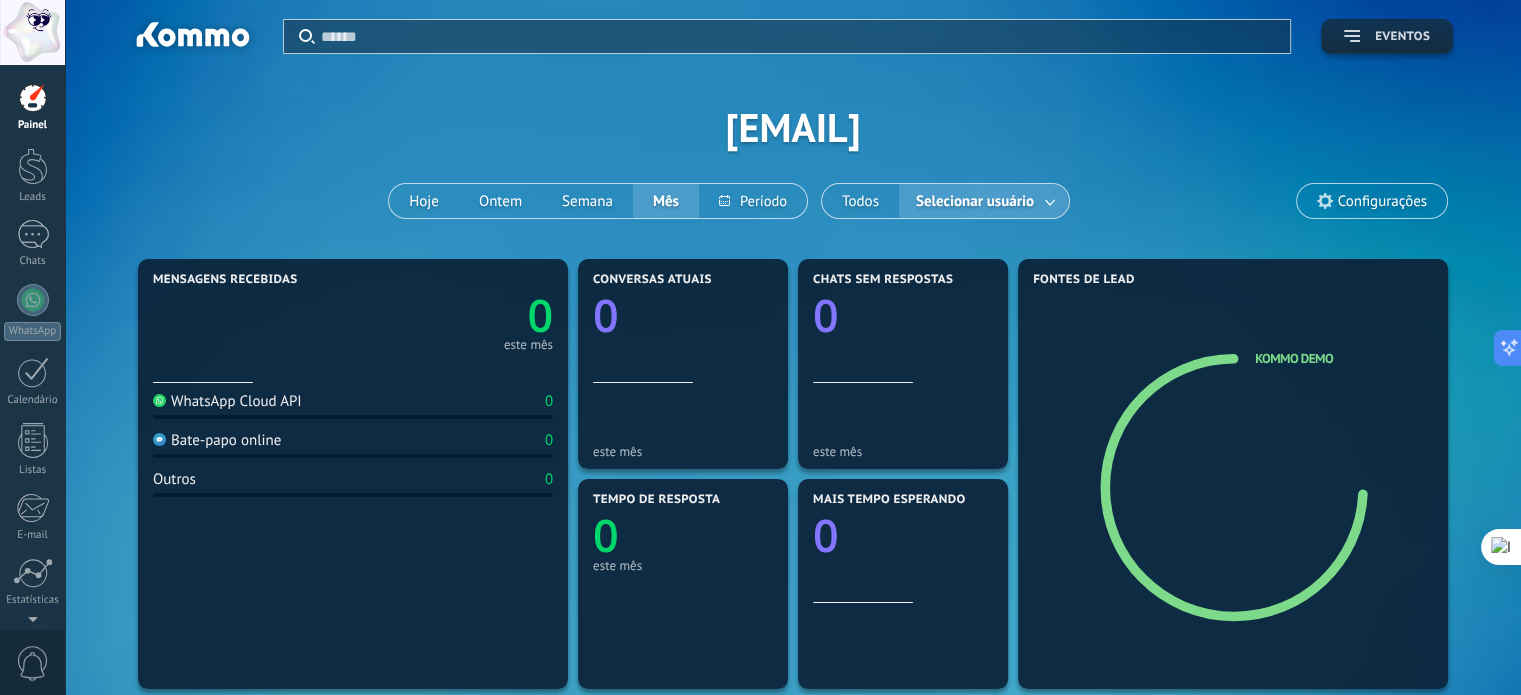 click on "Eventos" at bounding box center (1402, 37) 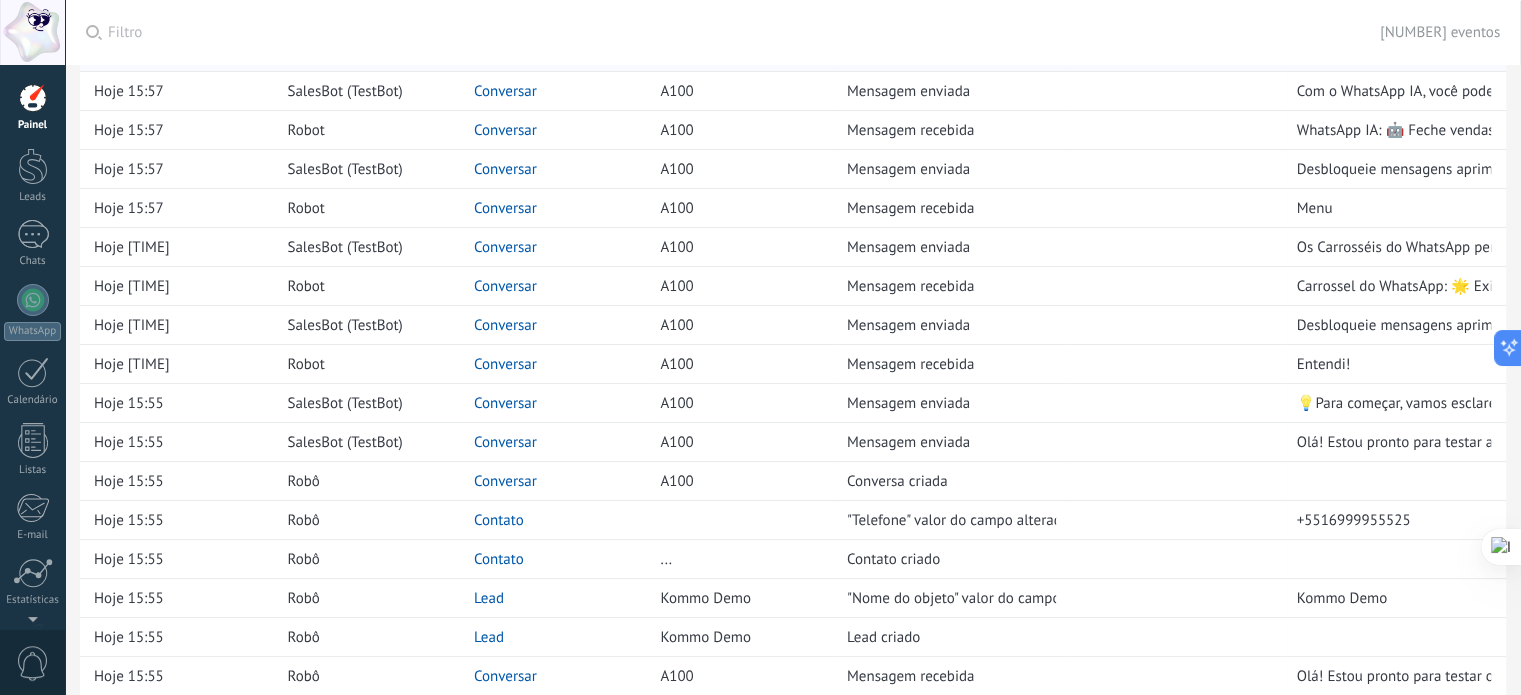 scroll, scrollTop: 296, scrollLeft: 0, axis: vertical 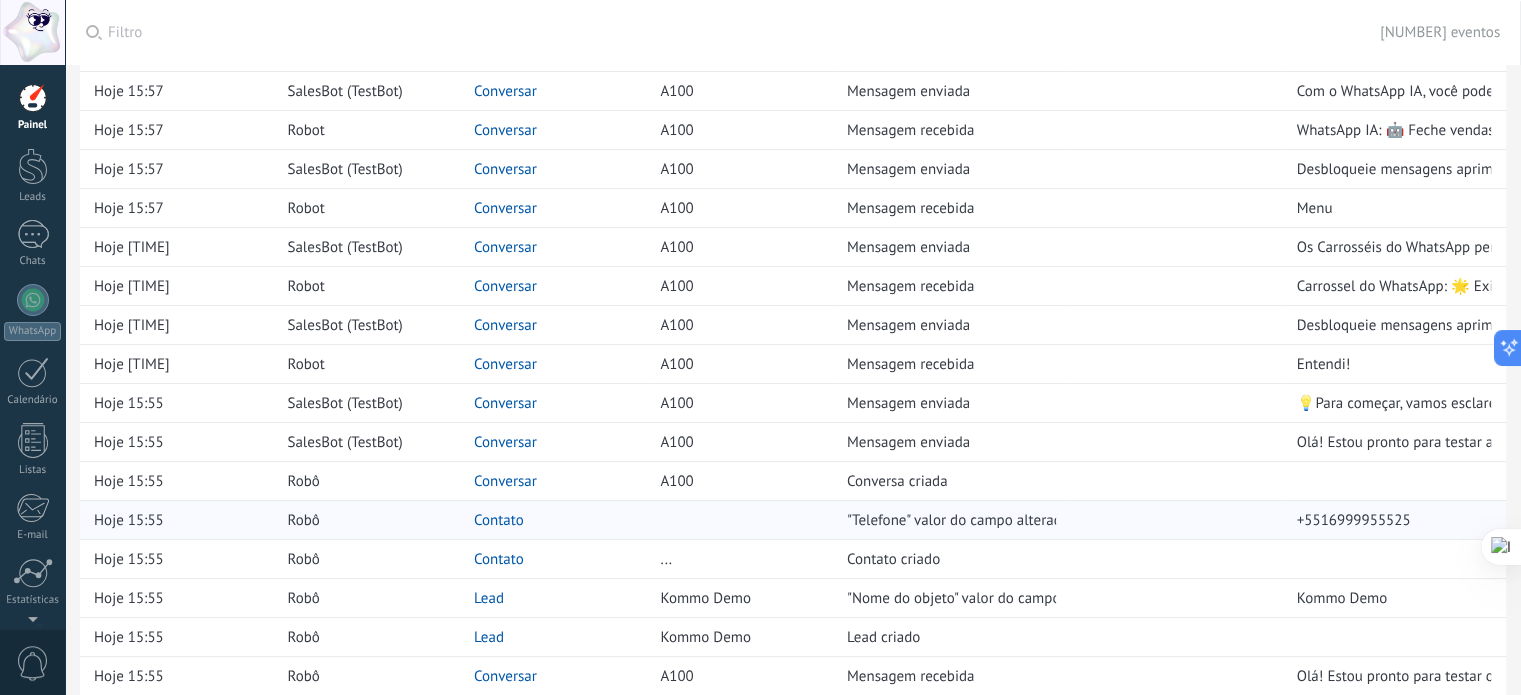 click on "Contato" at bounding box center (499, 520) 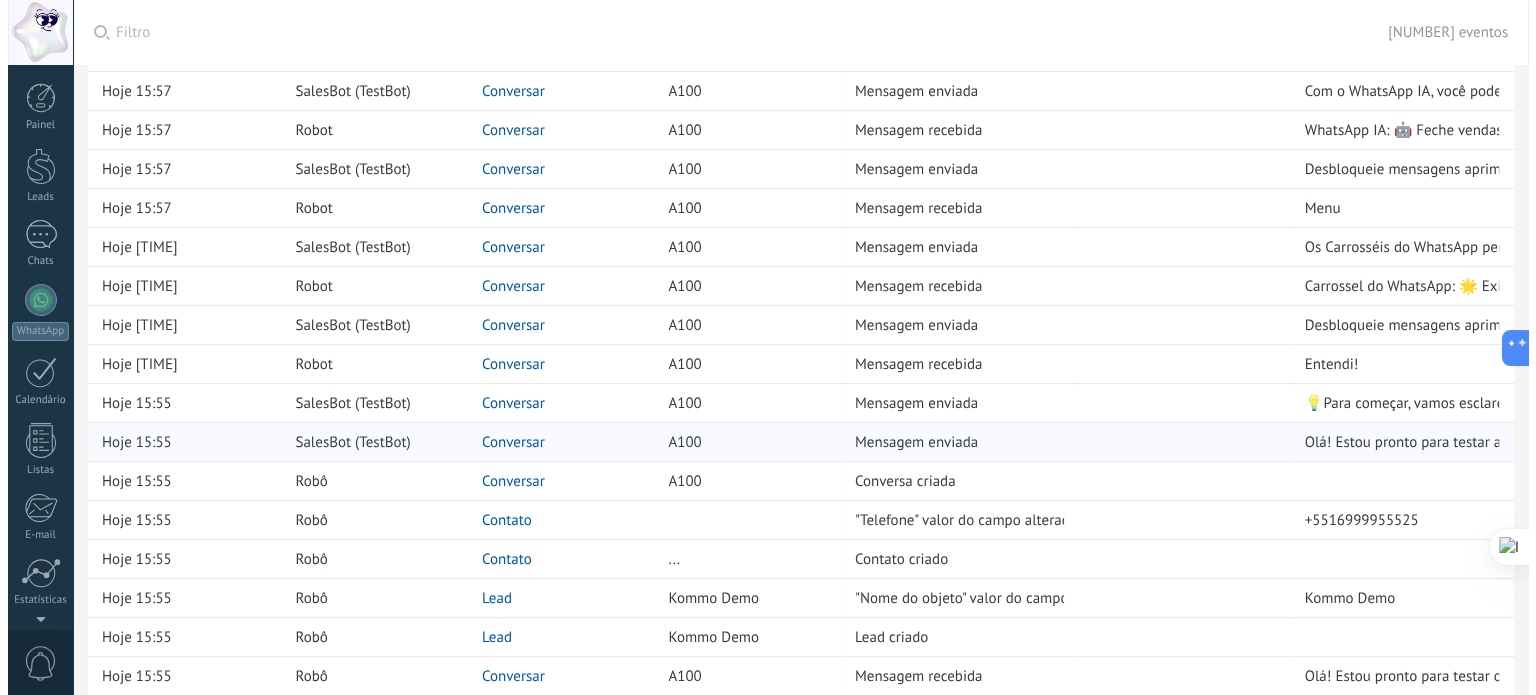 scroll, scrollTop: 0, scrollLeft: 0, axis: both 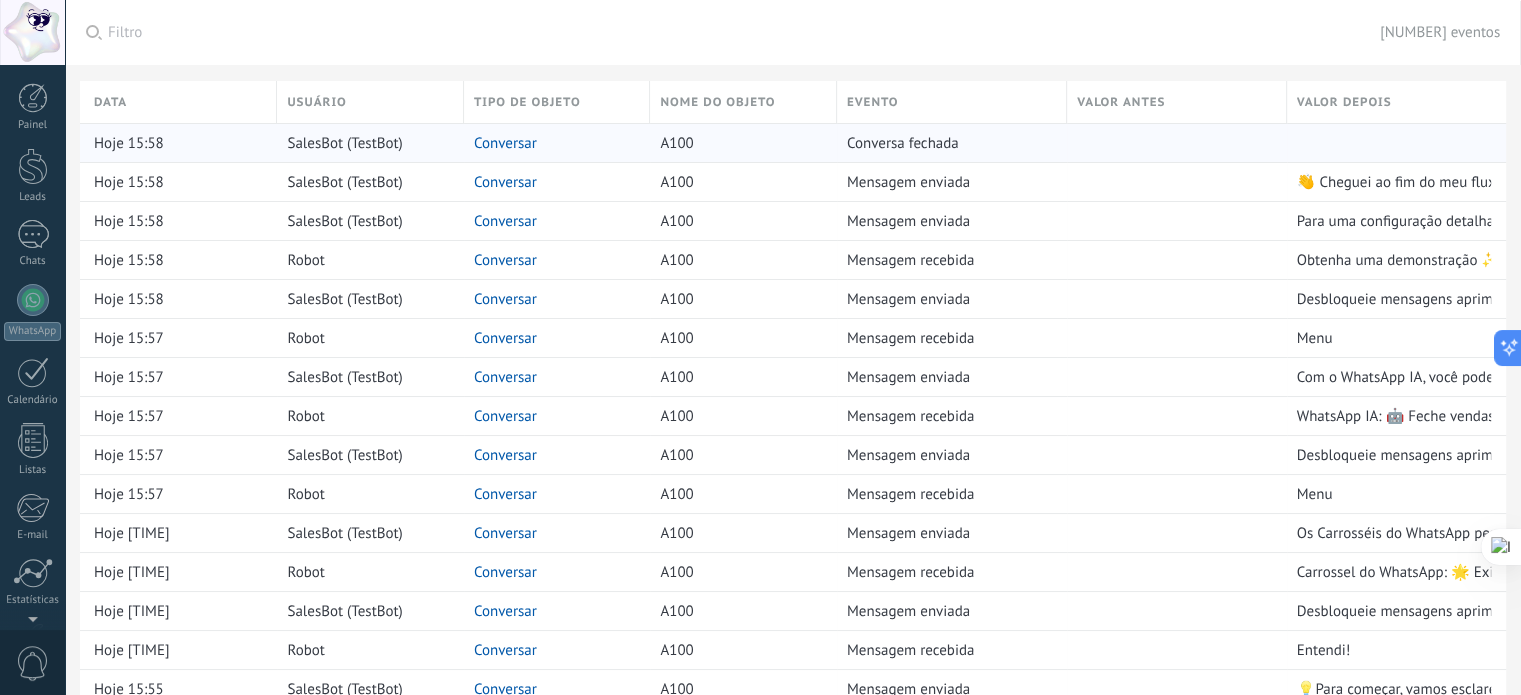 click on "Conversar" at bounding box center [505, 143] 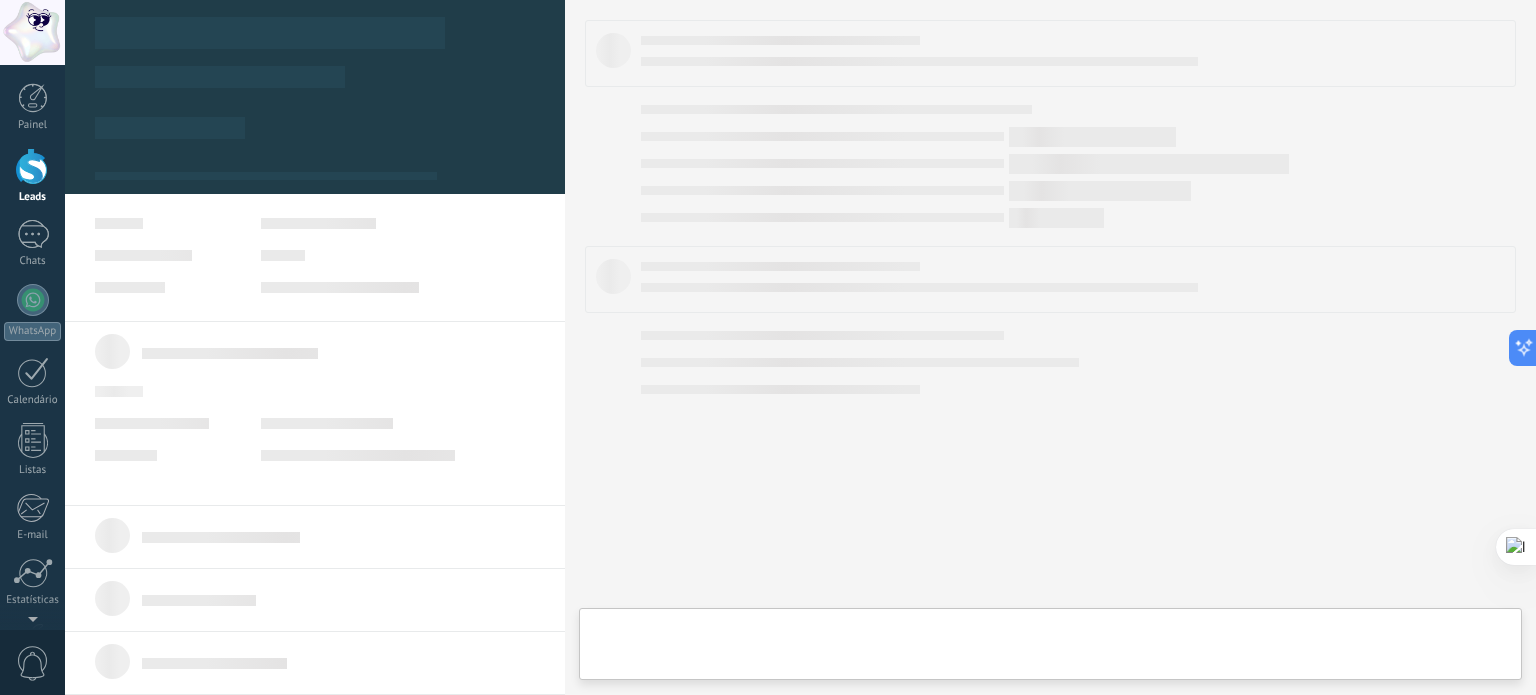 scroll, scrollTop: 0, scrollLeft: 0, axis: both 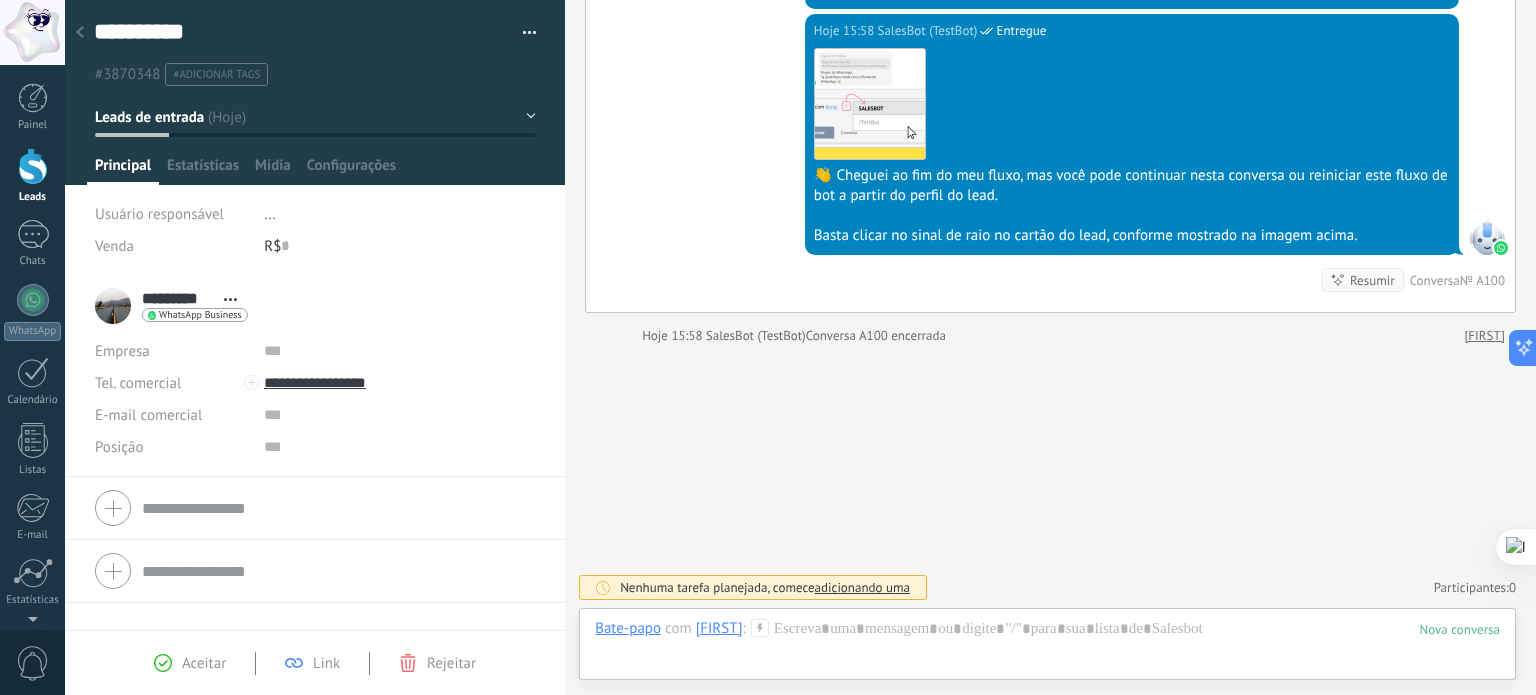 click on "********* [LAST]
********* [LAST]
[LAST]
Abrir detalhes
Copiar nome
Desvincular
Contato principal" at bounding box center (171, 306) 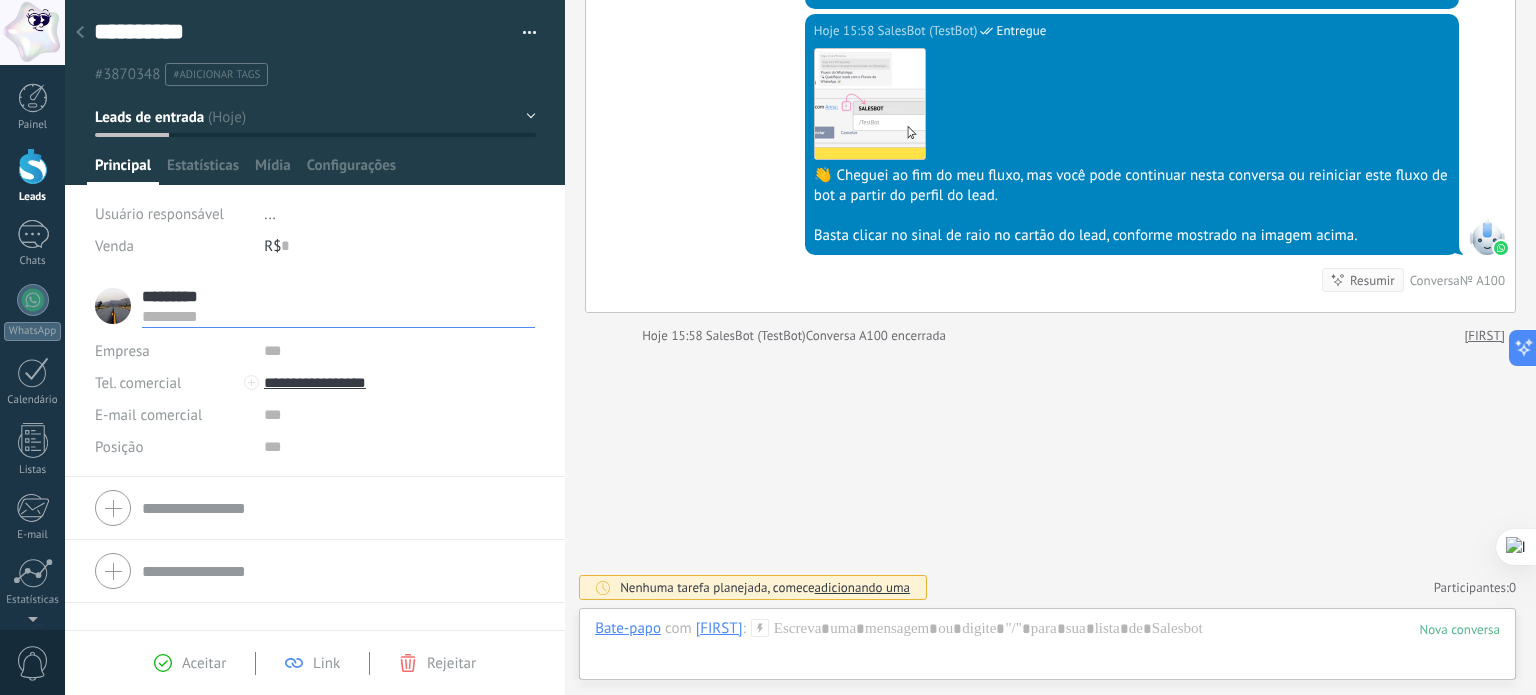 click on "********* [LAST]
********* [LAST]
[LAST]
Abrir detalhes
Copiar nome
Desvincular
Contato principal" at bounding box center [315, 306] 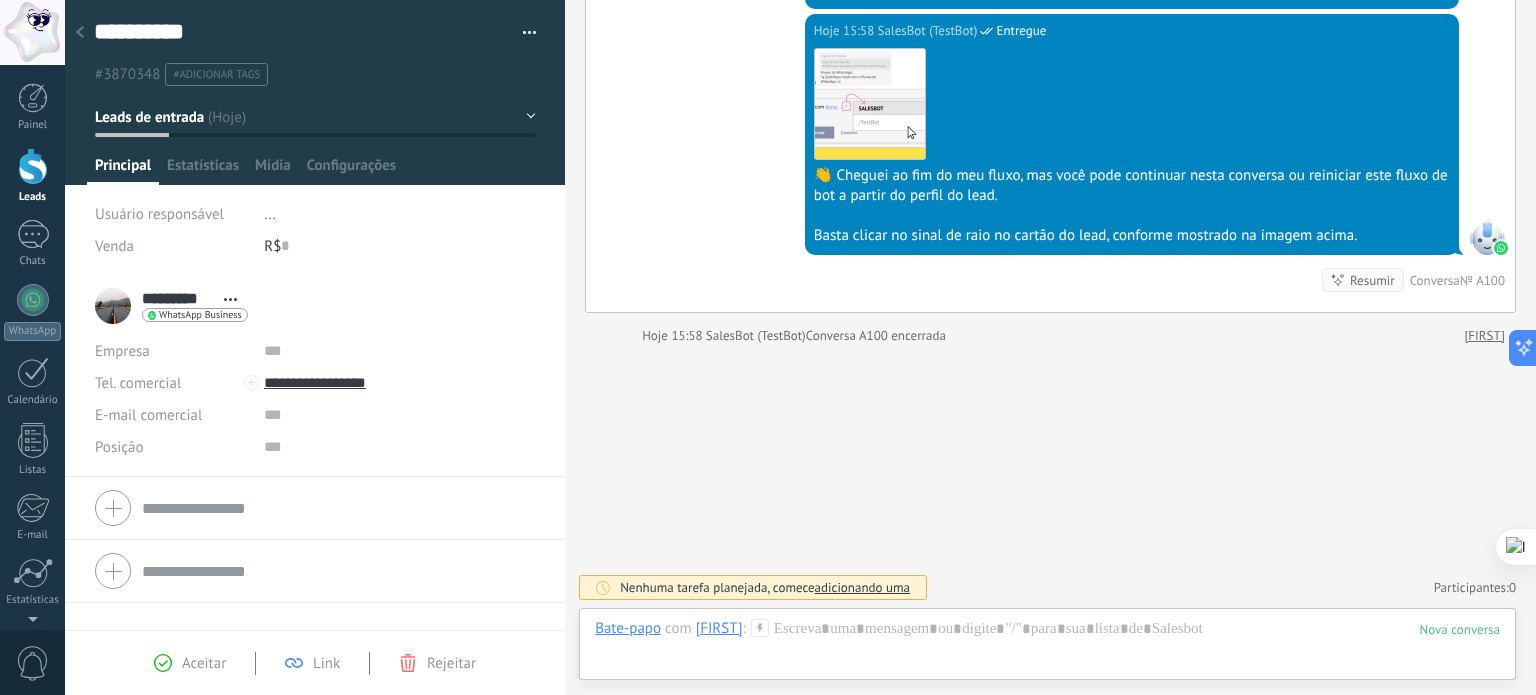 click on "********* [LAST]
********* [LAST]
[LAST]
Abrir detalhes
Copiar nome
Desvincular
Contato principal" at bounding box center [171, 306] 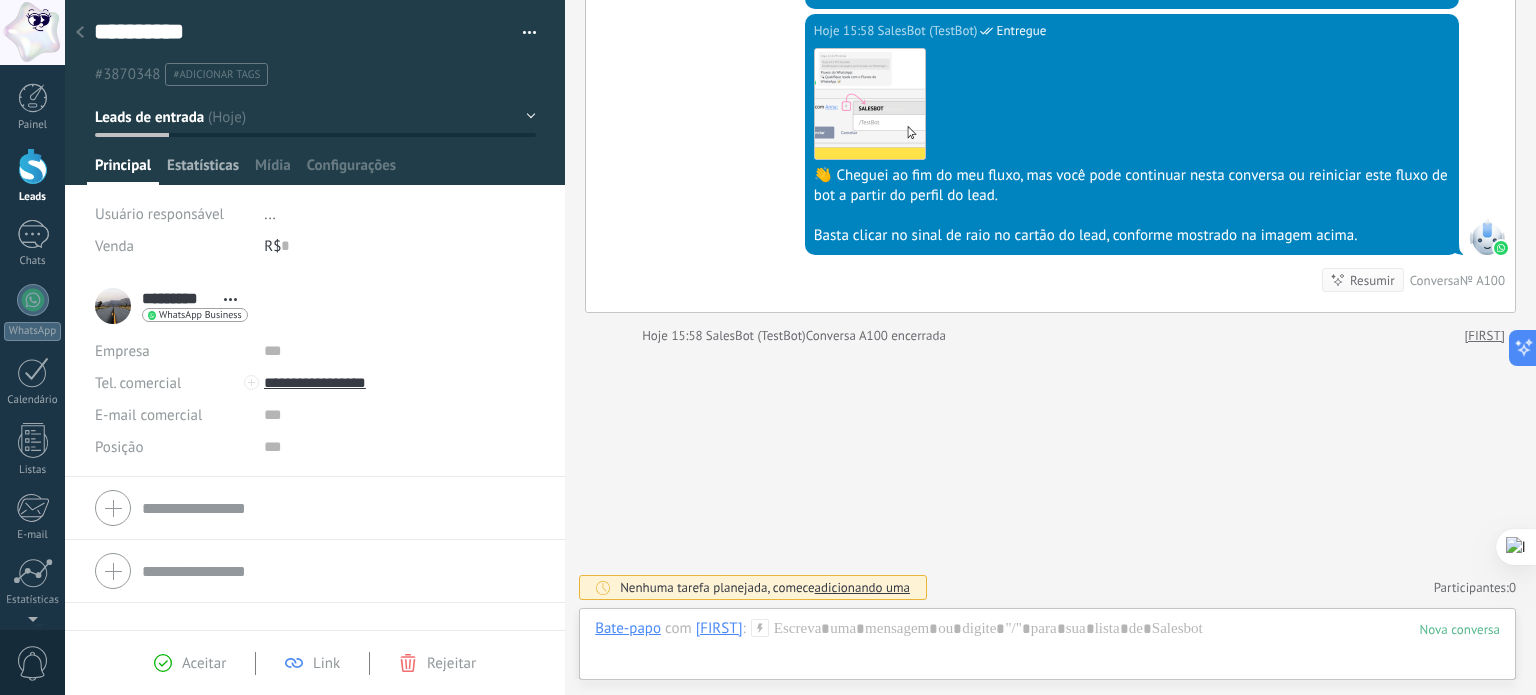 click on "Estatísticas" at bounding box center (203, 170) 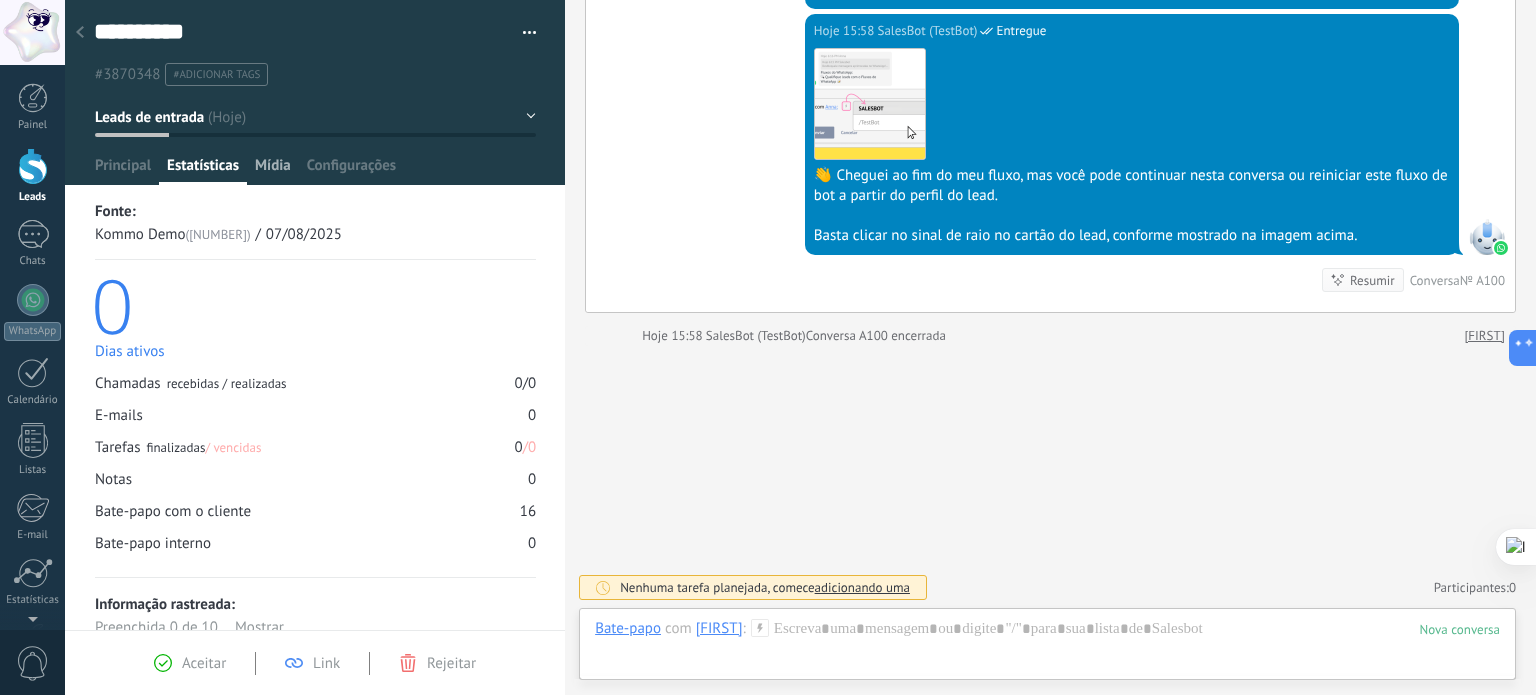 click on "Mídia" at bounding box center (273, 170) 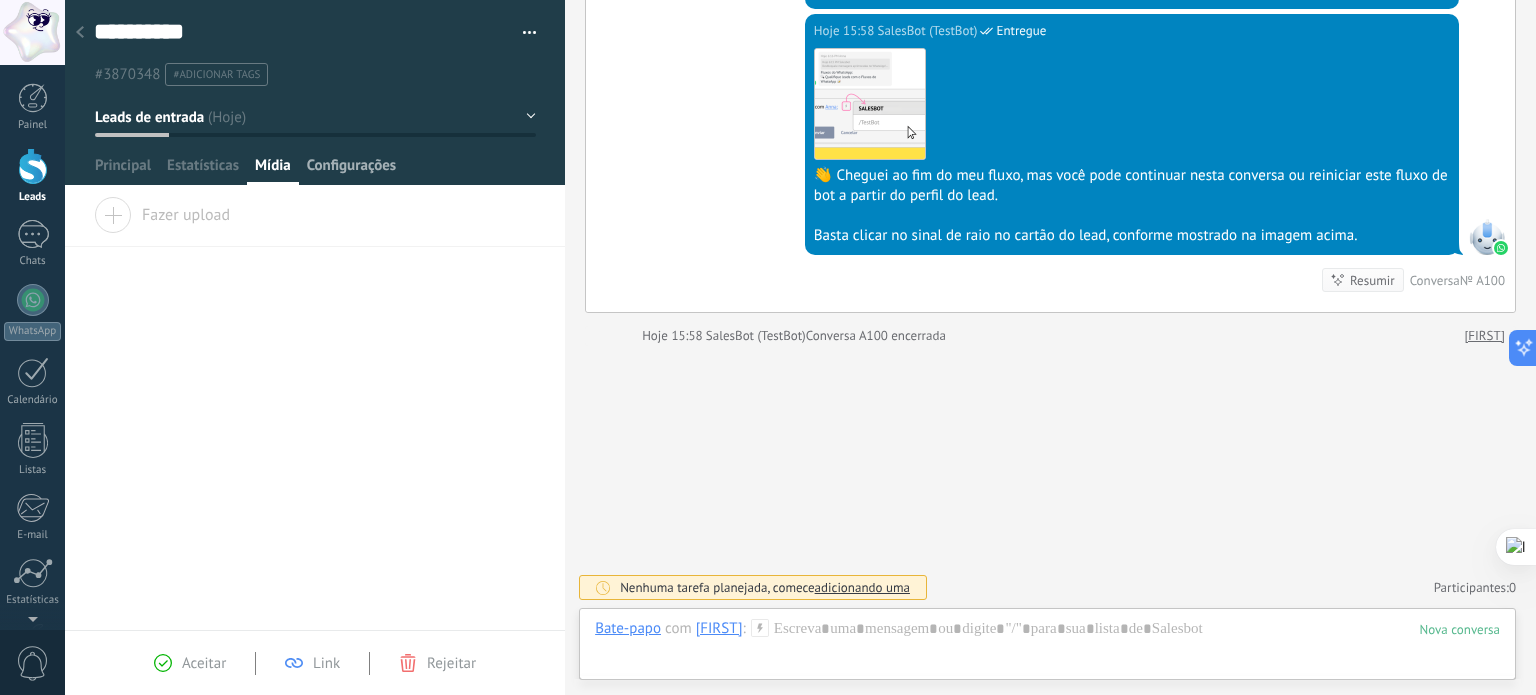 click on "Configurações" at bounding box center [351, 170] 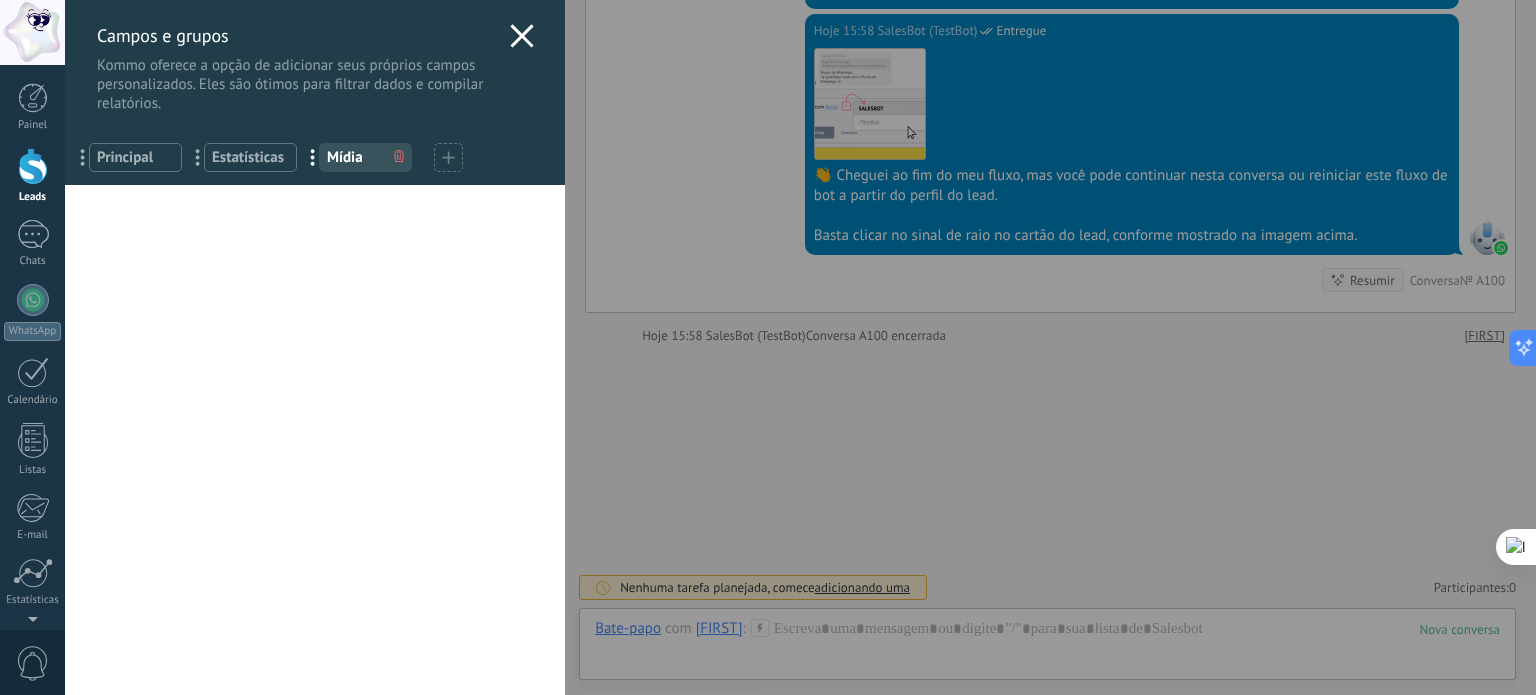click 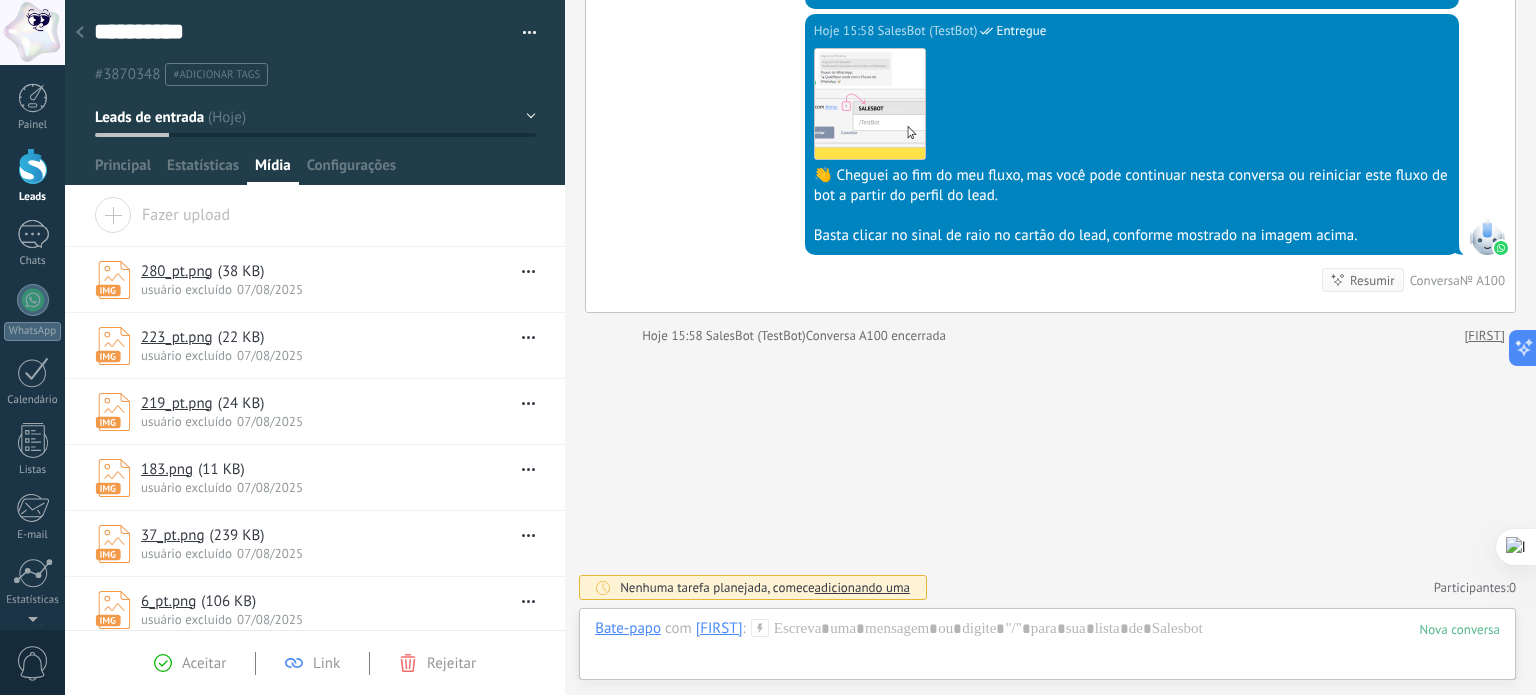 click on "280_pt.png" at bounding box center [177, 271] 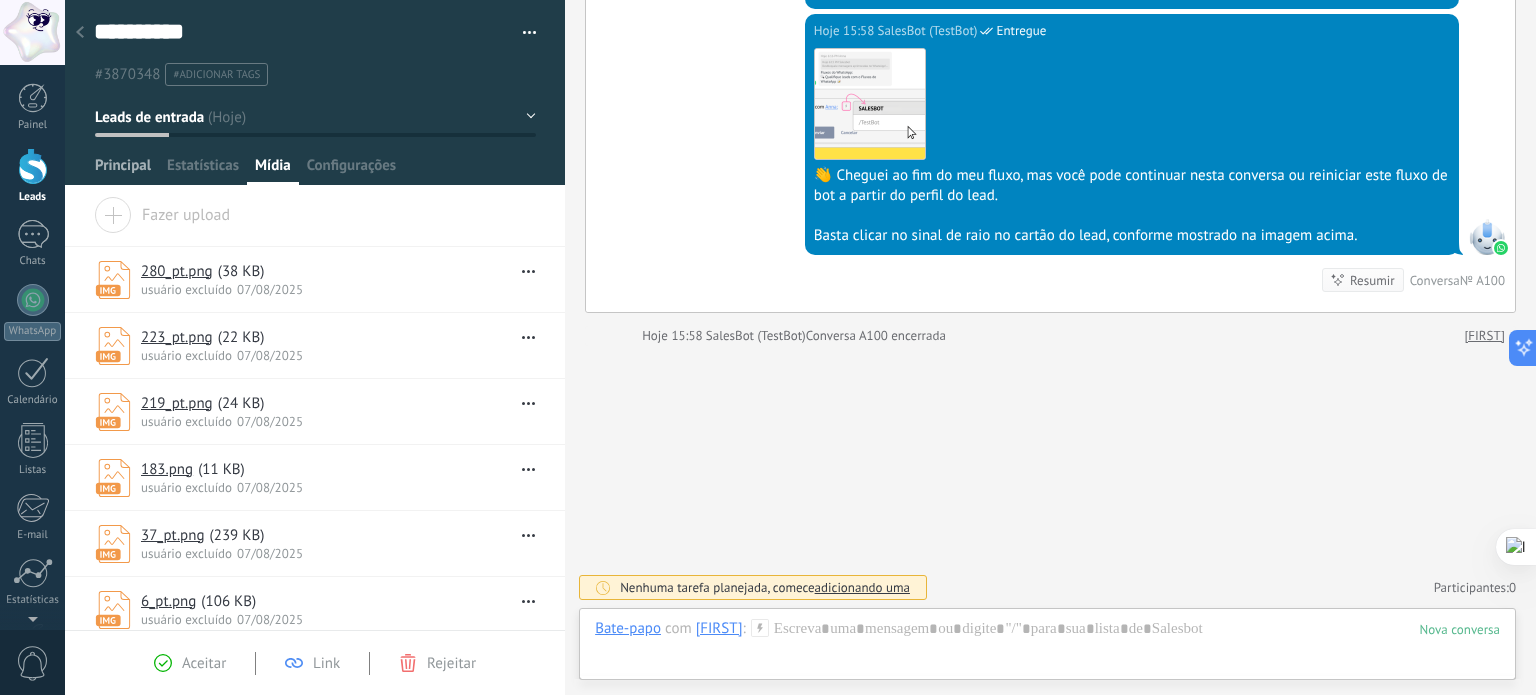 click on "Principal" at bounding box center [123, 170] 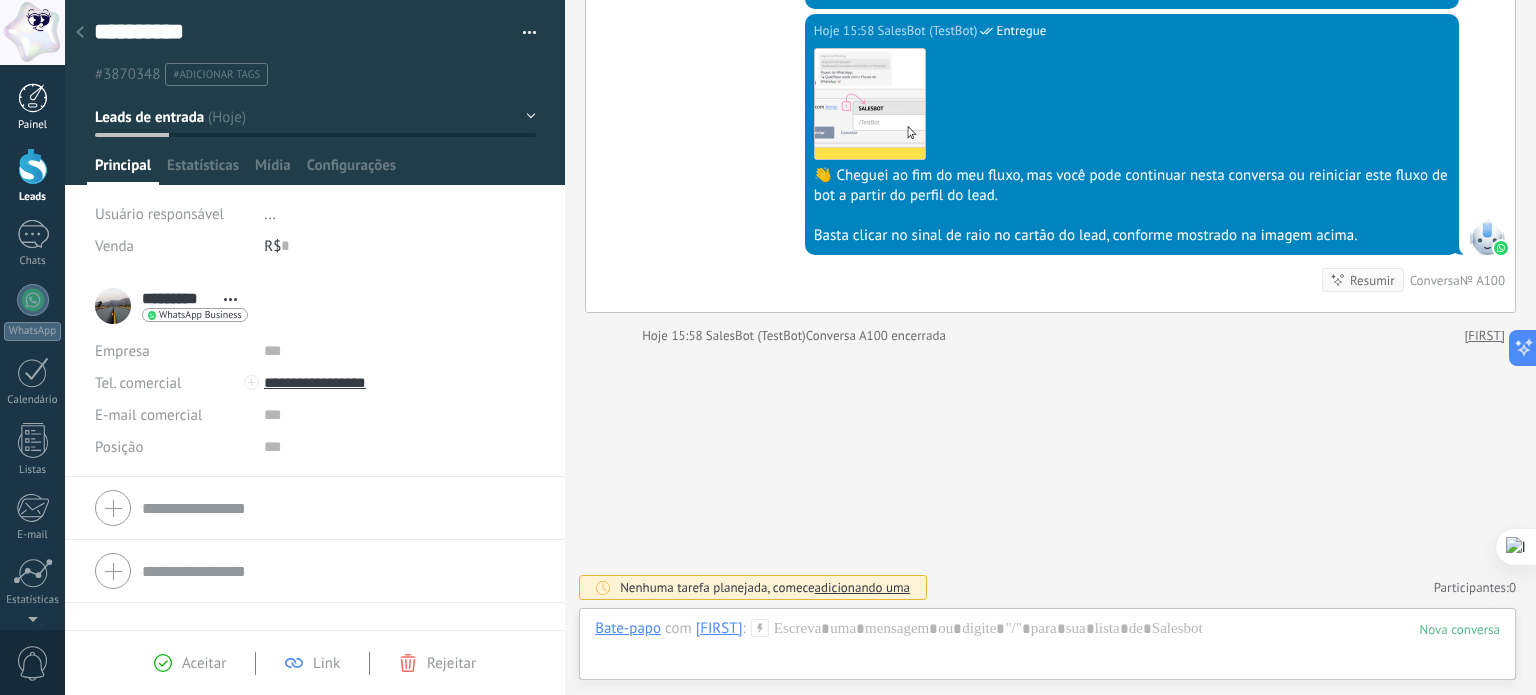 click on "Painel" at bounding box center [32, 107] 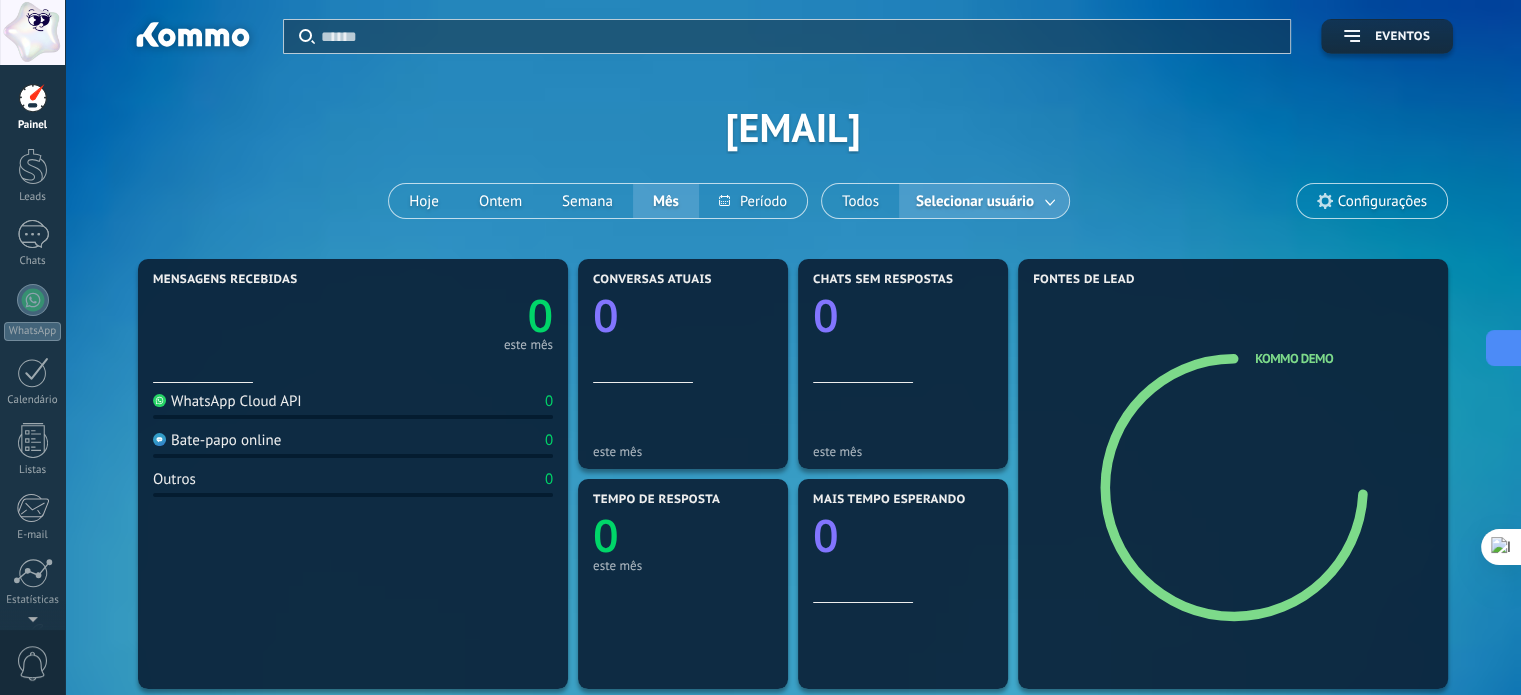 click 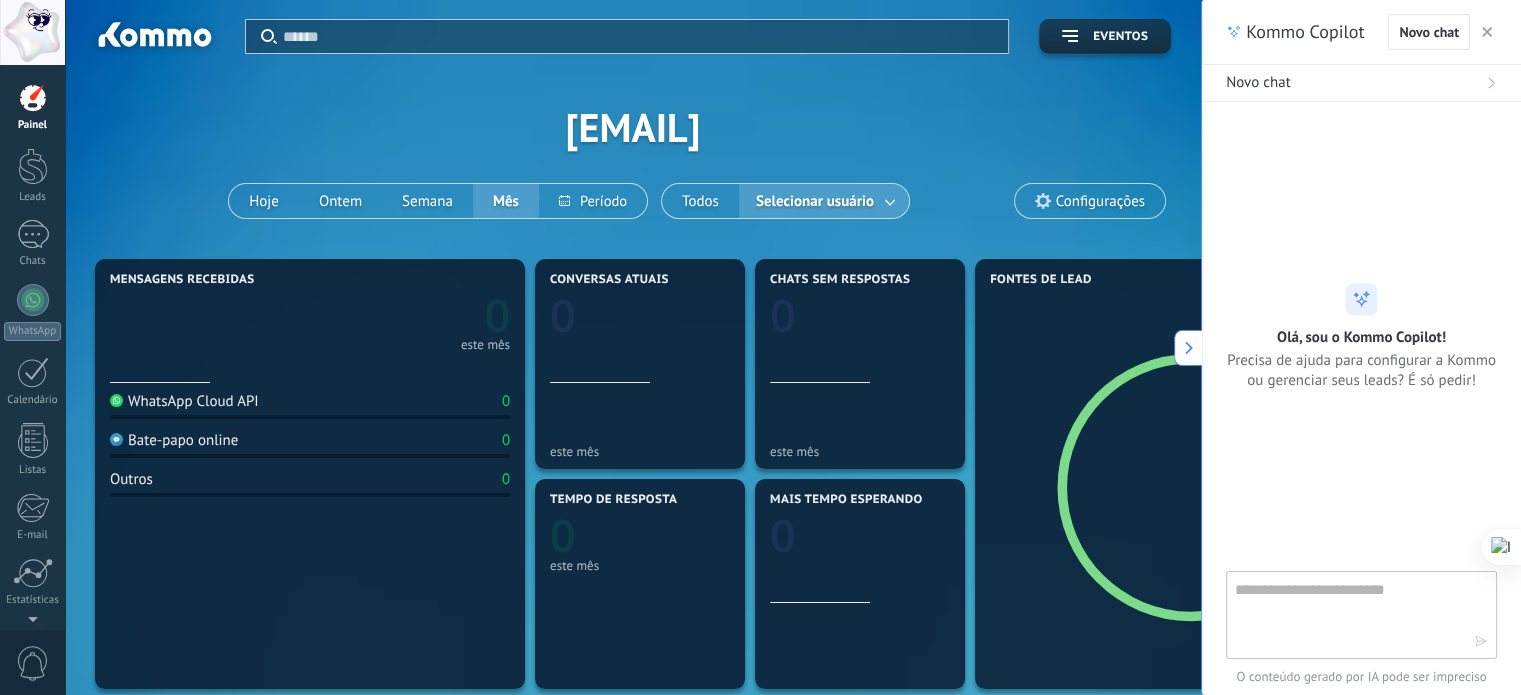 type on "**********" 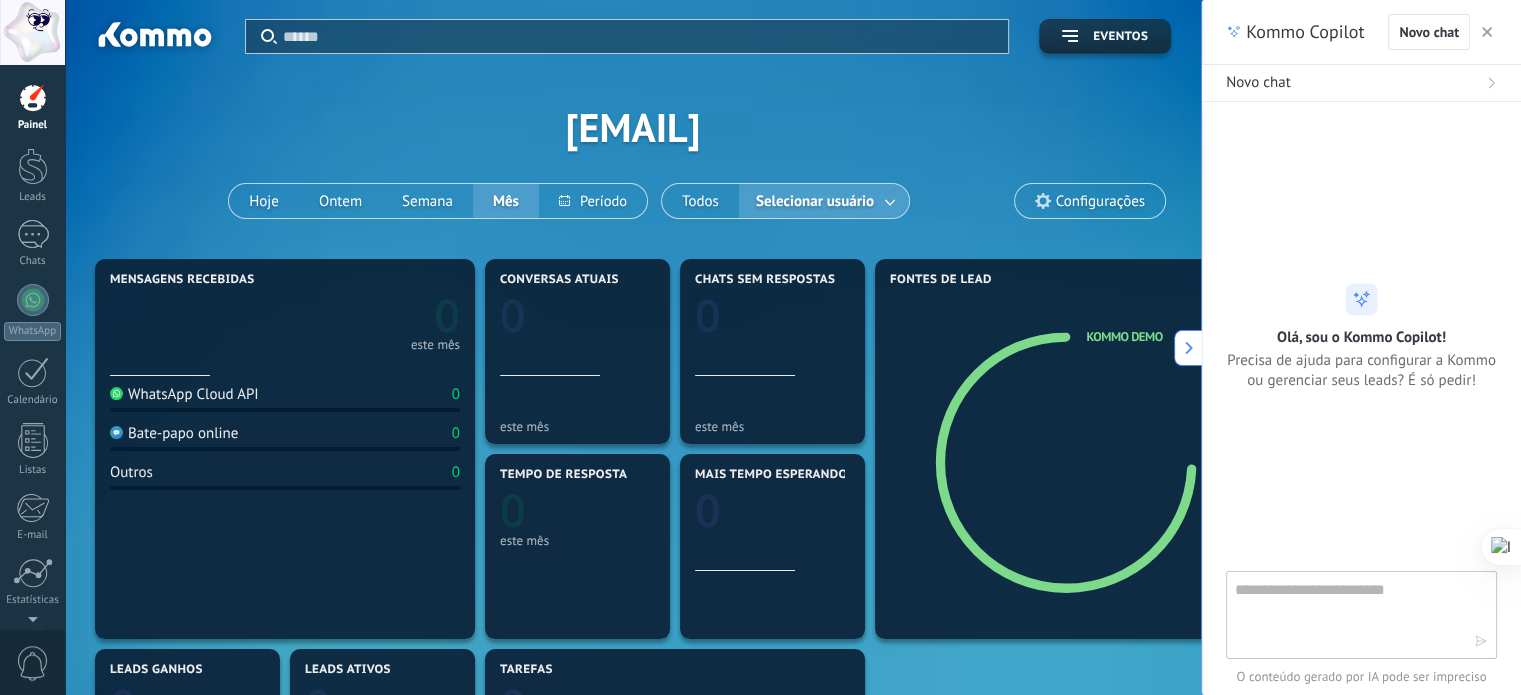 scroll, scrollTop: 19, scrollLeft: 0, axis: vertical 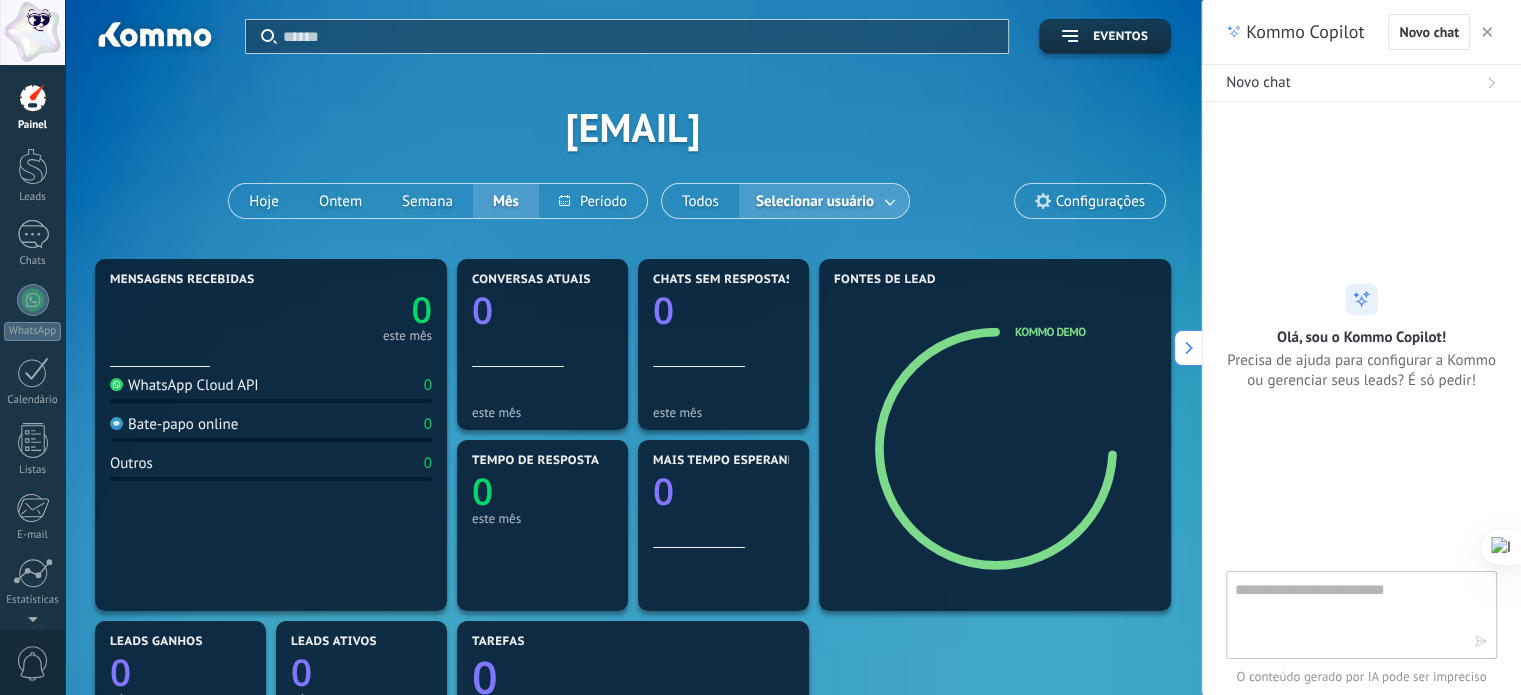 click 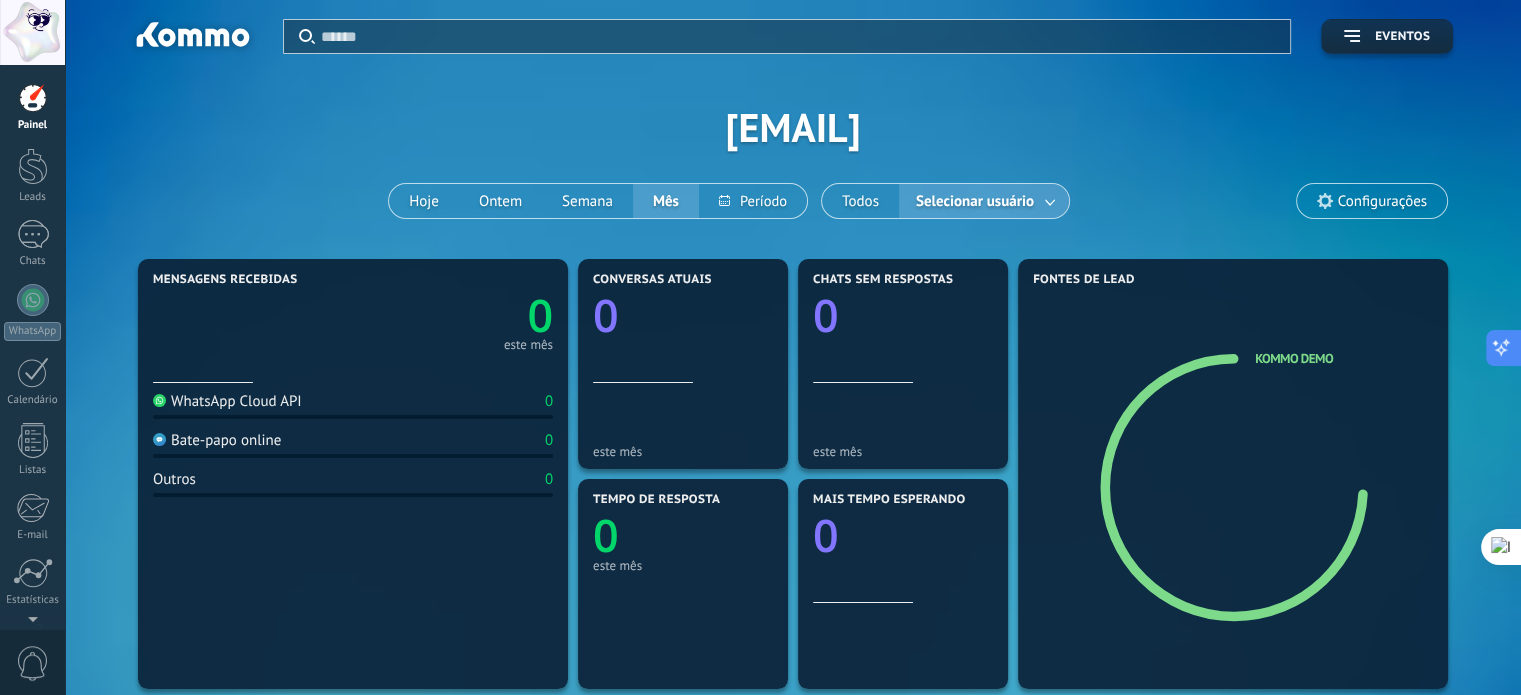 click 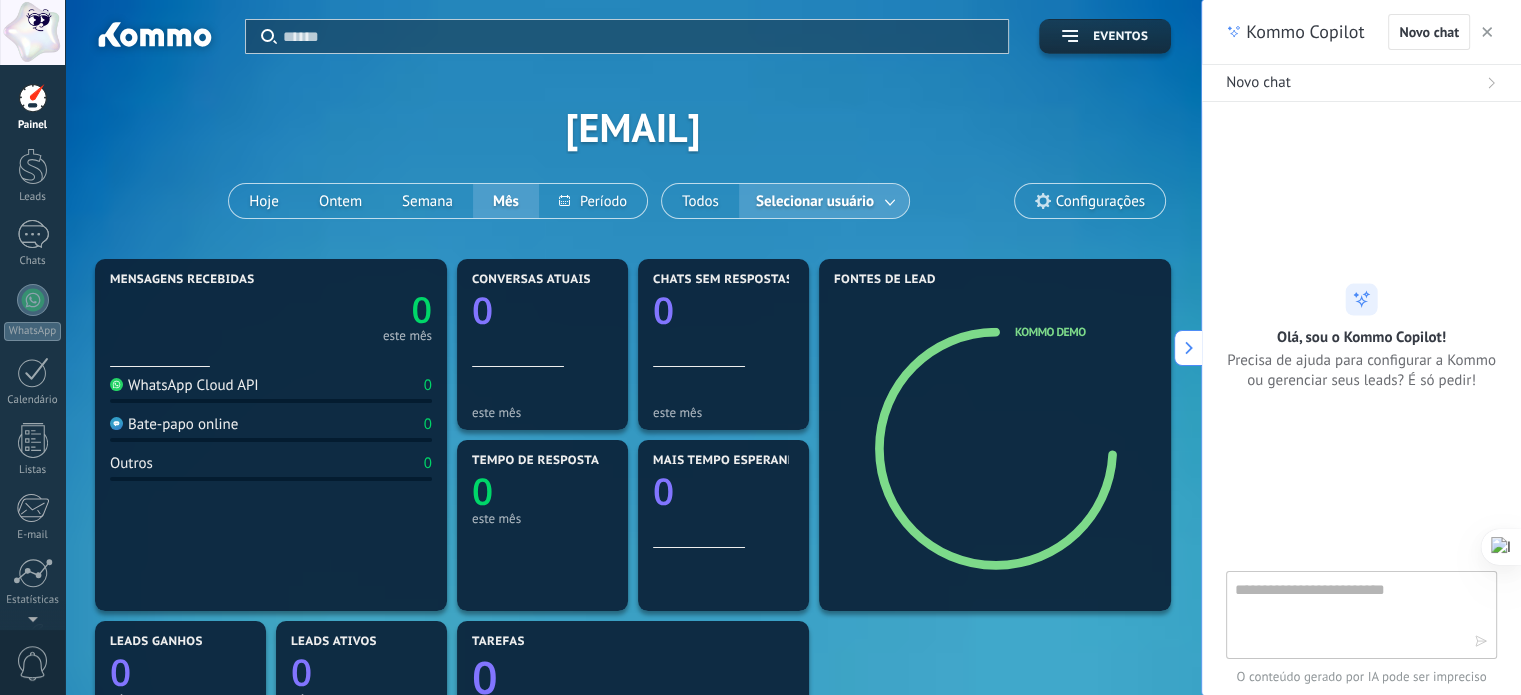click 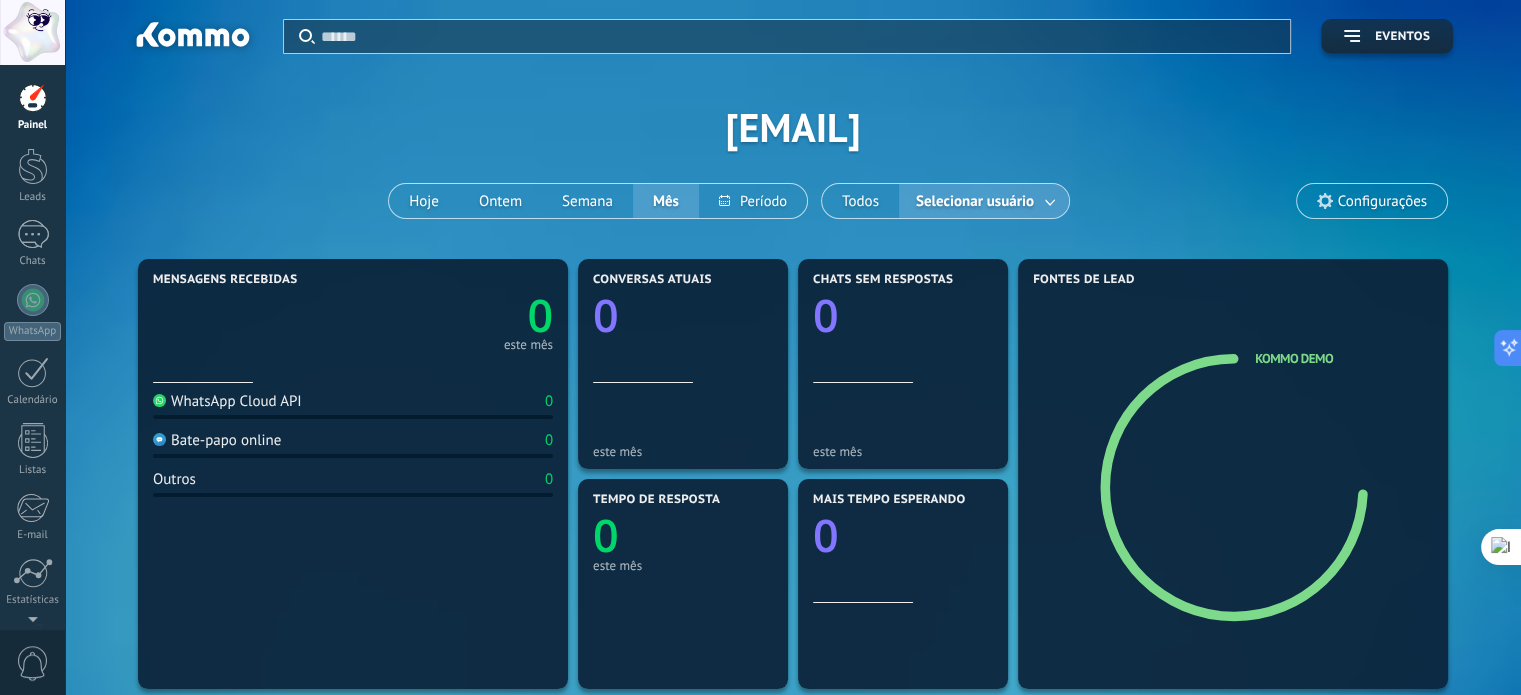 drag, startPoint x: 1498, startPoint y: 347, endPoint x: 1500, endPoint y: 427, distance: 80.024994 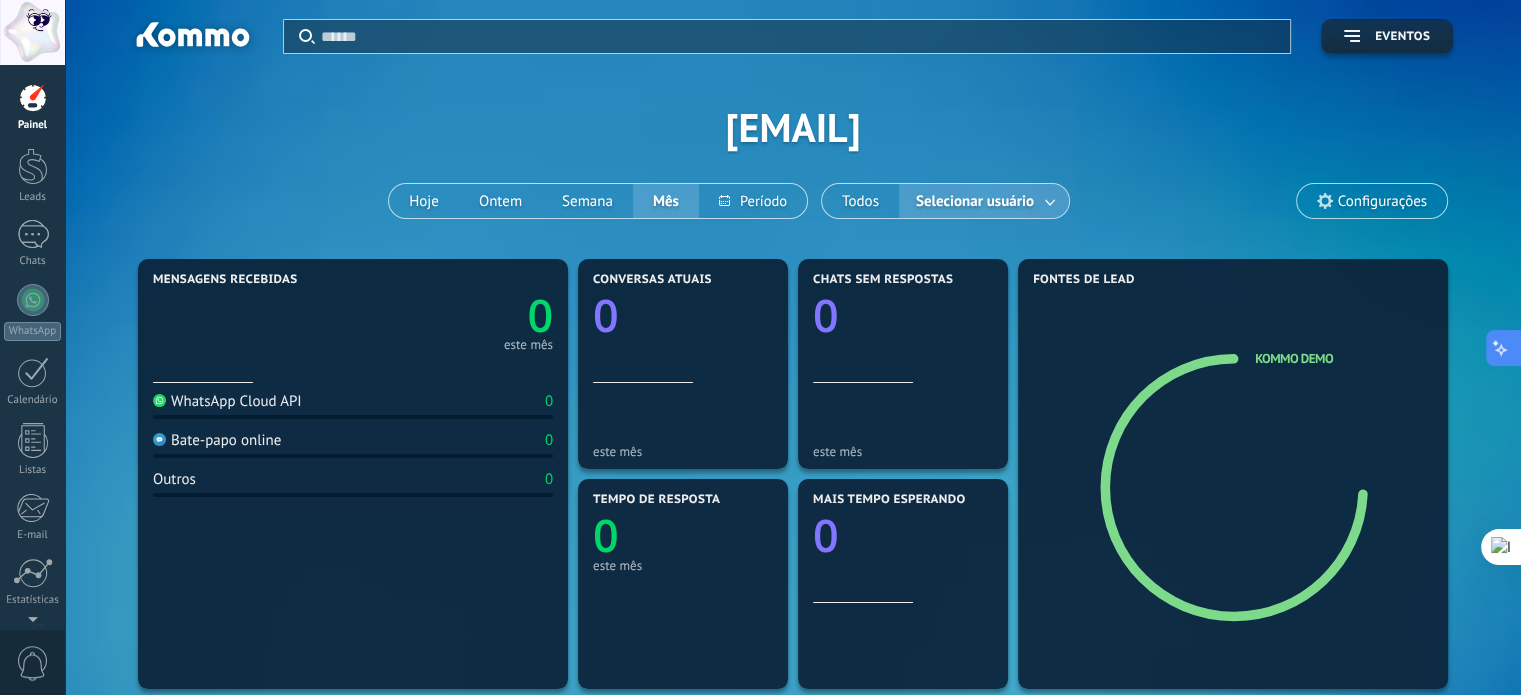click 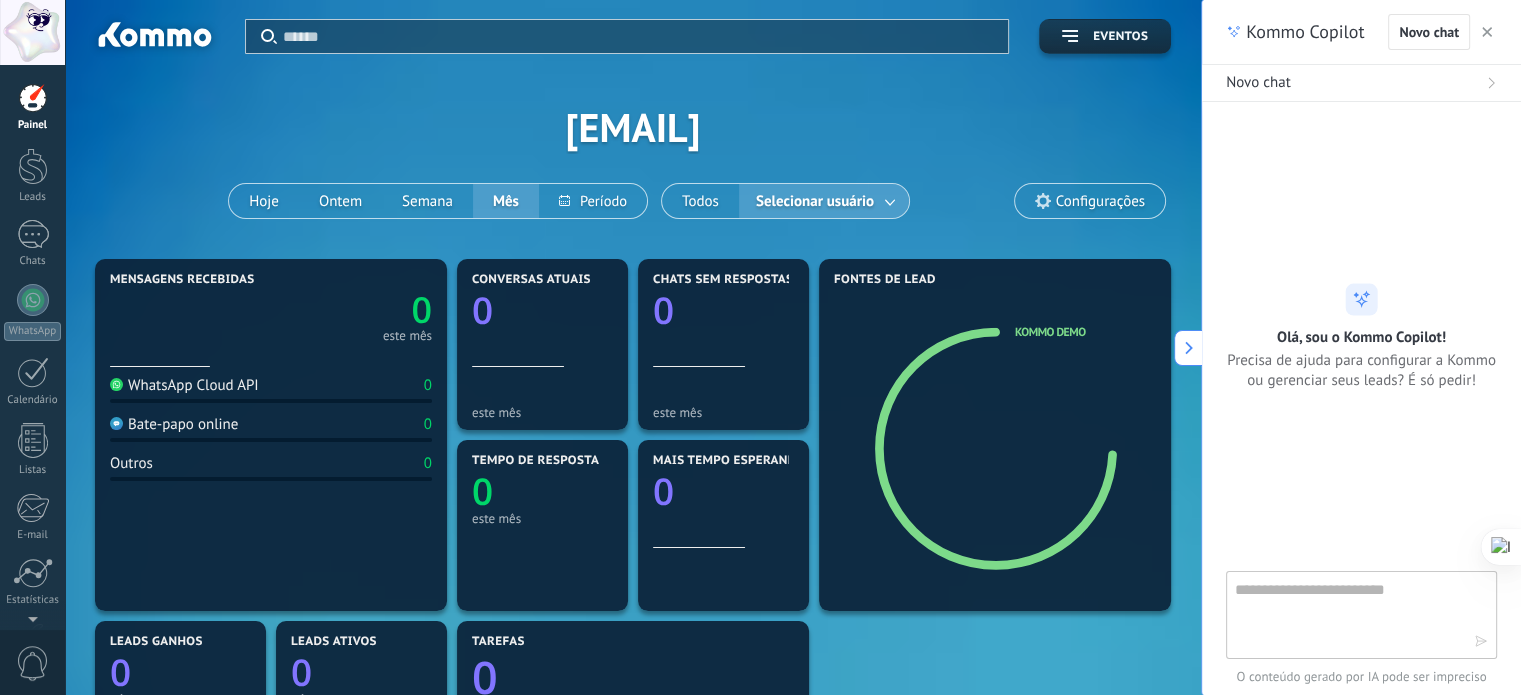 click at bounding box center [1347, 614] 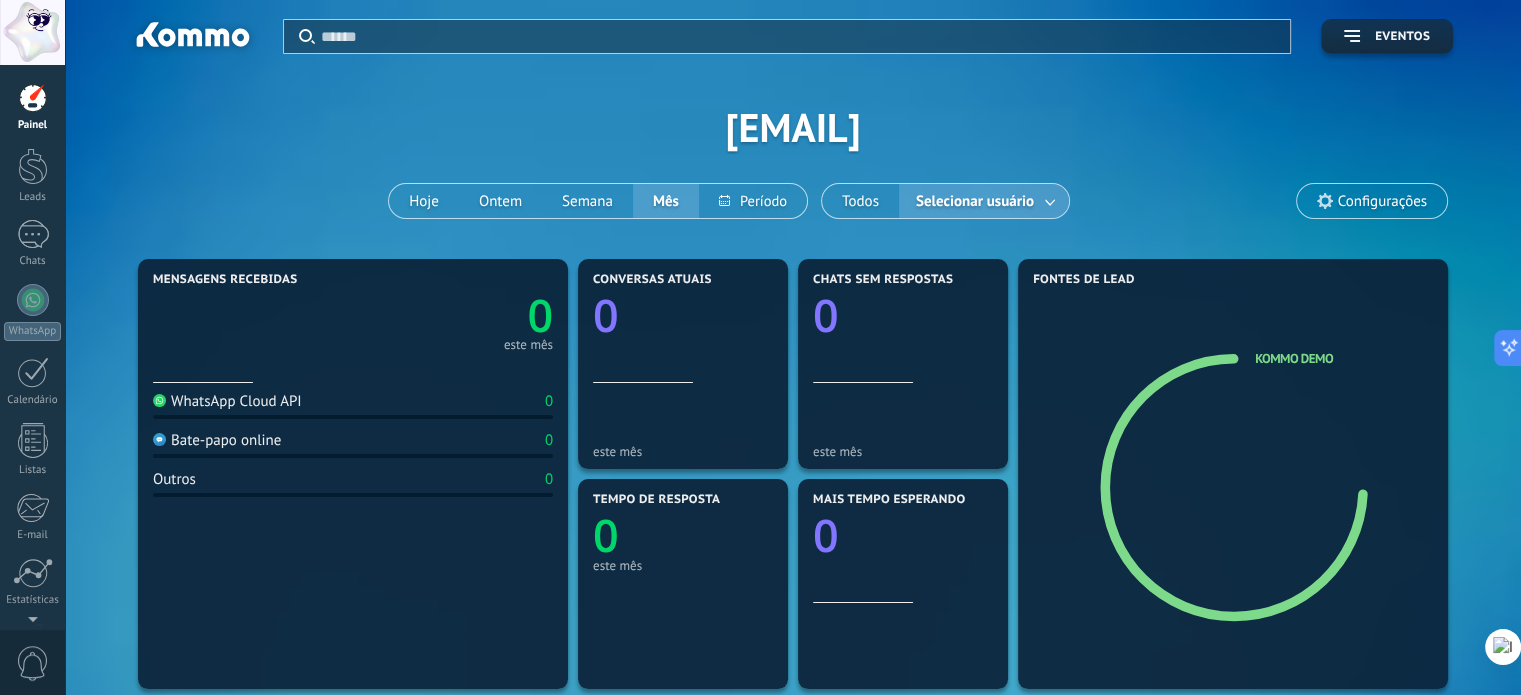 drag, startPoint x: 1495, startPoint y: 551, endPoint x: 1525, endPoint y: 670, distance: 122.72327 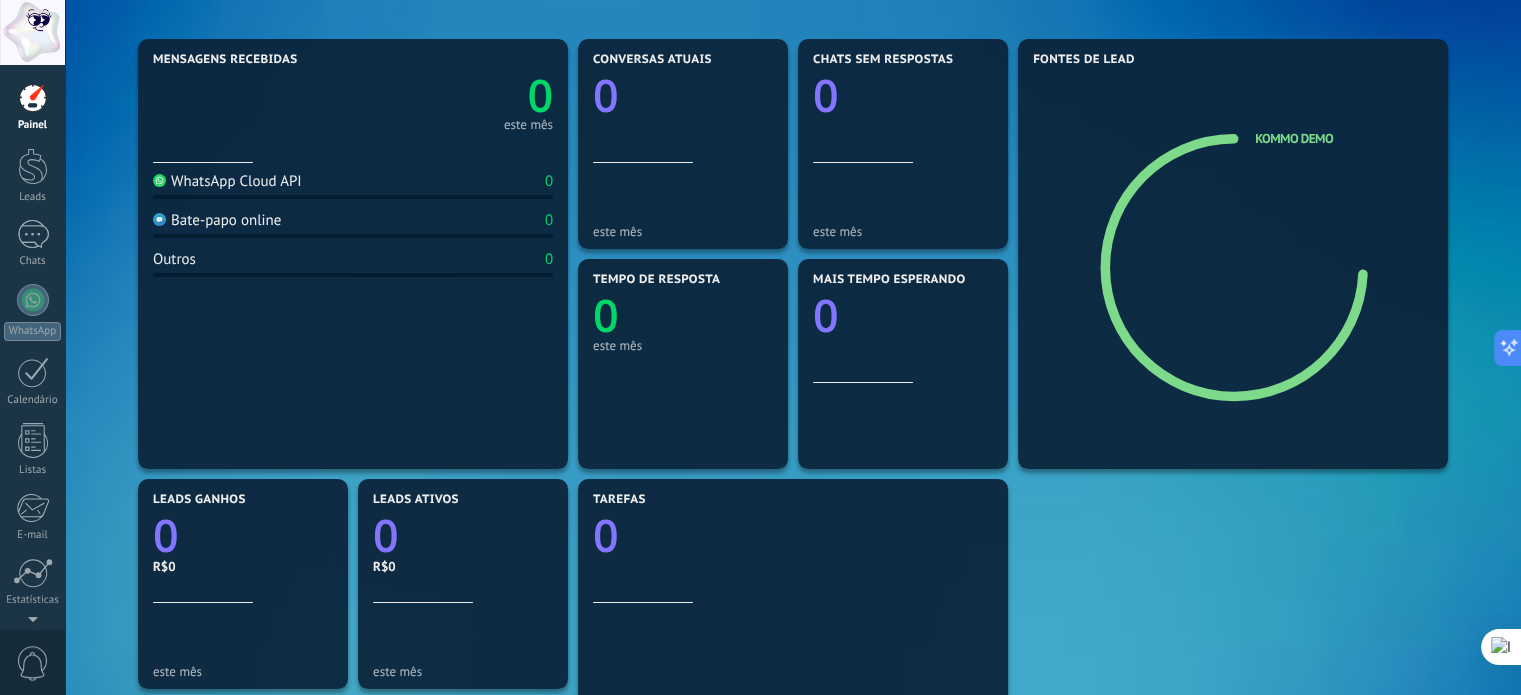 scroll, scrollTop: 0, scrollLeft: 0, axis: both 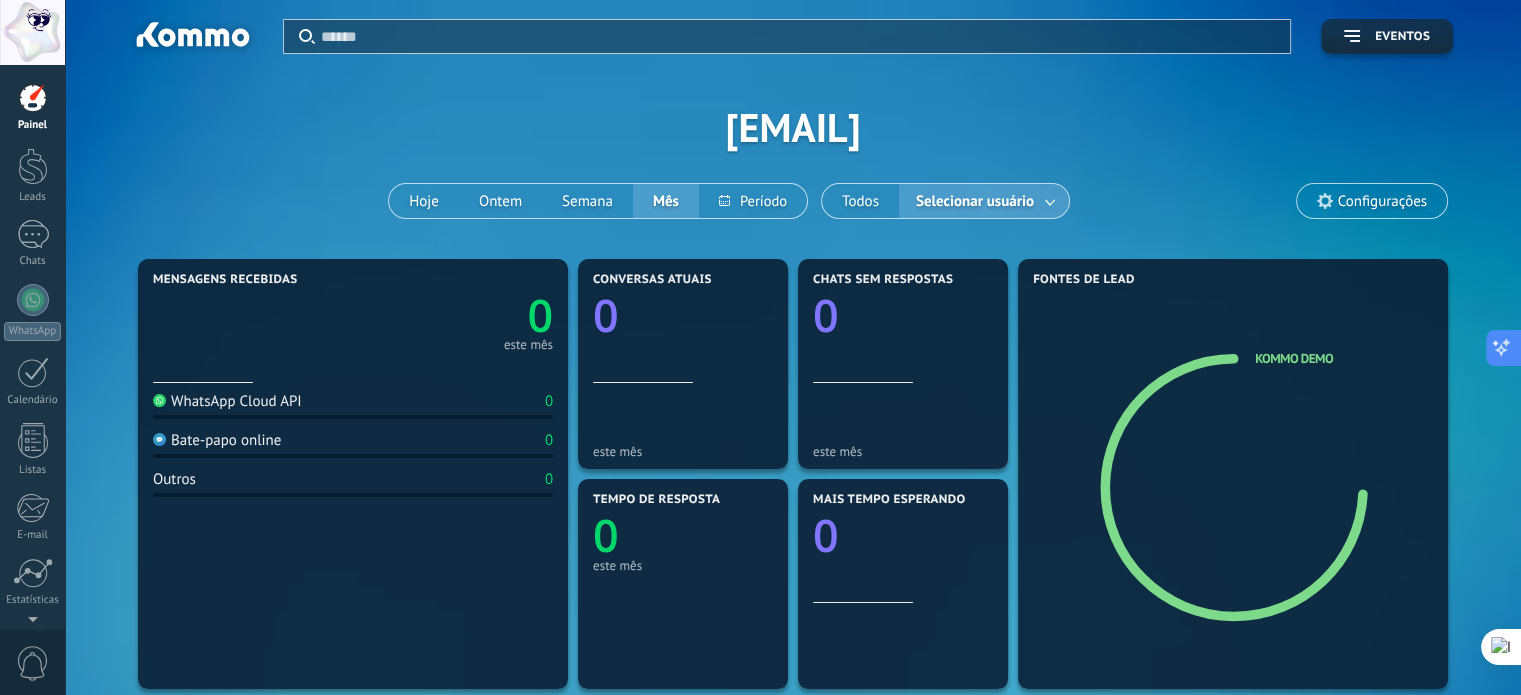 click 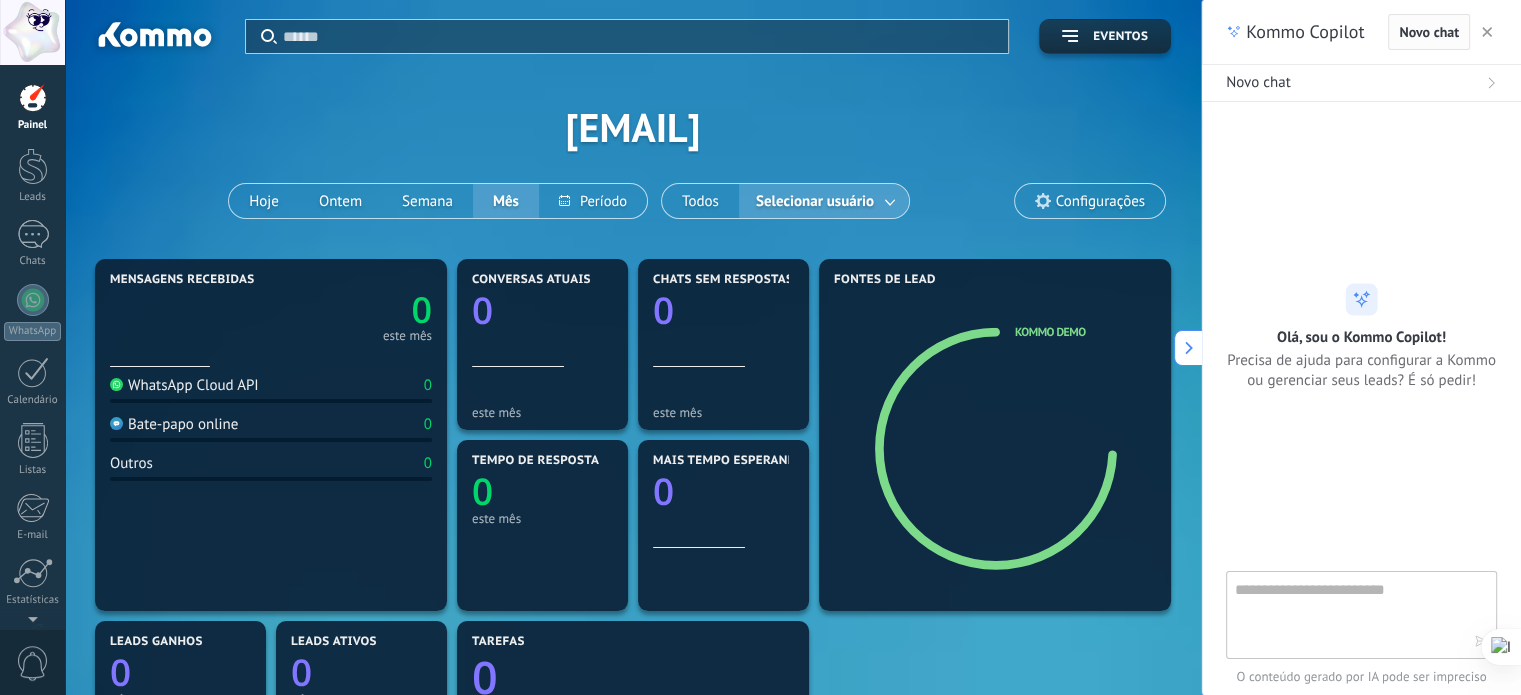 click on "Novo chat" at bounding box center [1429, 32] 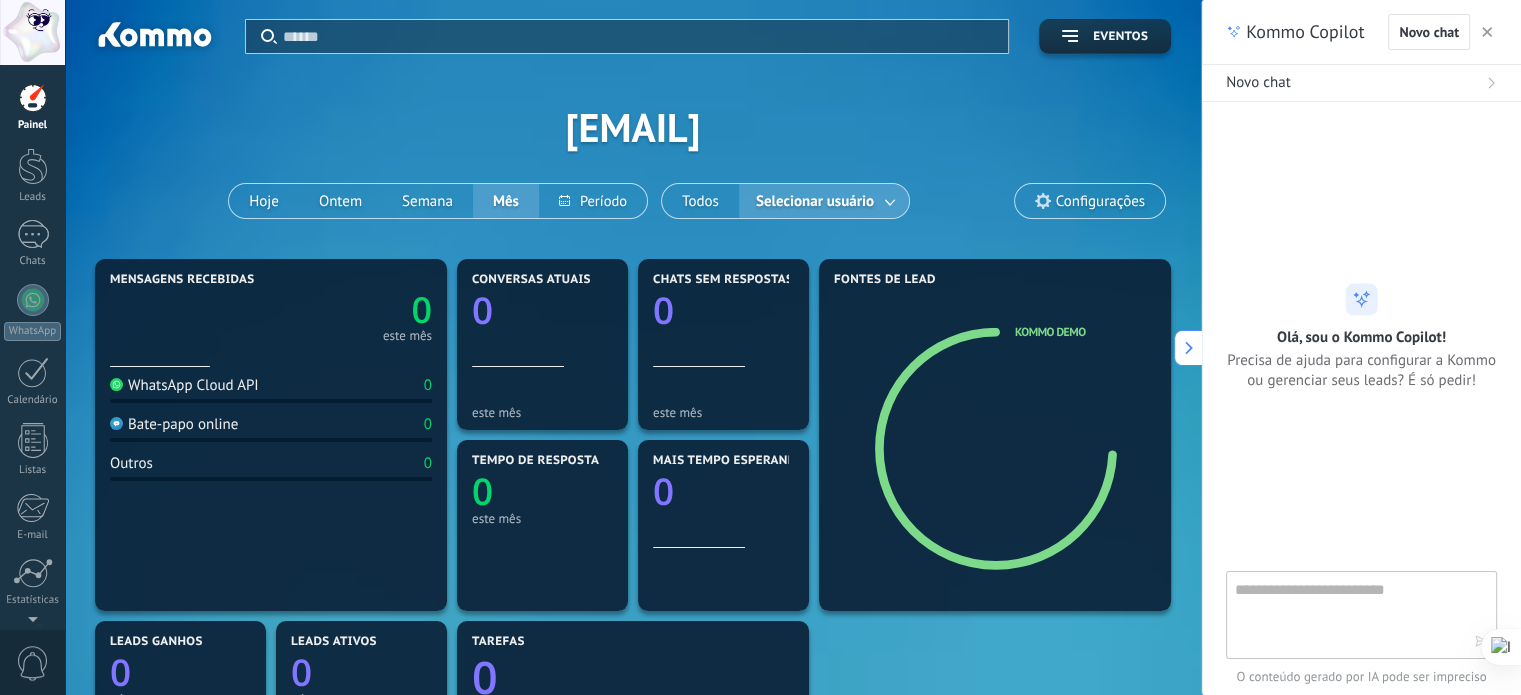 click 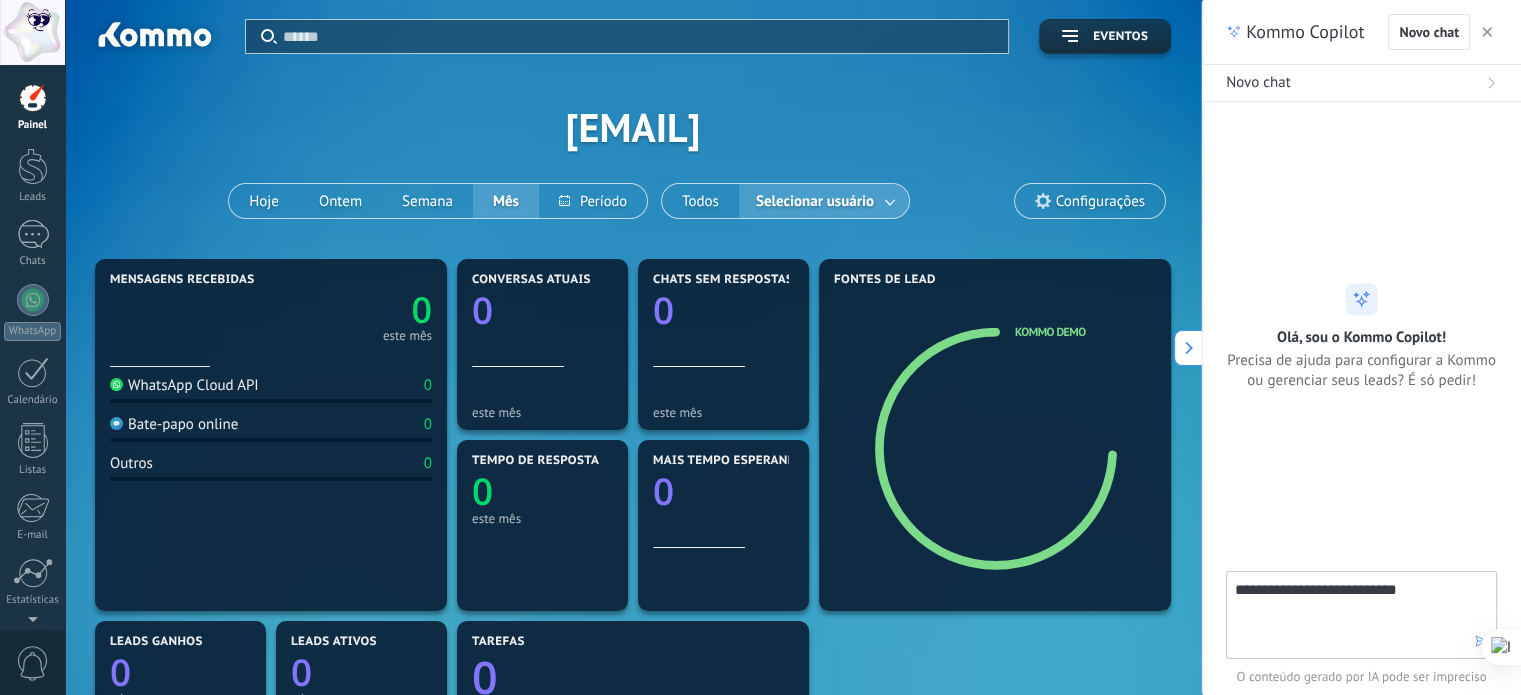 type on "**********" 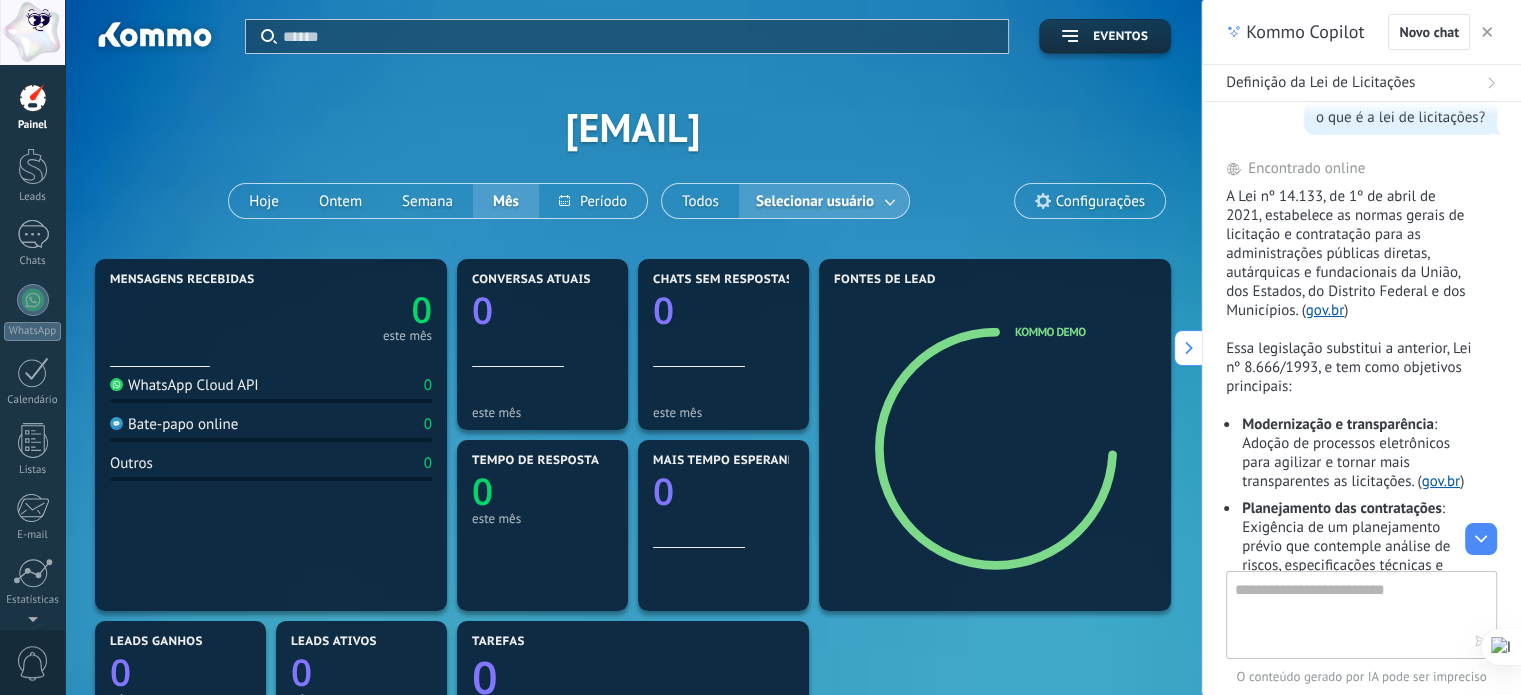 scroll, scrollTop: 0, scrollLeft: 0, axis: both 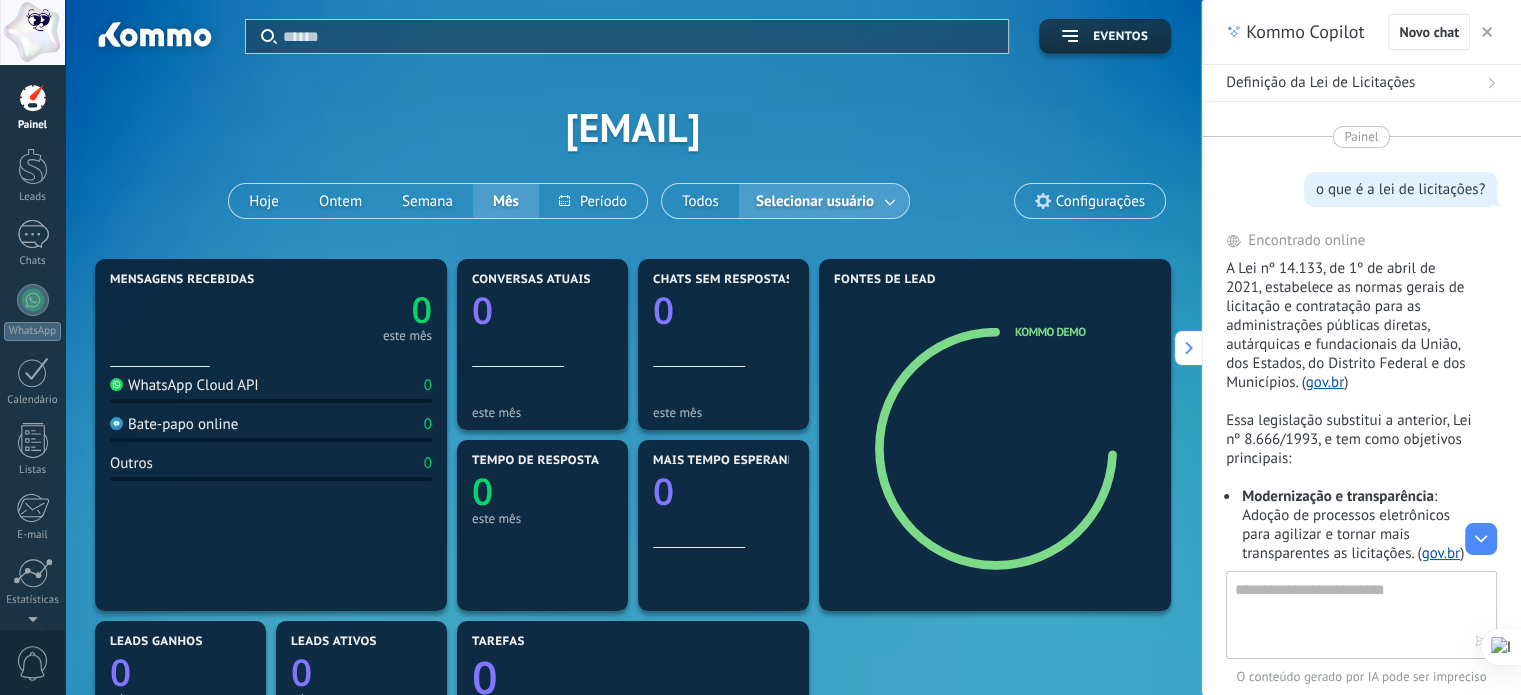 click at bounding box center [1487, 32] 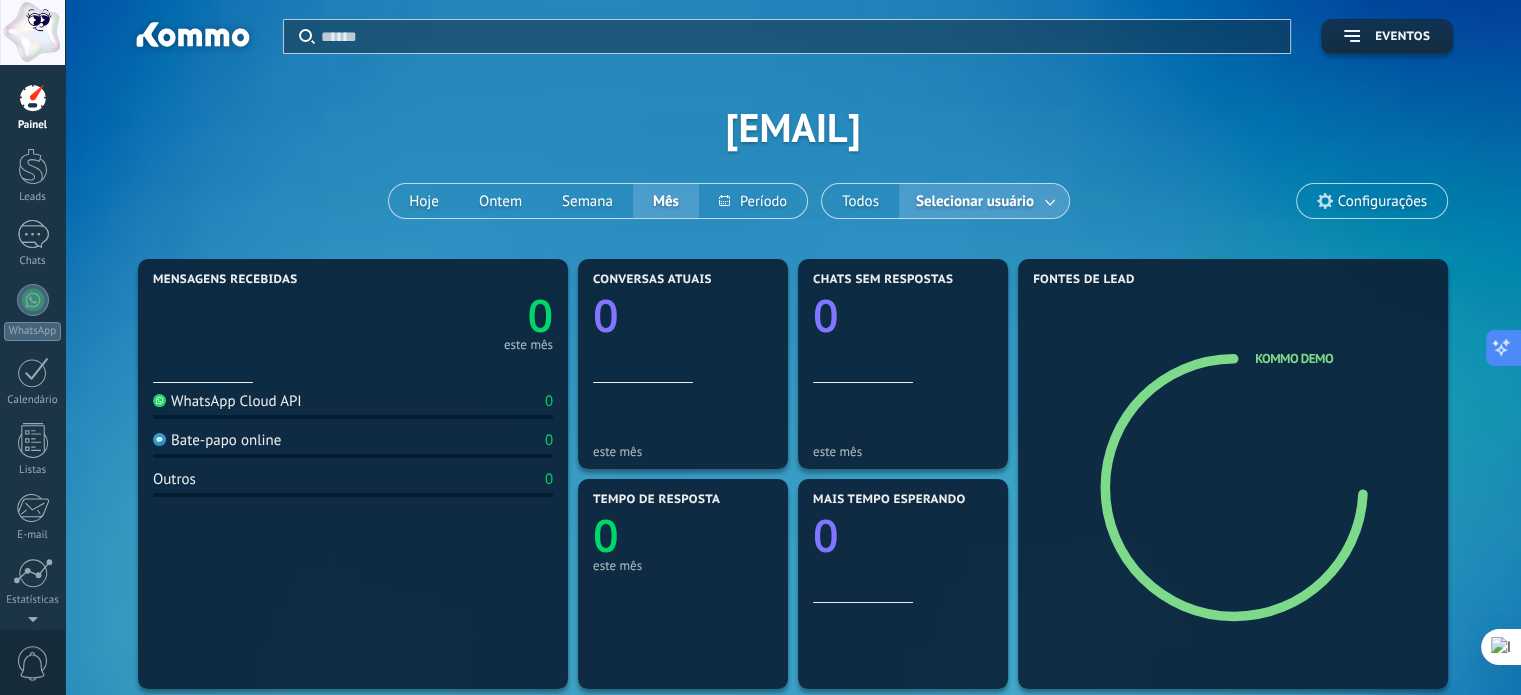 click 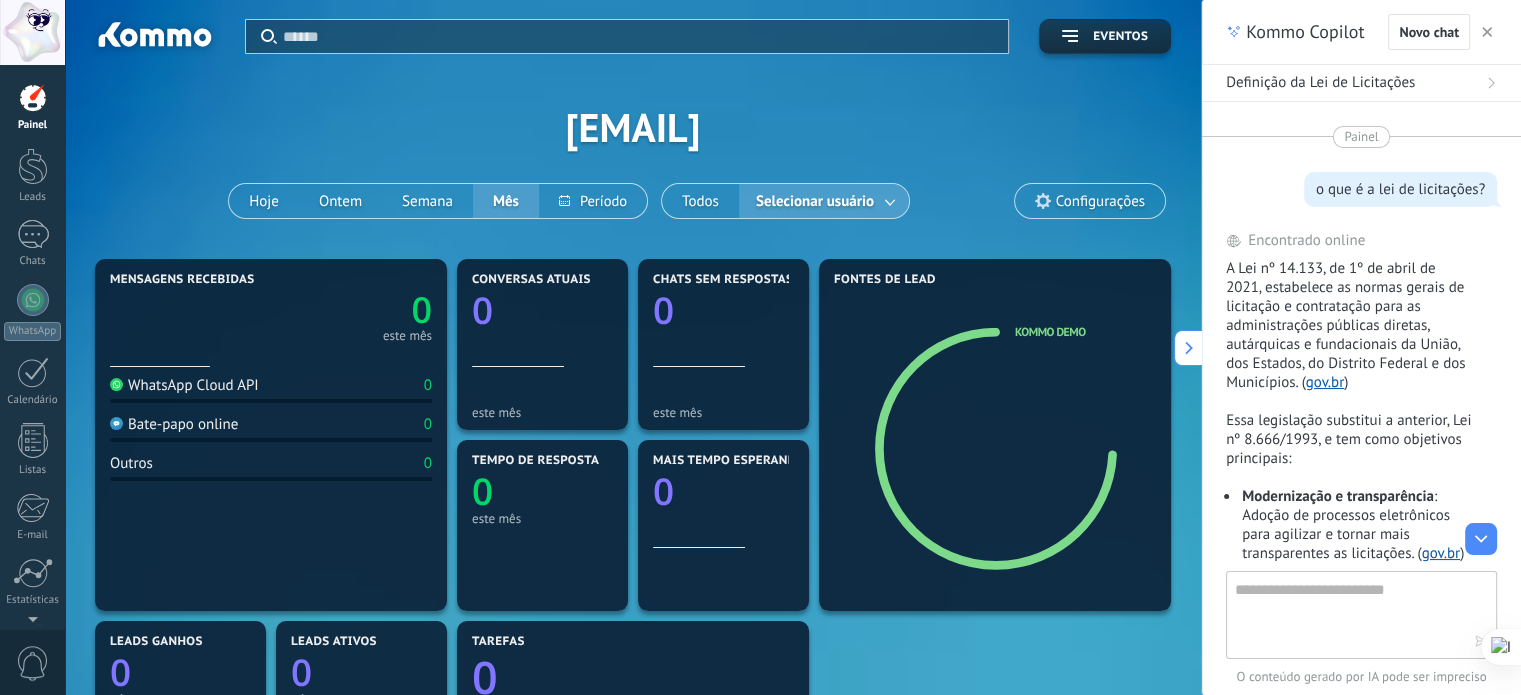 click at bounding box center (1347, 614) 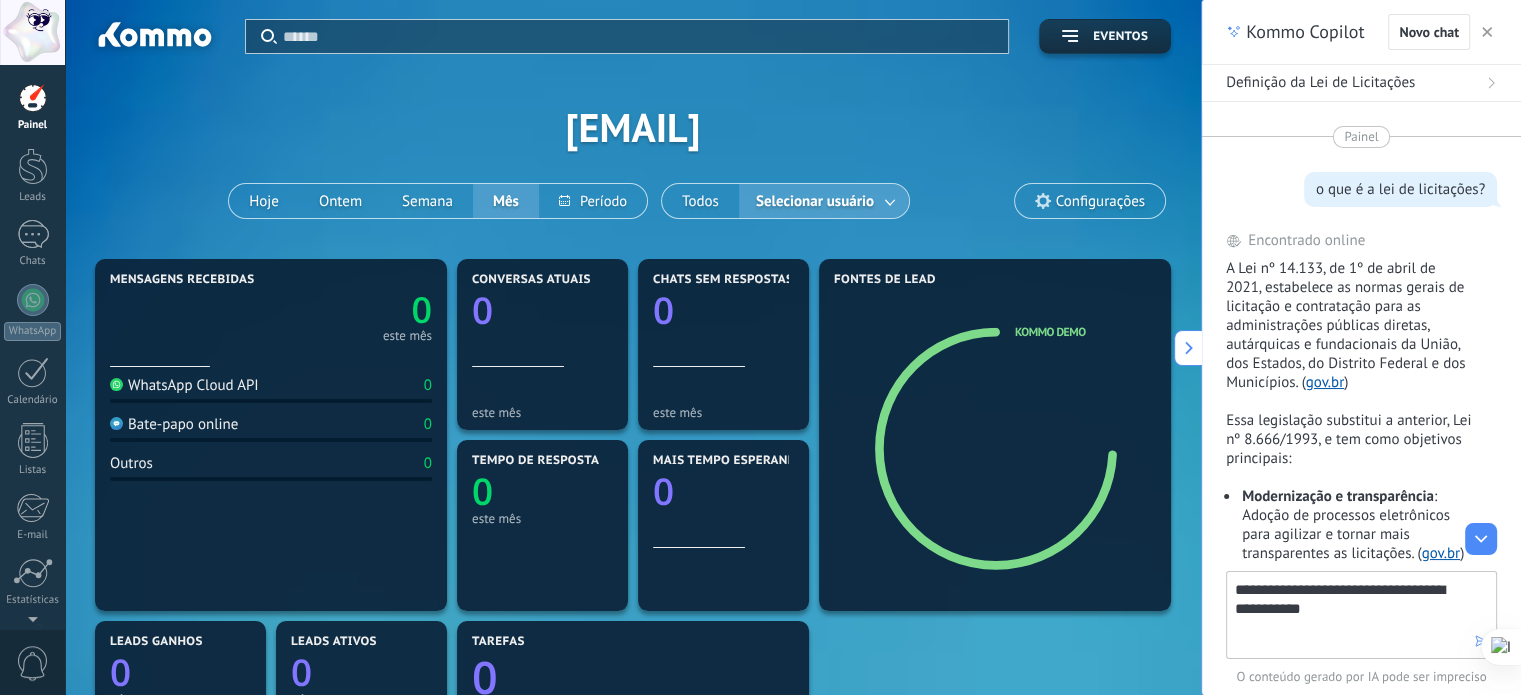 click on "**********" at bounding box center [1347, 614] 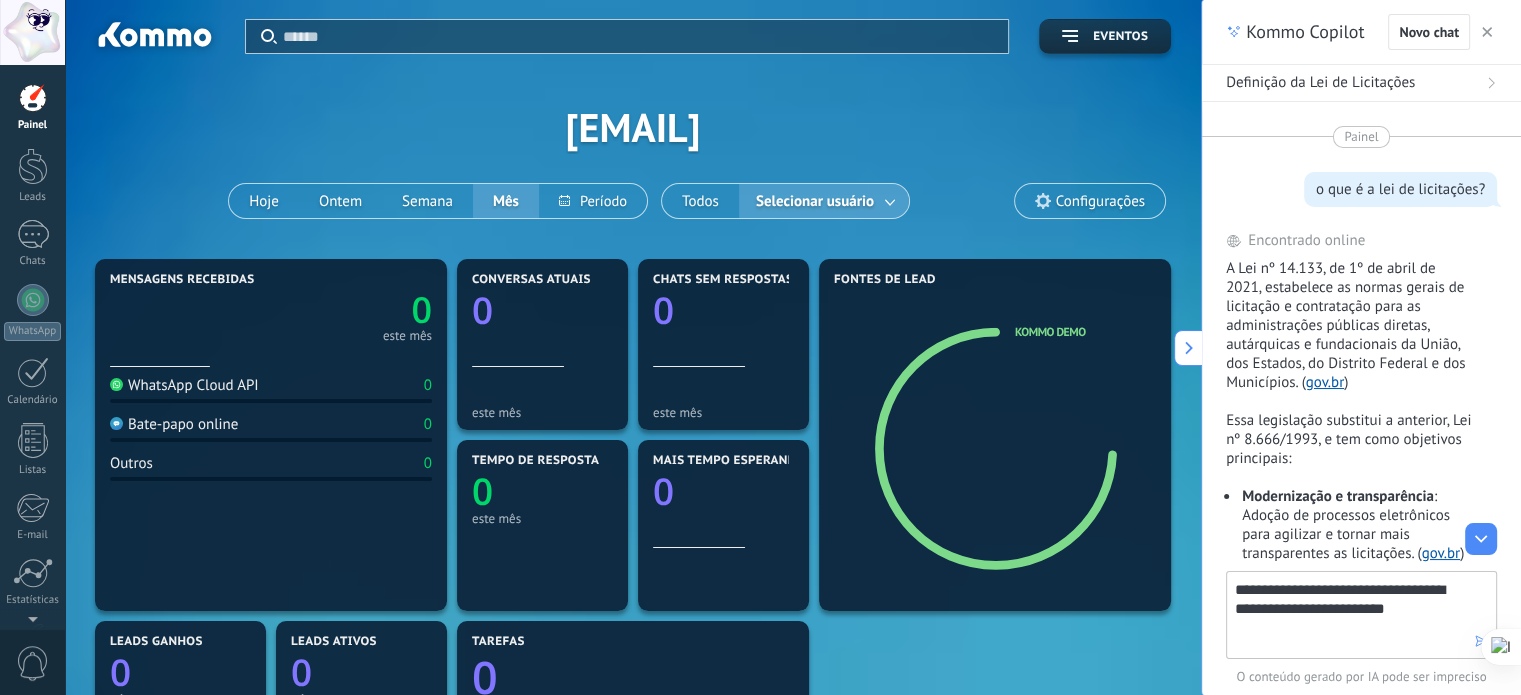 click on "**********" at bounding box center (1347, 614) 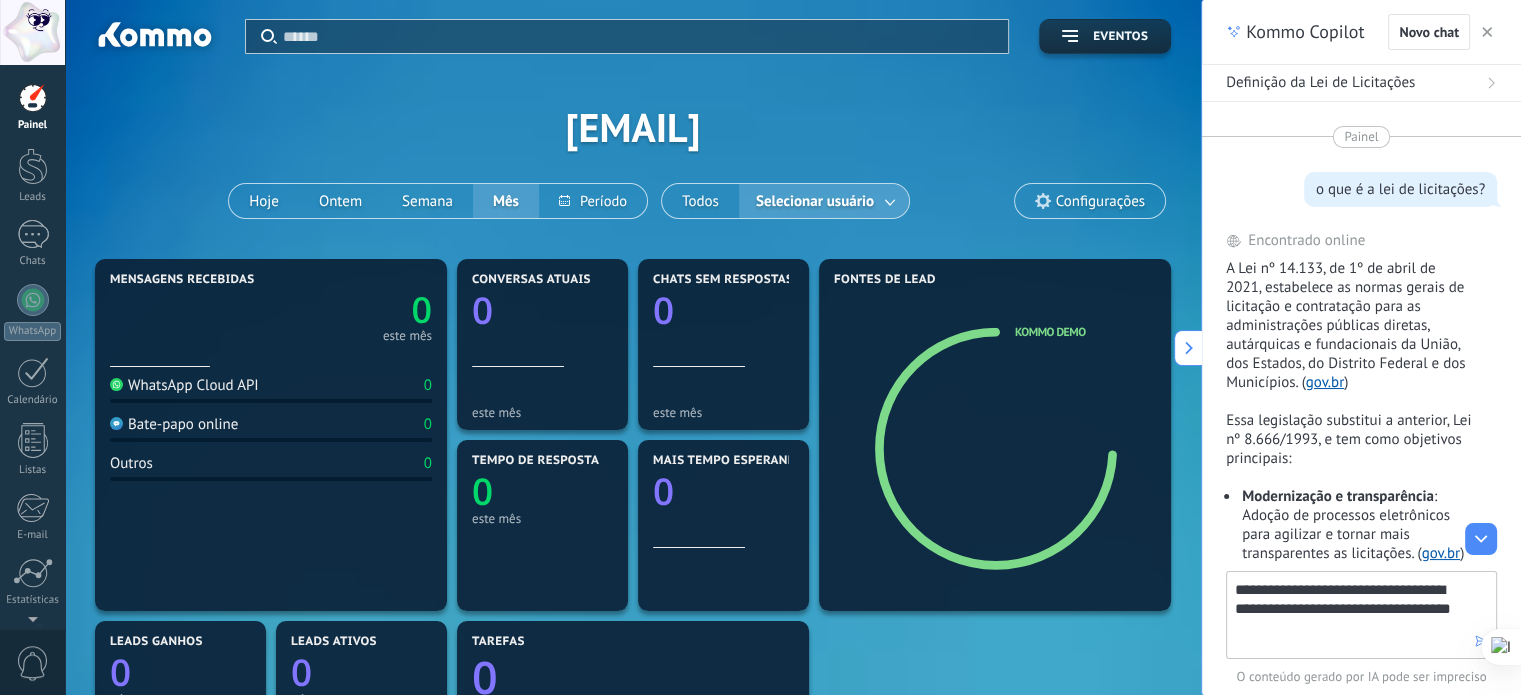 type on "**********" 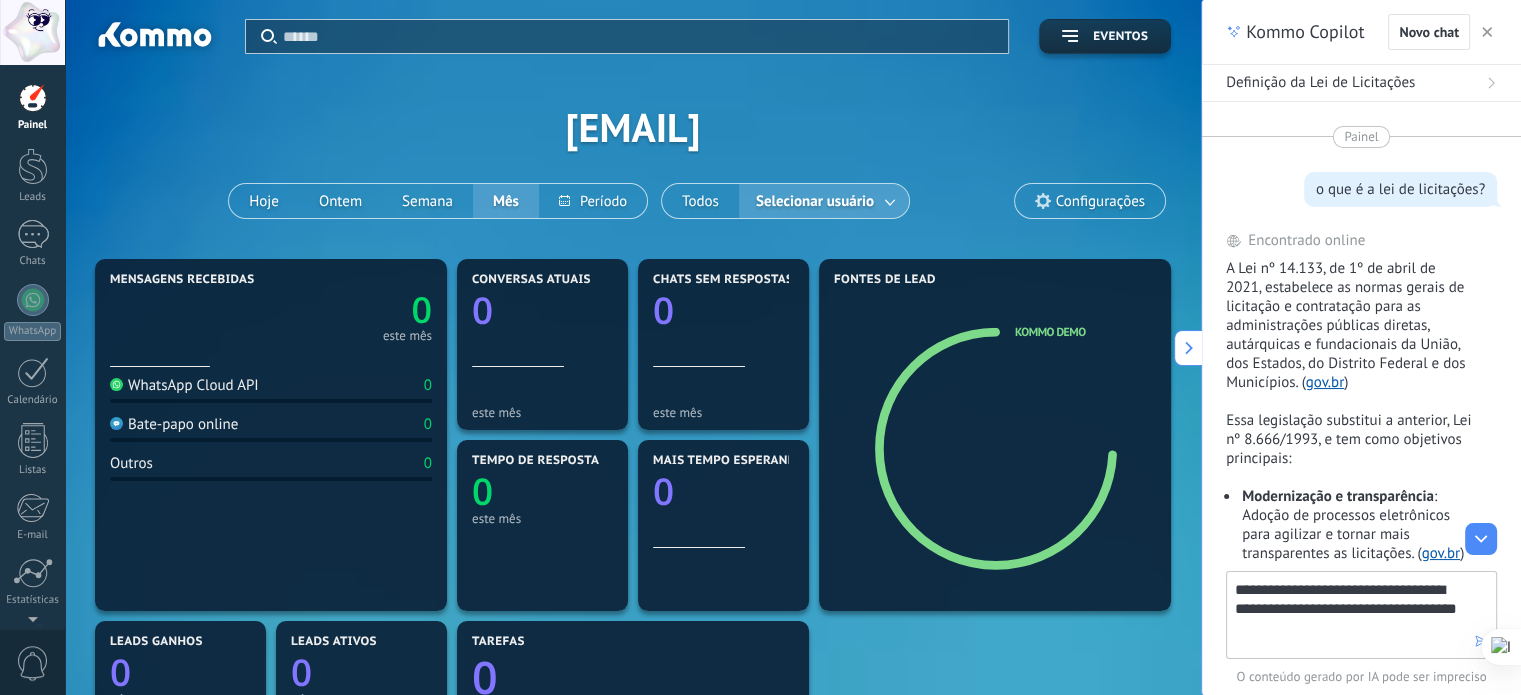 type 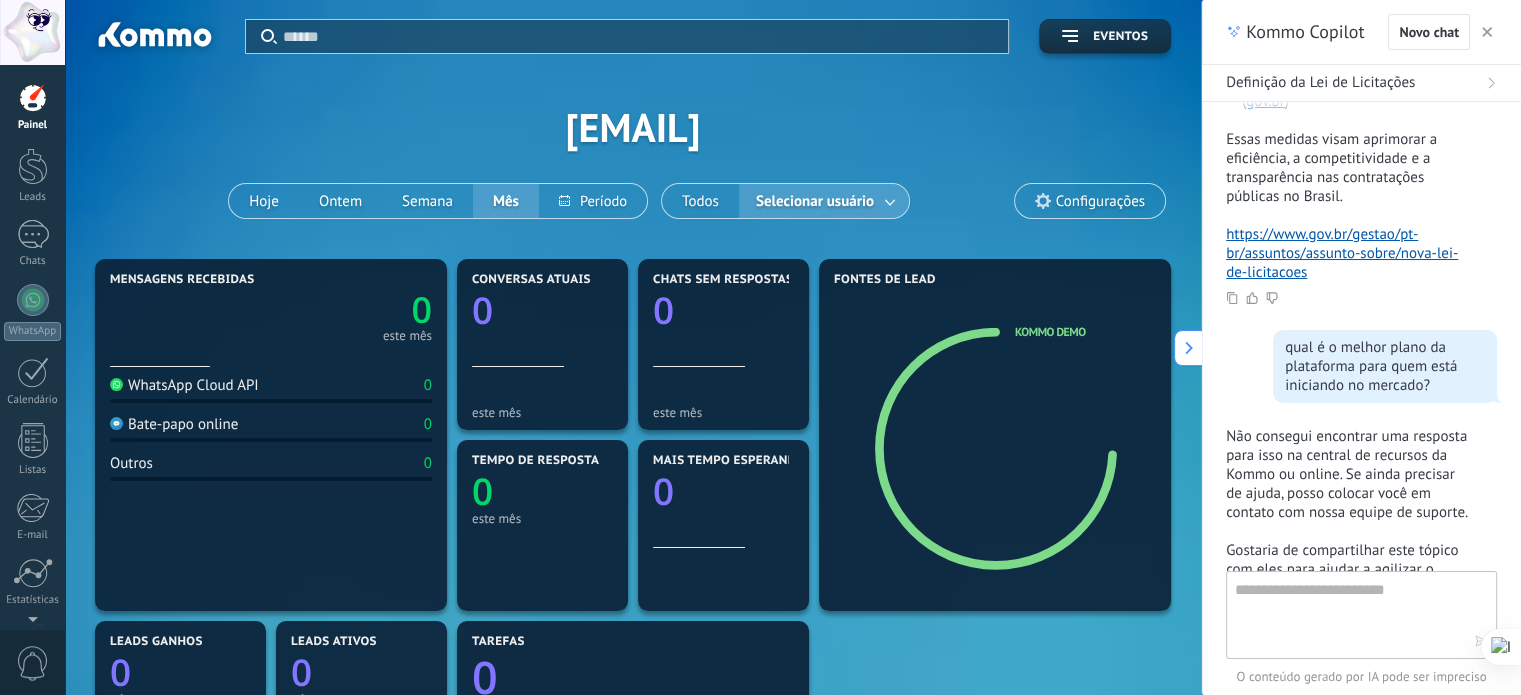 scroll, scrollTop: 1162, scrollLeft: 0, axis: vertical 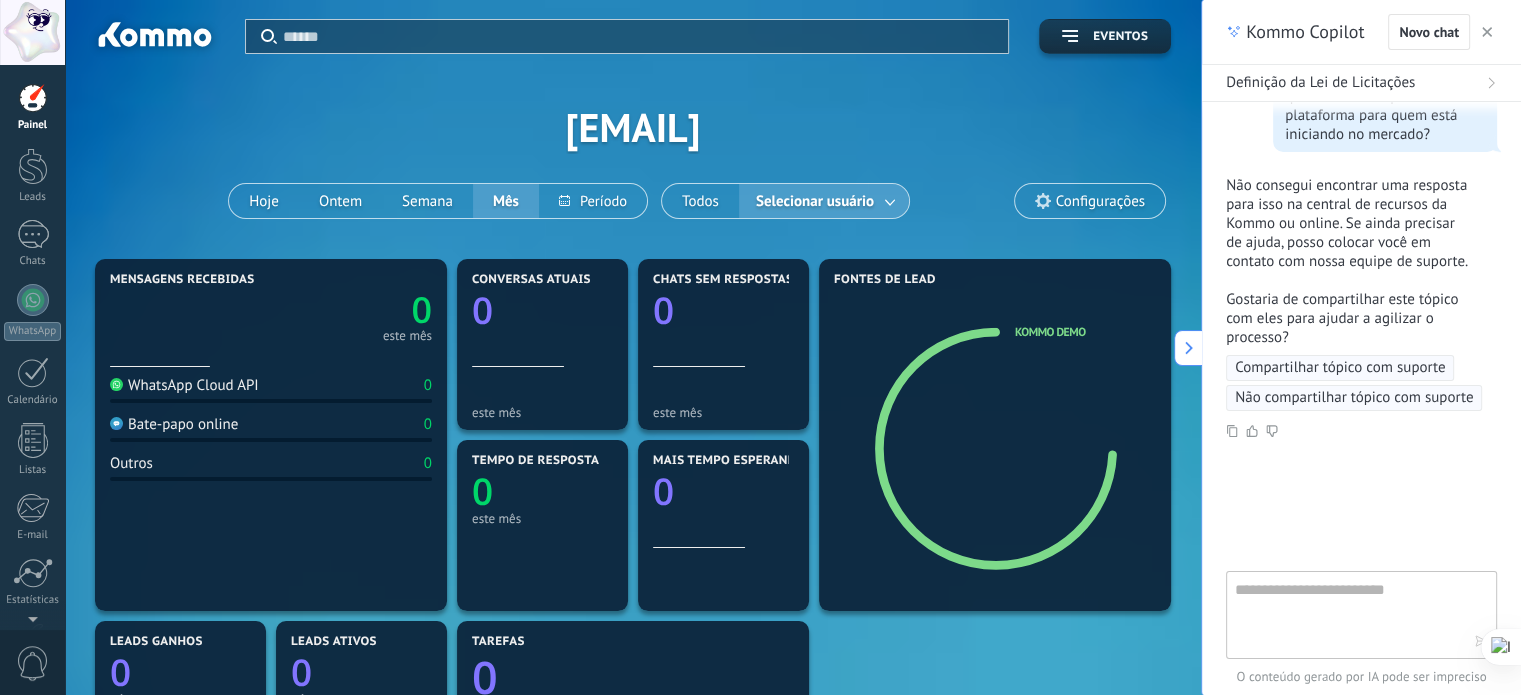 click on "O conteúdo gerado por IA pode ser impreciso" at bounding box center (1361, 677) 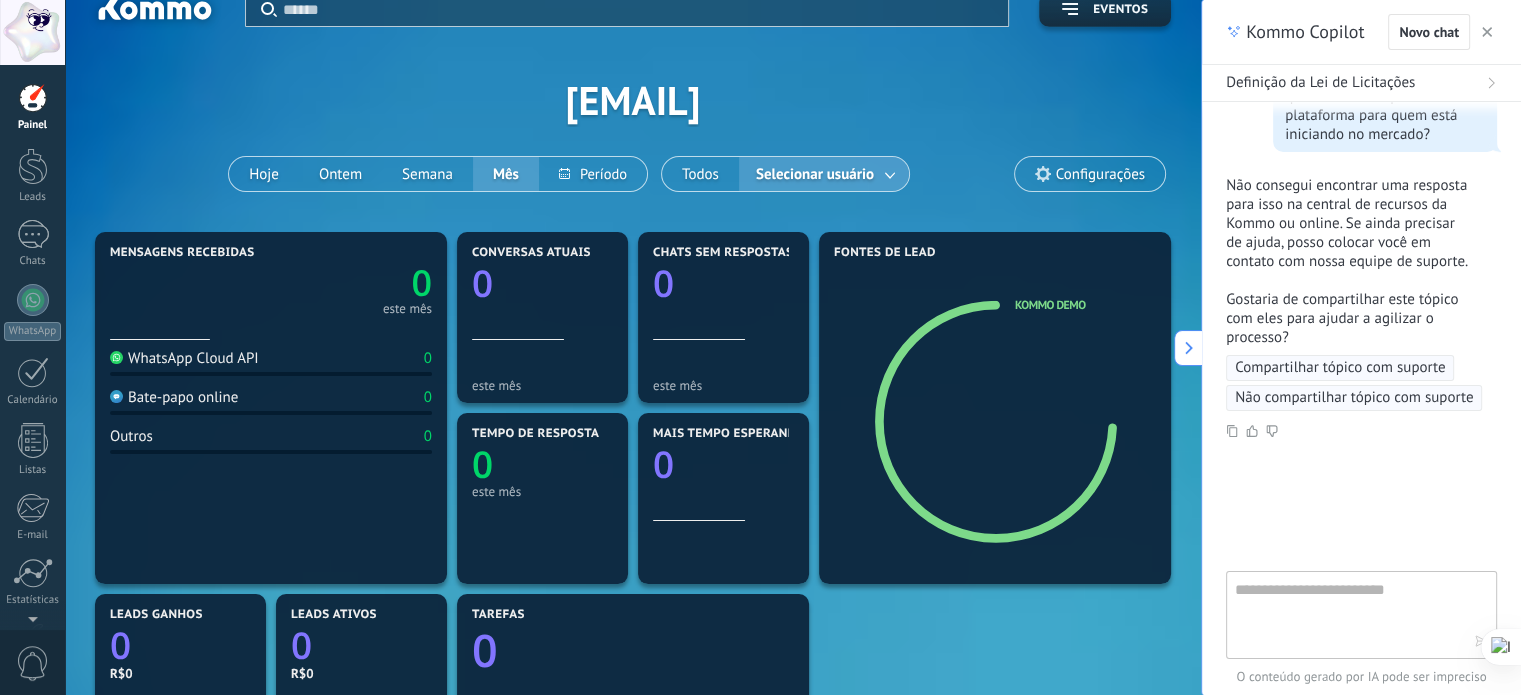 scroll, scrollTop: 0, scrollLeft: 0, axis: both 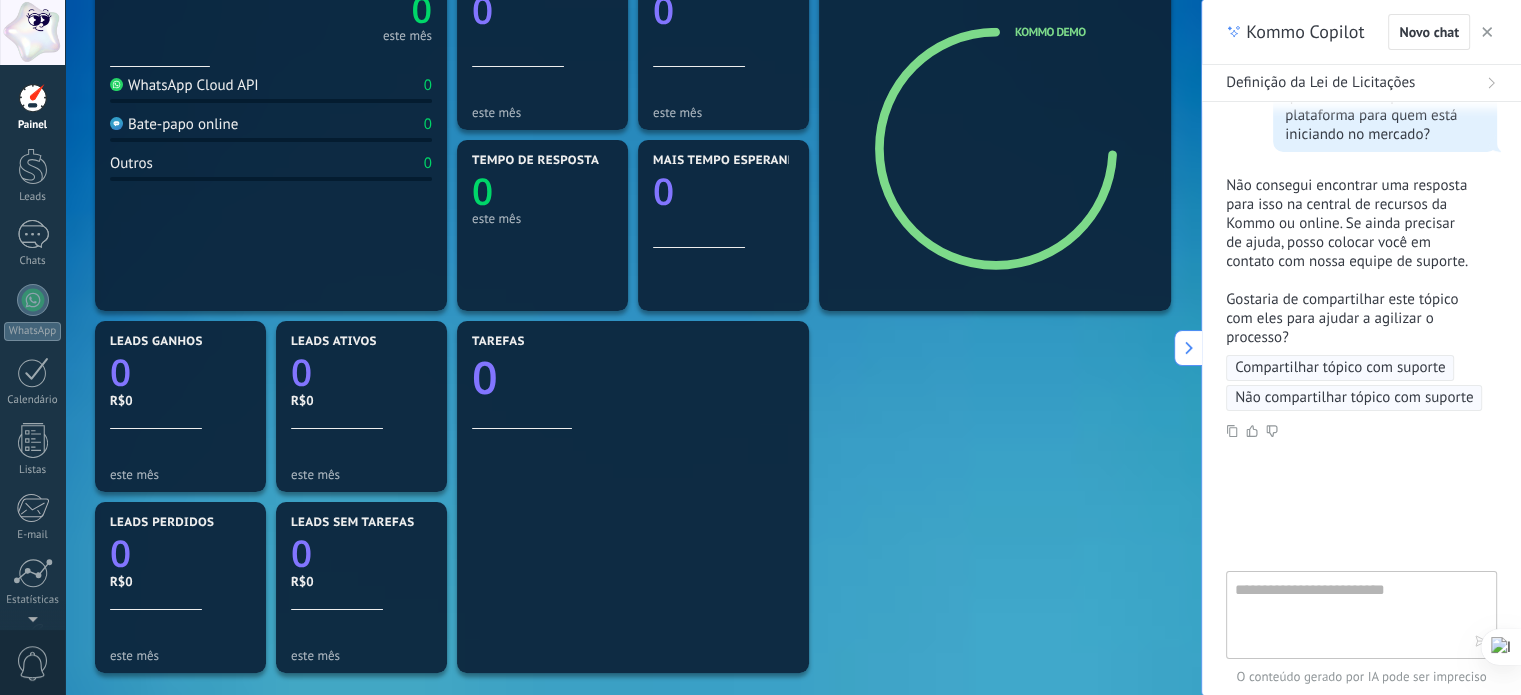 click at bounding box center (1188, 348) 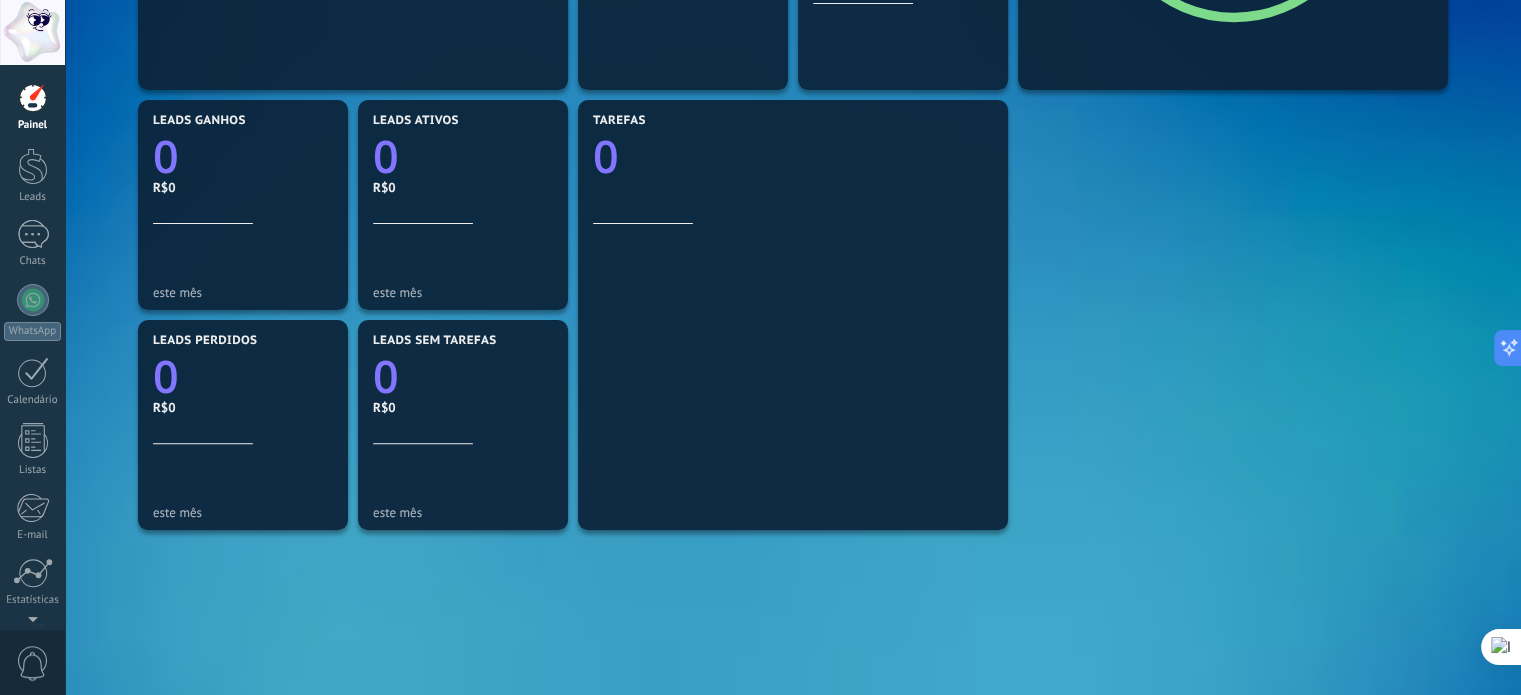 scroll, scrollTop: 600, scrollLeft: 0, axis: vertical 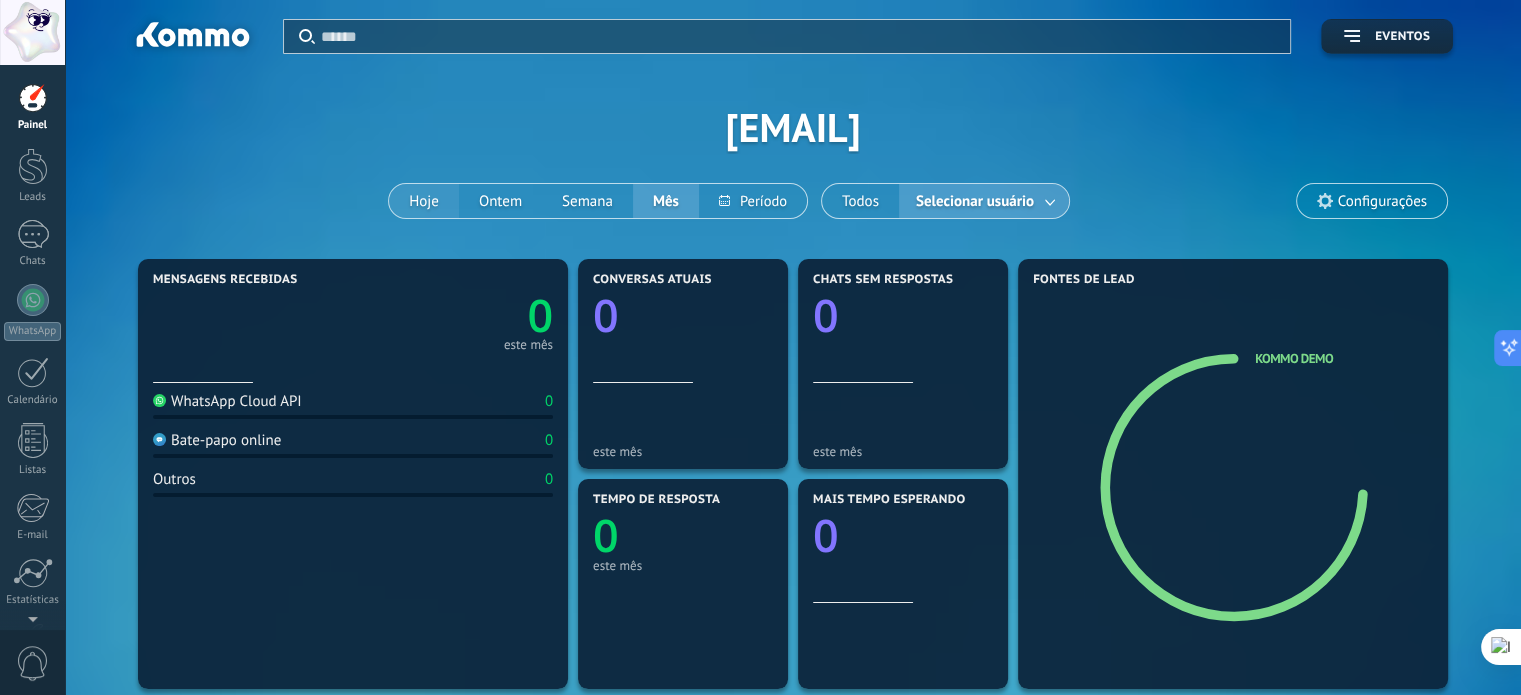 click on "Hoje" at bounding box center [424, 201] 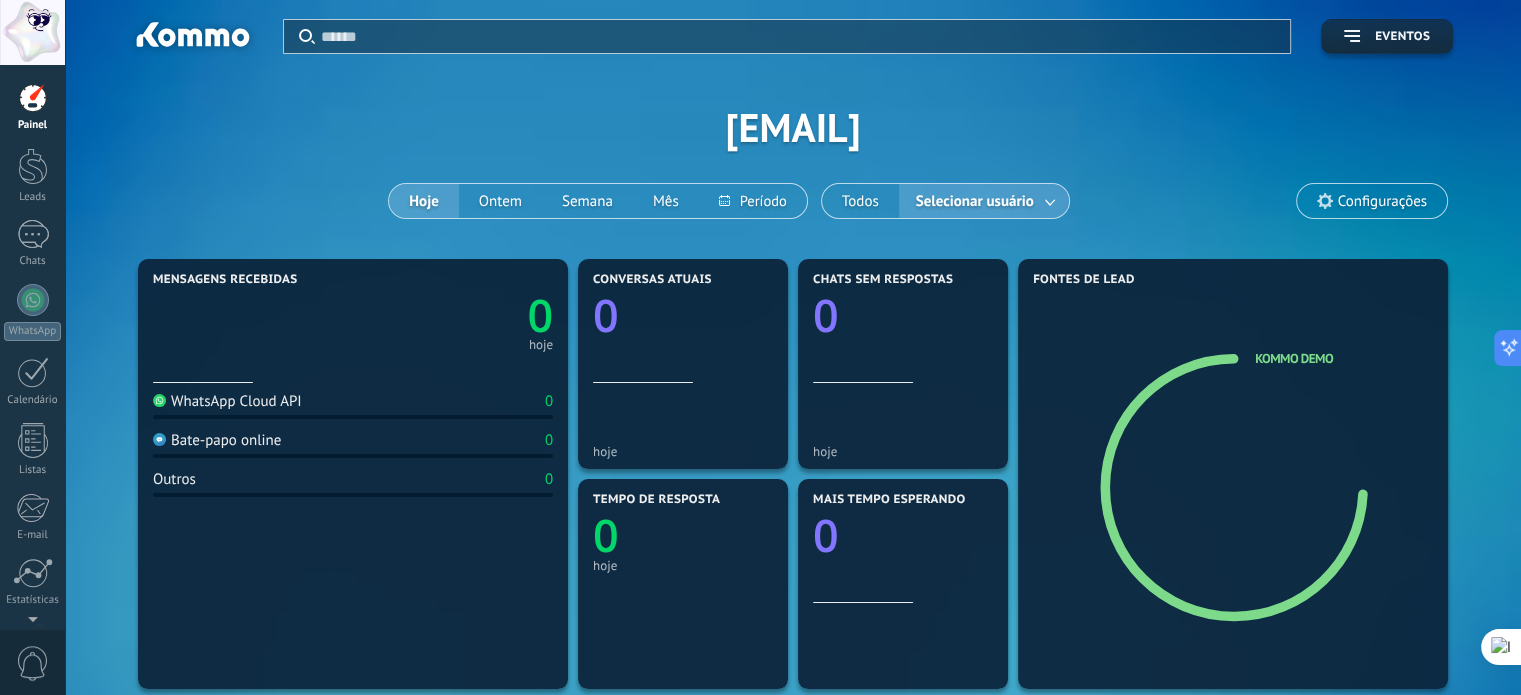 click on "Aplicar Eventos [EMAIL] Hoje Ontem Semana Mês Todos Selecionar usuário Configurações" at bounding box center [793, 127] 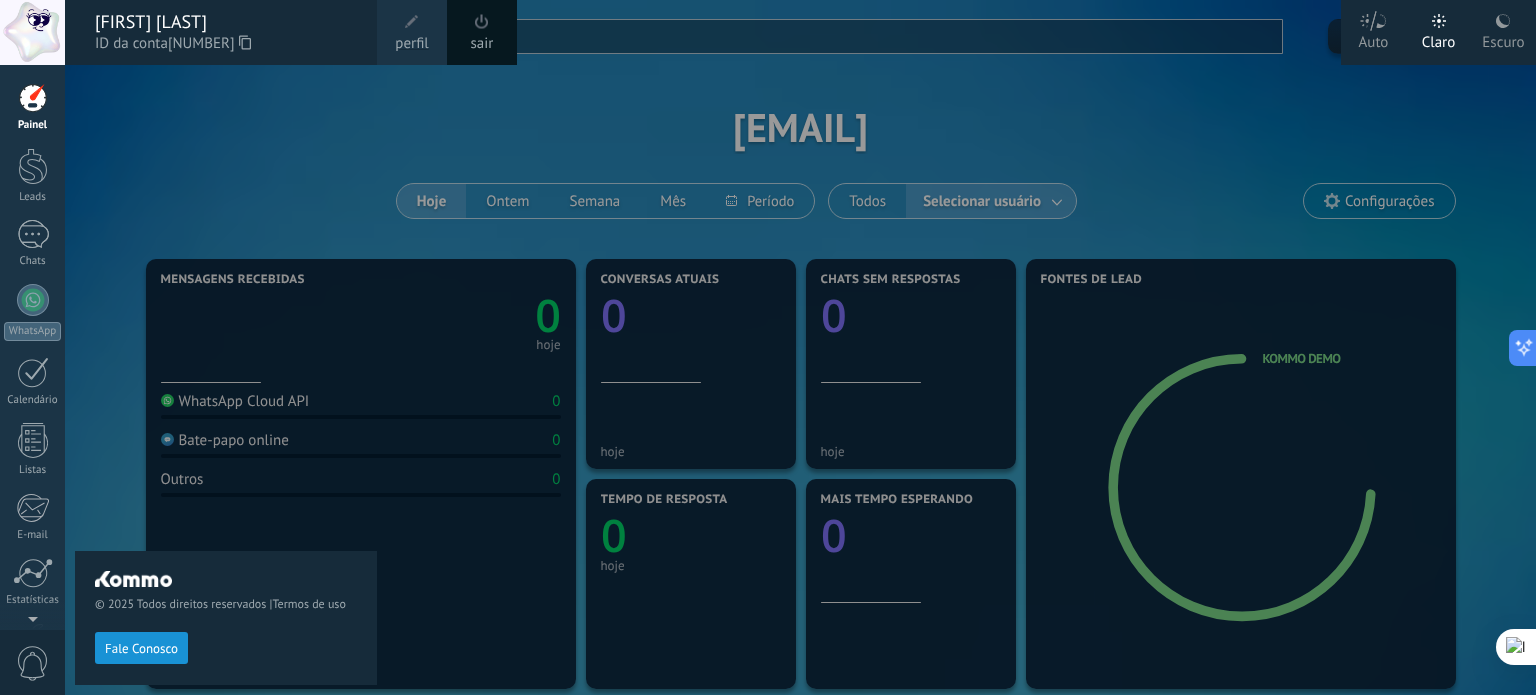 click on "perfil" at bounding box center (411, 44) 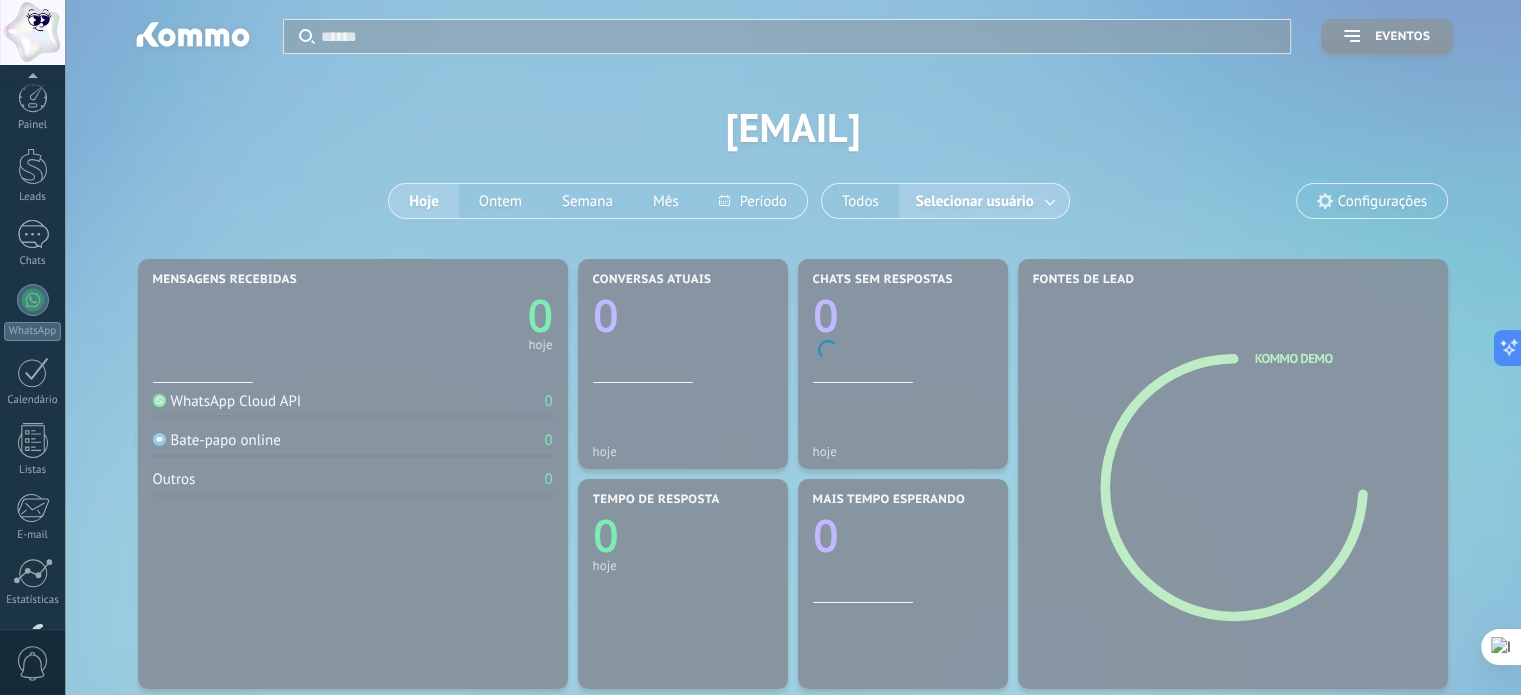 scroll, scrollTop: 136, scrollLeft: 0, axis: vertical 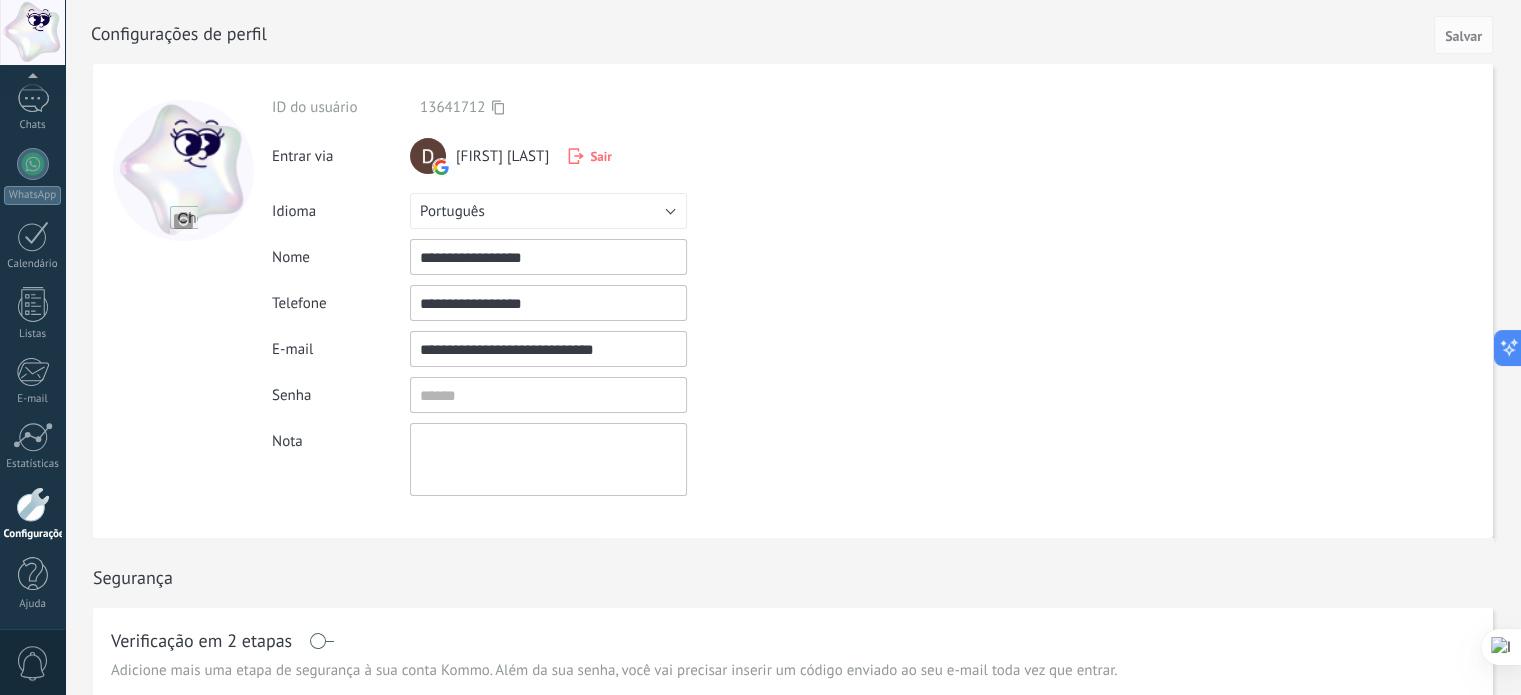 click at bounding box center (184, 220) 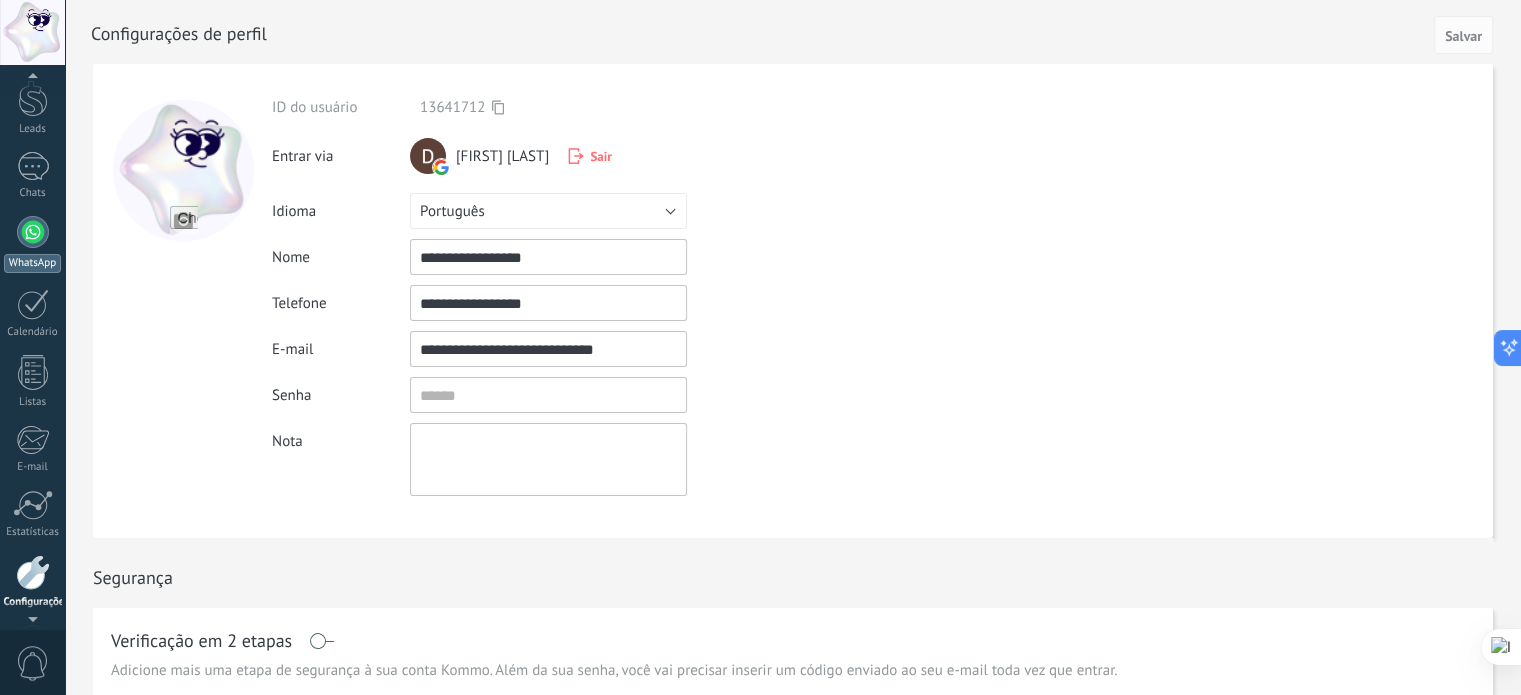 scroll, scrollTop: 0, scrollLeft: 0, axis: both 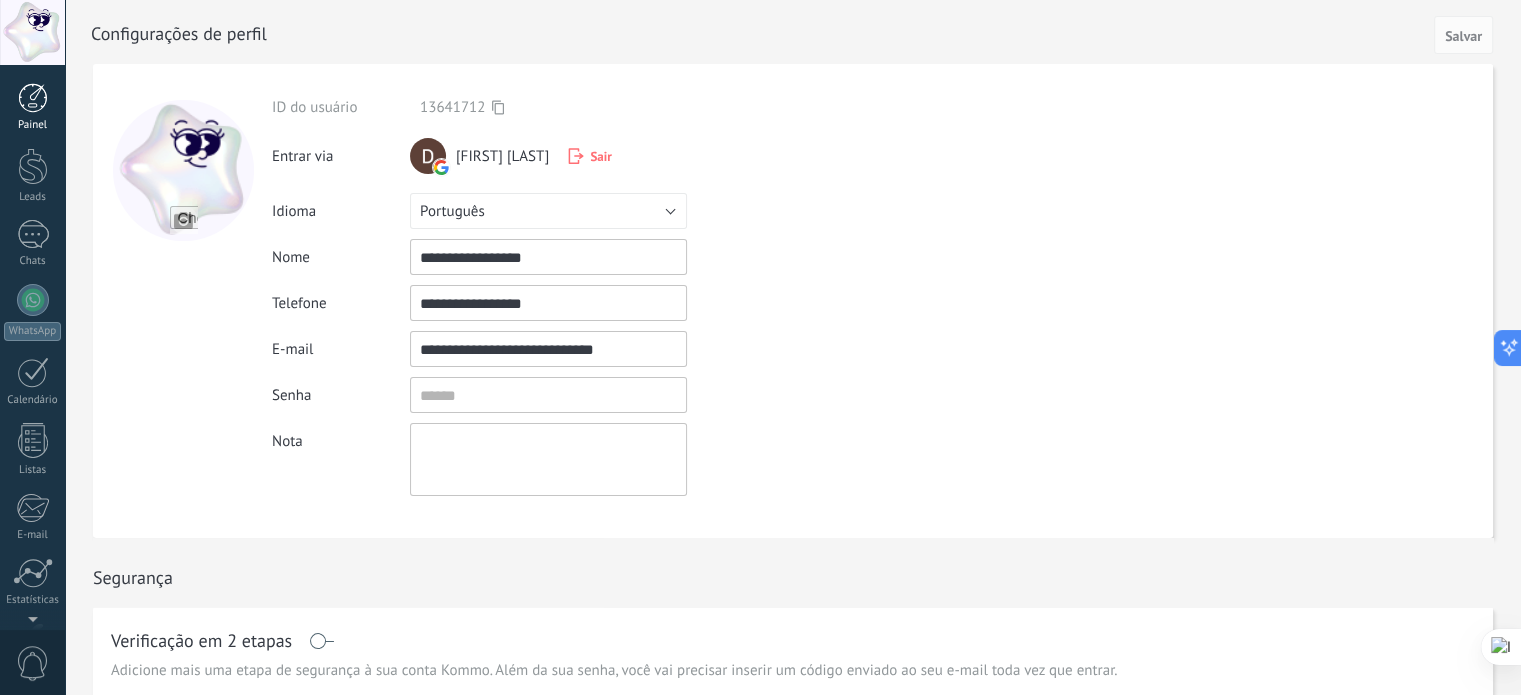 click on "Painel" at bounding box center (32, 107) 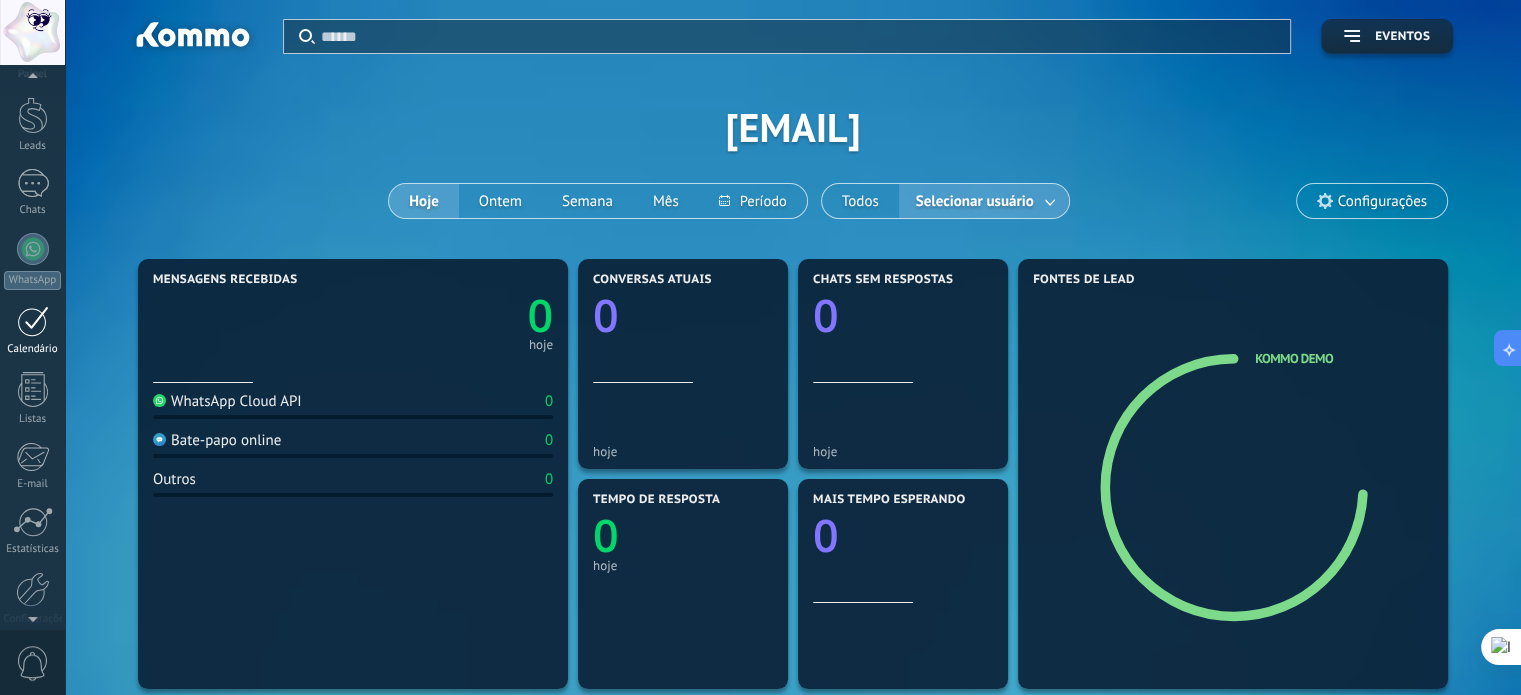 scroll, scrollTop: 100, scrollLeft: 0, axis: vertical 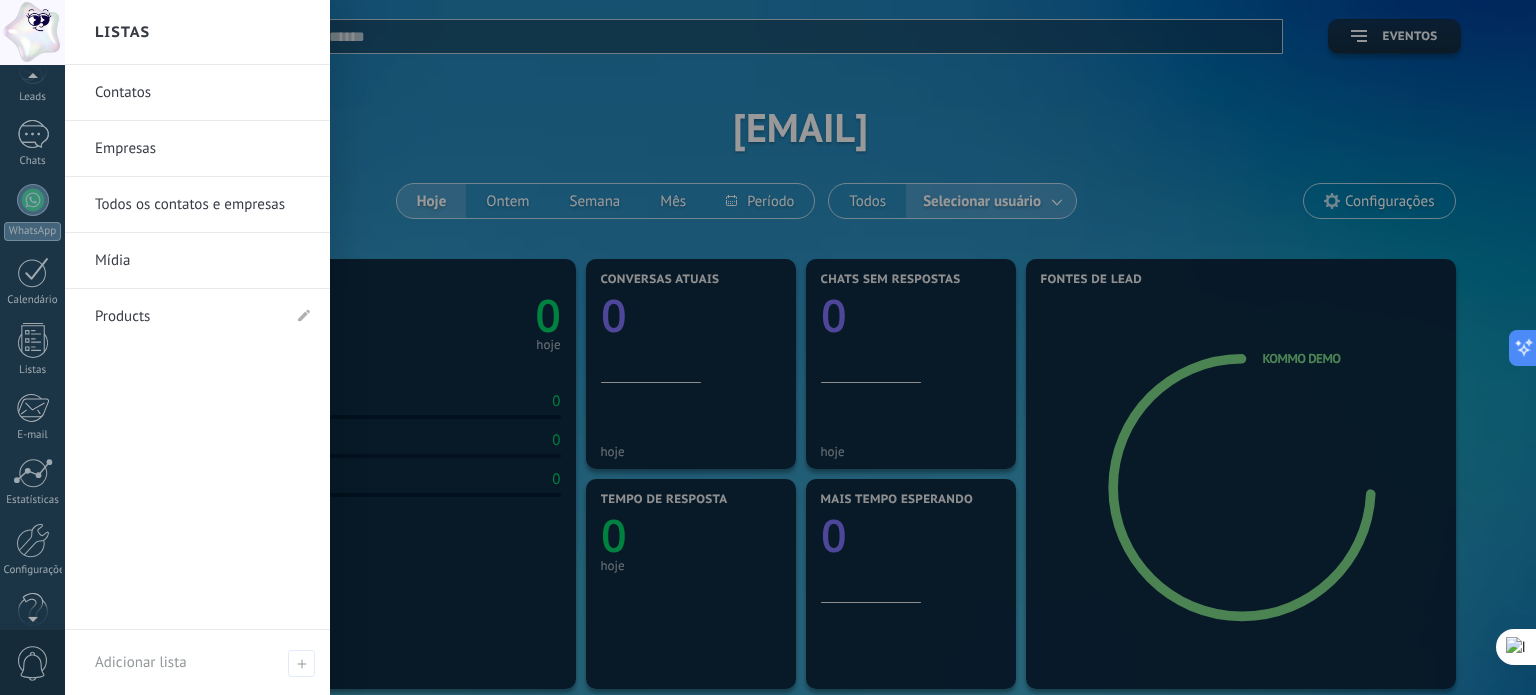 click on "Products" at bounding box center [187, 317] 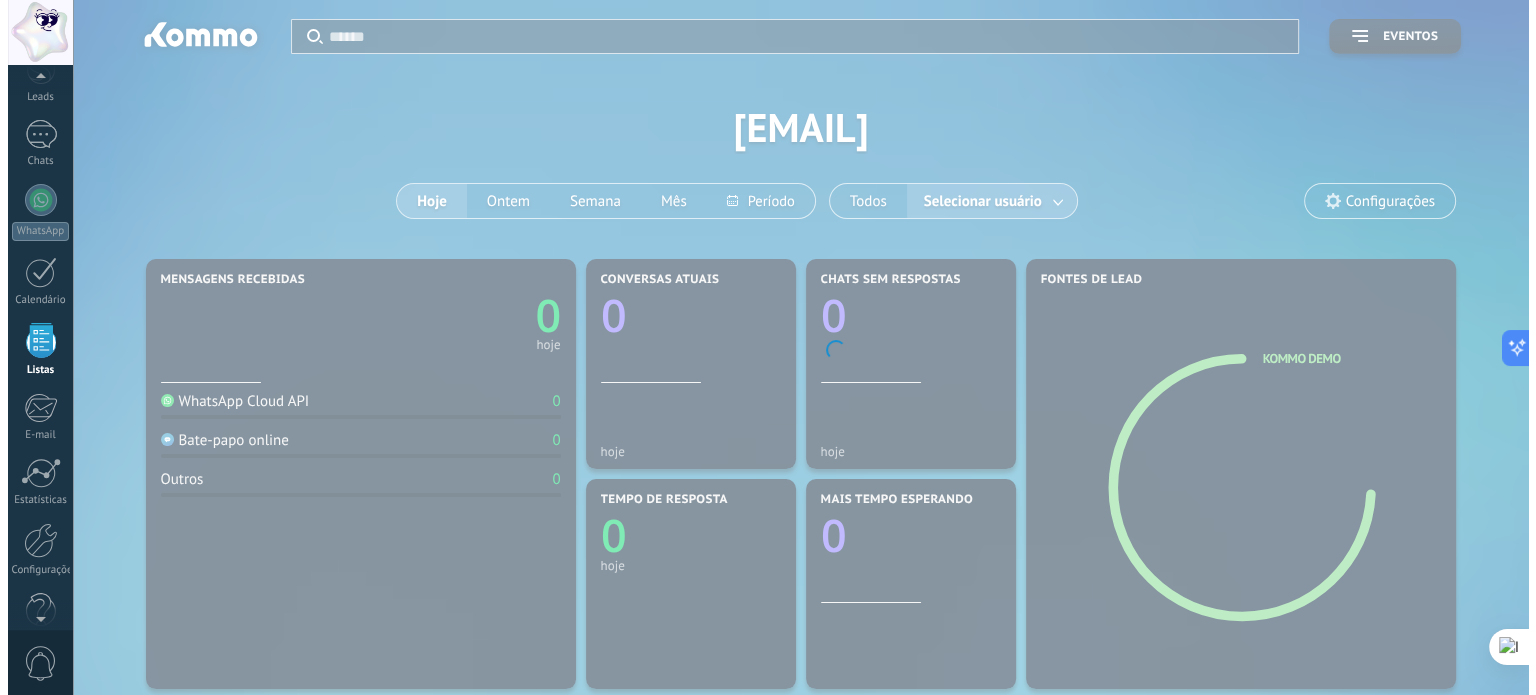 scroll, scrollTop: 123, scrollLeft: 0, axis: vertical 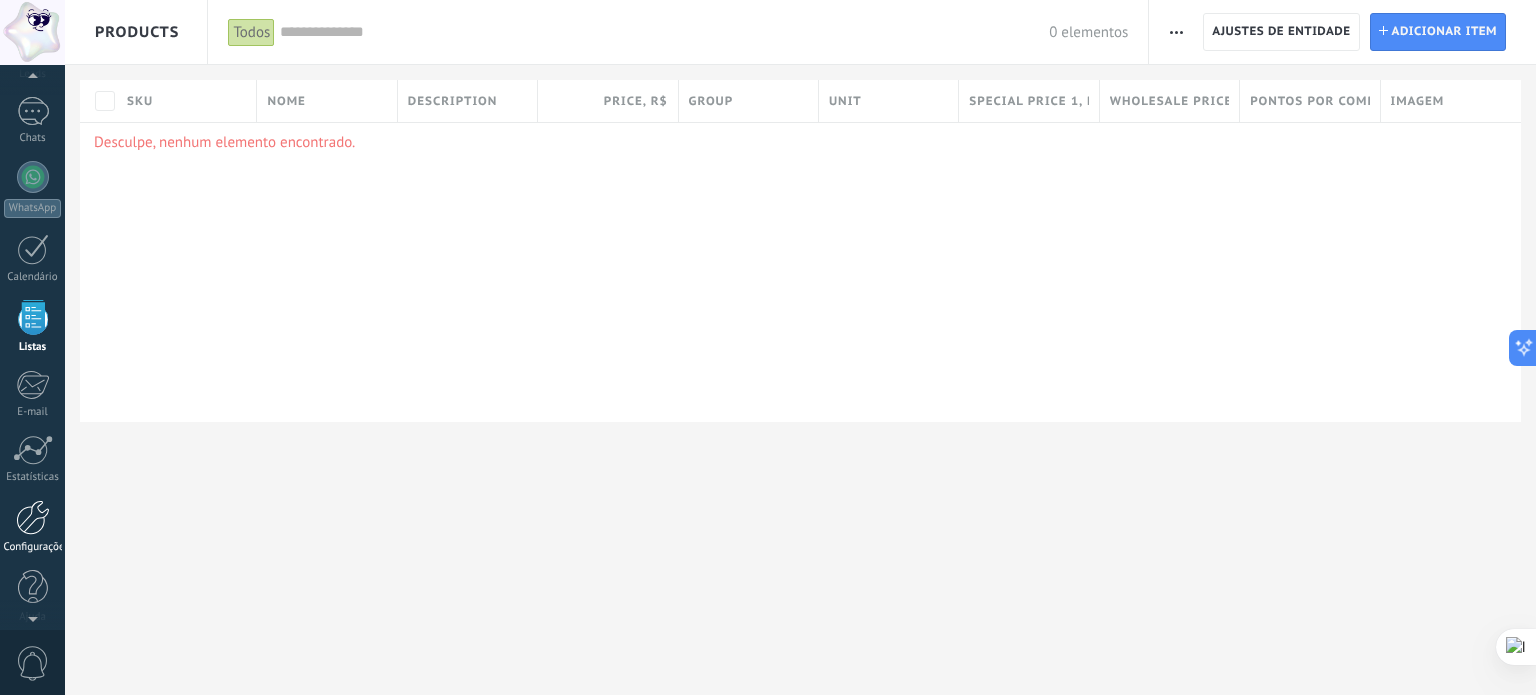 click at bounding box center (33, 517) 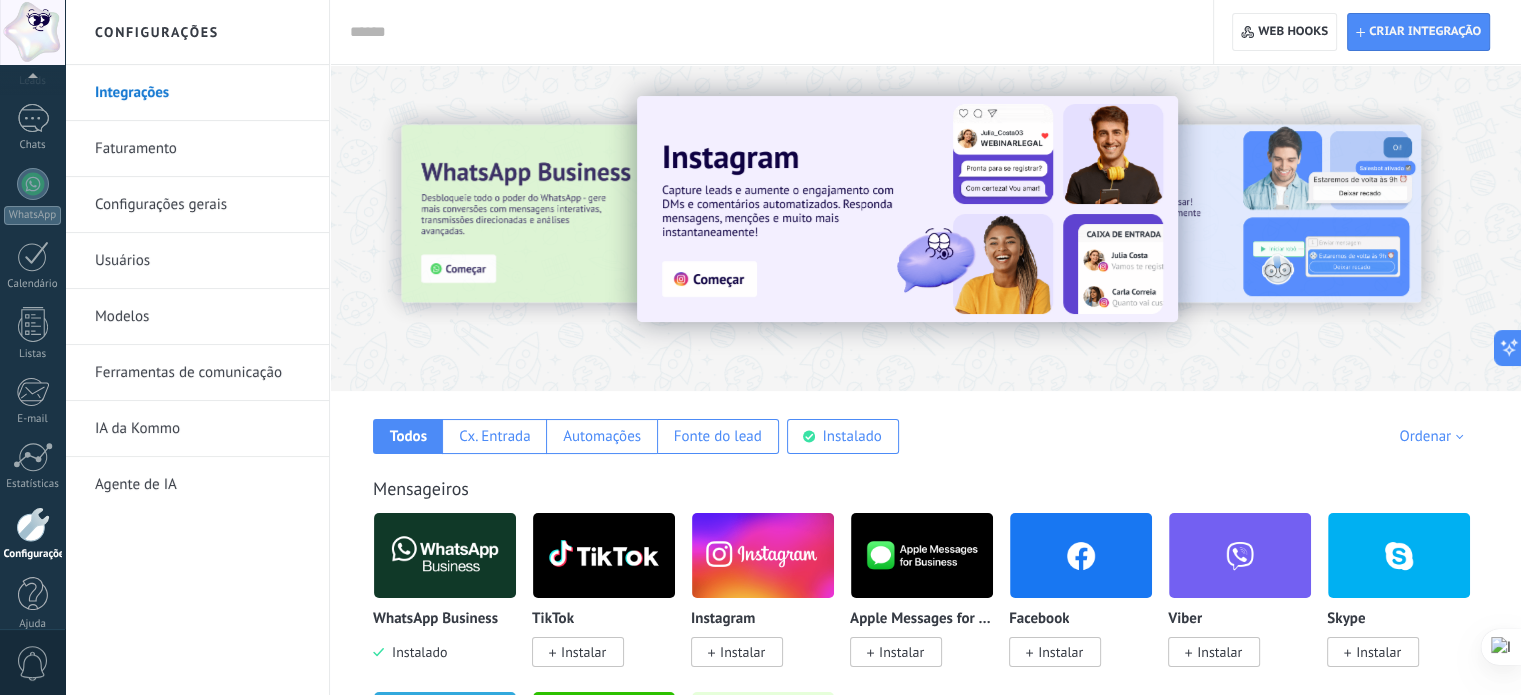 scroll, scrollTop: 136, scrollLeft: 0, axis: vertical 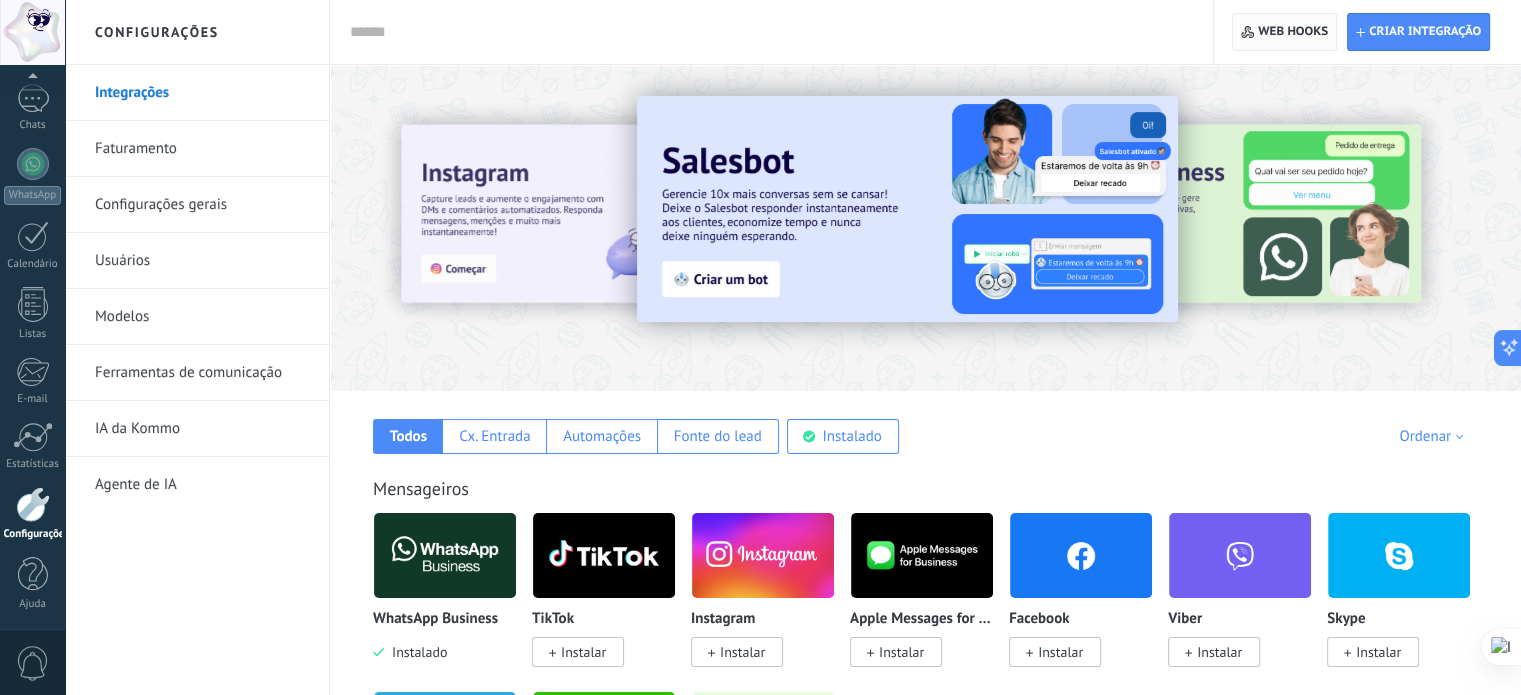 click on "Web hooks  0" at bounding box center [1293, 32] 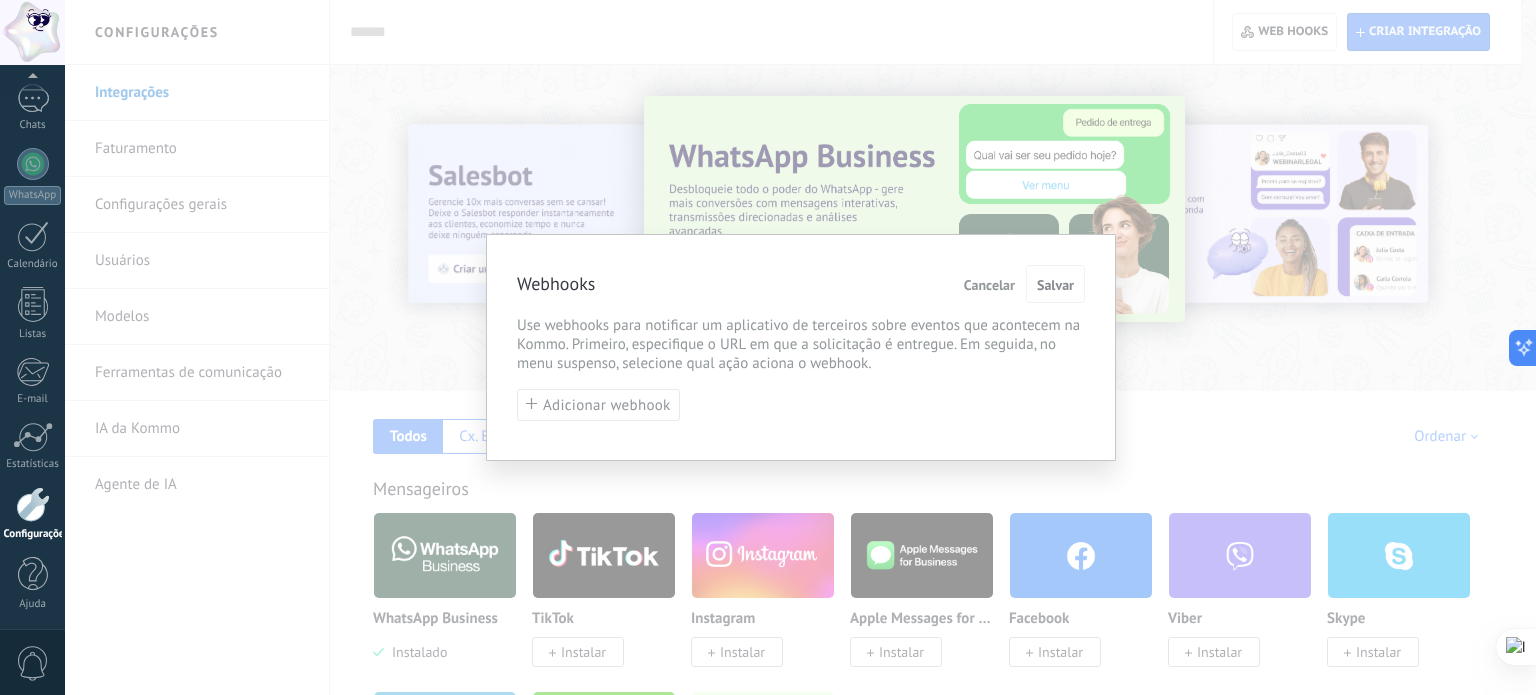 click on "Cancelar" at bounding box center (989, 285) 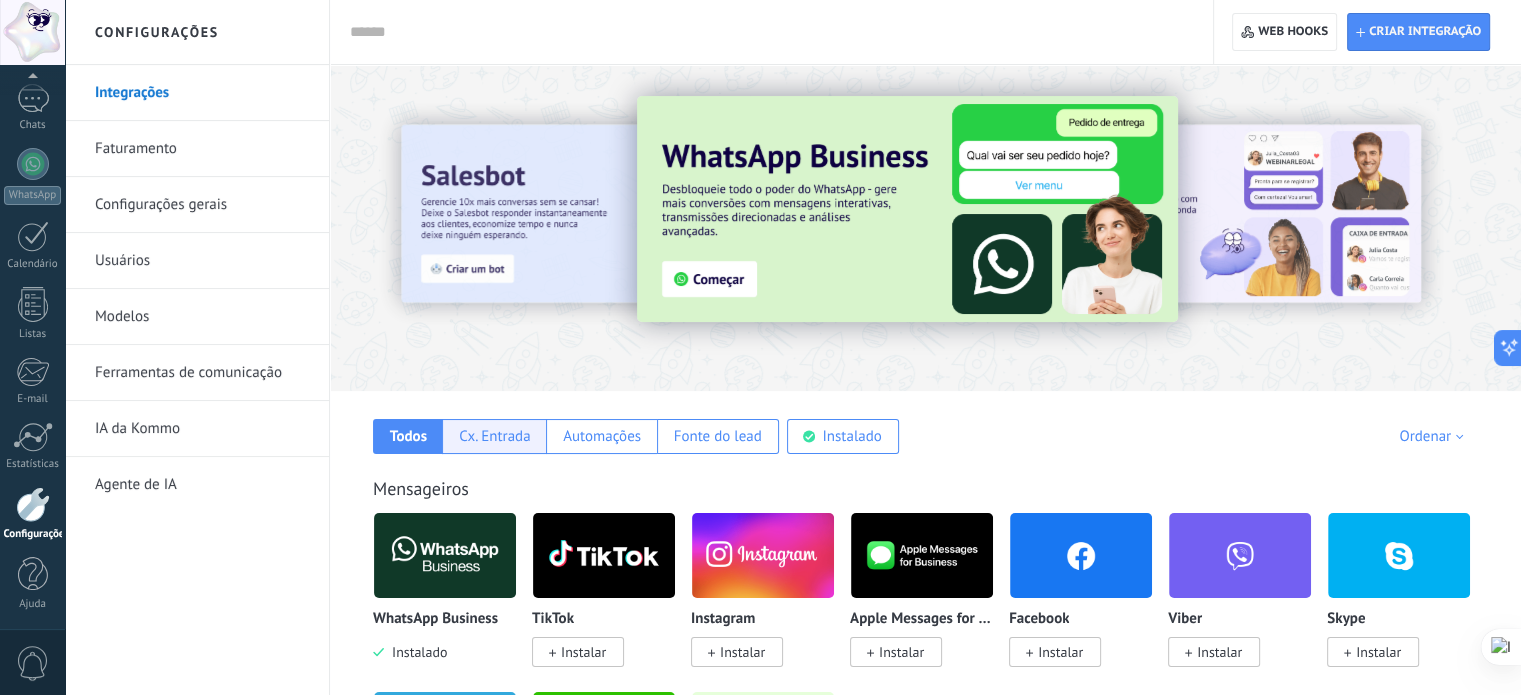 click on "Cx. Entrada" at bounding box center [494, 436] 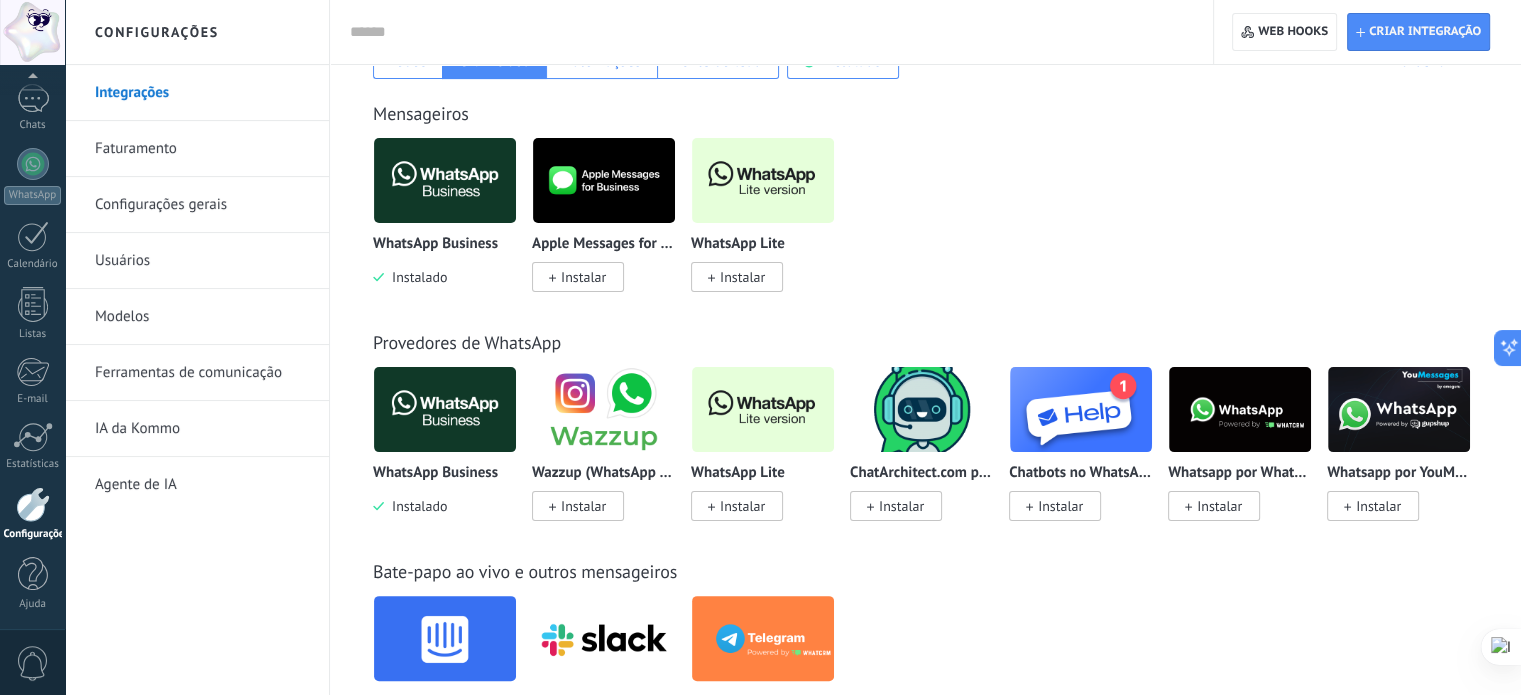 scroll, scrollTop: 340, scrollLeft: 0, axis: vertical 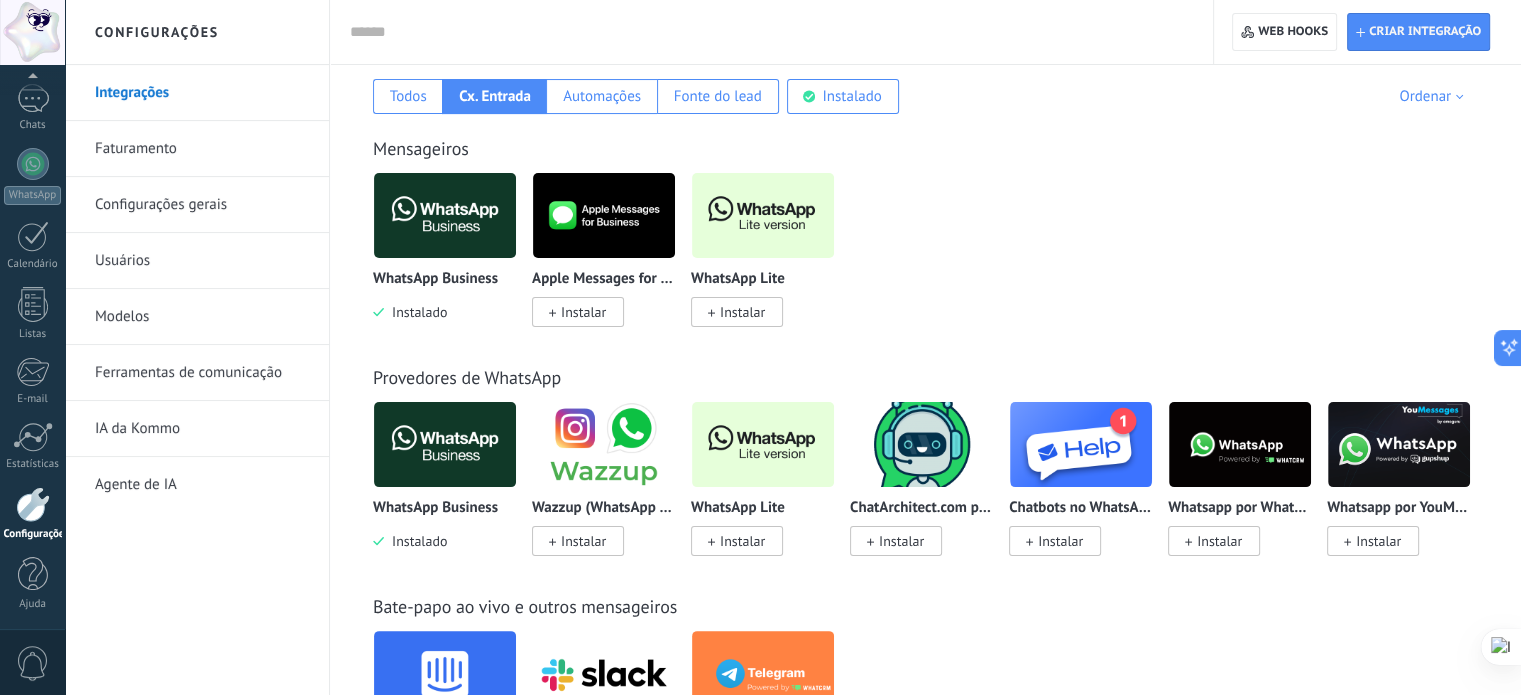click on "Faturamento" at bounding box center (202, 149) 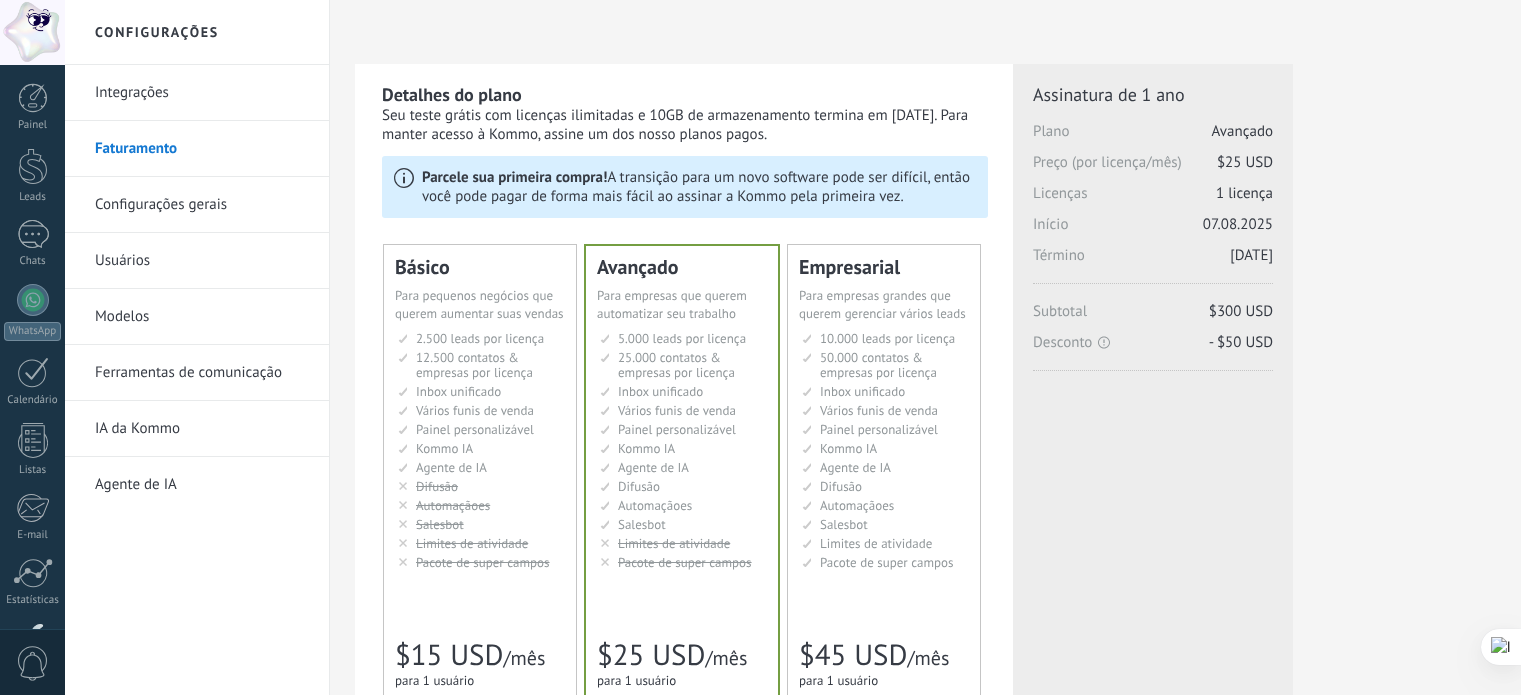 scroll, scrollTop: 0, scrollLeft: 0, axis: both 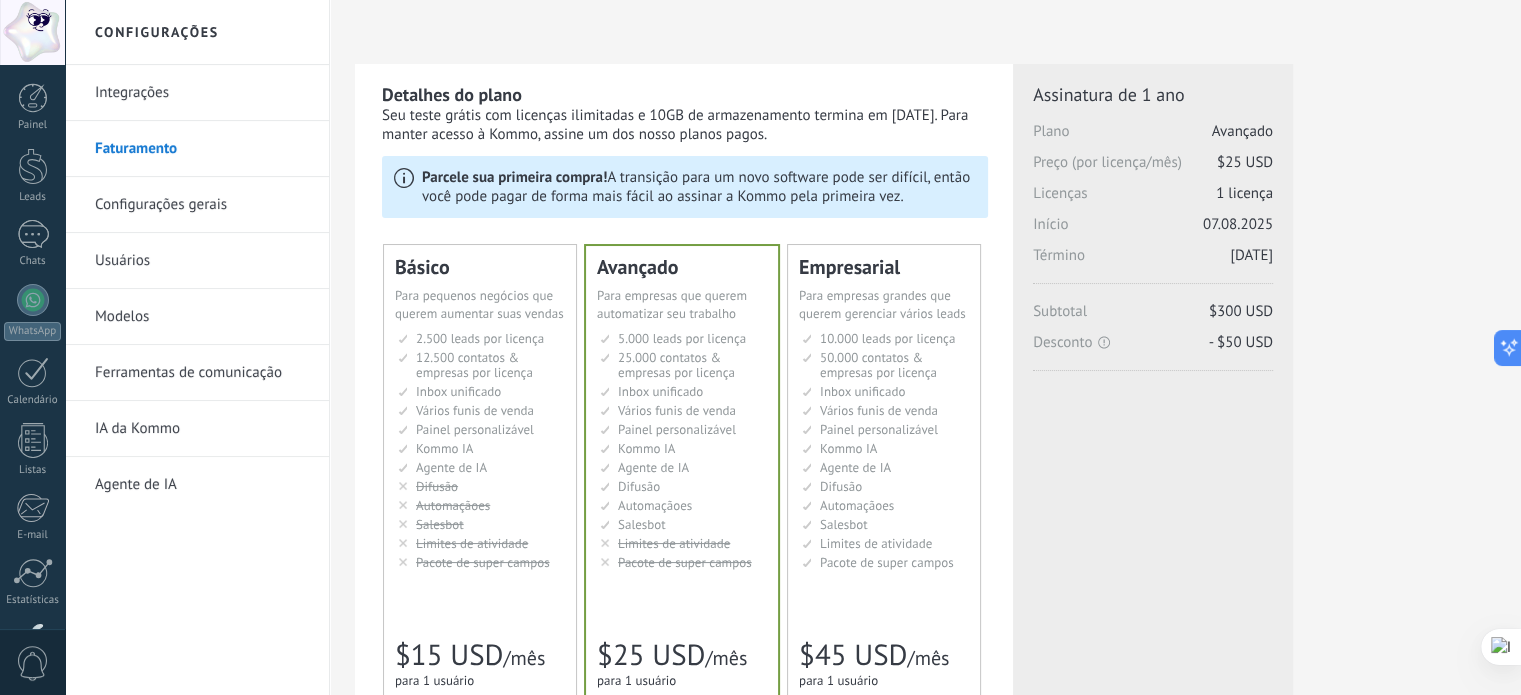click on "Agente de IA" at bounding box center (451, 467) 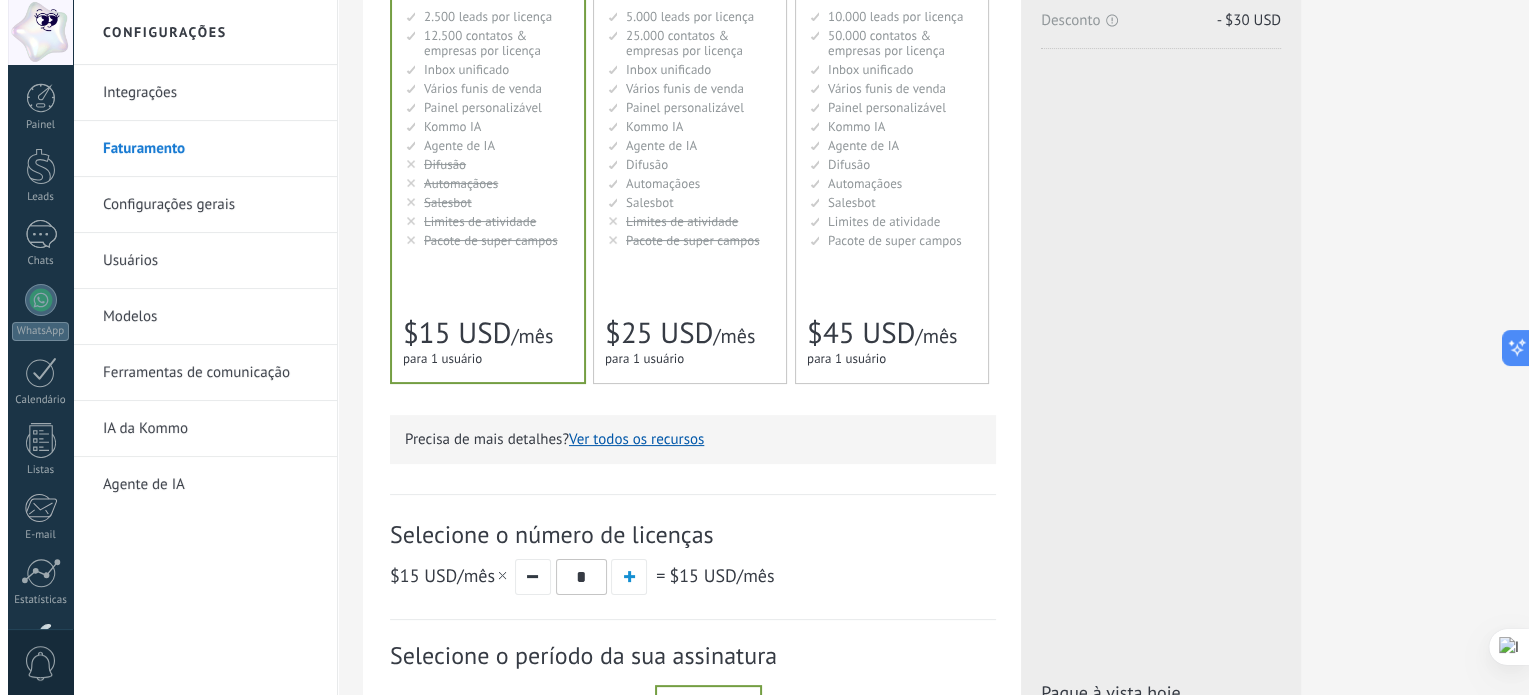 scroll, scrollTop: 400, scrollLeft: 0, axis: vertical 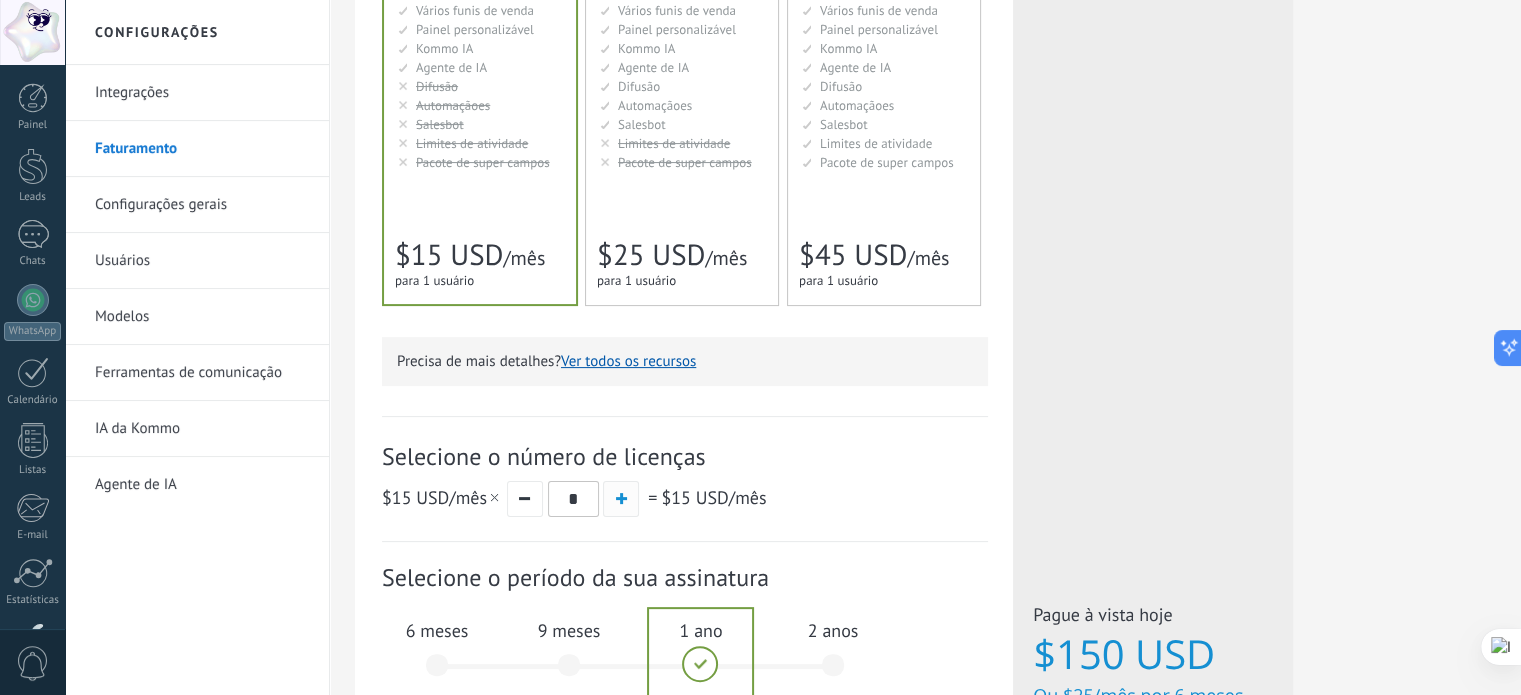 click at bounding box center [621, 499] 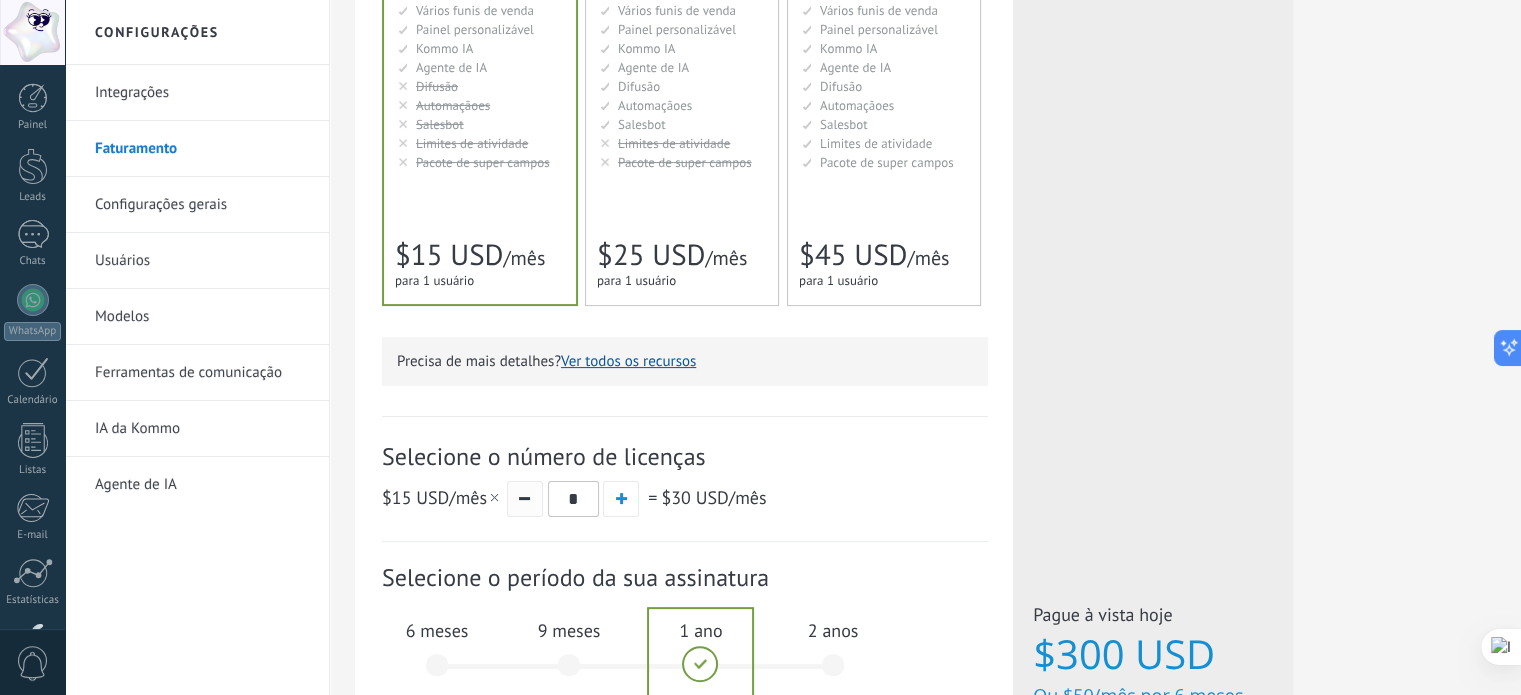 click at bounding box center (525, 499) 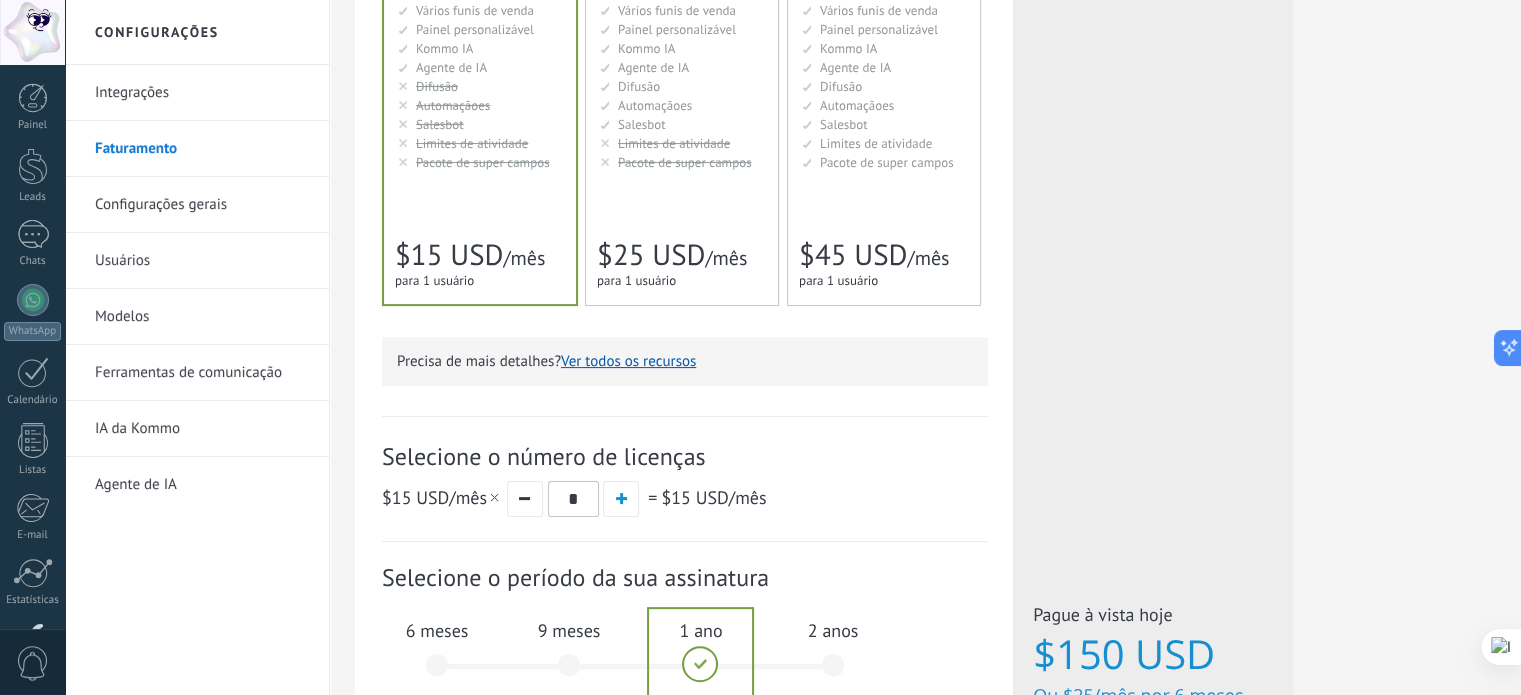 click on "Ver todos os recursos" at bounding box center [628, 361] 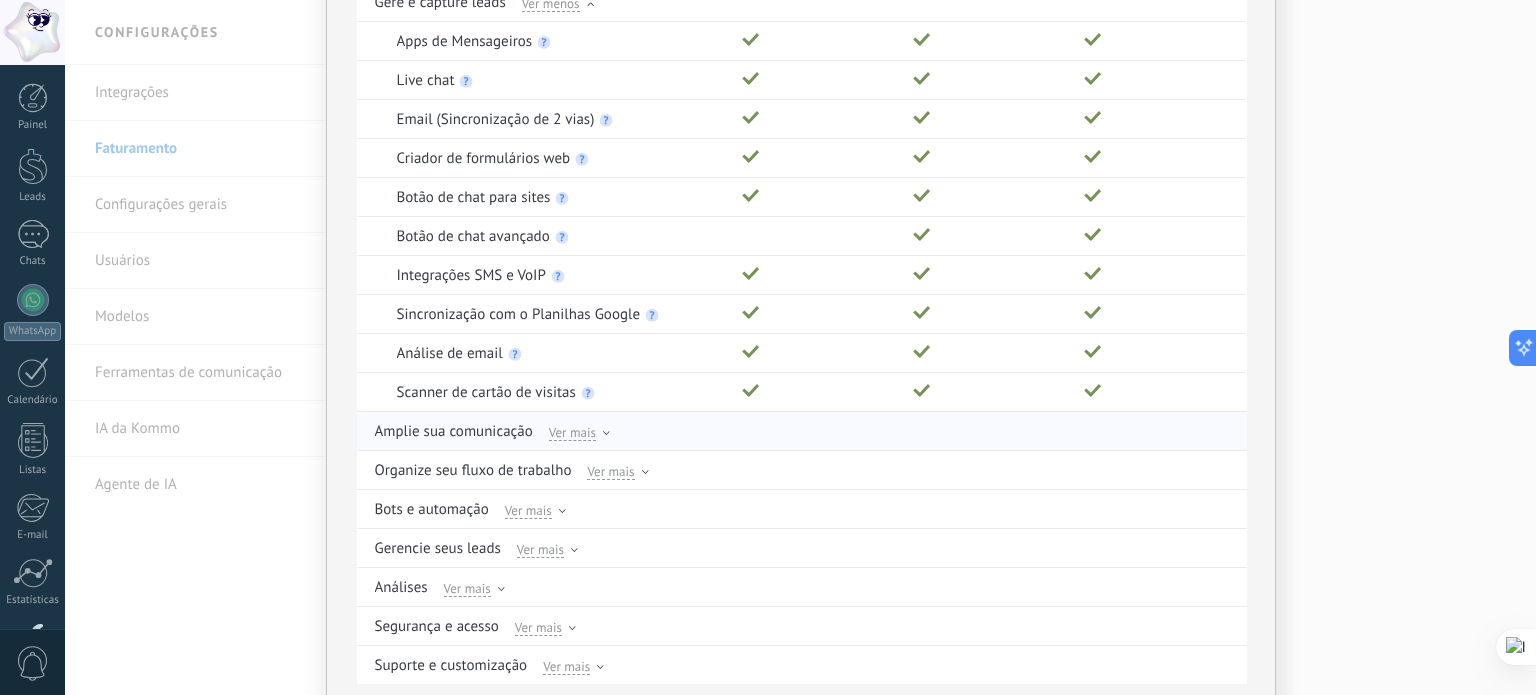 scroll, scrollTop: 280, scrollLeft: 0, axis: vertical 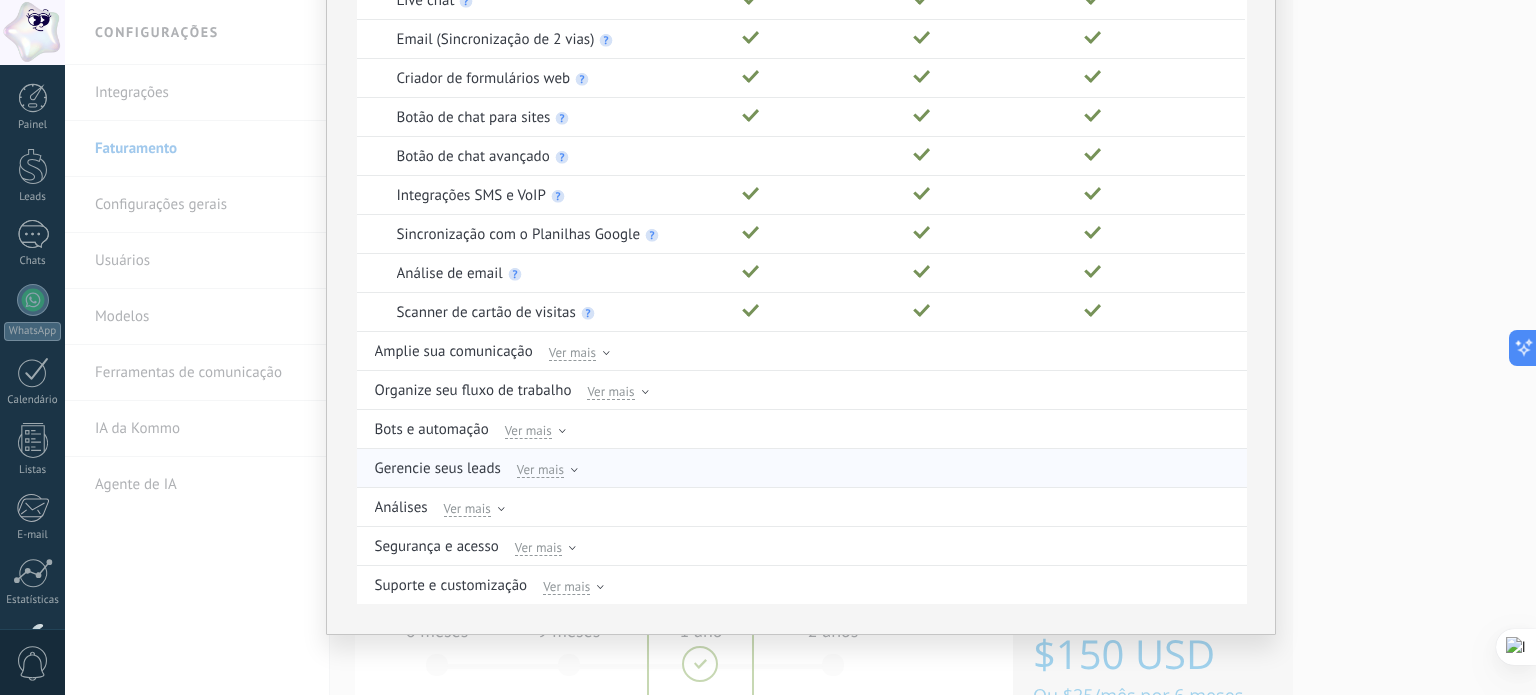 click on "Ver mais" at bounding box center [547, 468] 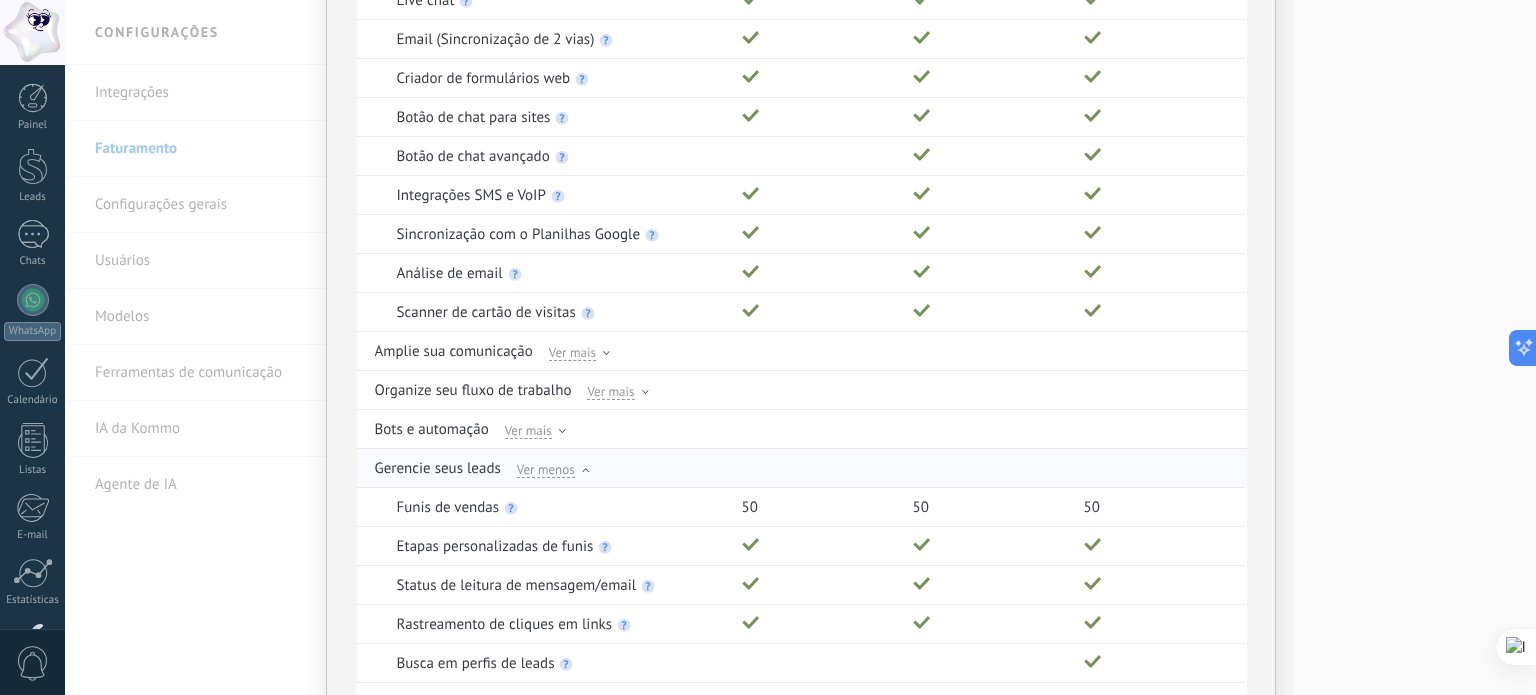 click on "Ver menos" at bounding box center (546, 469) 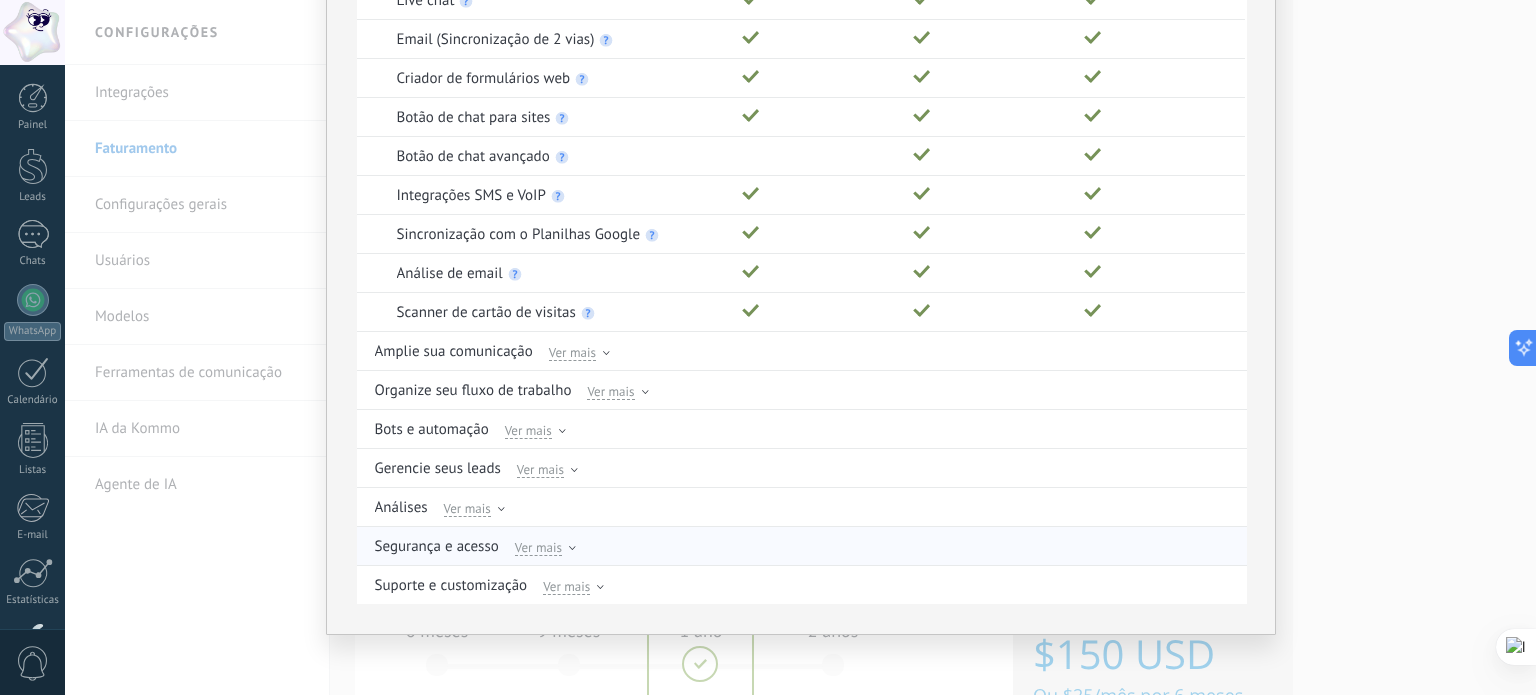 click on "Ver mais" at bounding box center [538, 547] 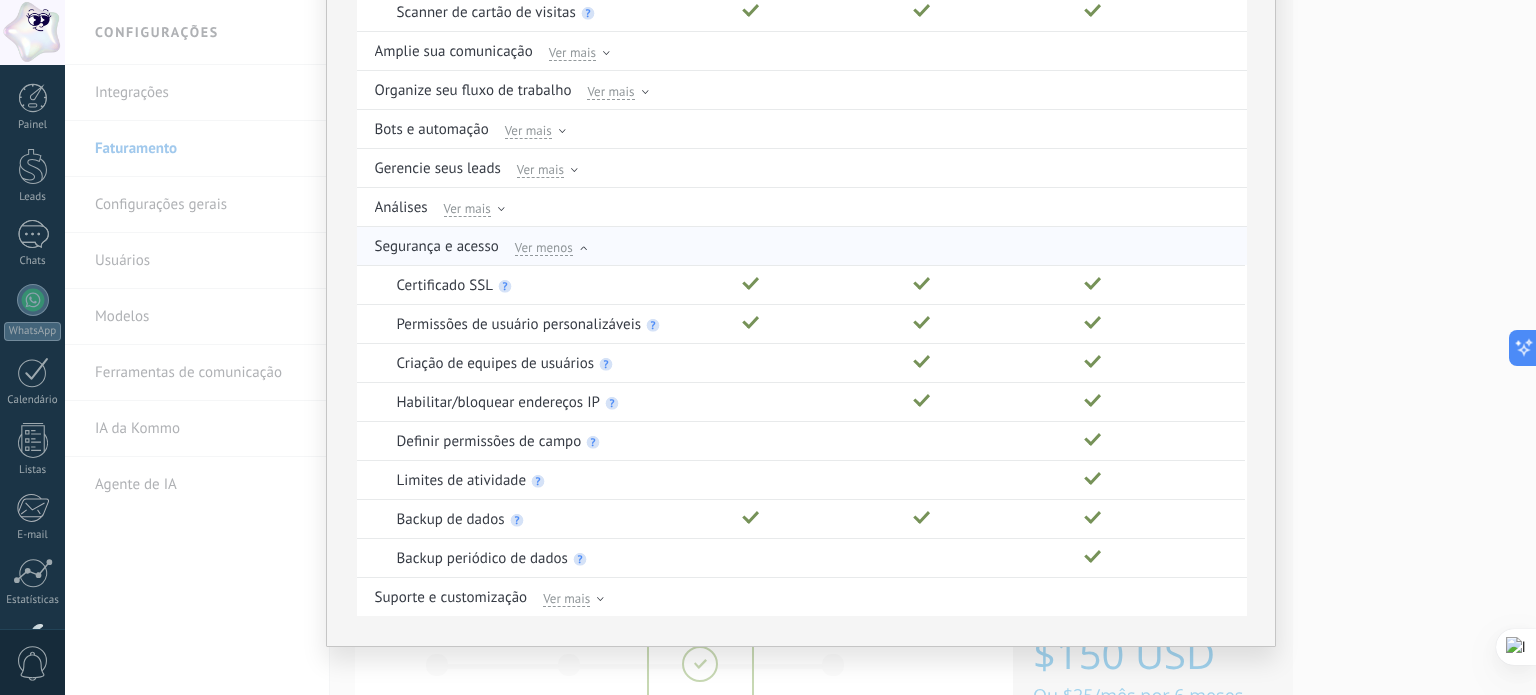 scroll, scrollTop: 580, scrollLeft: 0, axis: vertical 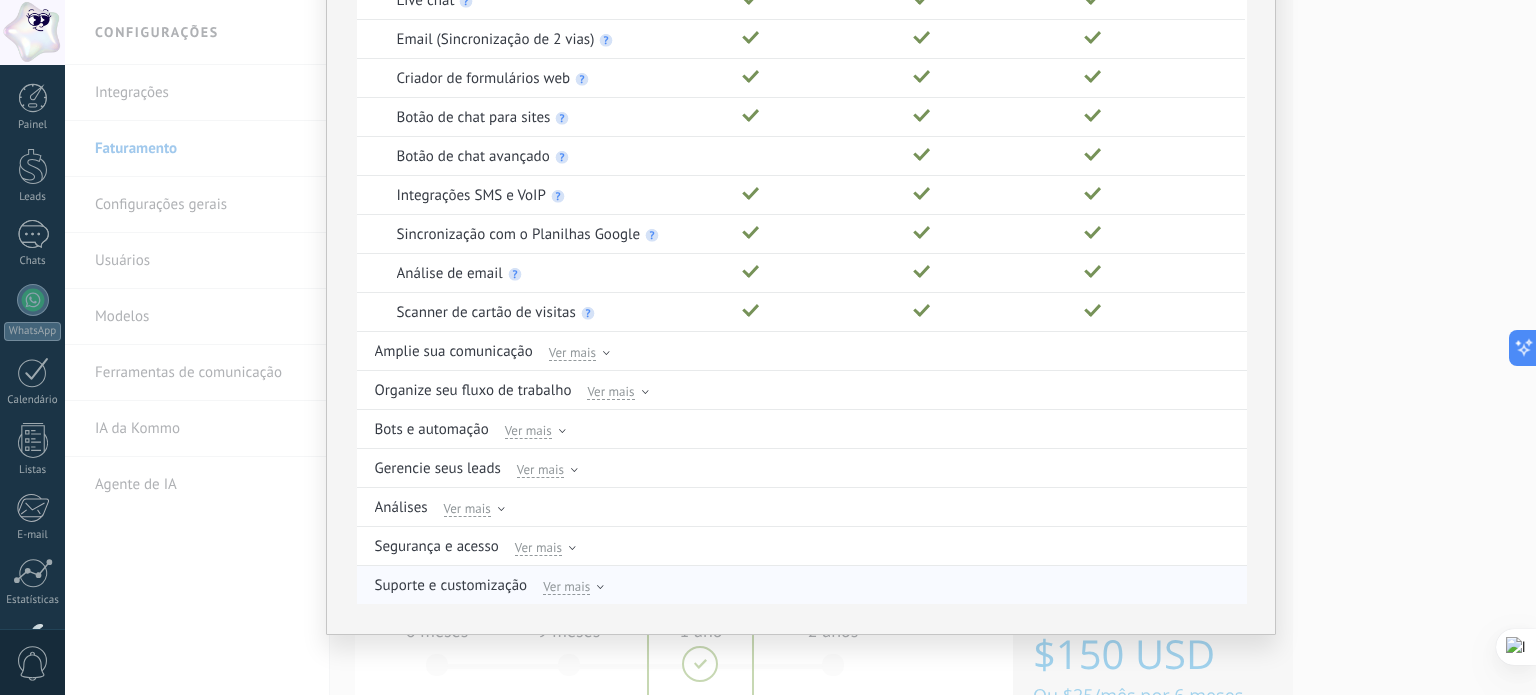 click on "Ver mais" at bounding box center (566, 586) 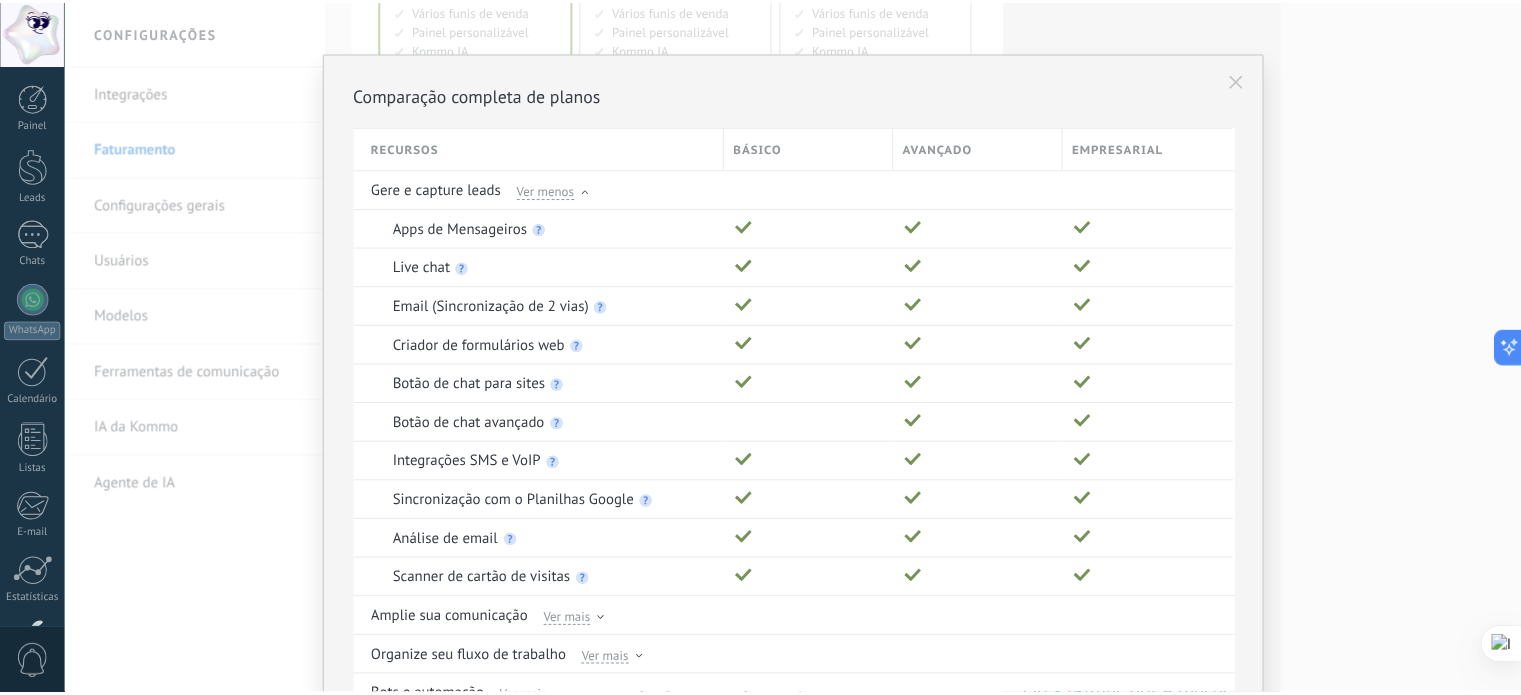 scroll, scrollTop: 0, scrollLeft: 0, axis: both 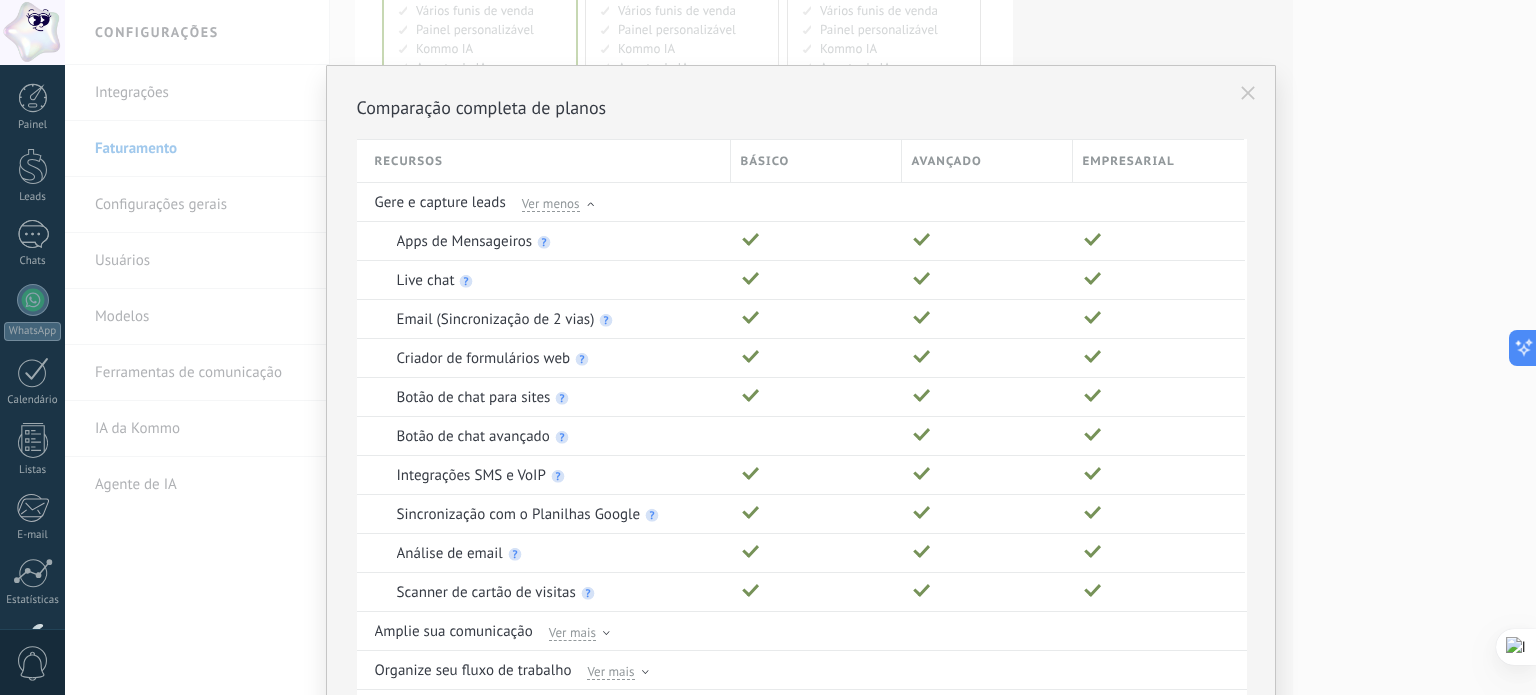 click on "Comparação completa de planos Recursos Básico Avançado Empresarial Gere e capture leads Ver menos Apps de Mensageiros Live chat Email (Sincronização de 2 vias) Criador de formulários web Botão de chat para sites Botão de chat avançado Integrações SMS e VoIP Sincronização com o Planilhas Google Análise de email Scanner de cartão de visitas Amplie sua comunicação Ver mais Organize seu fluxo de trabalho Ver mais Bots e automação Ver mais Gerencie seus leads Ver mais Análises Ver mais Segurança e acesso Ver mais Suporte e customização Ver menos Suporte por telefone, email e chat Mais de 5000 parceiros especialistas Mais de 100 integrações na Loja RESTful API WebSDK Gatilhos da web" at bounding box center (800, 347) 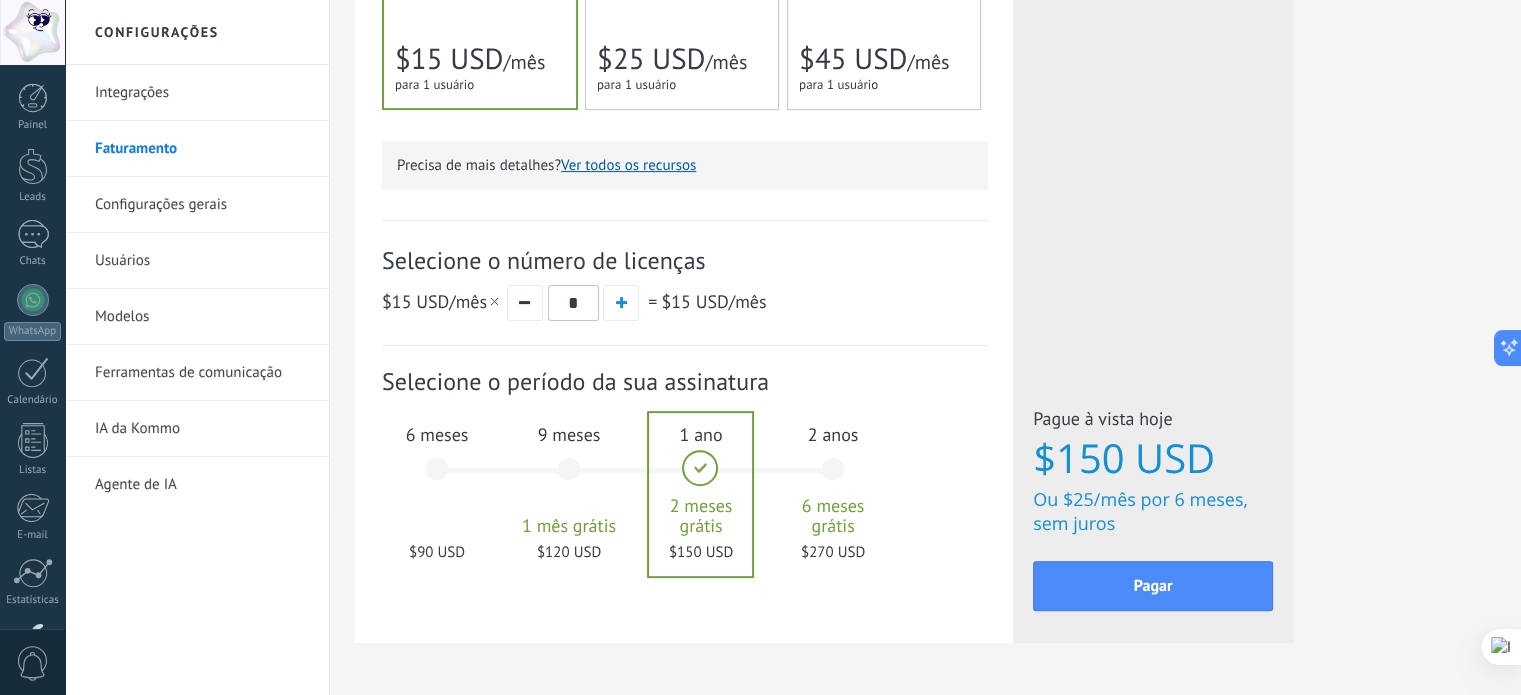 scroll, scrollTop: 561, scrollLeft: 0, axis: vertical 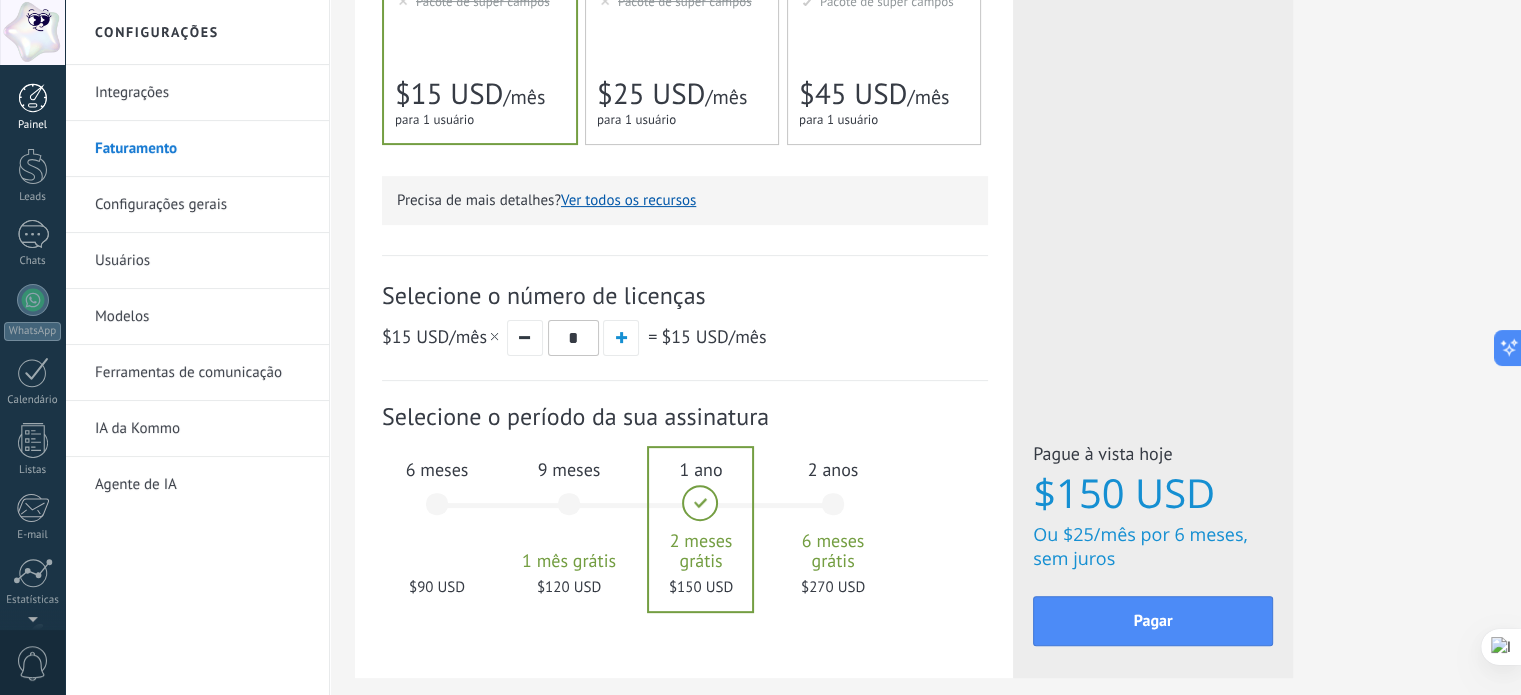 click on "Painel" at bounding box center [32, 107] 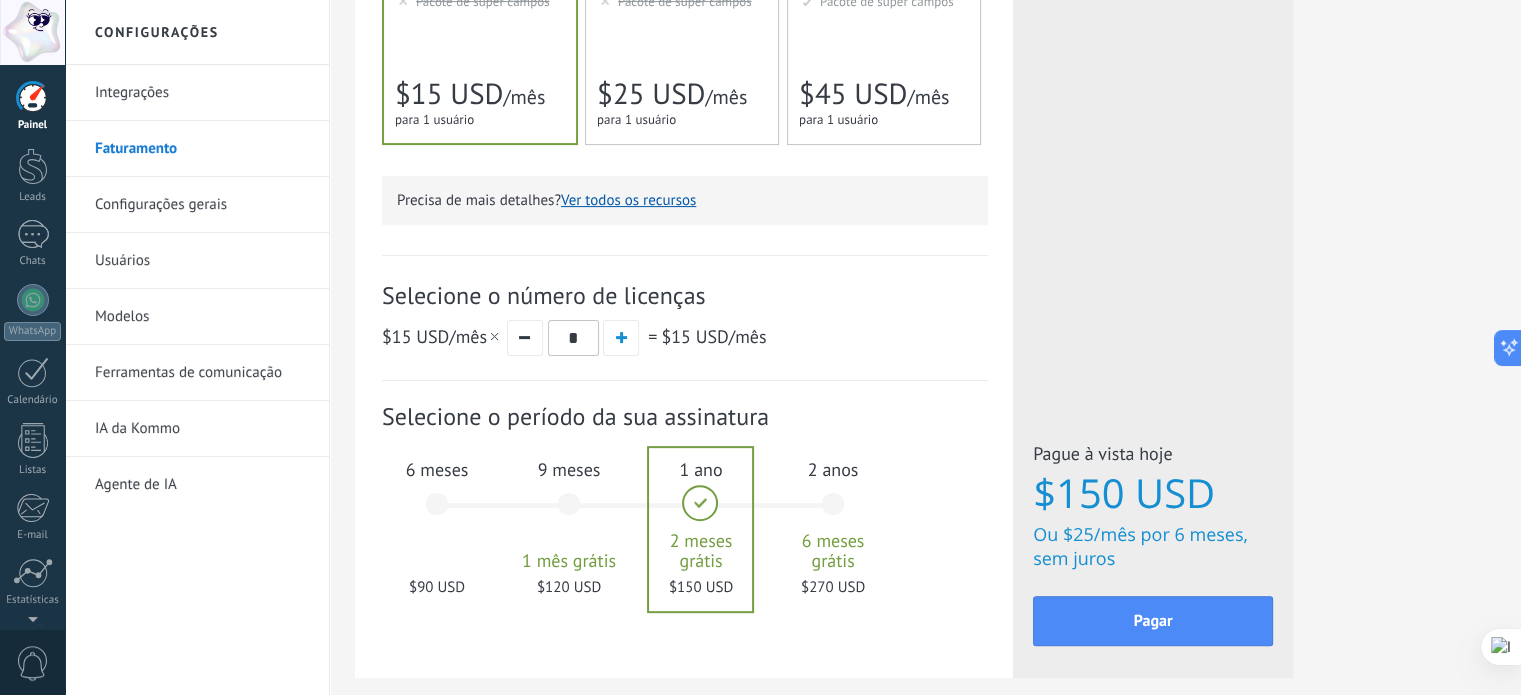 scroll, scrollTop: 1162, scrollLeft: 0, axis: vertical 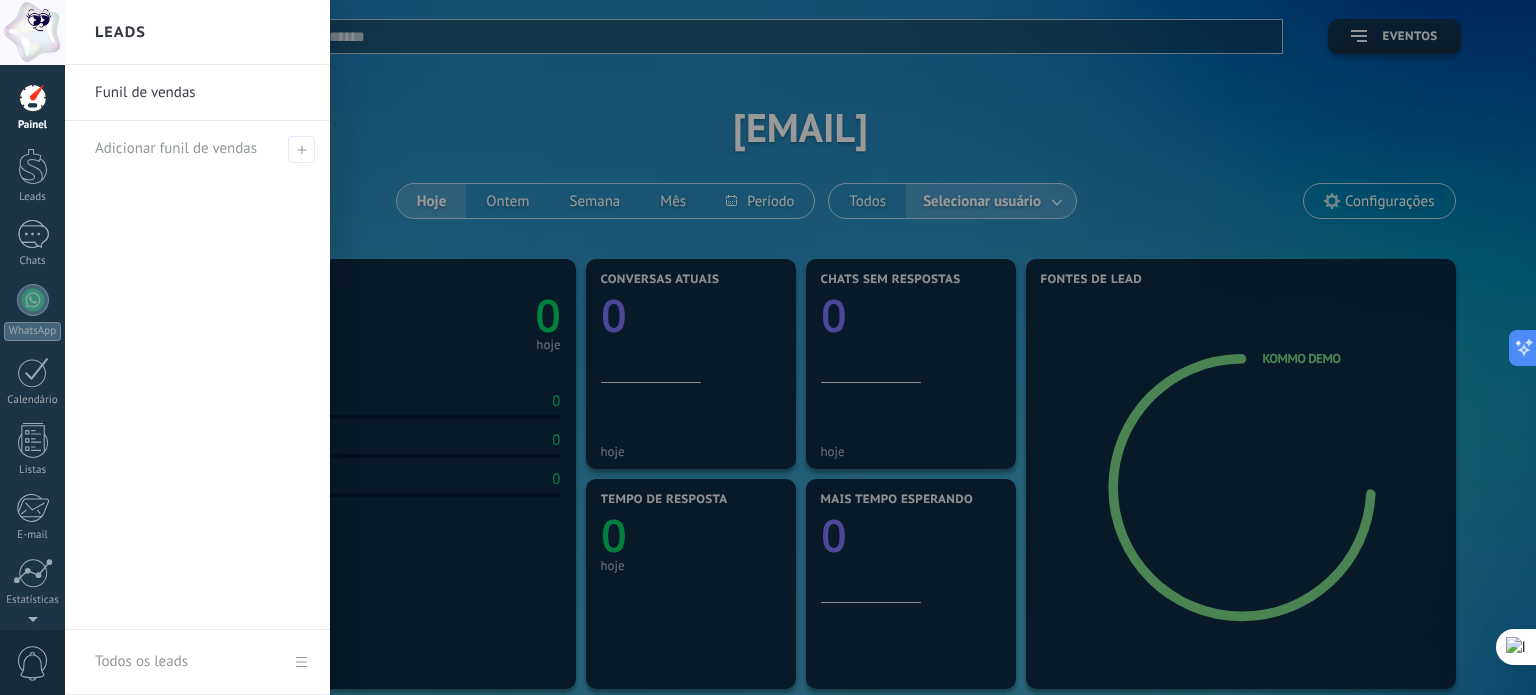 click at bounding box center [833, 347] 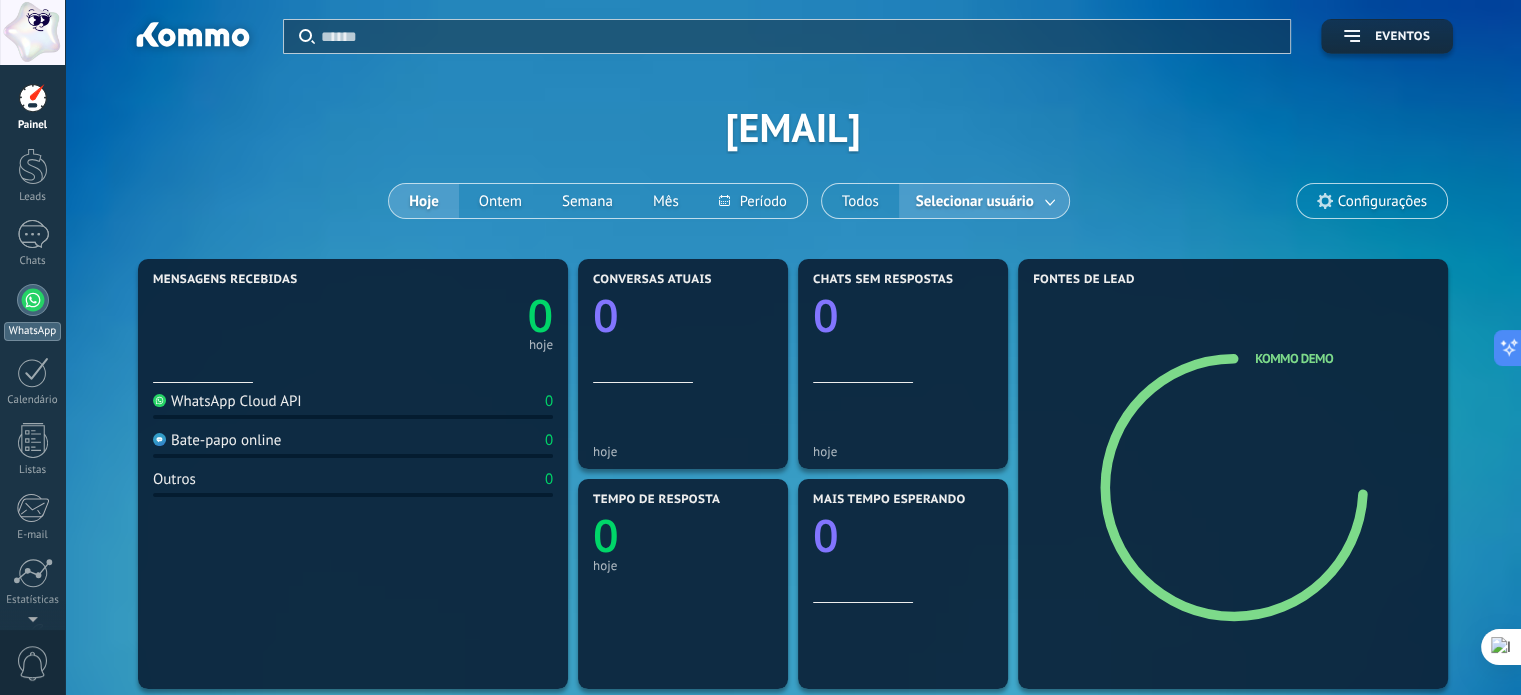click on "WhatsApp" at bounding box center [32, 331] 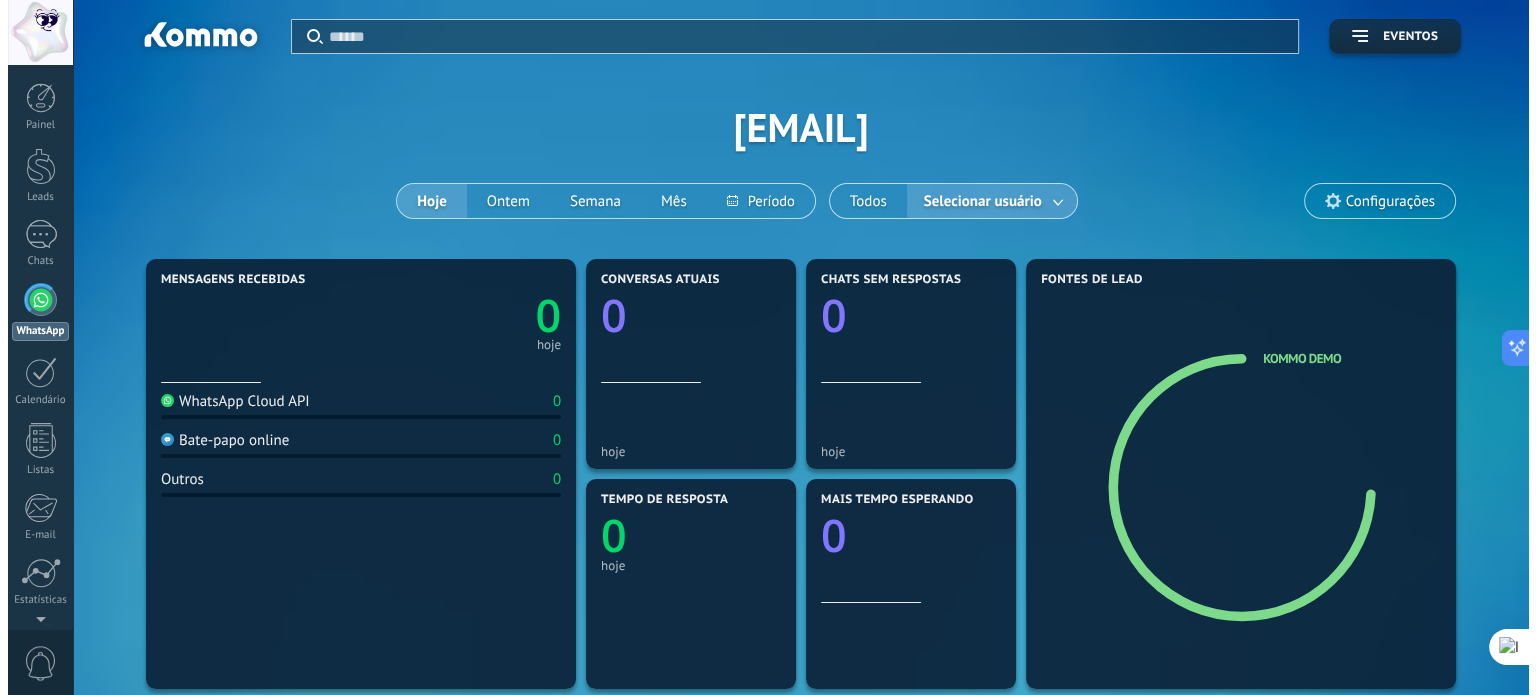 scroll, scrollTop: 1208, scrollLeft: 0, axis: vertical 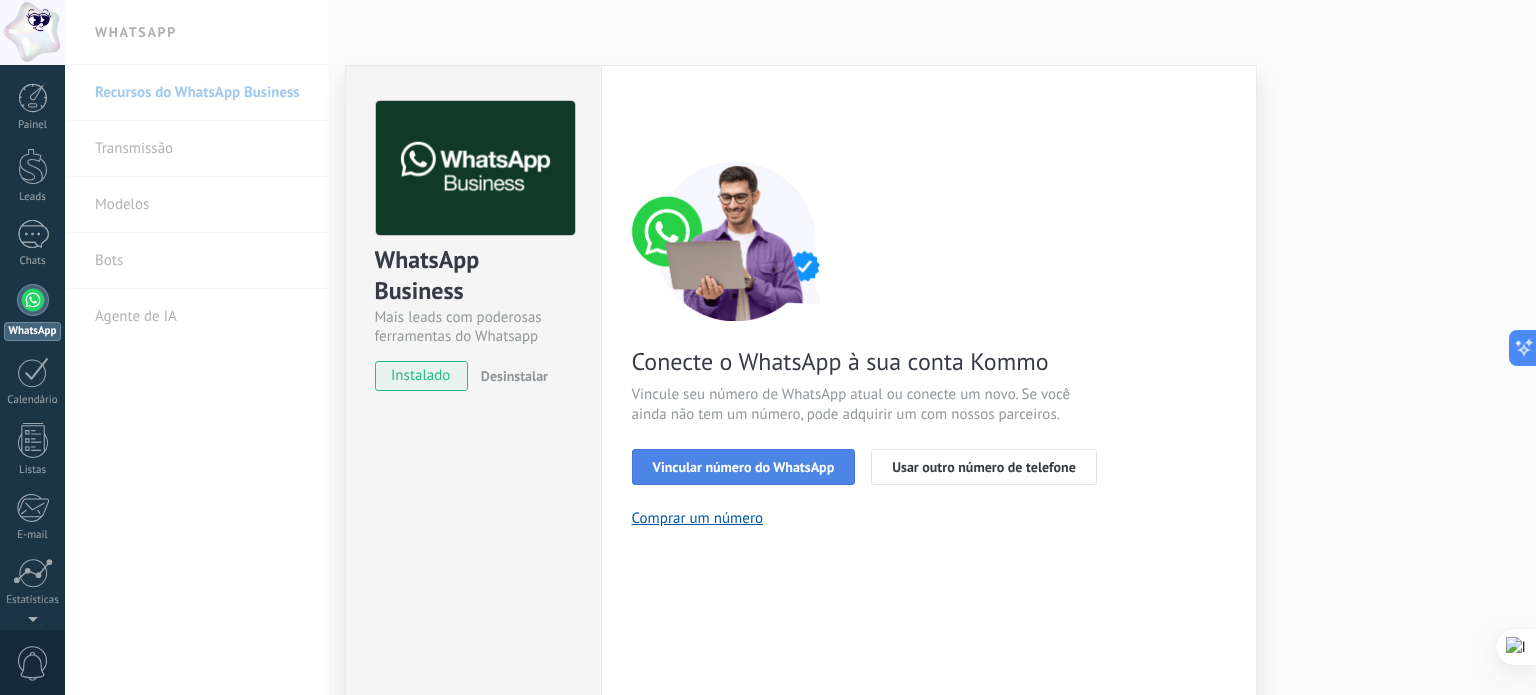click on "Vincular número do WhatsApp" at bounding box center [744, 467] 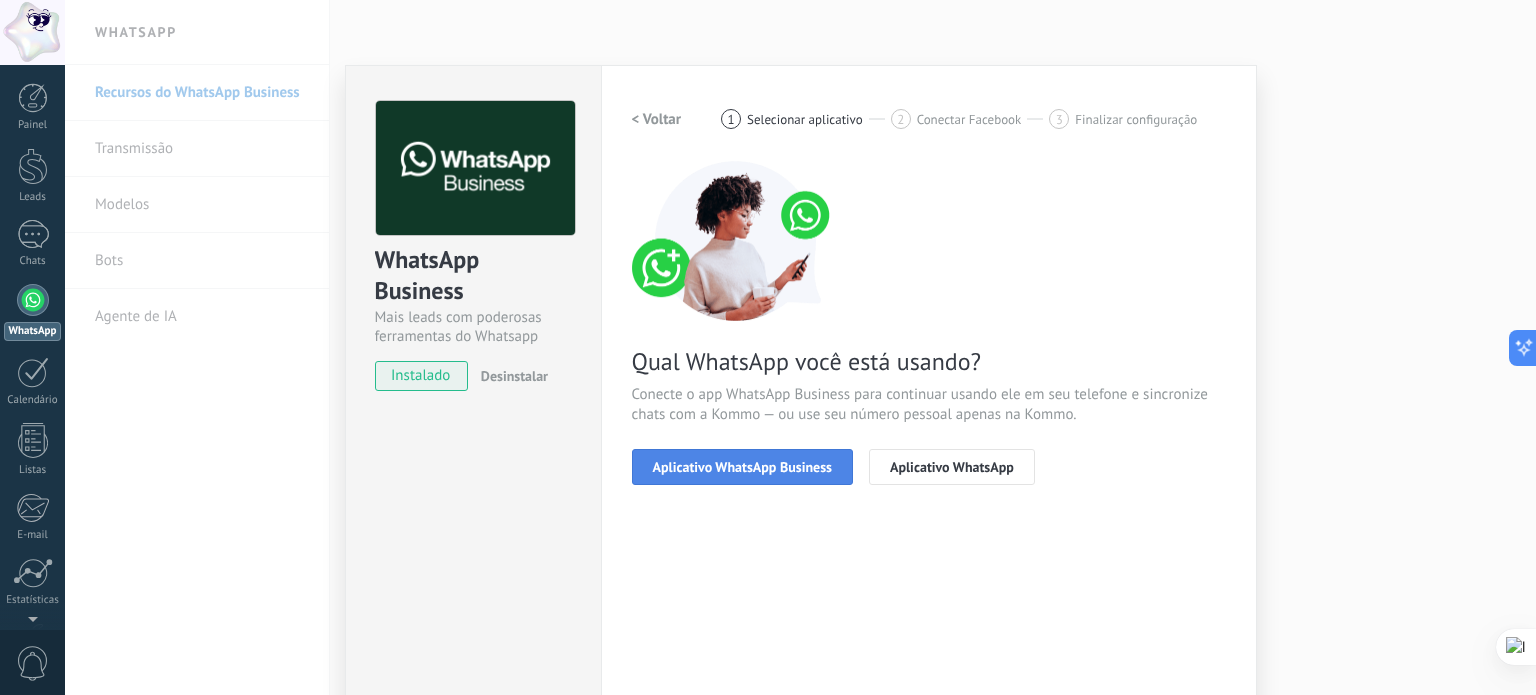 click on "Aplicativo WhatsApp Business" at bounding box center (742, 467) 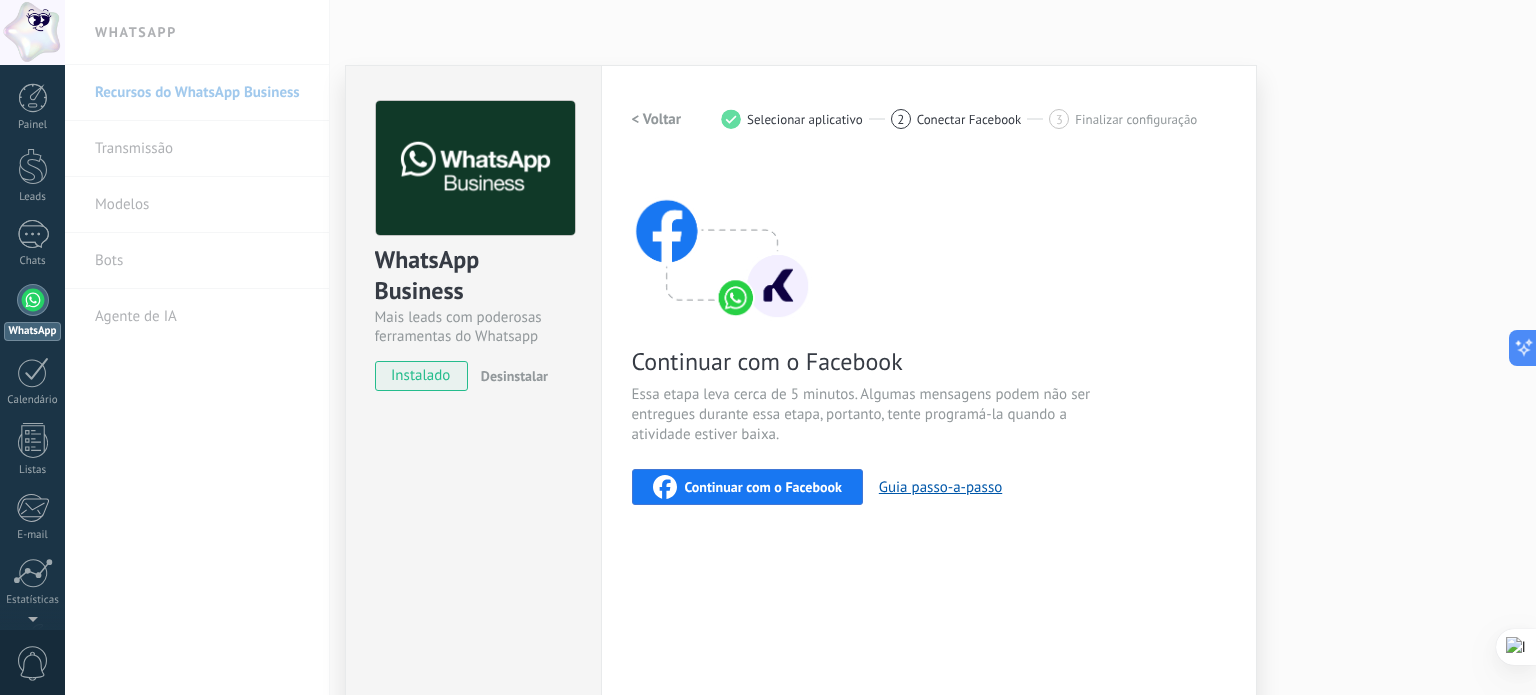 click on "WhatsApp Business Mais leads com poderosas ferramentas do Whatsapp instalado Desinstalar Configurações Autorização This tab logs the users who have granted integration access to this account. If you want to to remove a user's ability to send requests to the account on behalf of this integration, you can revoke access. If access is revoked from all users, the integration will stop working. This app is installed, but no one has given it access yet. WhatsApp Cloud API Mais _:  Salvar < Voltar 1 Selecionar aplicativo 2 Conectar Facebook 3 Finalizar configuração Continuar com o Facebook Essa etapa leva cerca de 5 minutos. Algumas mensagens podem não ser entregues durante essa etapa, portanto, tente programá-la quando a atividade estiver baixa. Continuar com o Facebook Guia passo-a-passo Precisa de ajuda?" at bounding box center (800, 347) 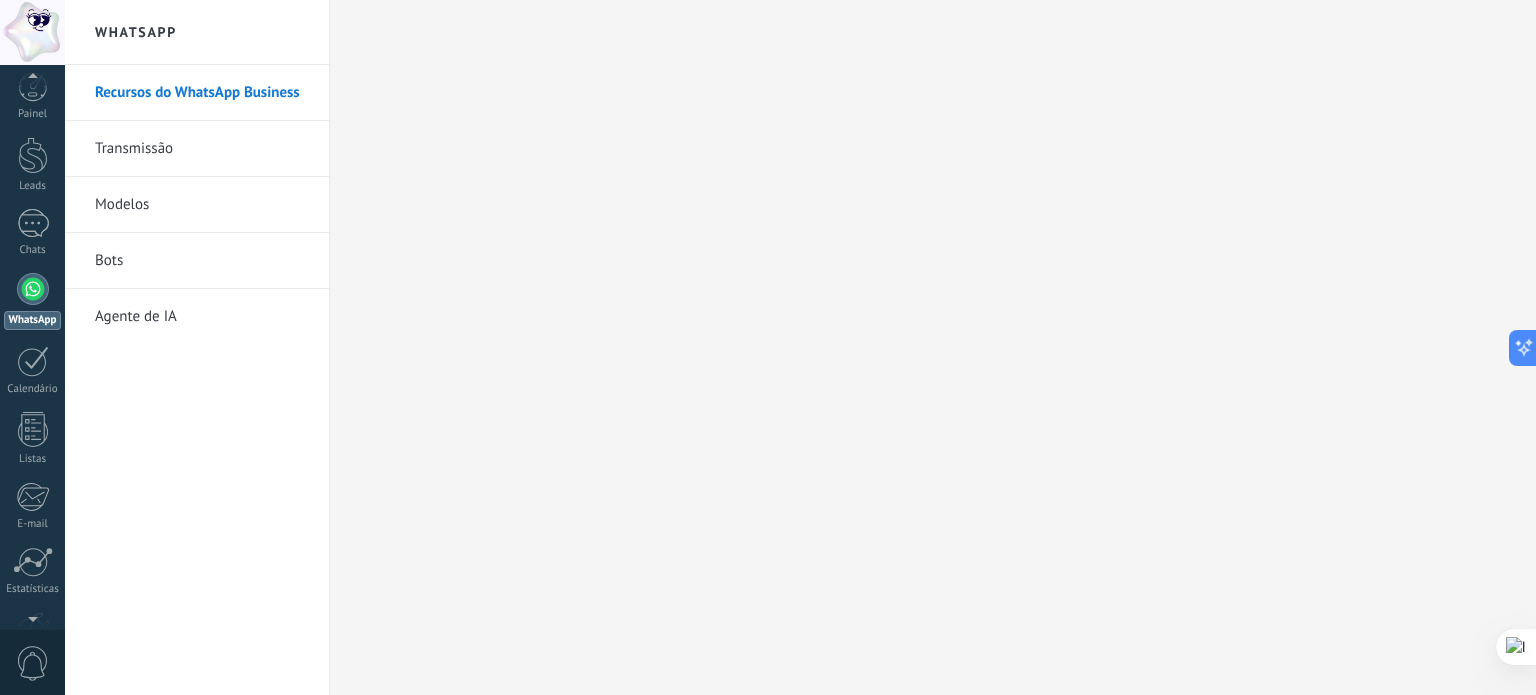 scroll, scrollTop: 0, scrollLeft: 0, axis: both 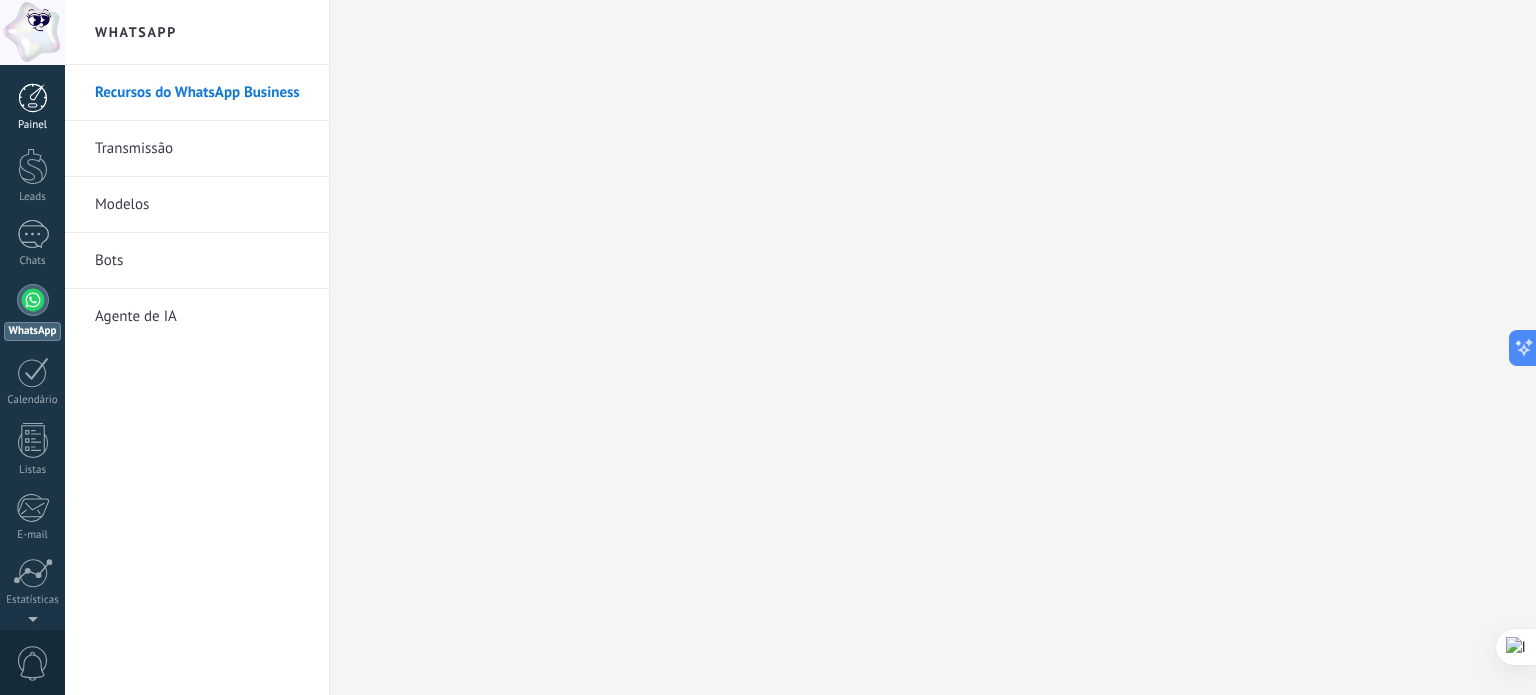 click on "Painel" at bounding box center [33, 125] 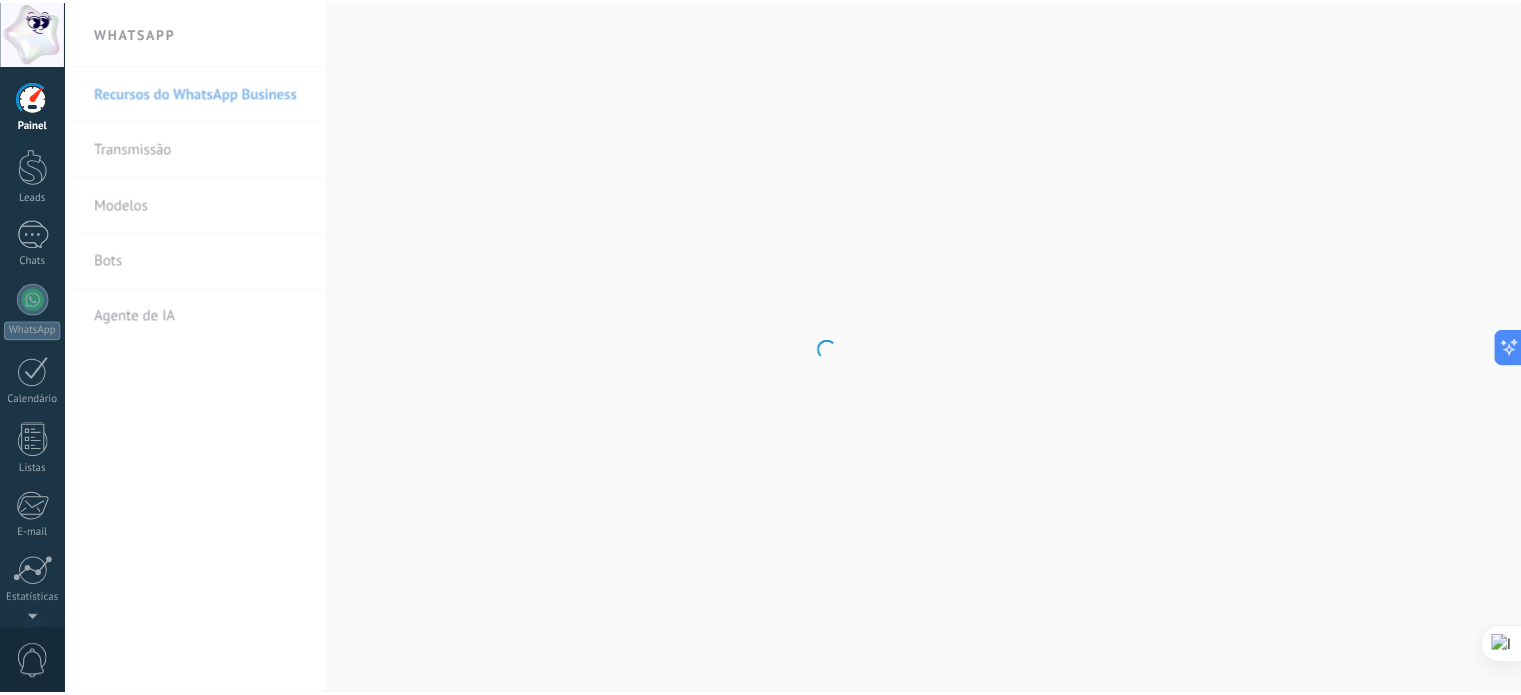 scroll, scrollTop: 1162, scrollLeft: 0, axis: vertical 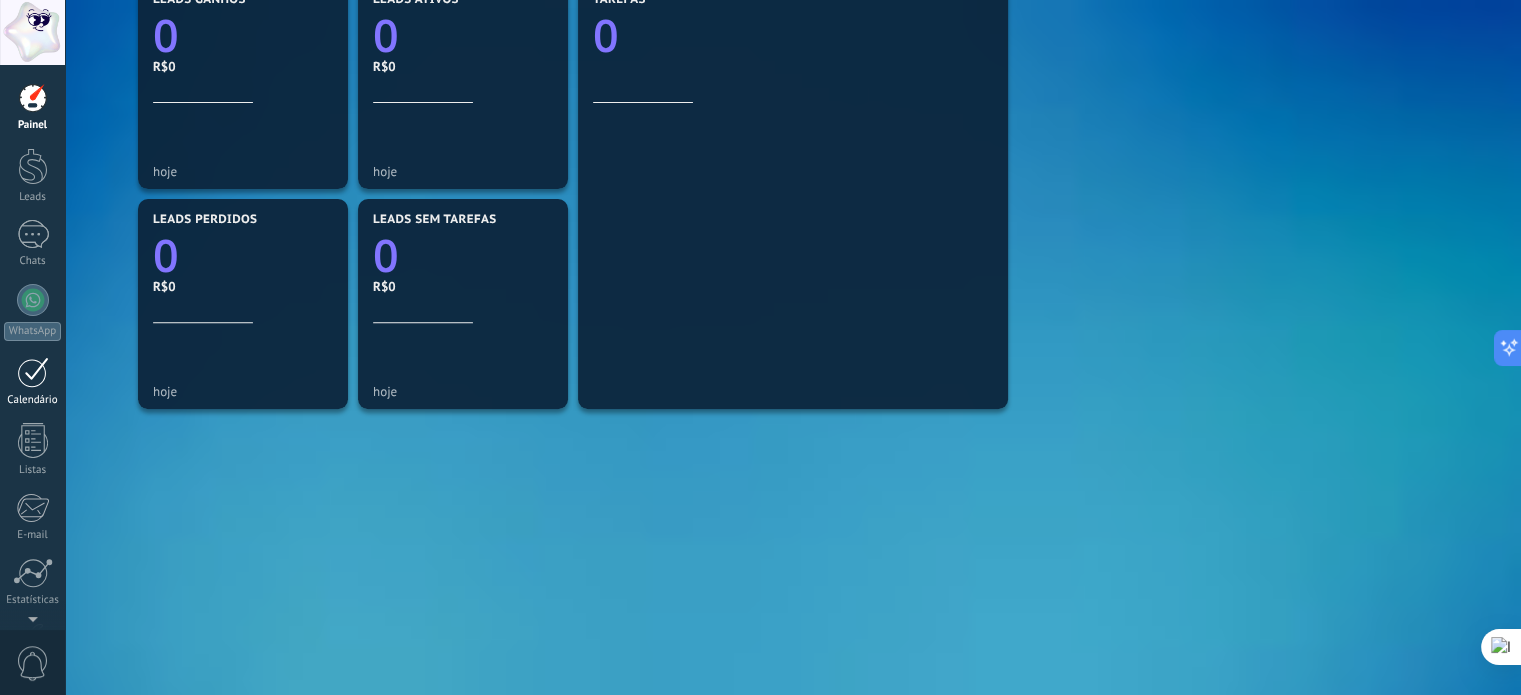 click at bounding box center (33, 372) 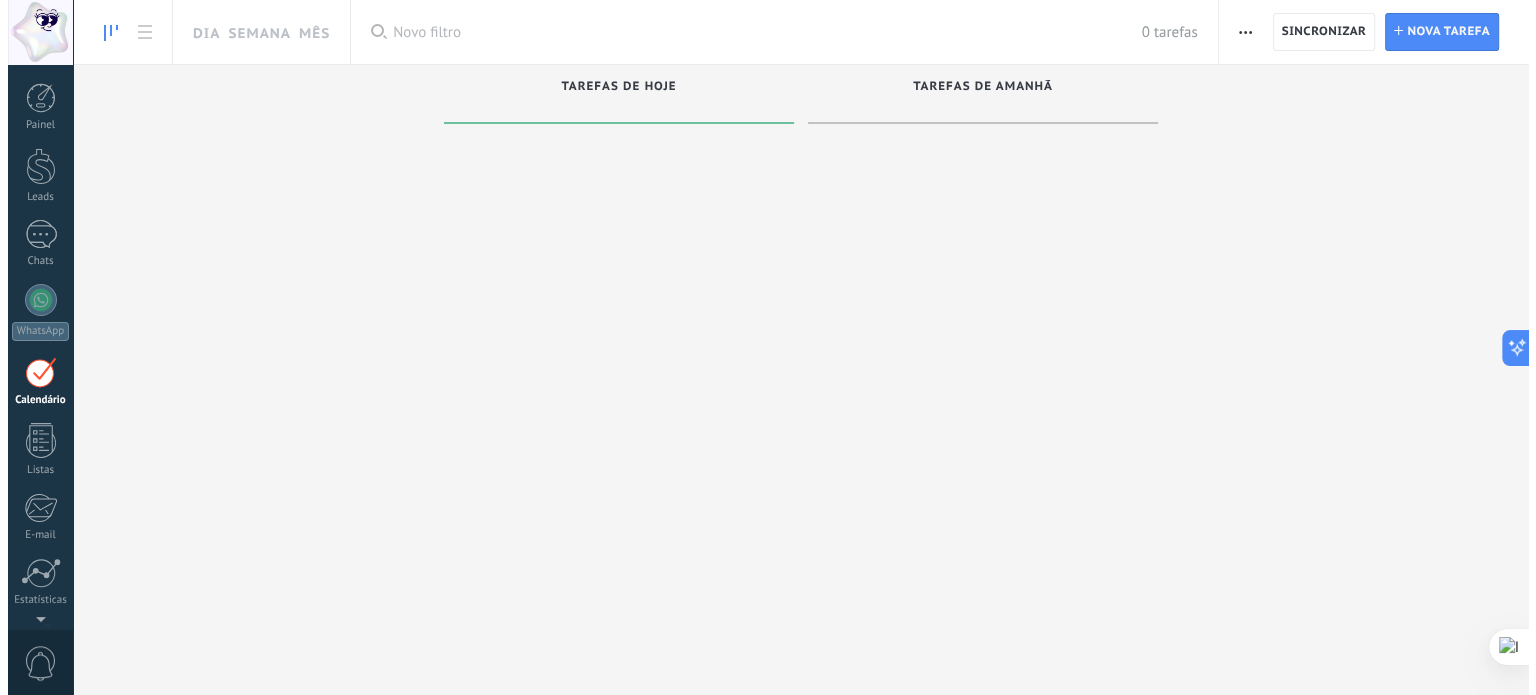 scroll, scrollTop: 0, scrollLeft: 0, axis: both 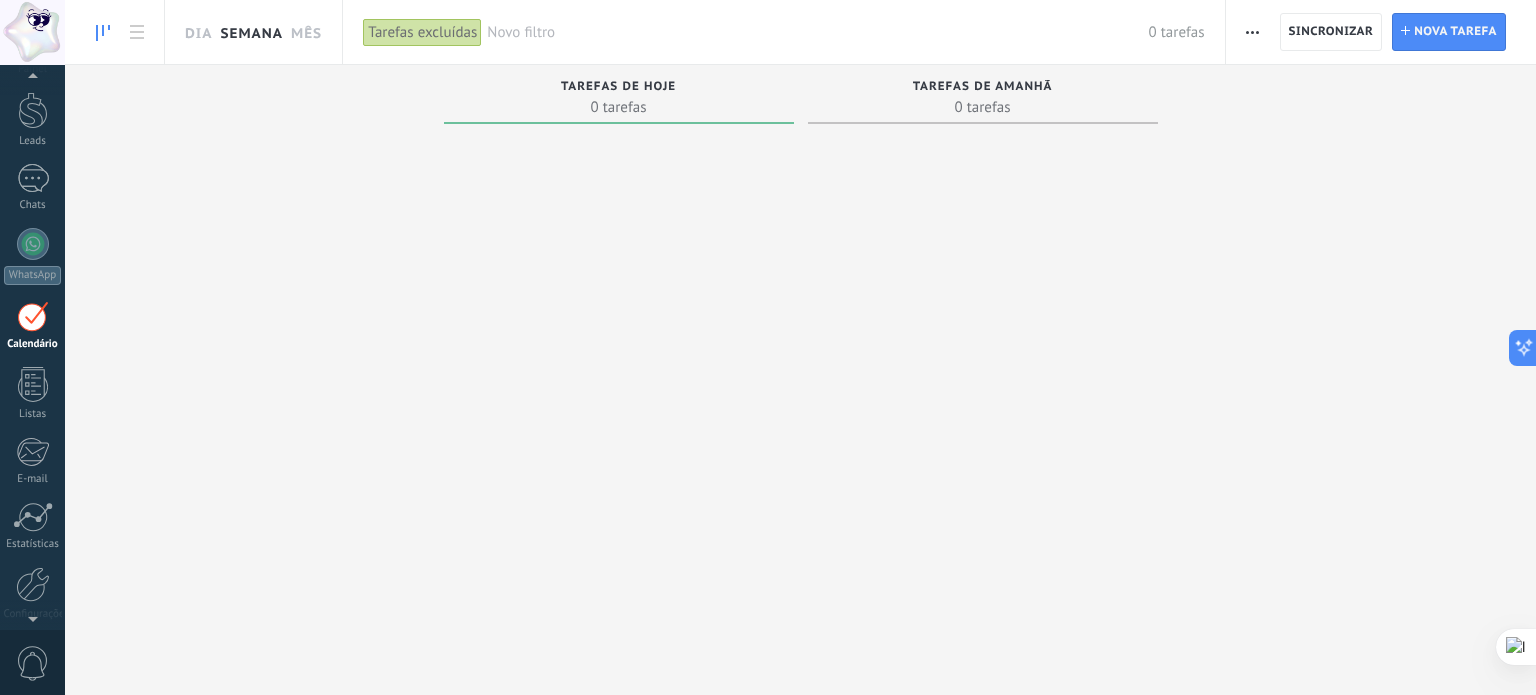click on "Semana" at bounding box center [251, 32] 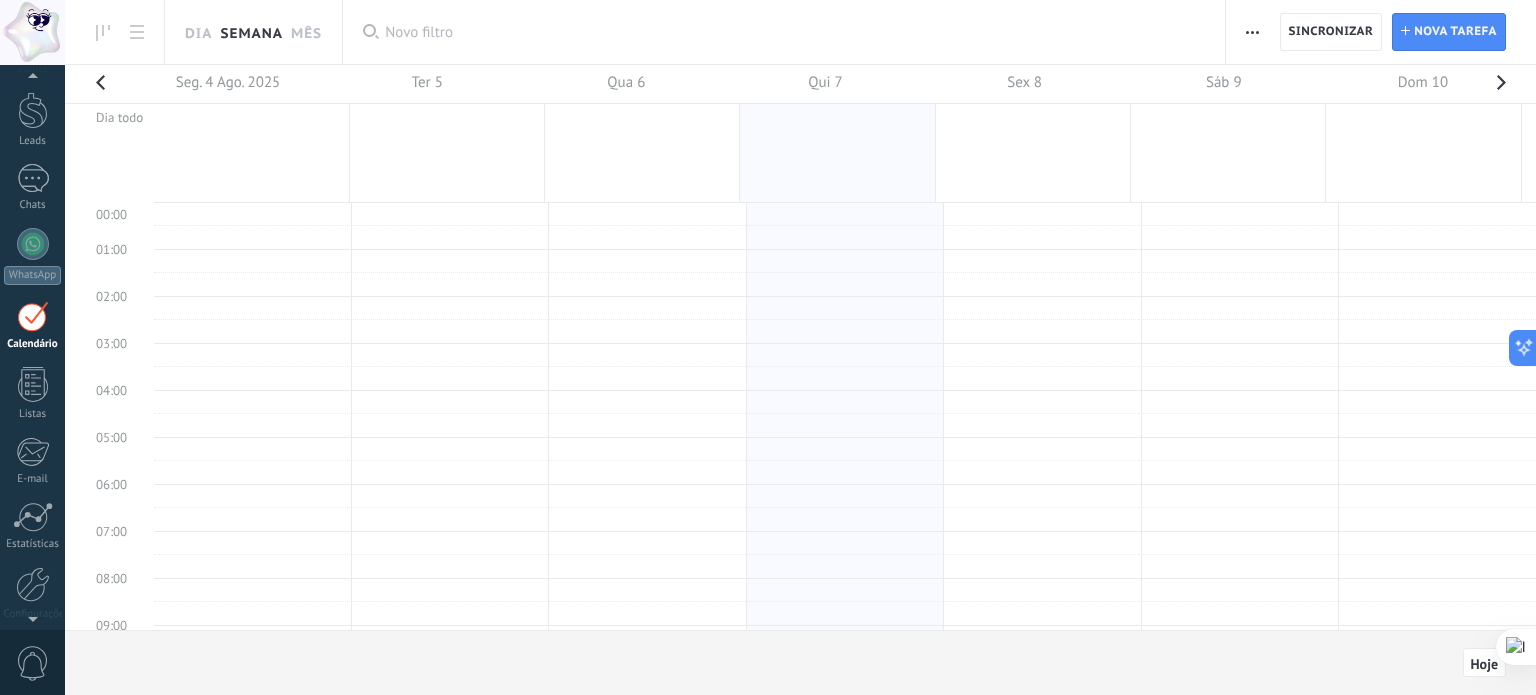 scroll, scrollTop: 374, scrollLeft: 0, axis: vertical 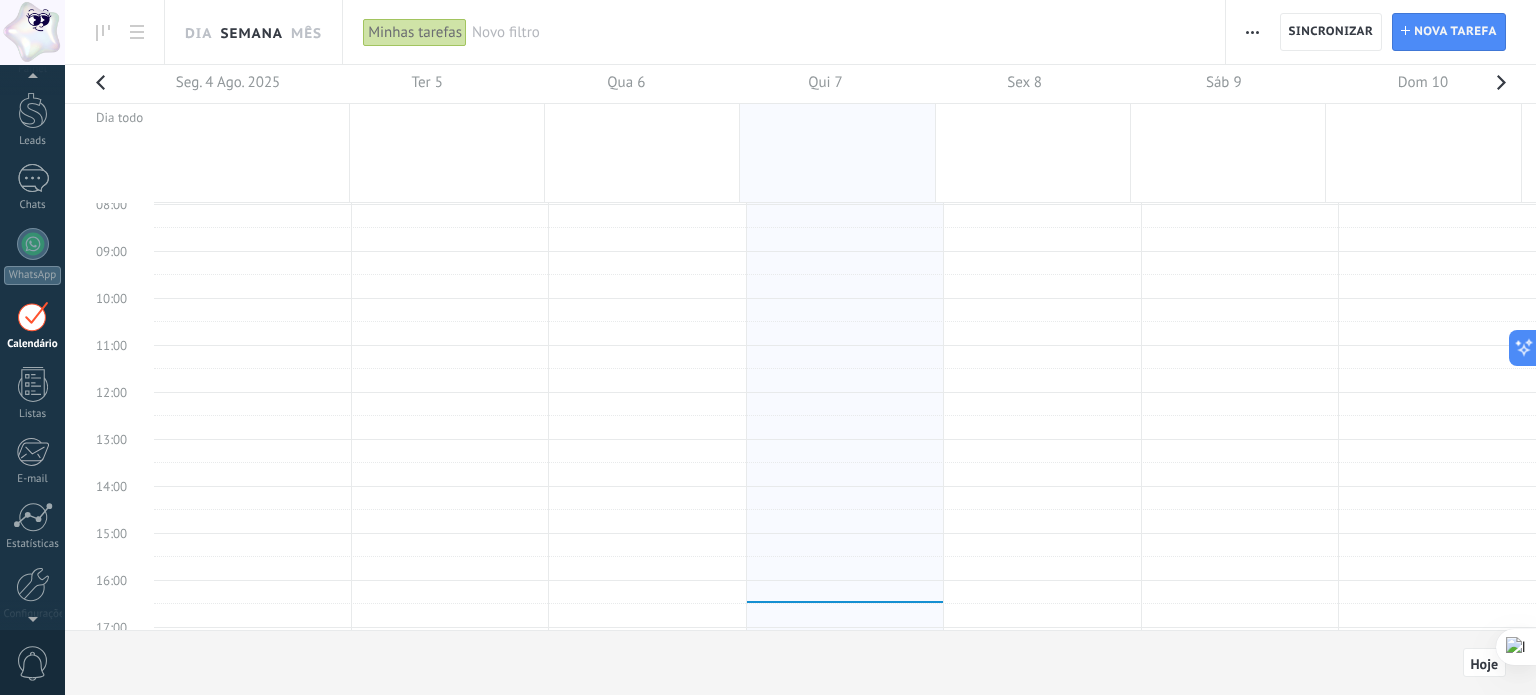 click on "Dia" at bounding box center (198, 32) 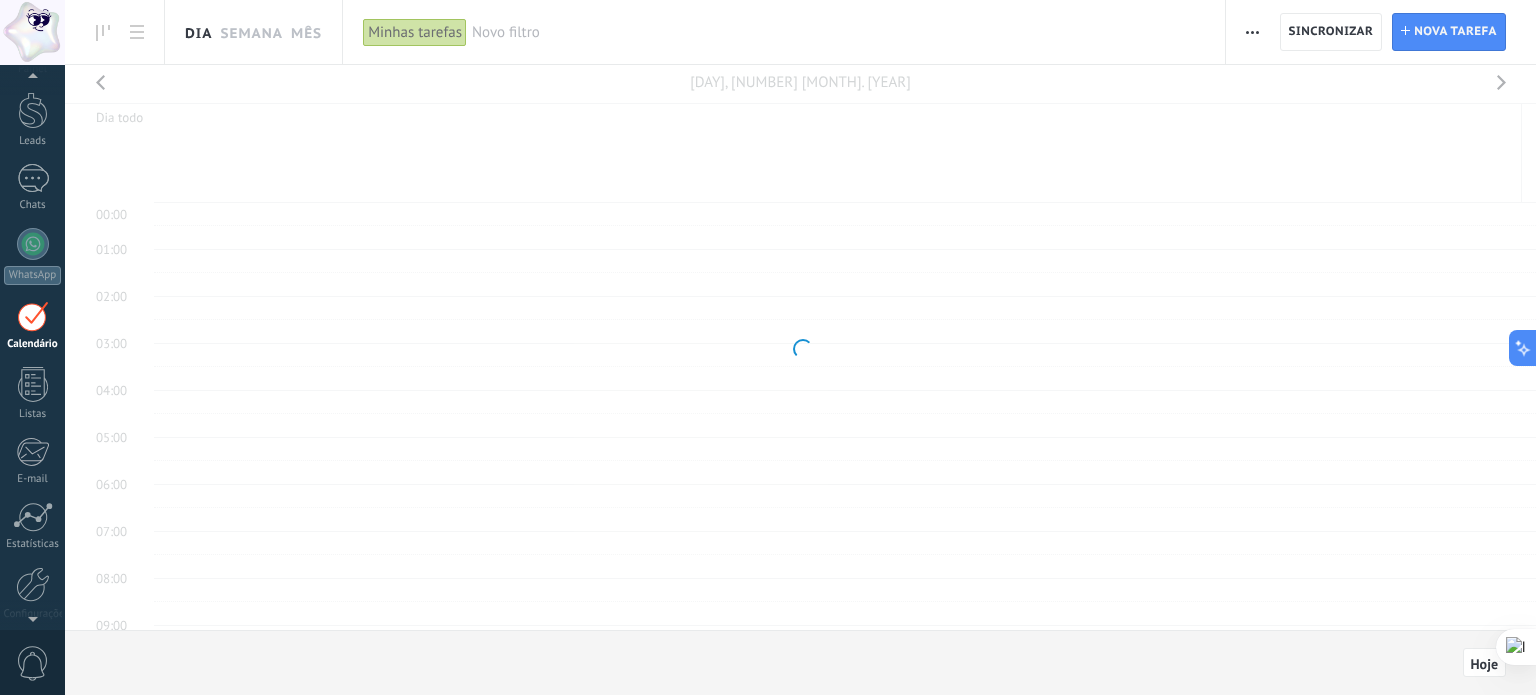 scroll, scrollTop: 374, scrollLeft: 0, axis: vertical 